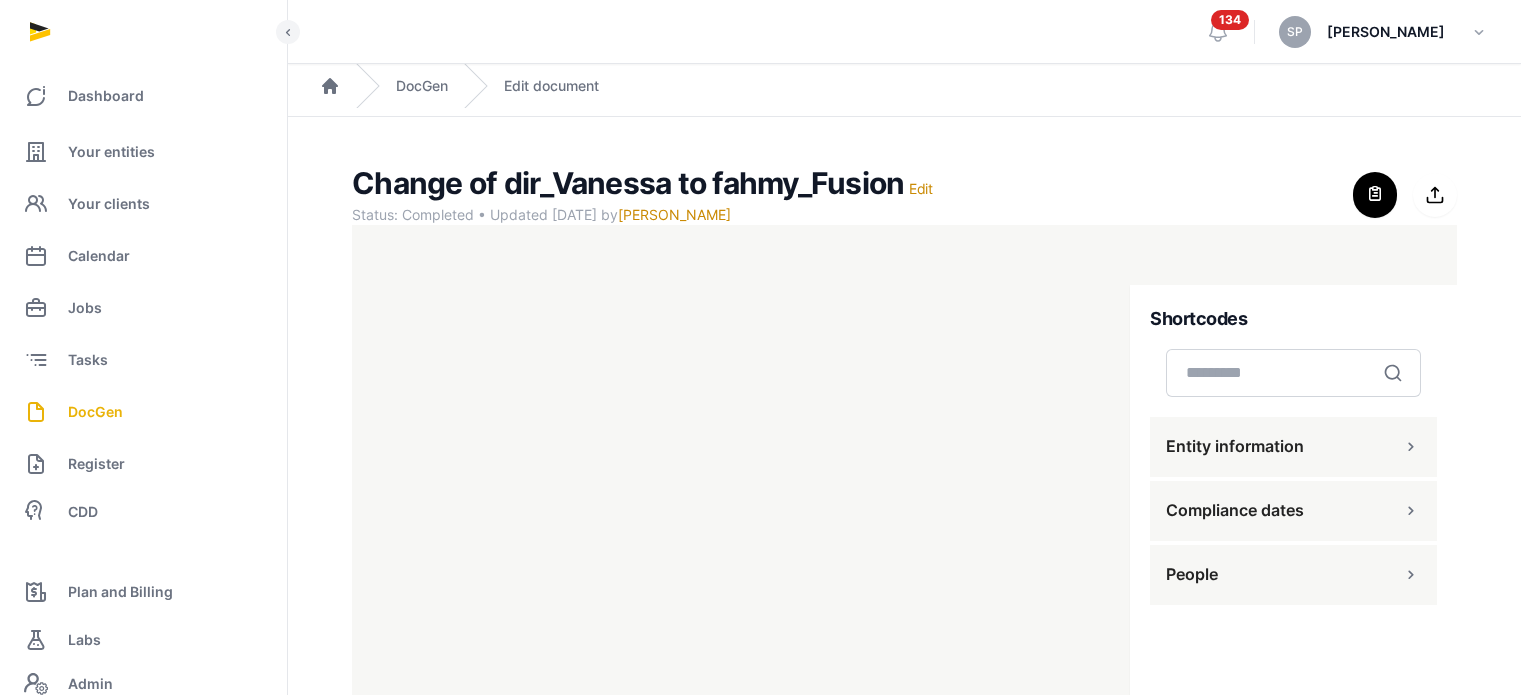 scroll, scrollTop: 0, scrollLeft: 0, axis: both 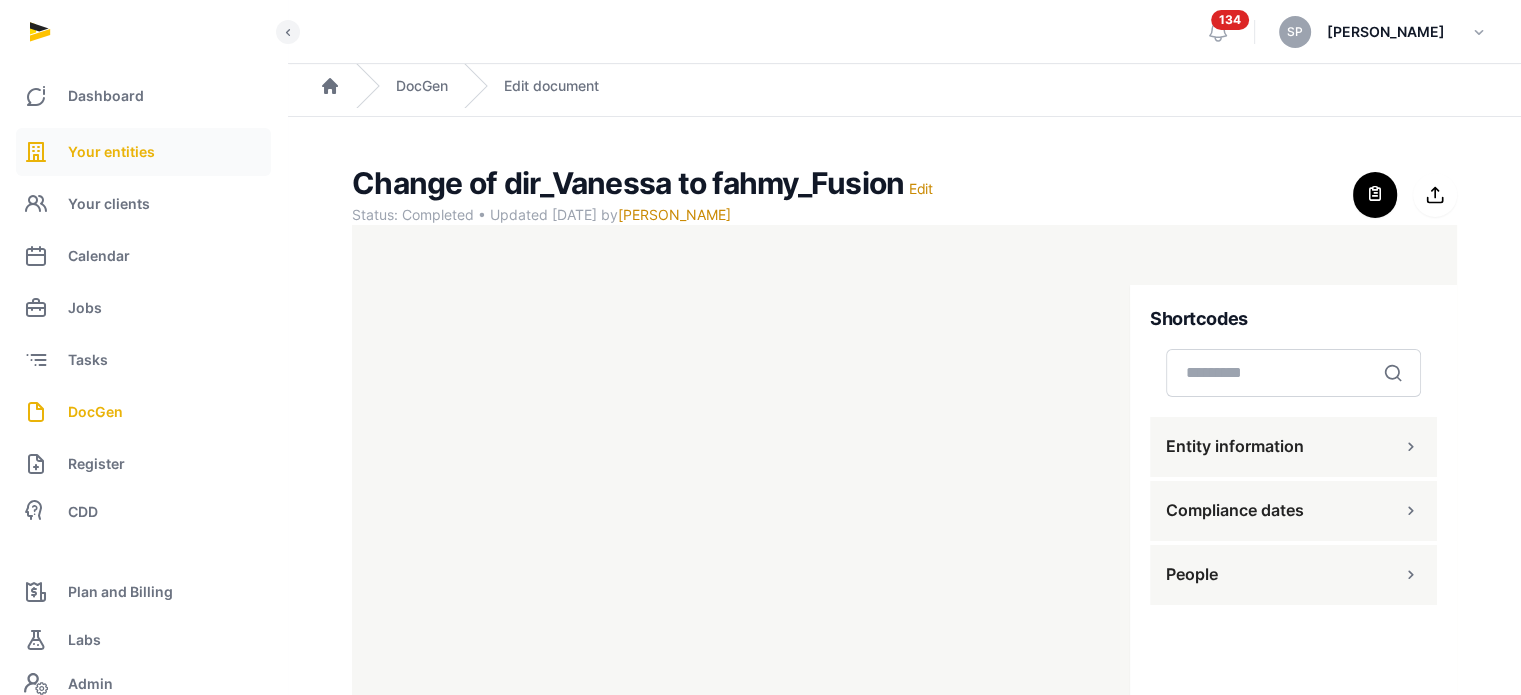 click on "Your entities" at bounding box center (143, 152) 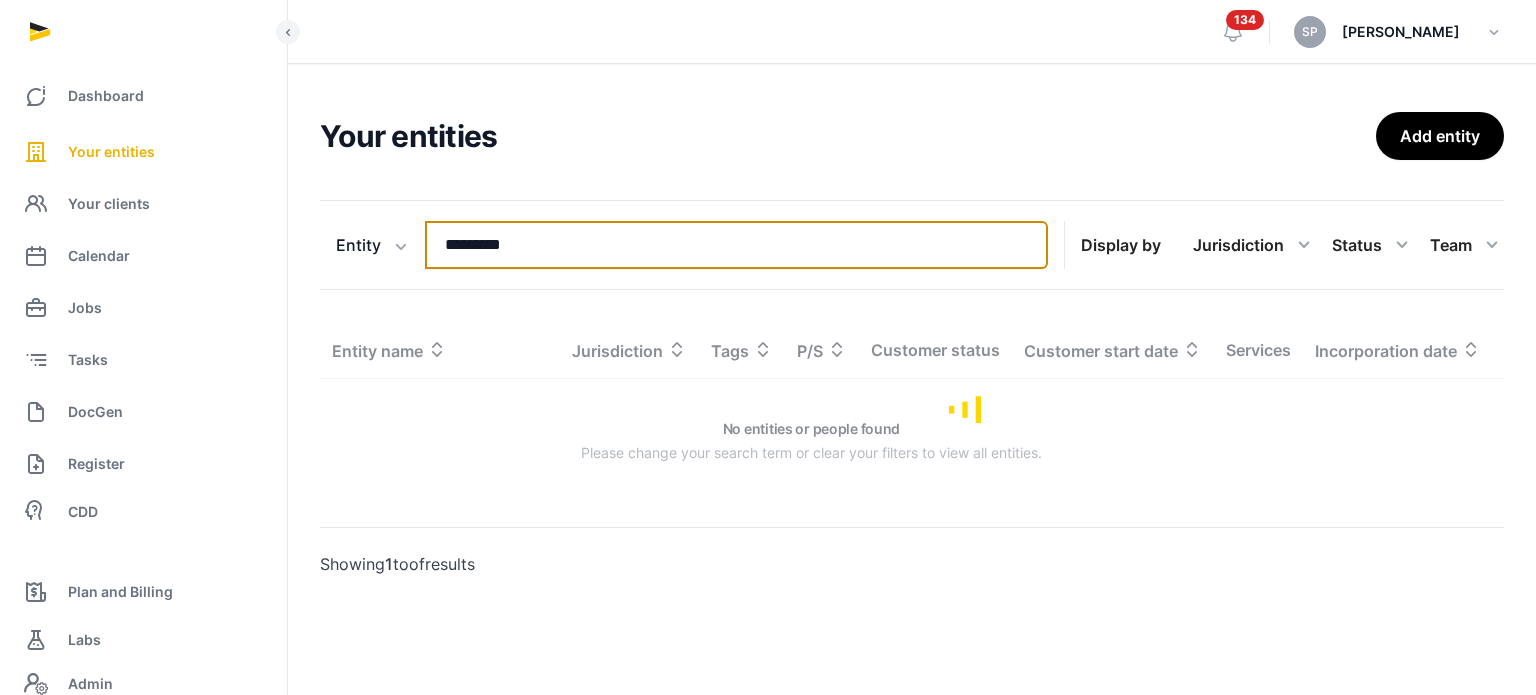 click on "*********" at bounding box center (736, 245) 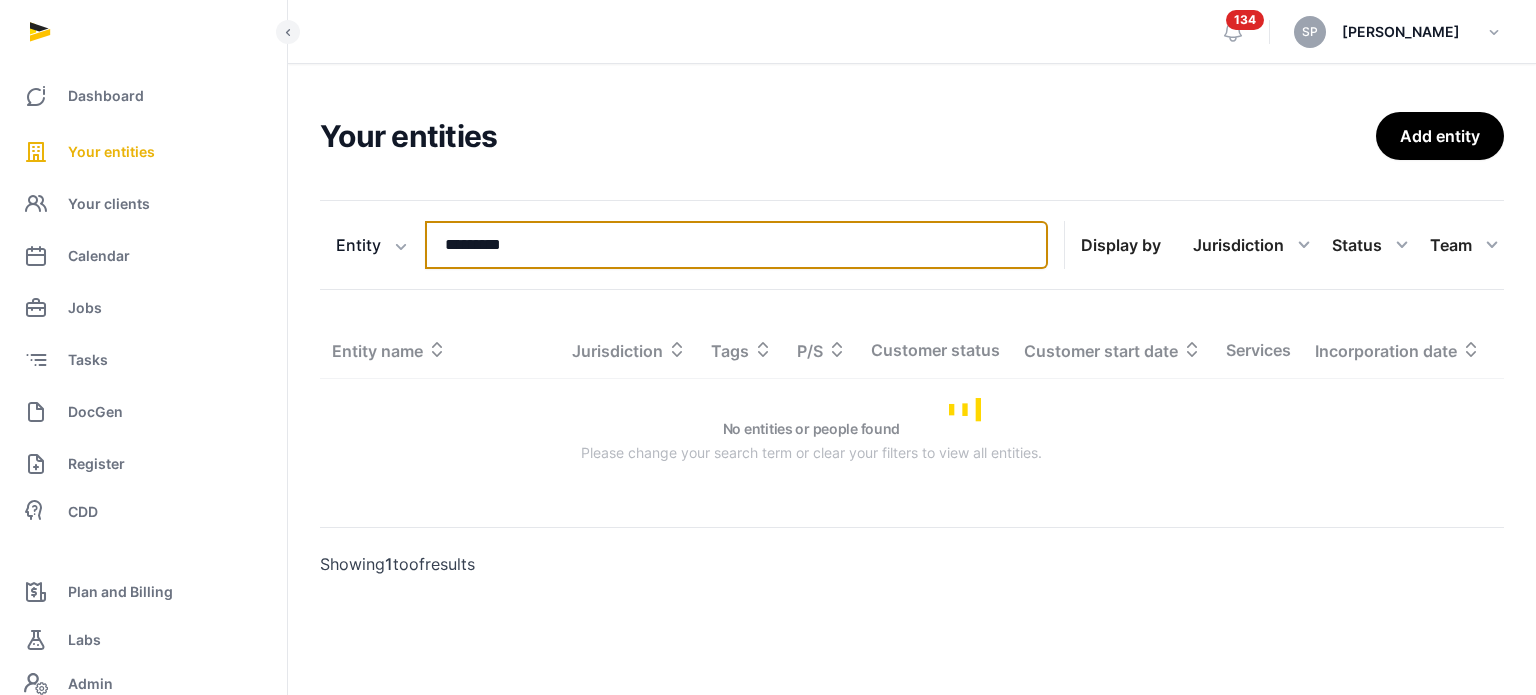 click on "*********" at bounding box center [736, 245] 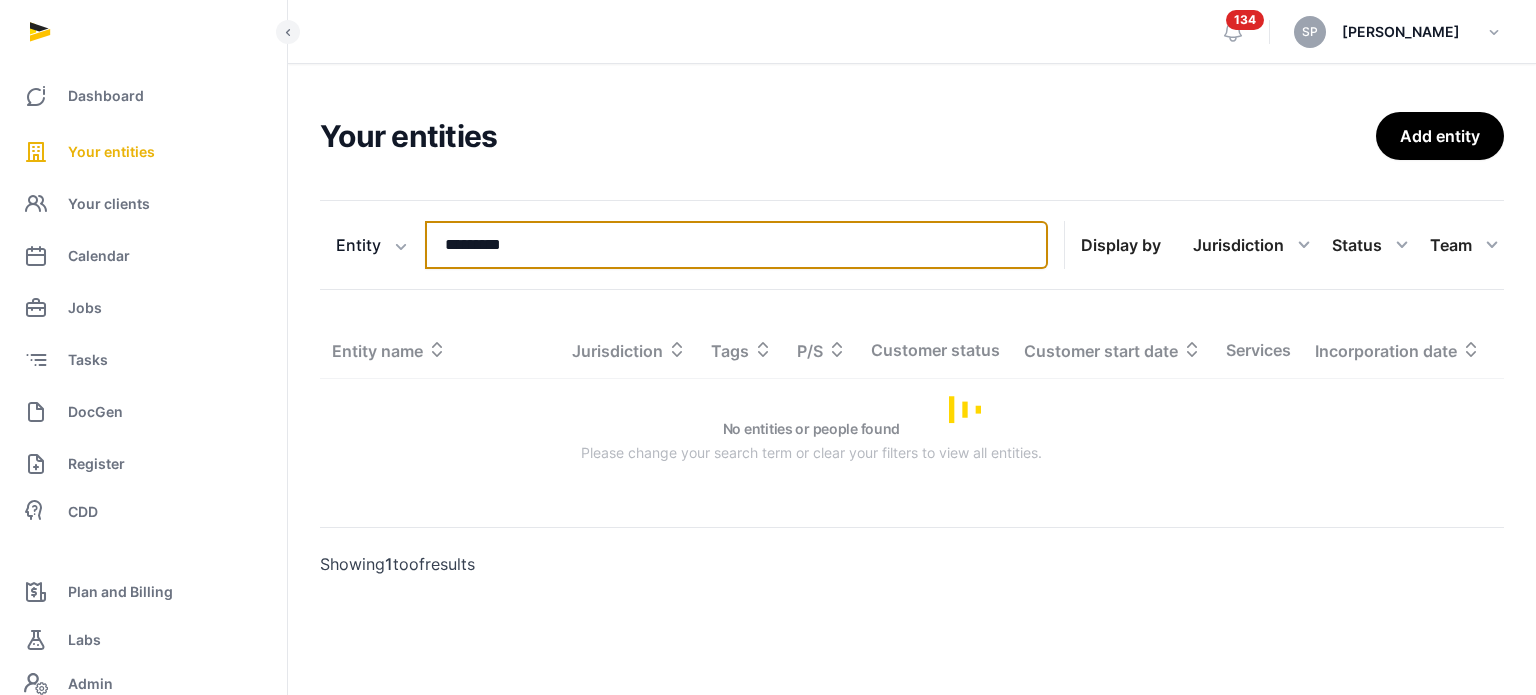 click on "*********" at bounding box center [736, 245] 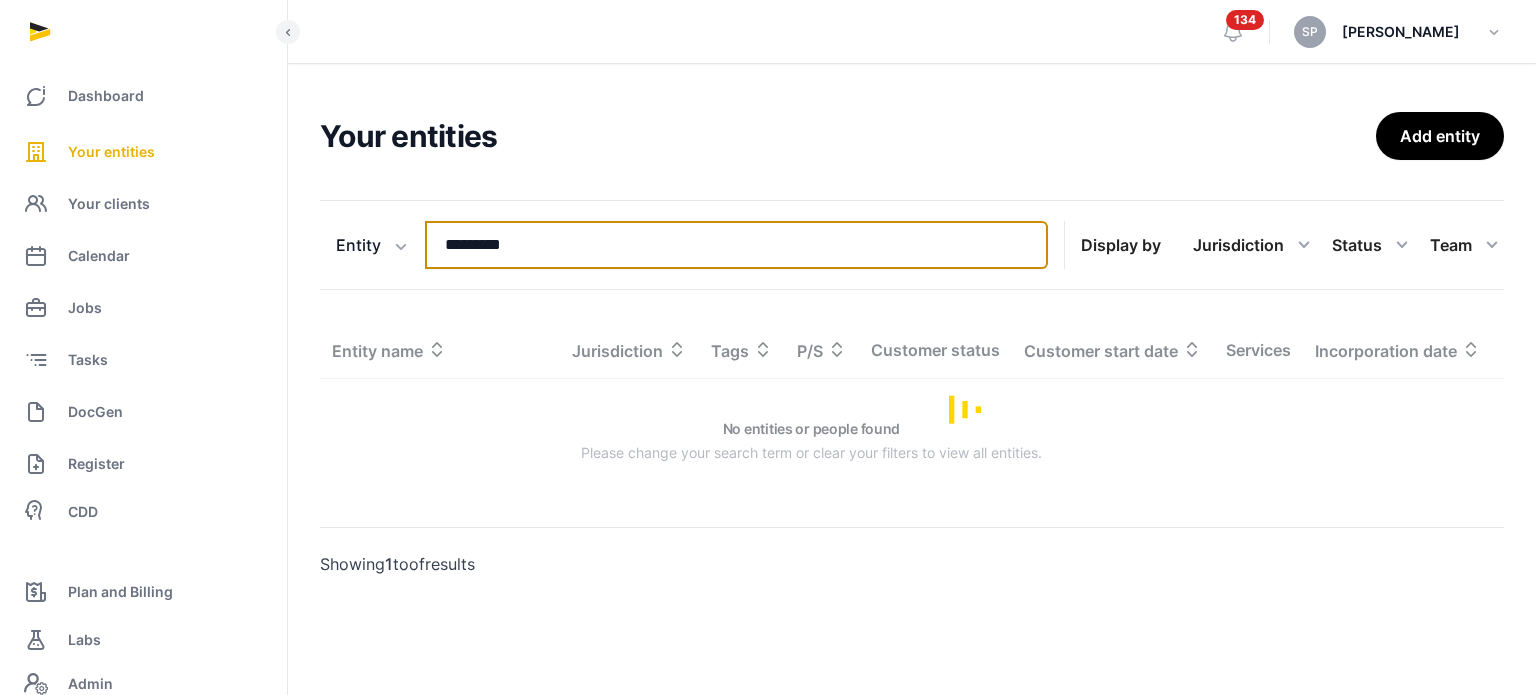 click on "*********" at bounding box center [736, 245] 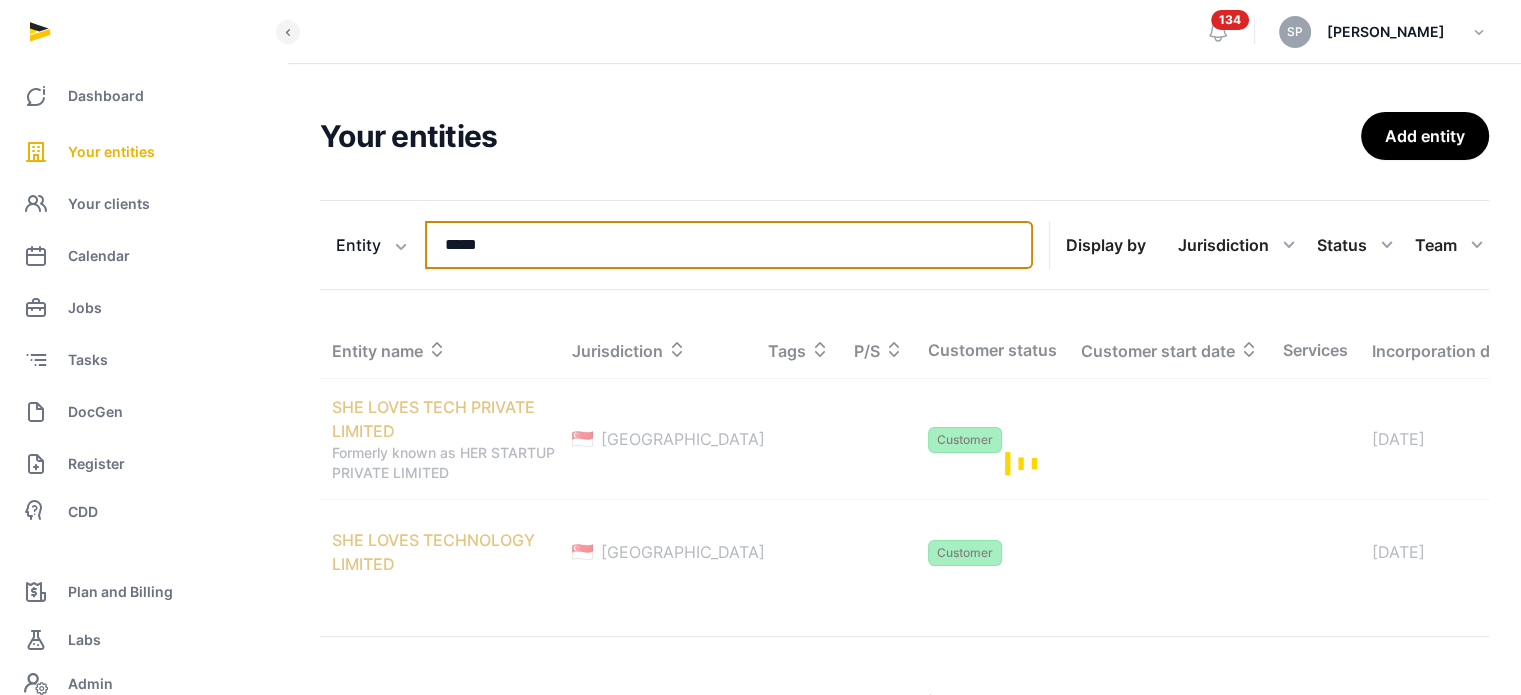 type on "*****" 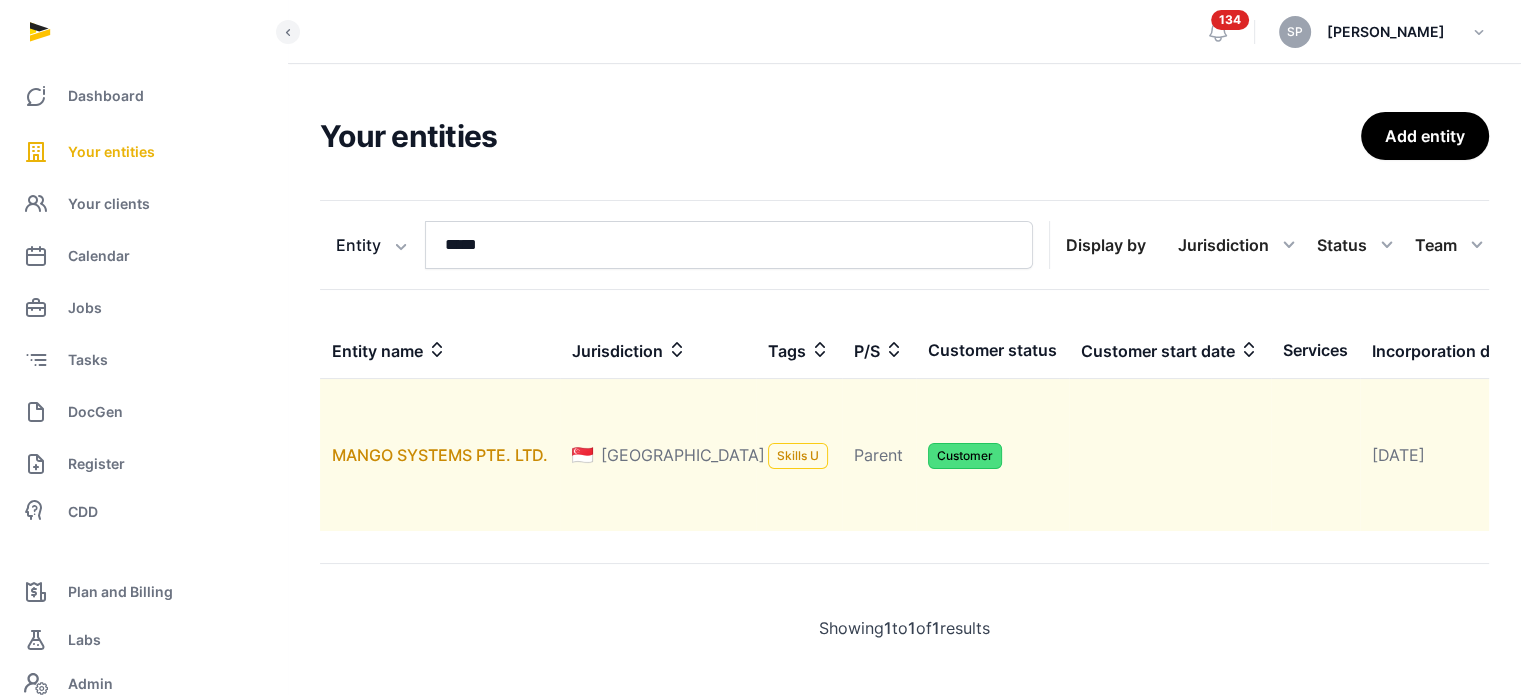 click on "MANGO SYSTEMS PTE. LTD." at bounding box center (440, 455) 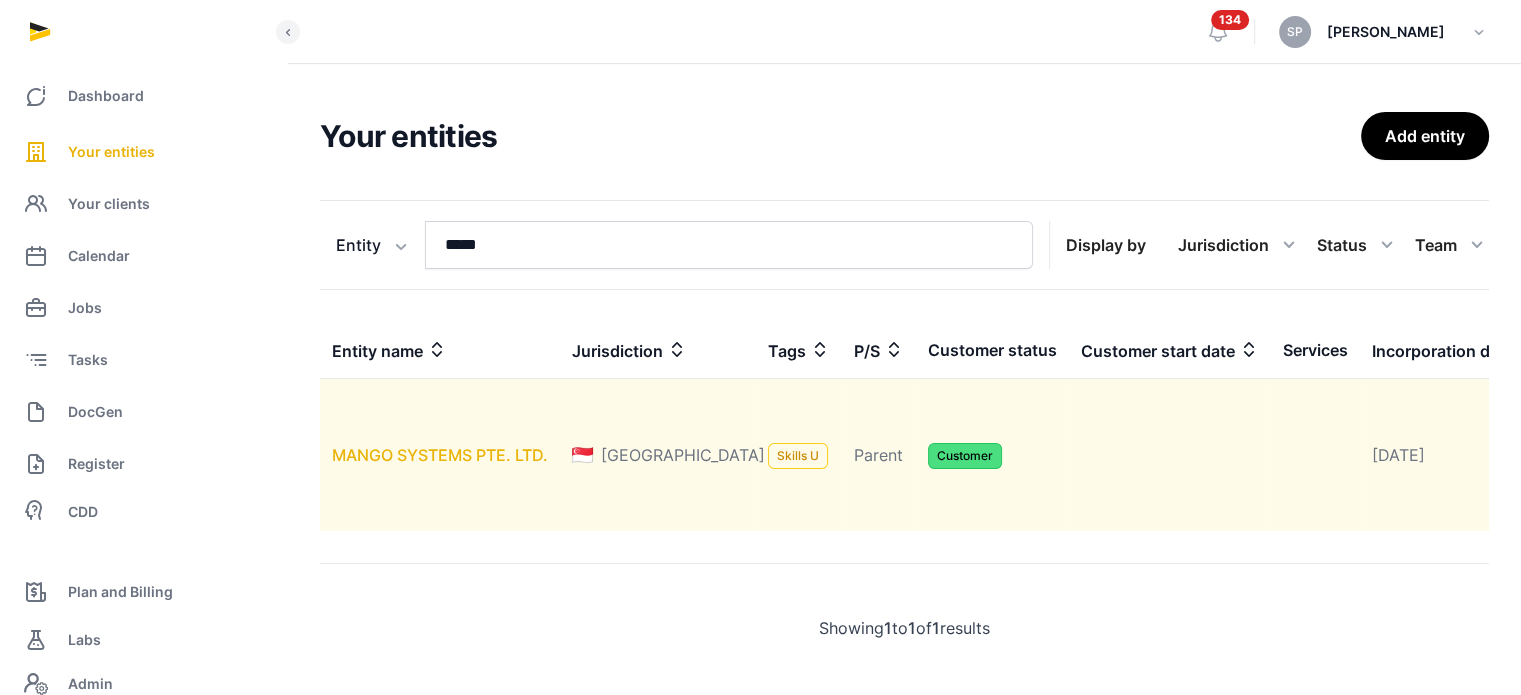click on "MANGO SYSTEMS PTE. LTD." at bounding box center (440, 455) 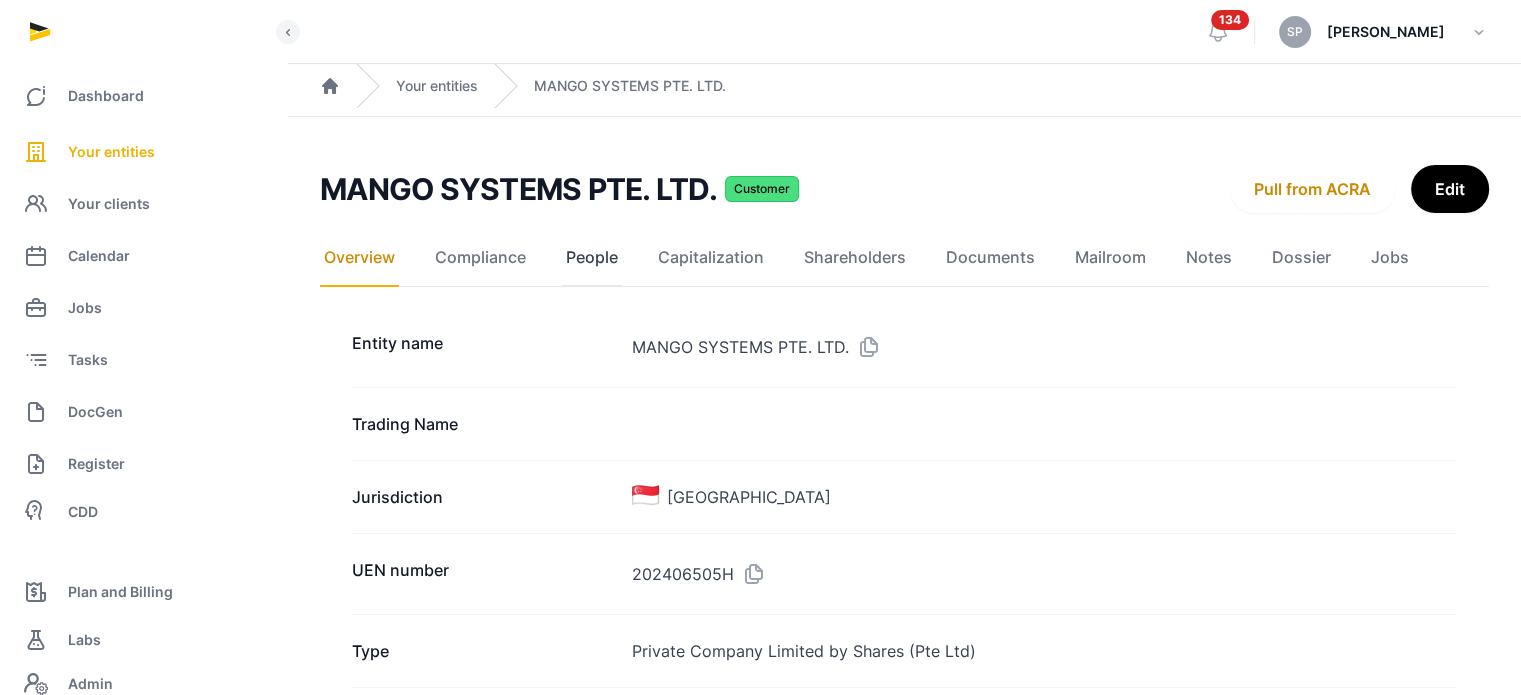 click on "People" 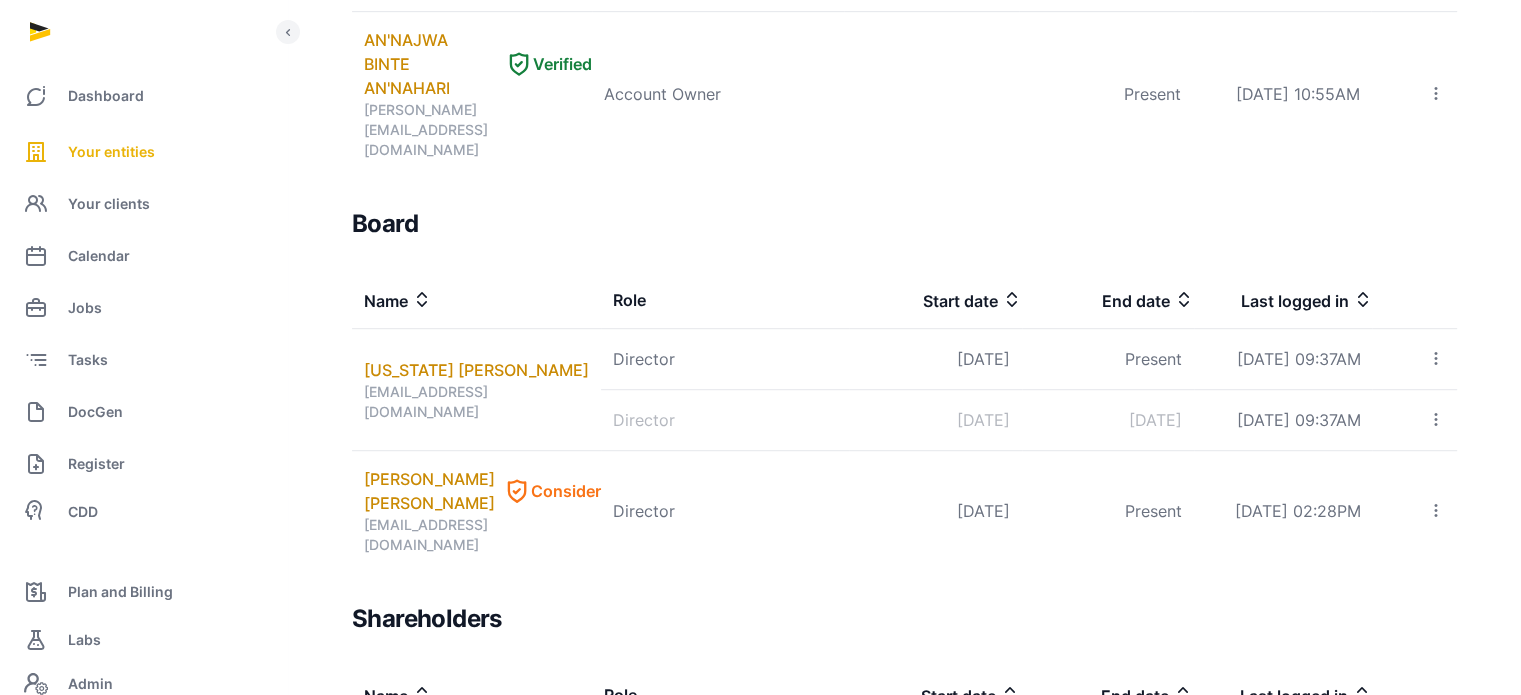 scroll, scrollTop: 1135, scrollLeft: 0, axis: vertical 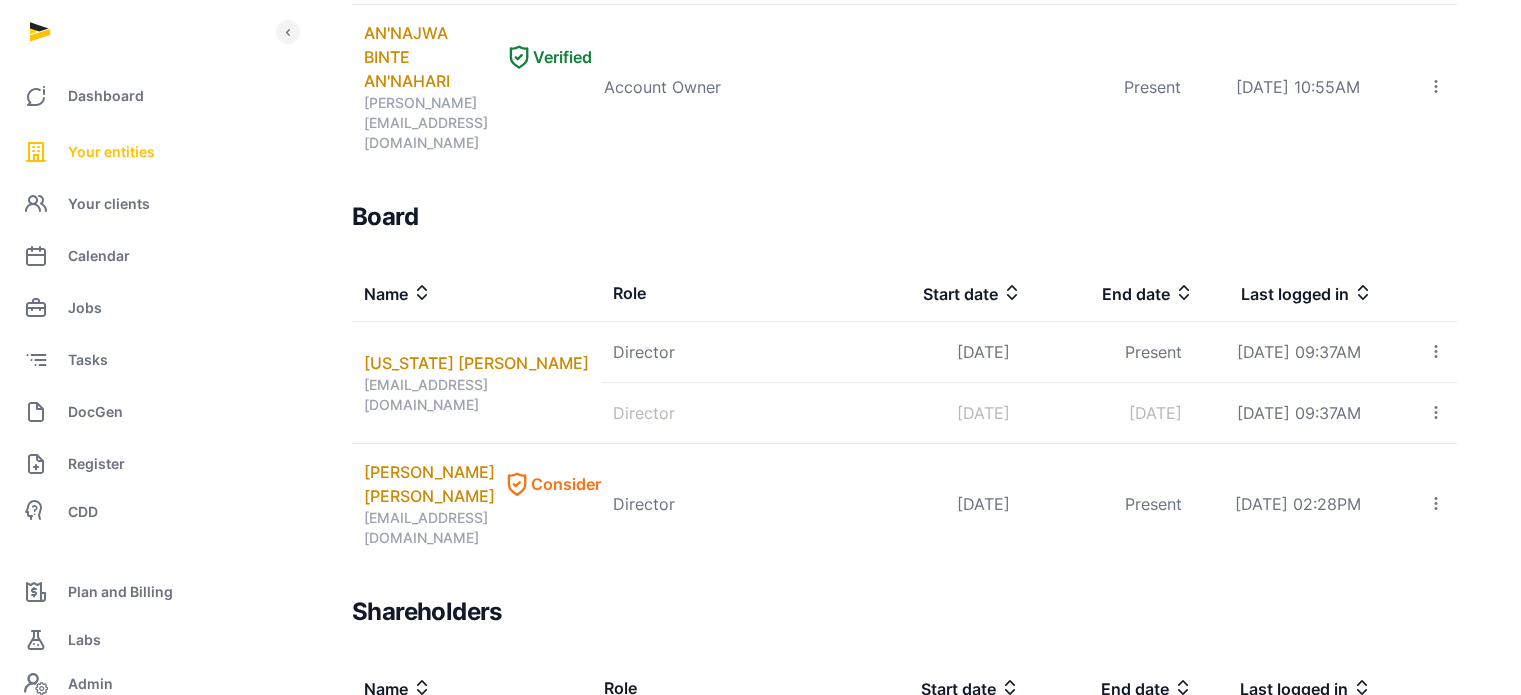 click on "Your entities" at bounding box center [111, 152] 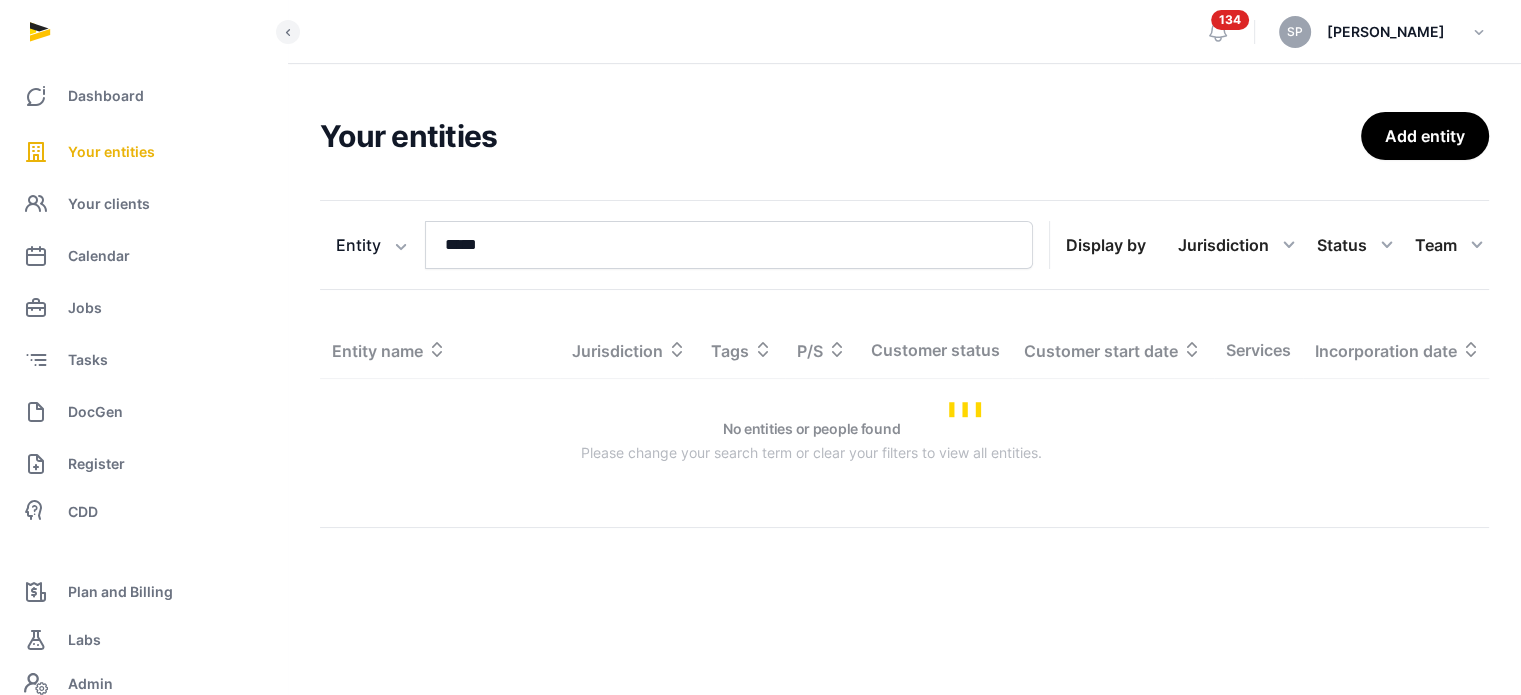 scroll, scrollTop: 0, scrollLeft: 0, axis: both 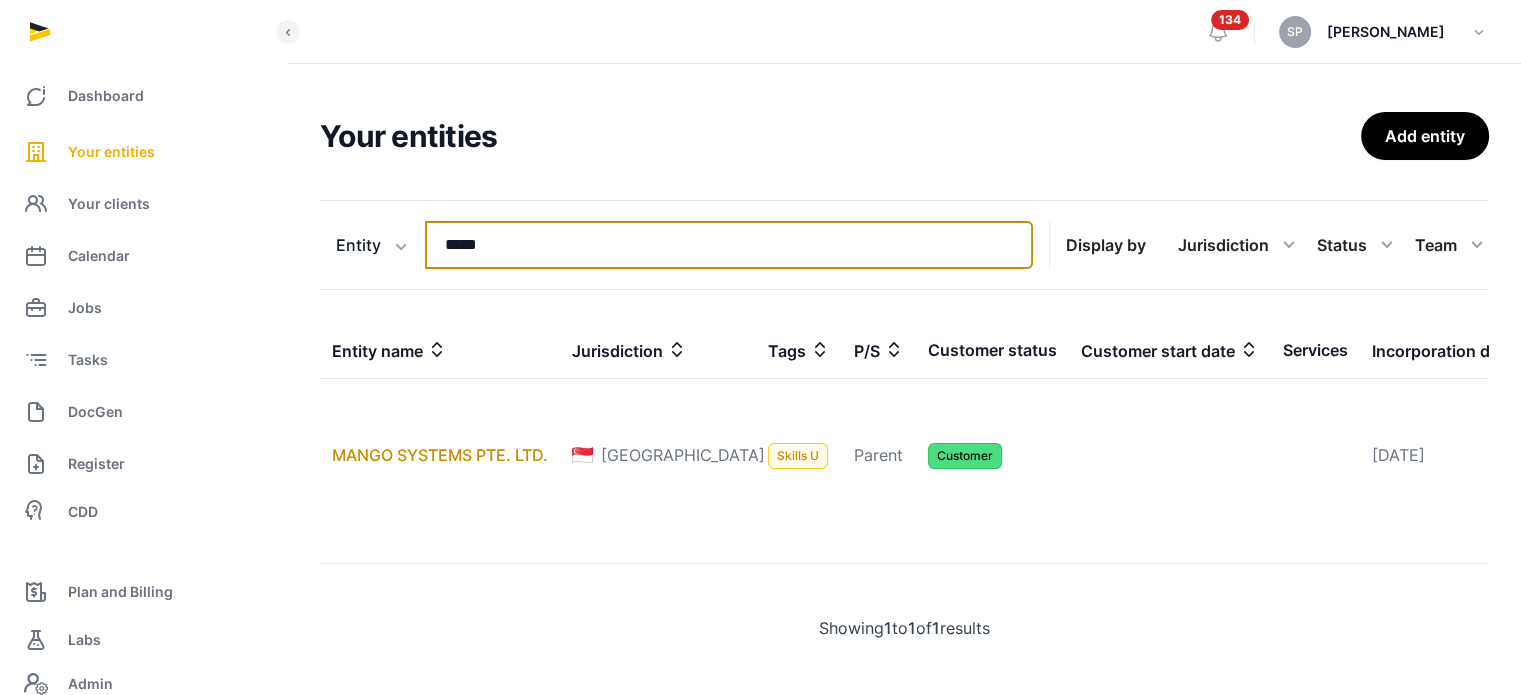 click on "*****" at bounding box center [729, 245] 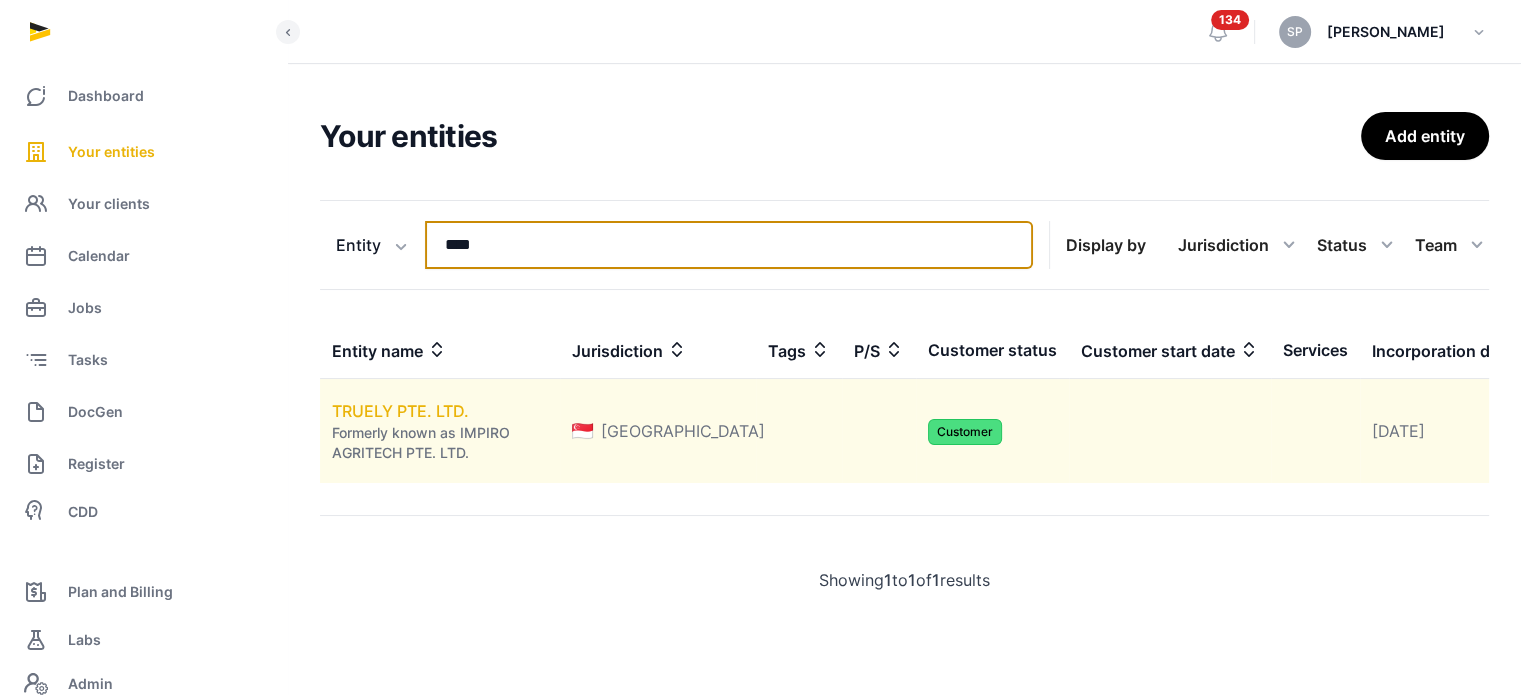type on "****" 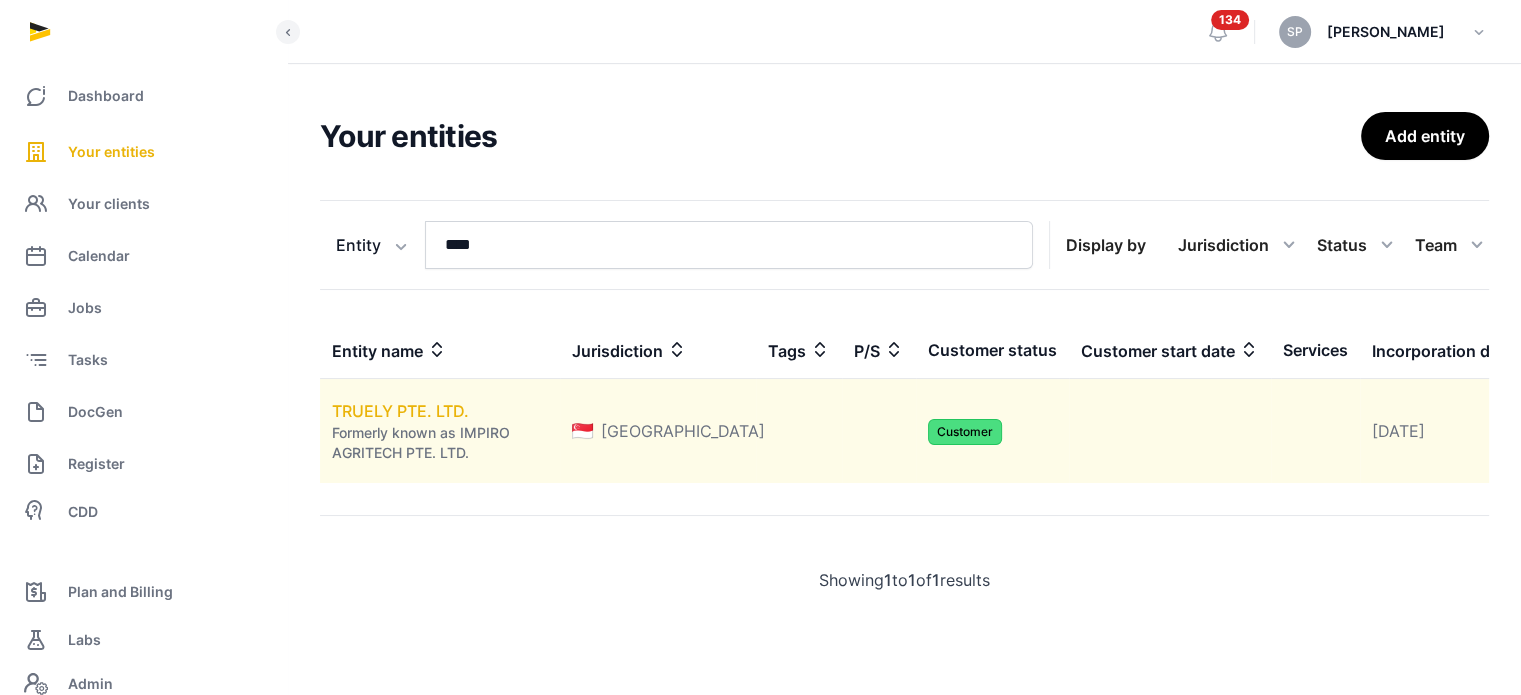 click on "TRUELY PTE. LTD." at bounding box center [400, 411] 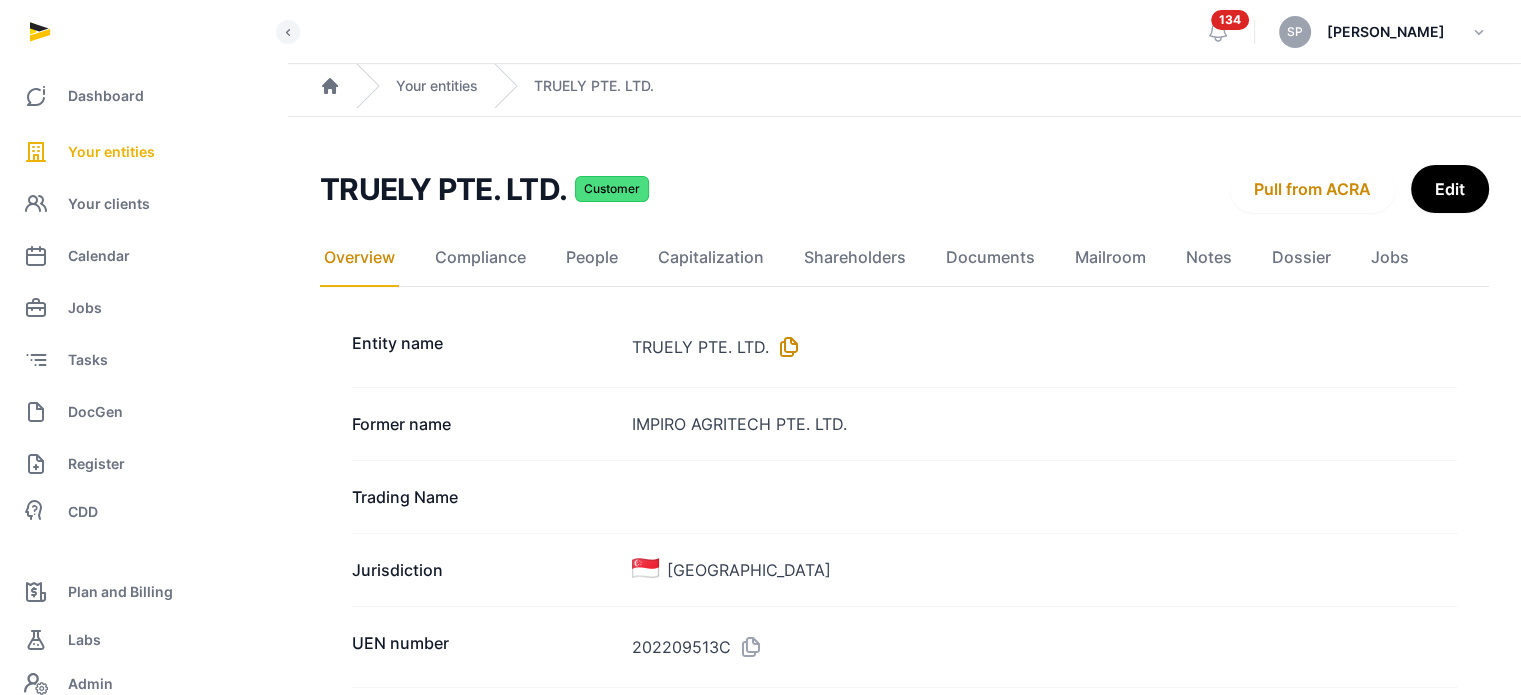 click at bounding box center [785, 347] 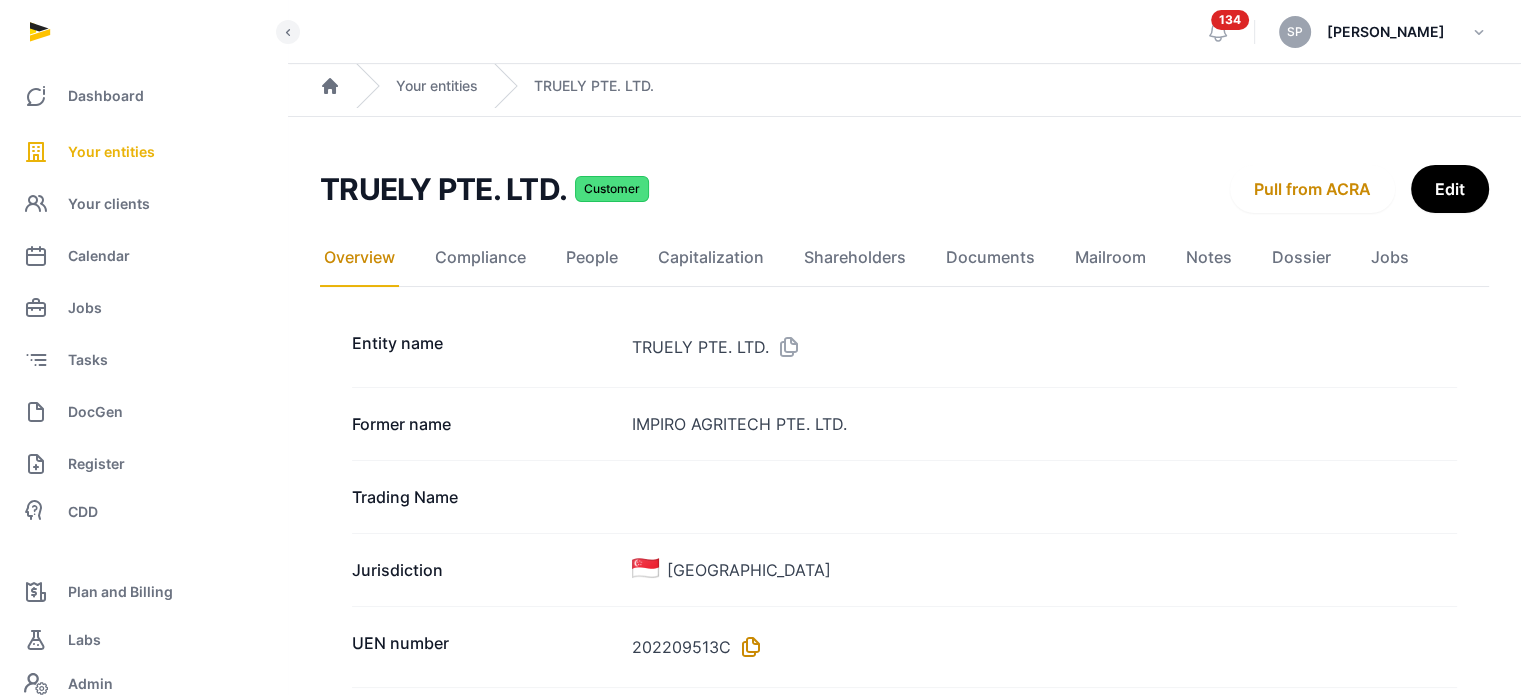 click at bounding box center [747, 647] 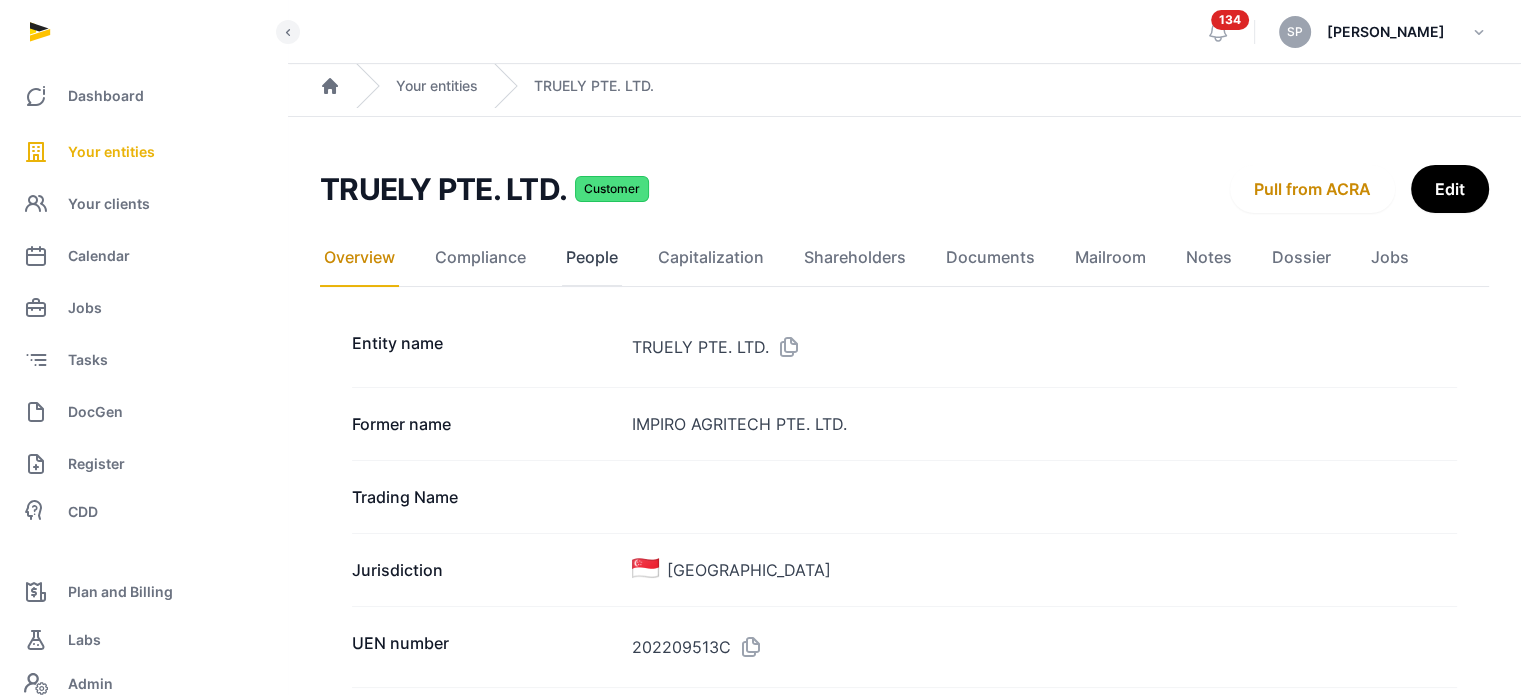 click on "People" 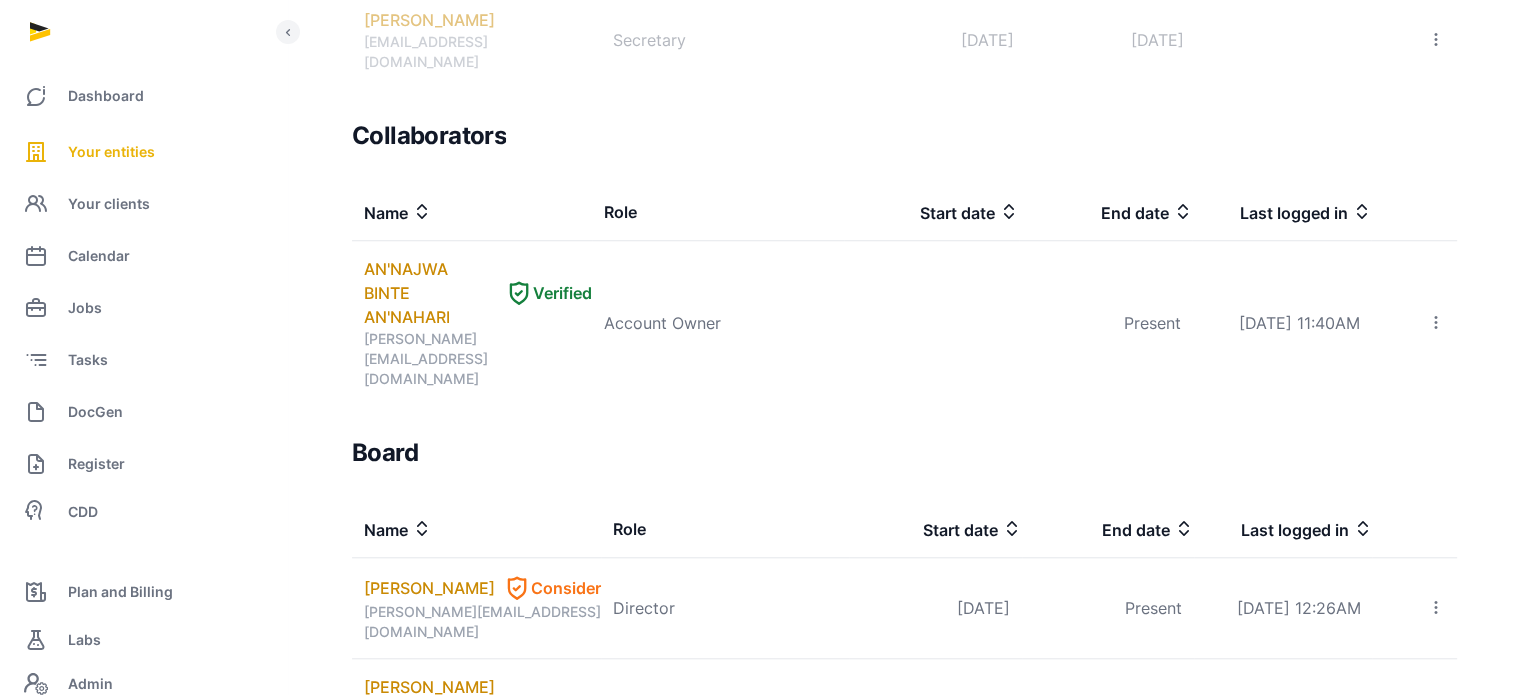 scroll, scrollTop: 2229, scrollLeft: 0, axis: vertical 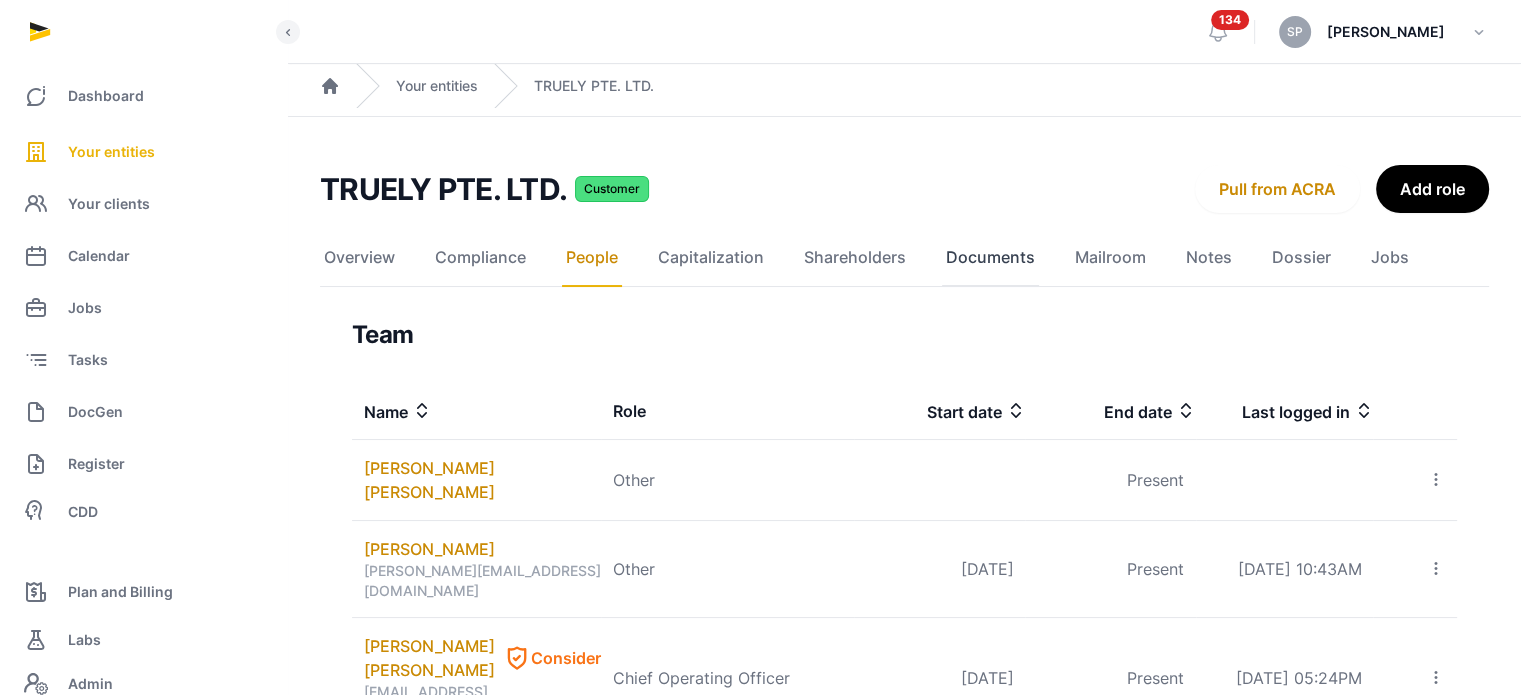 click on "Documents" 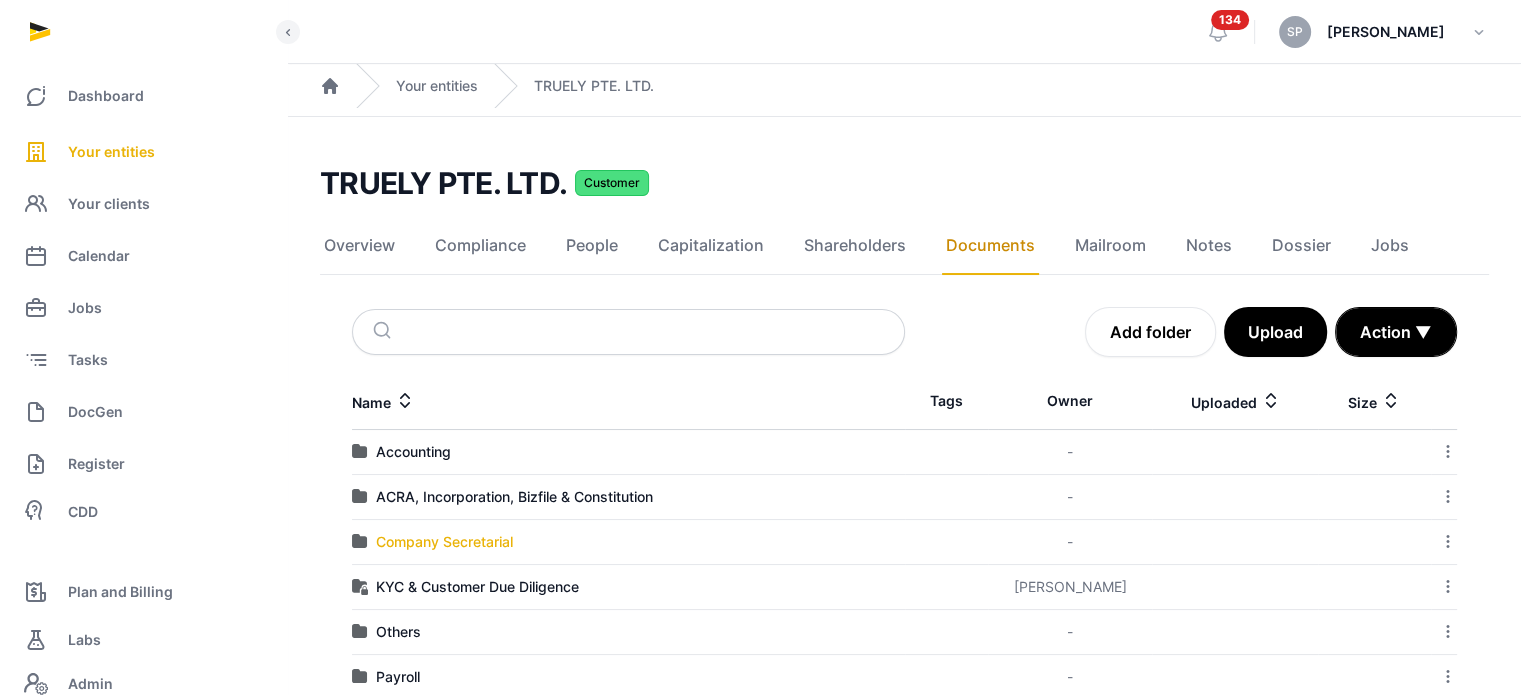 click on "Company Secretarial" at bounding box center (444, 542) 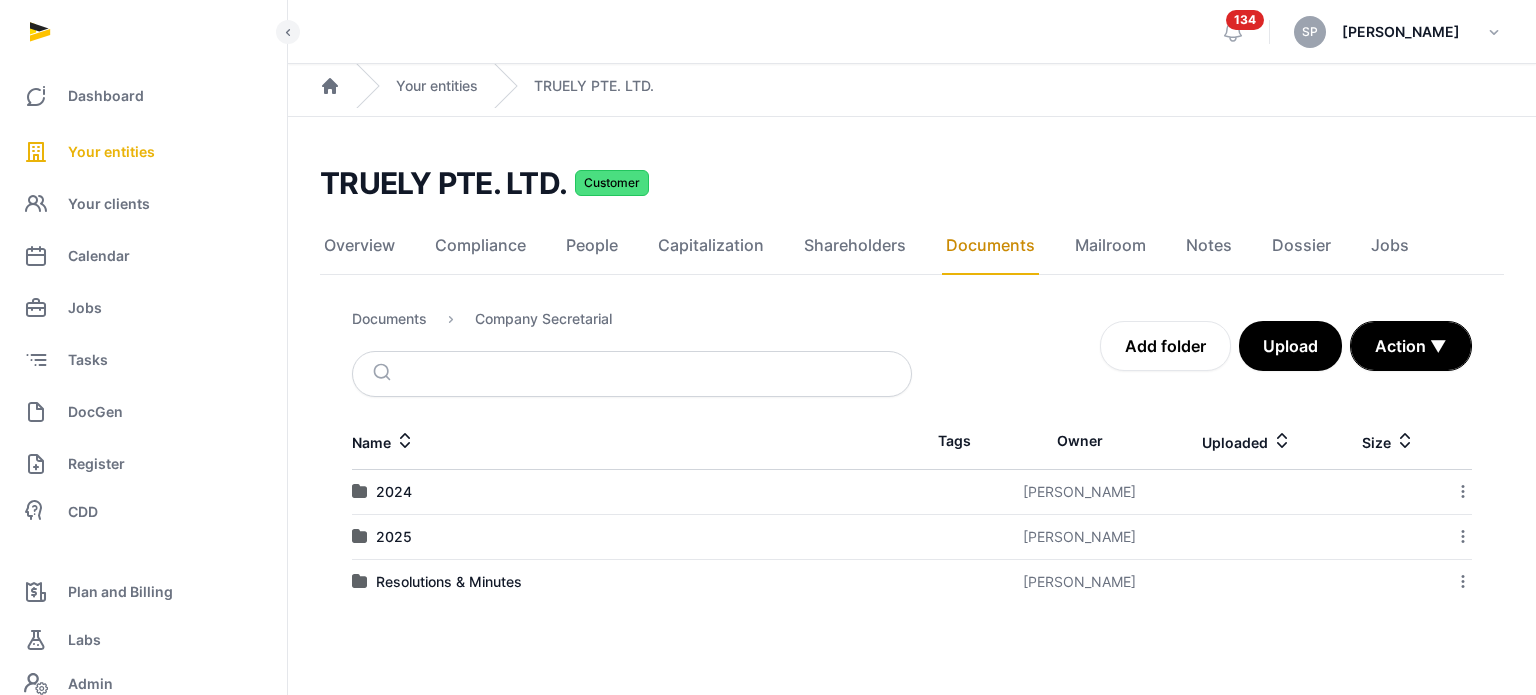 click on "2024" at bounding box center [632, 492] 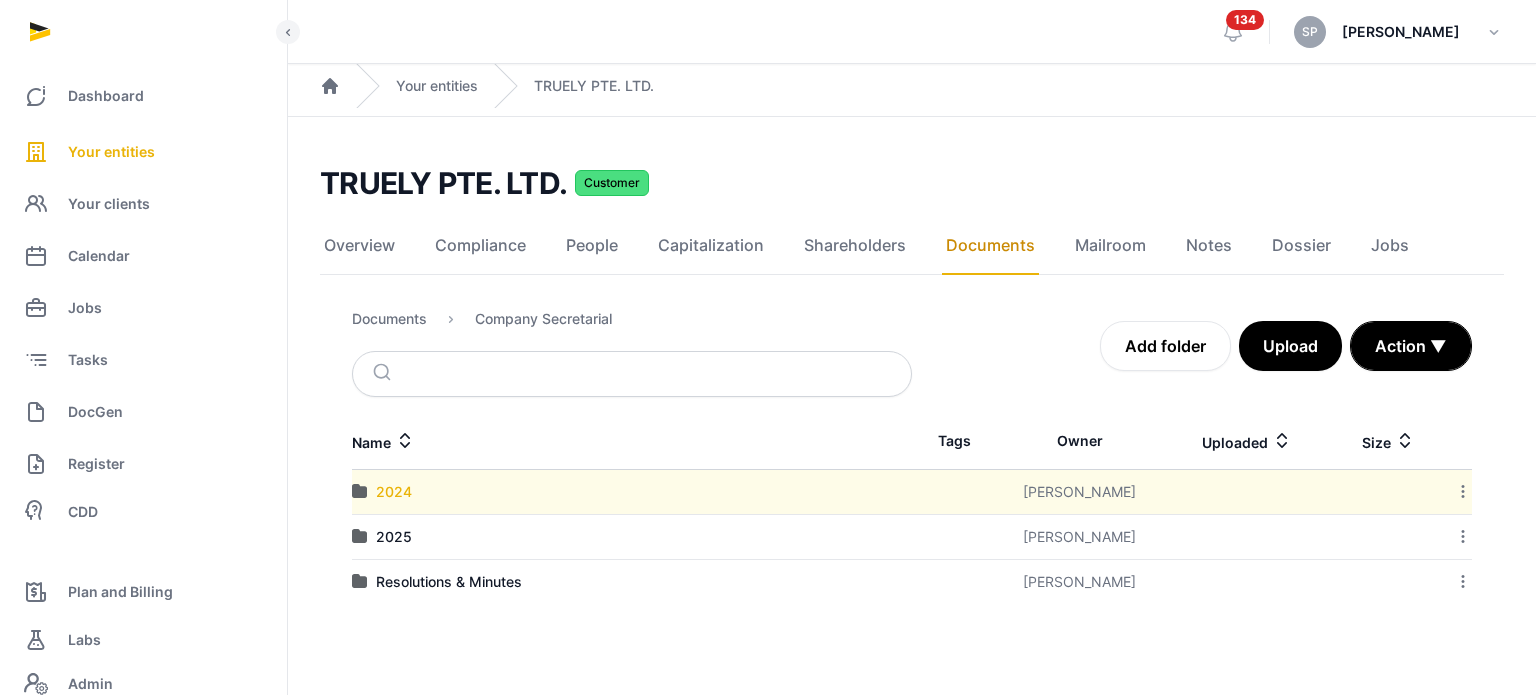 click on "2024" at bounding box center [394, 492] 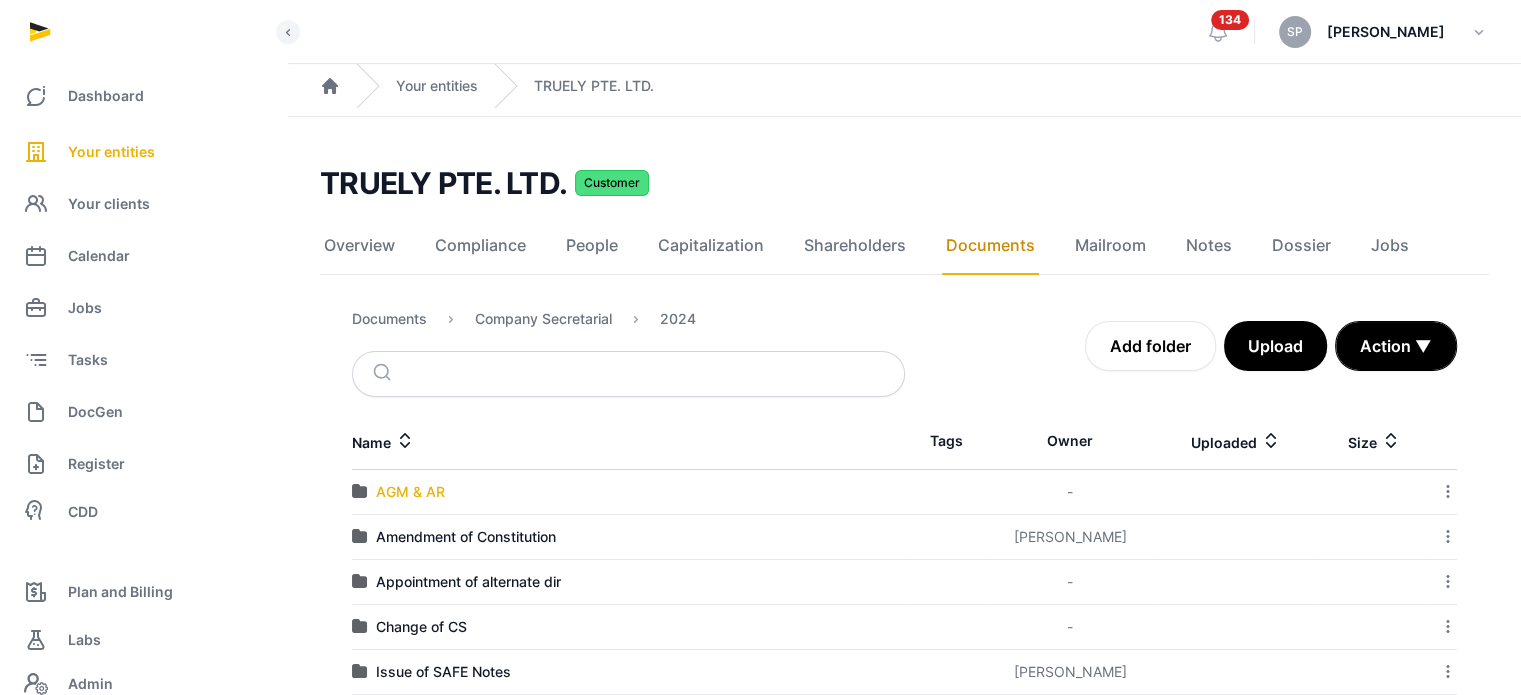click on "AGM & AR" at bounding box center [410, 492] 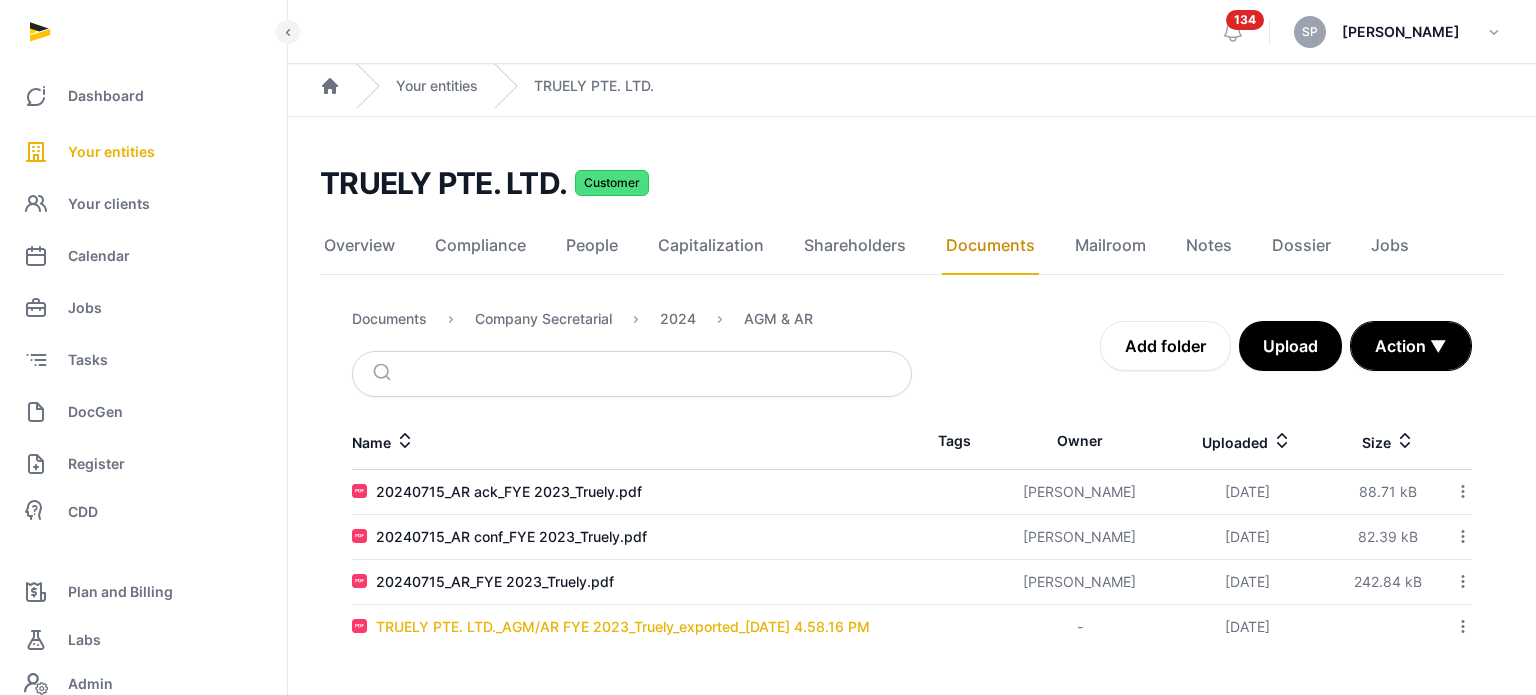 click on "TRUELY PTE. LTD._AGM/AR FYE 2023_Truely_exported_[DATE] 4.58.16 PM" at bounding box center [623, 627] 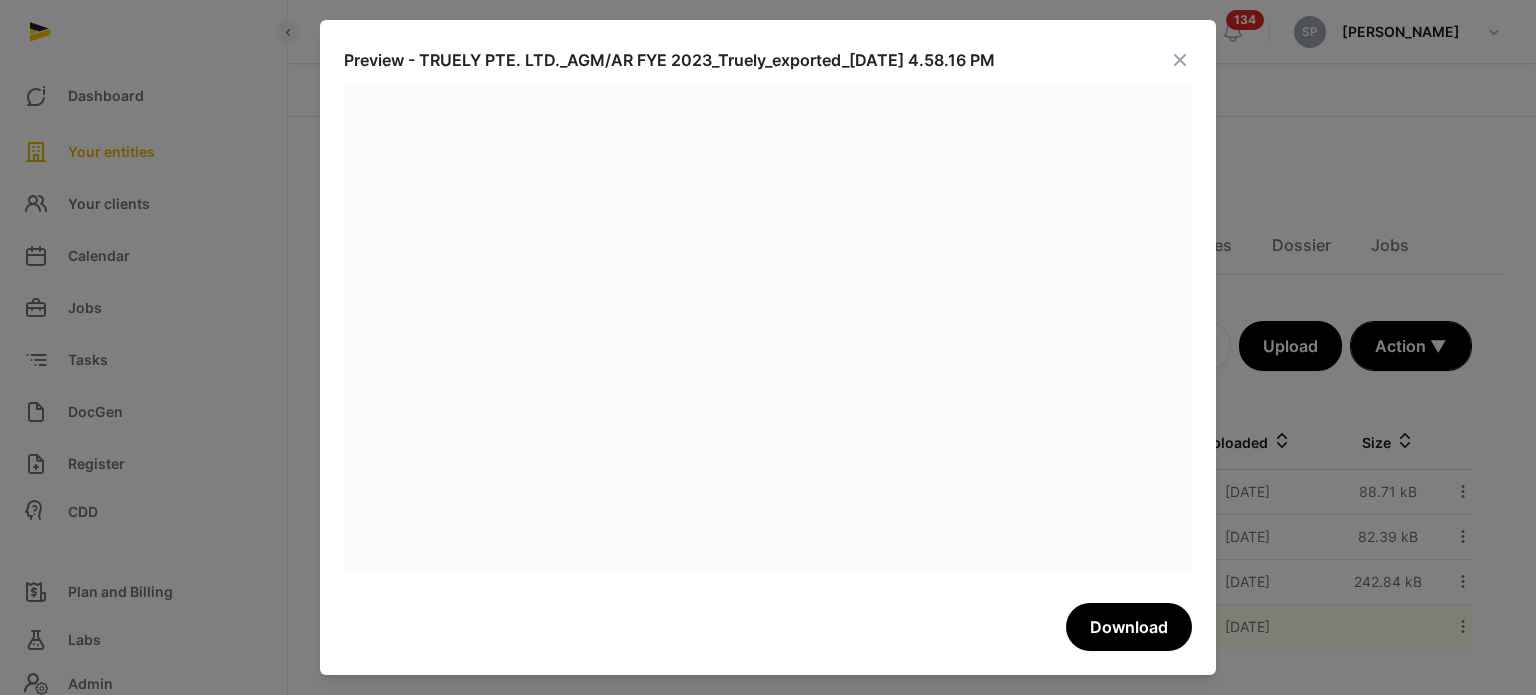 click at bounding box center (1180, 60) 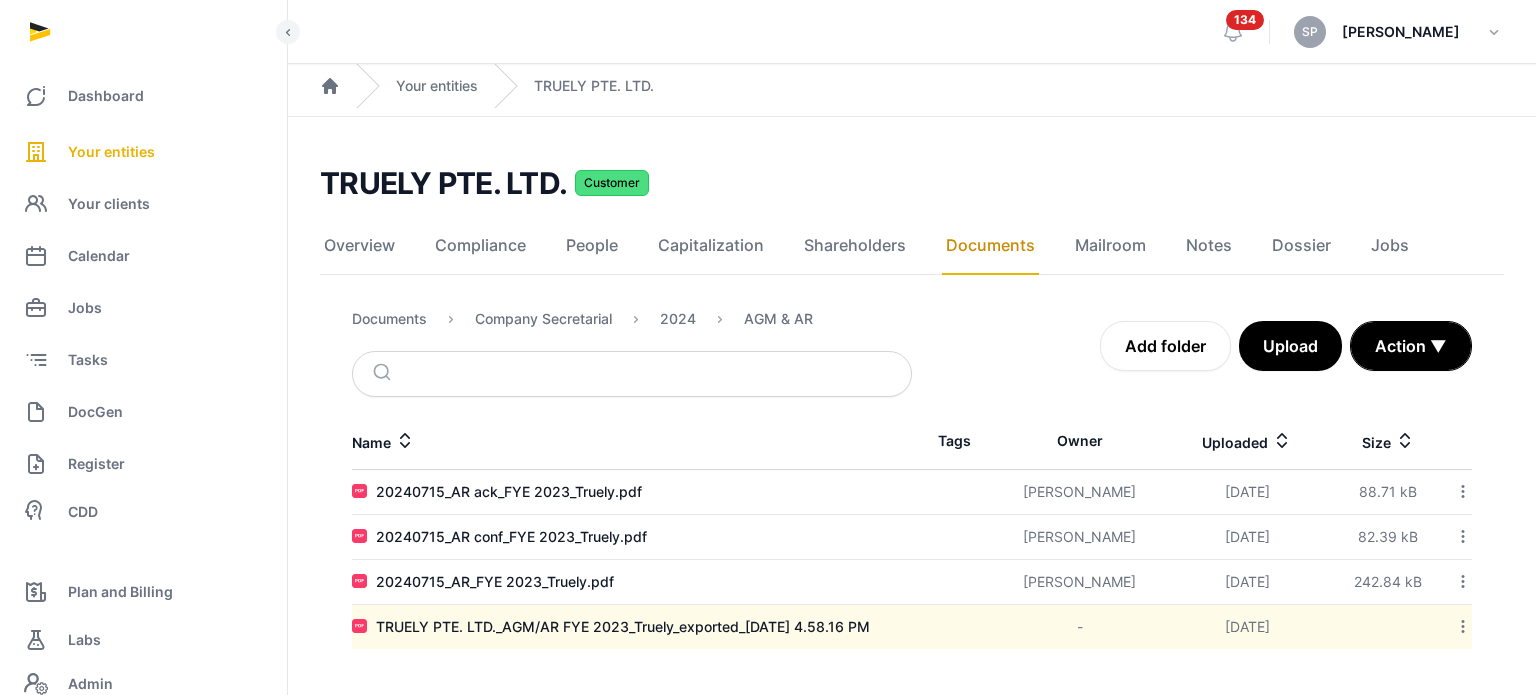 click on "Documents  Company Secretarial 2024 AGM & AR" at bounding box center [582, 323] 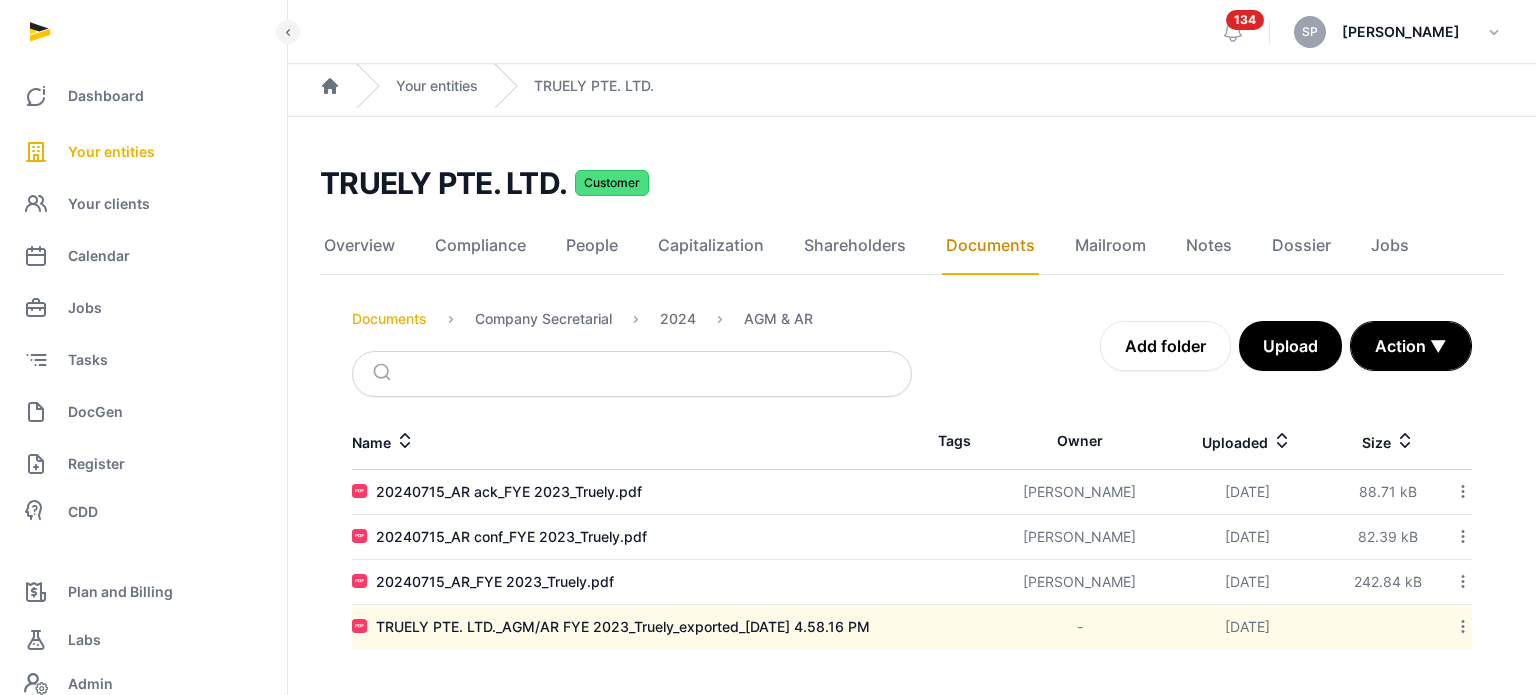 click on "Documents" at bounding box center (389, 319) 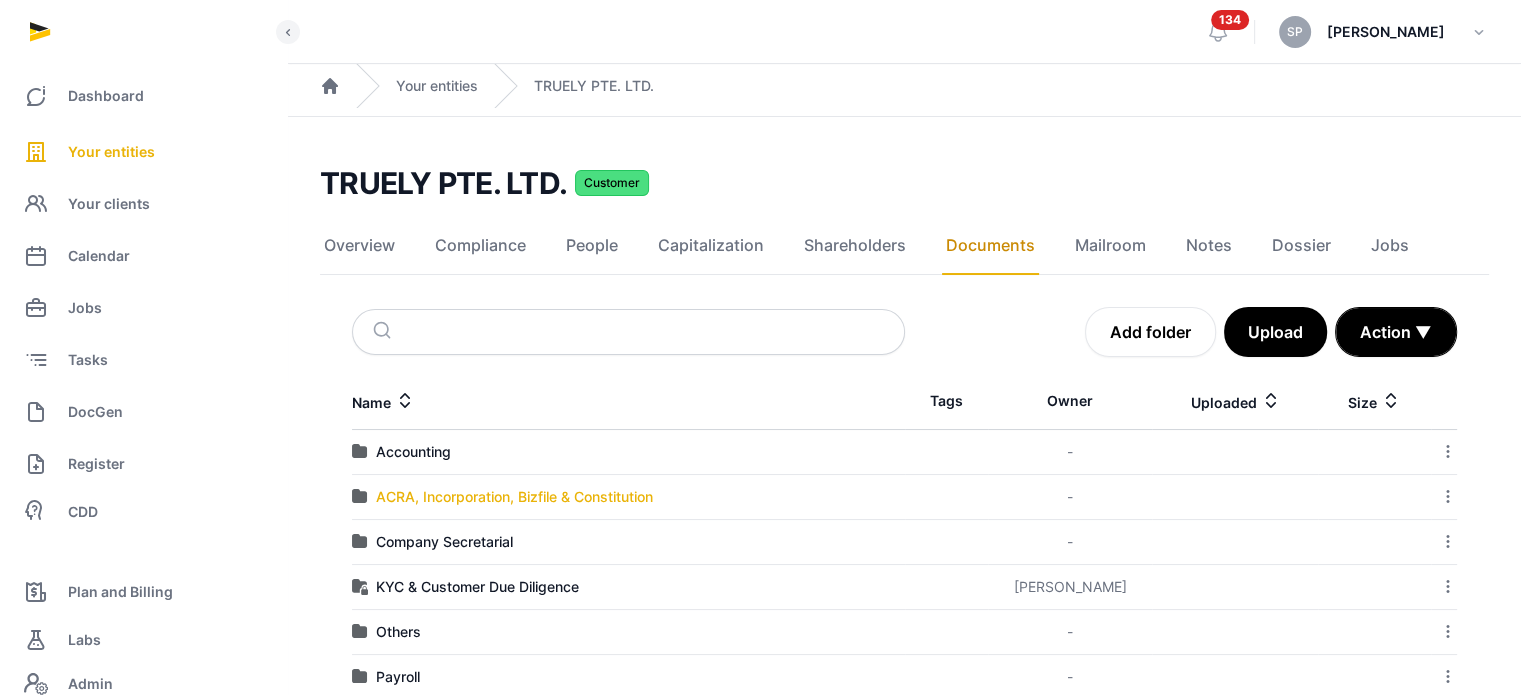 click on "ACRA, Incorporation, Bizfile & Constitution" at bounding box center (514, 497) 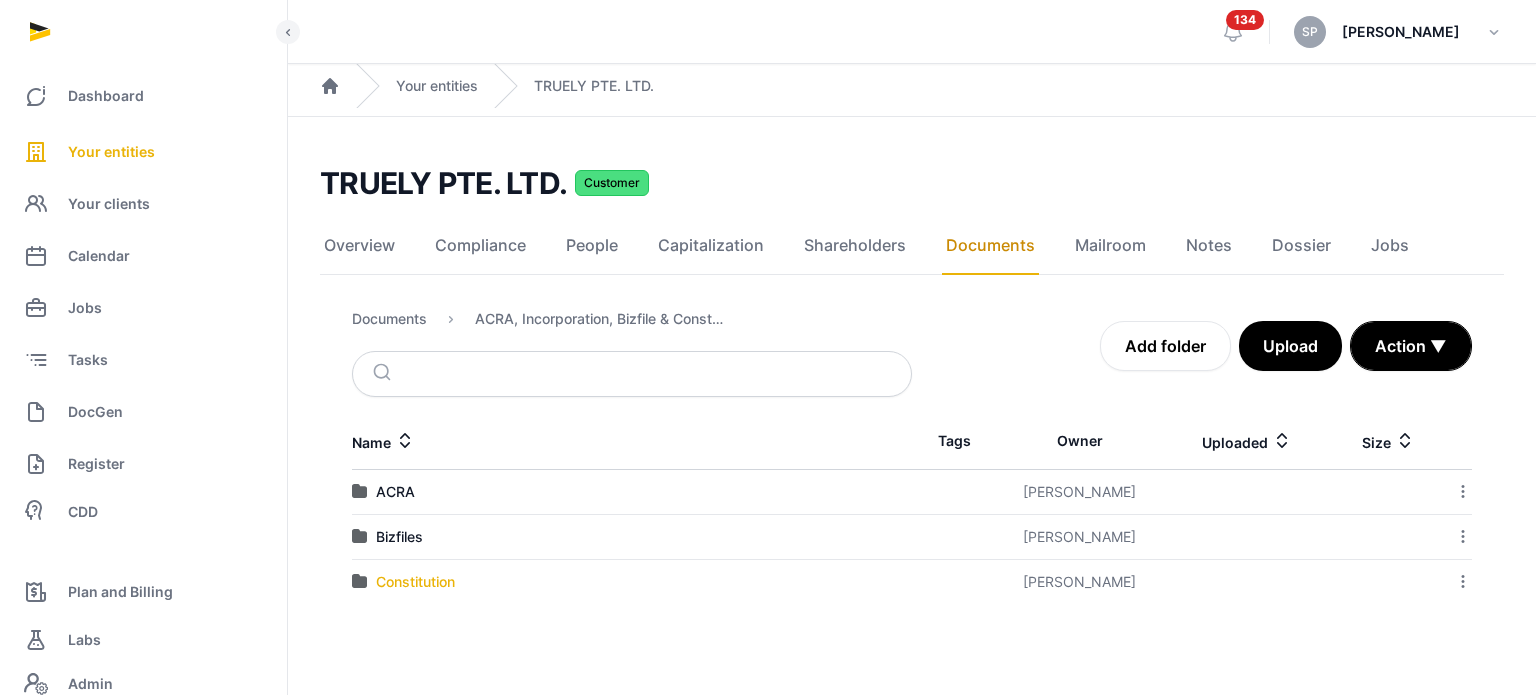 click on "Constitution" at bounding box center [415, 582] 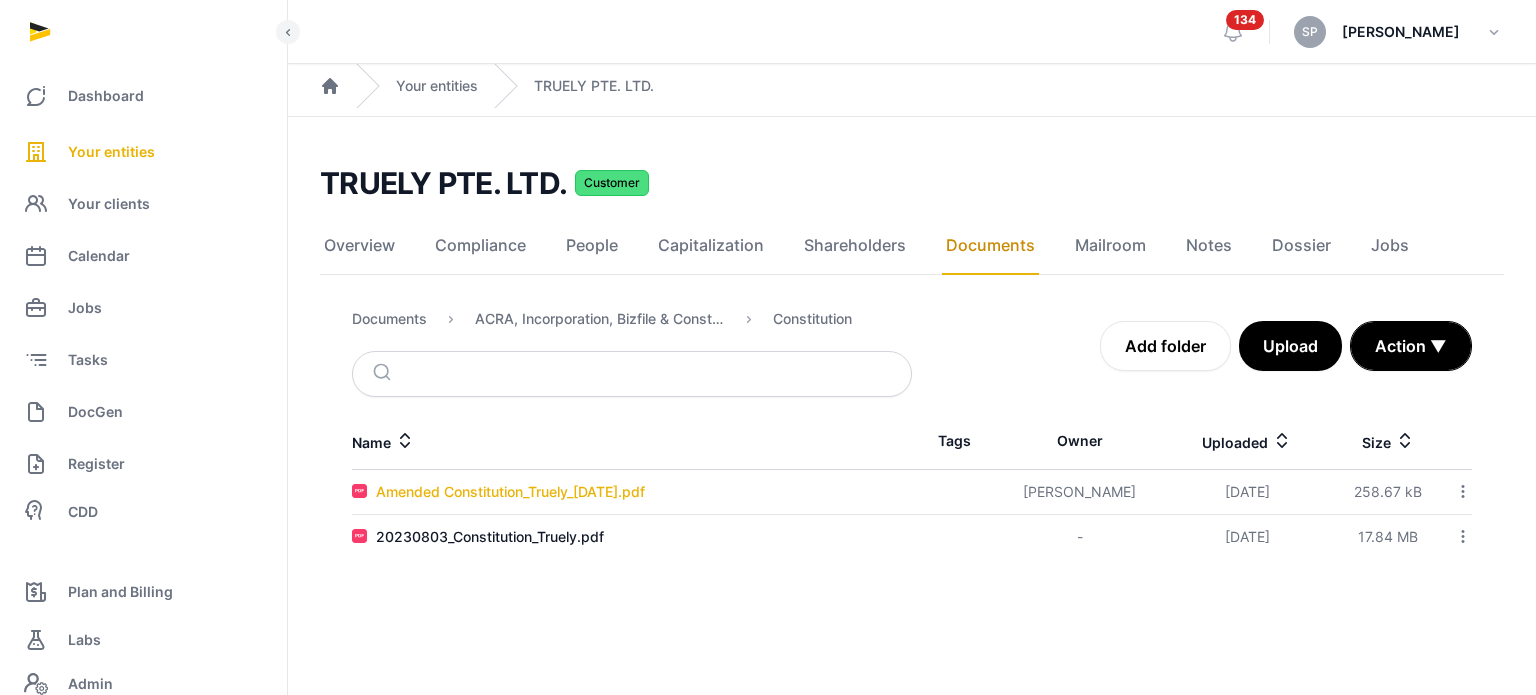click on "Amended Constitution_Truely_[DATE].pdf" at bounding box center (510, 492) 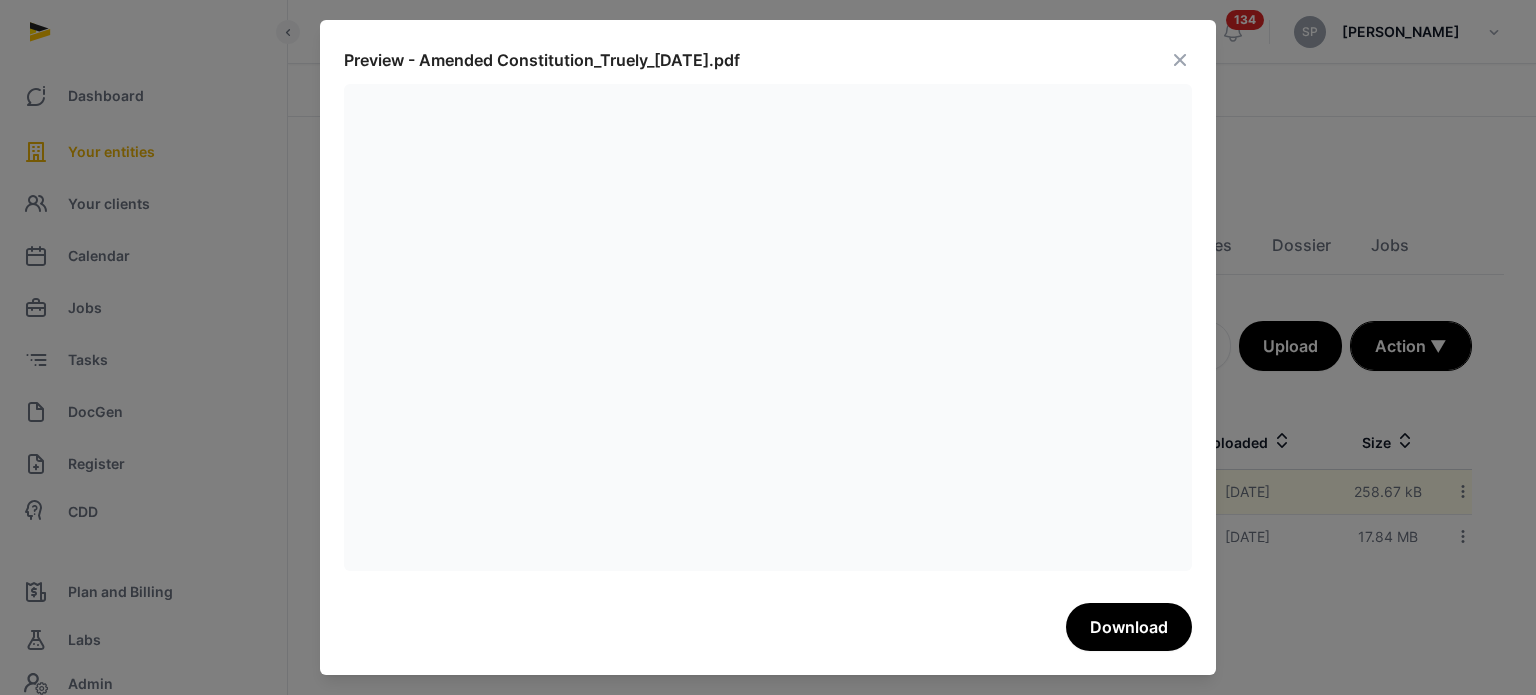click at bounding box center (1180, 60) 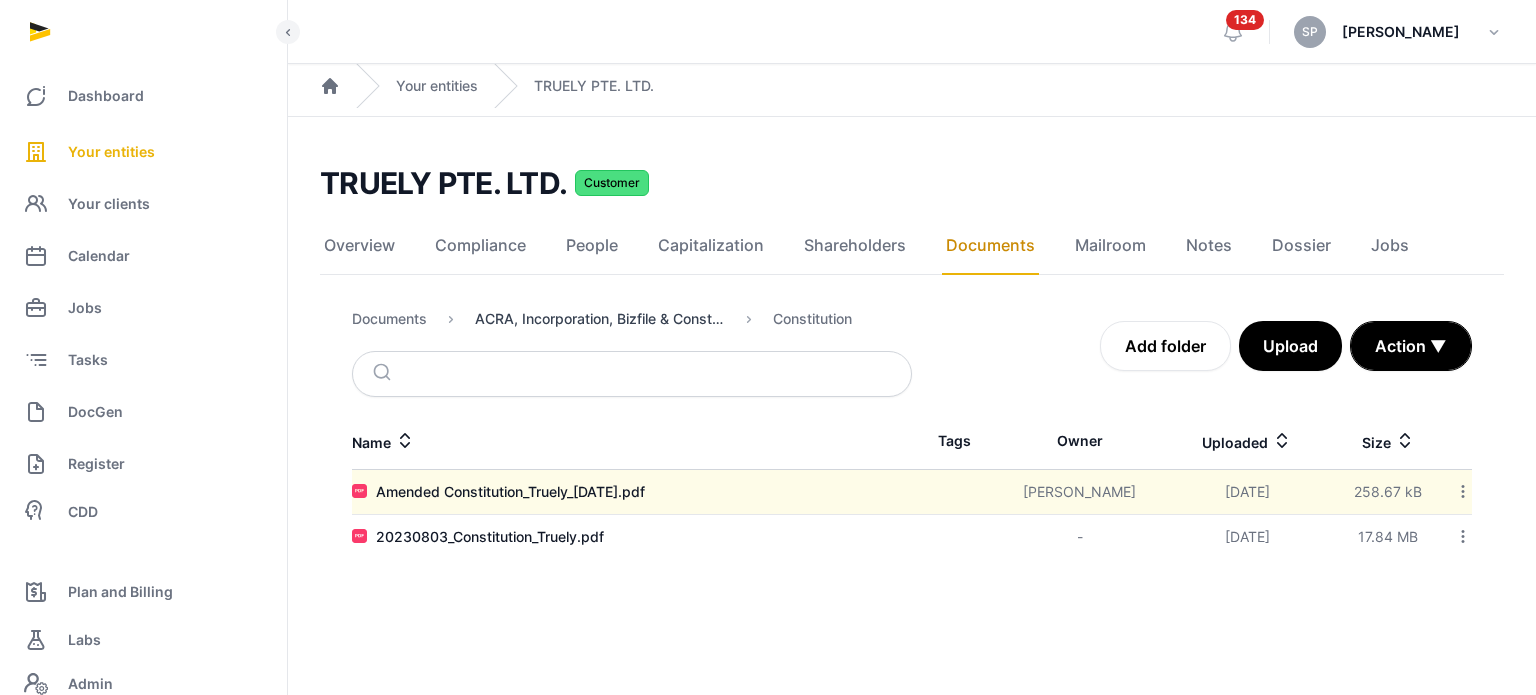 click on "ACRA, Incorporation, Bizfile & Constitution" at bounding box center (600, 319) 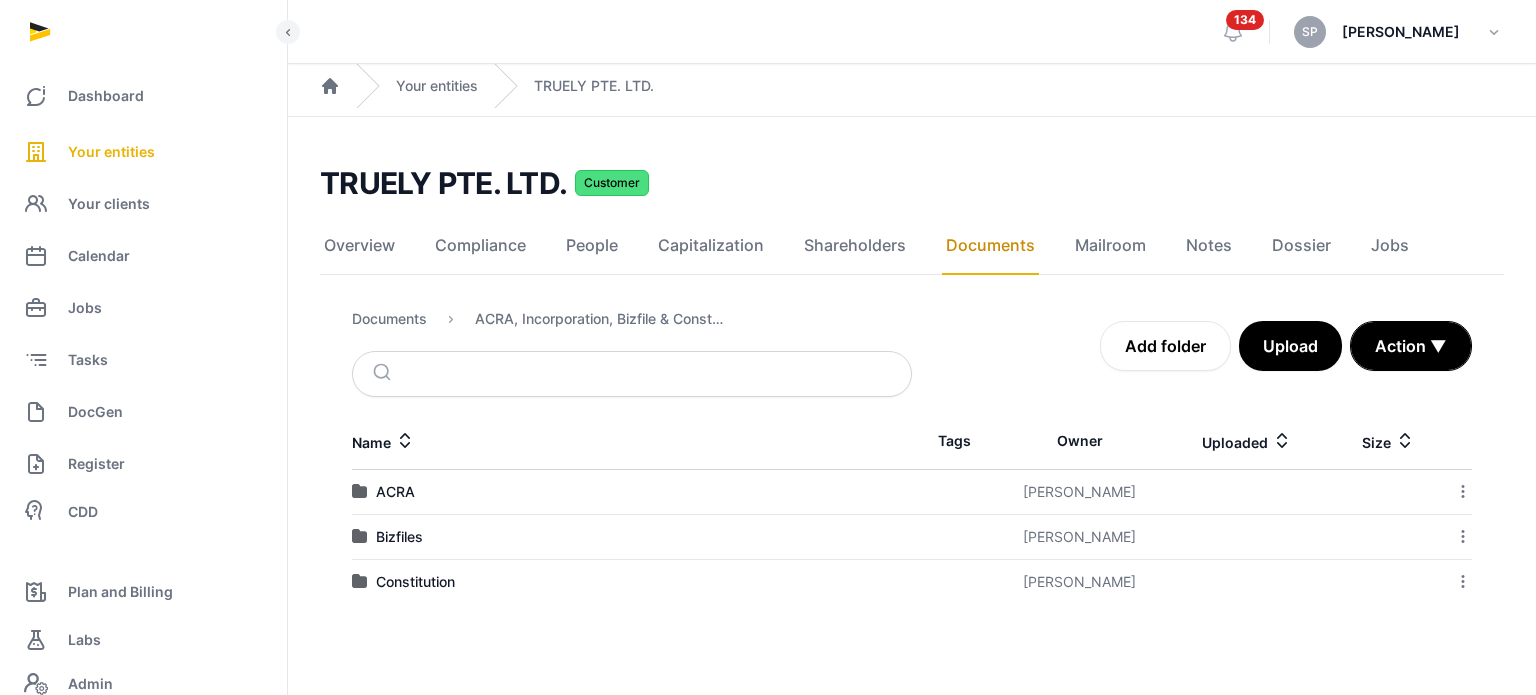 click on "Documents  ACRA, Incorporation, Bizfile & Constitution" at bounding box center (538, 323) 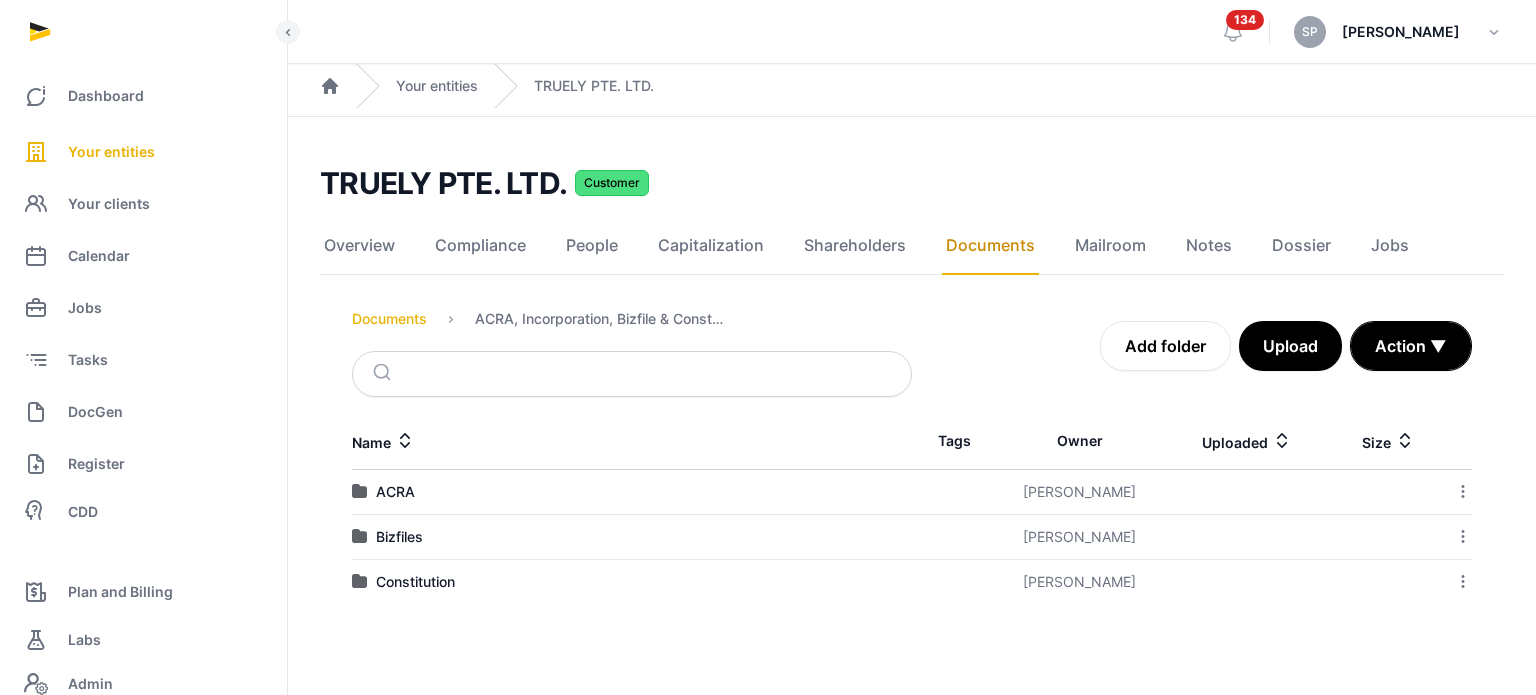 click on "Documents" at bounding box center (389, 319) 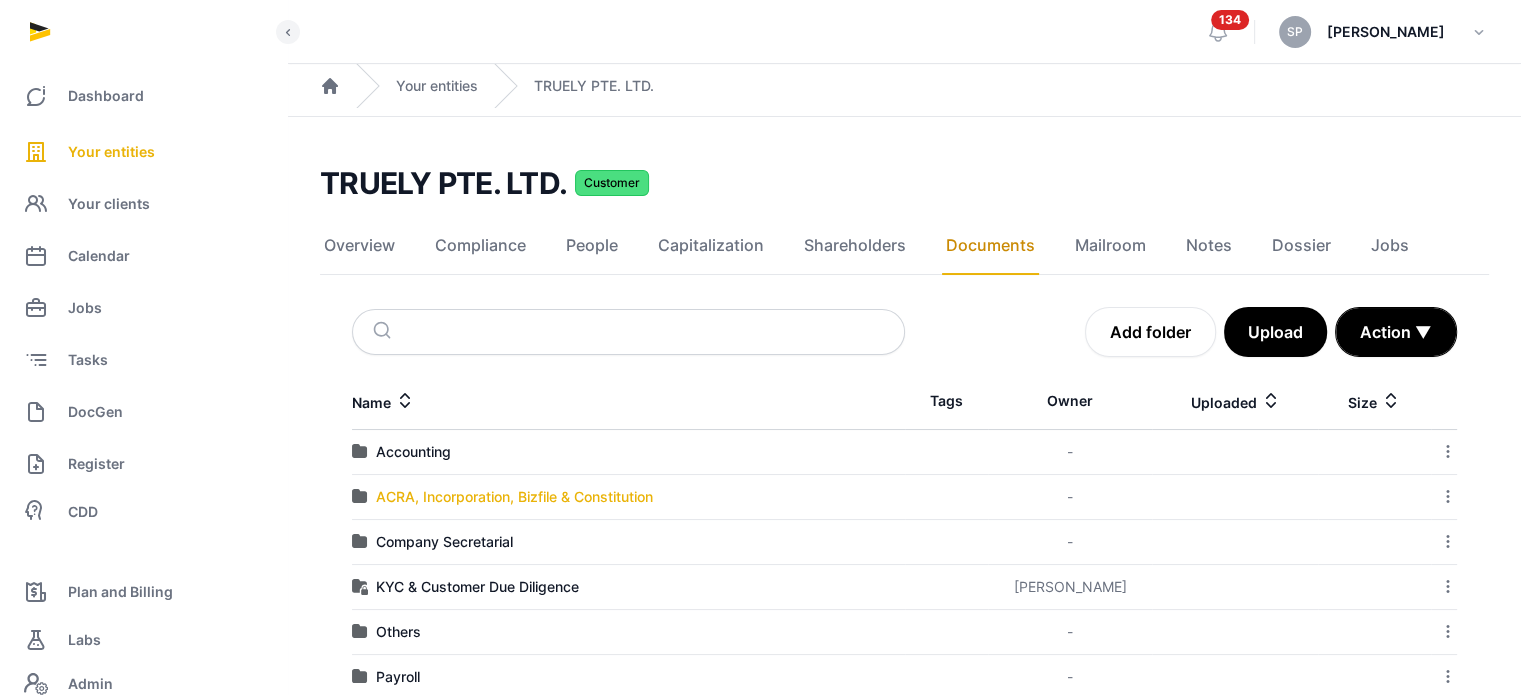click on "ACRA, Incorporation, Bizfile & Constitution" at bounding box center [514, 497] 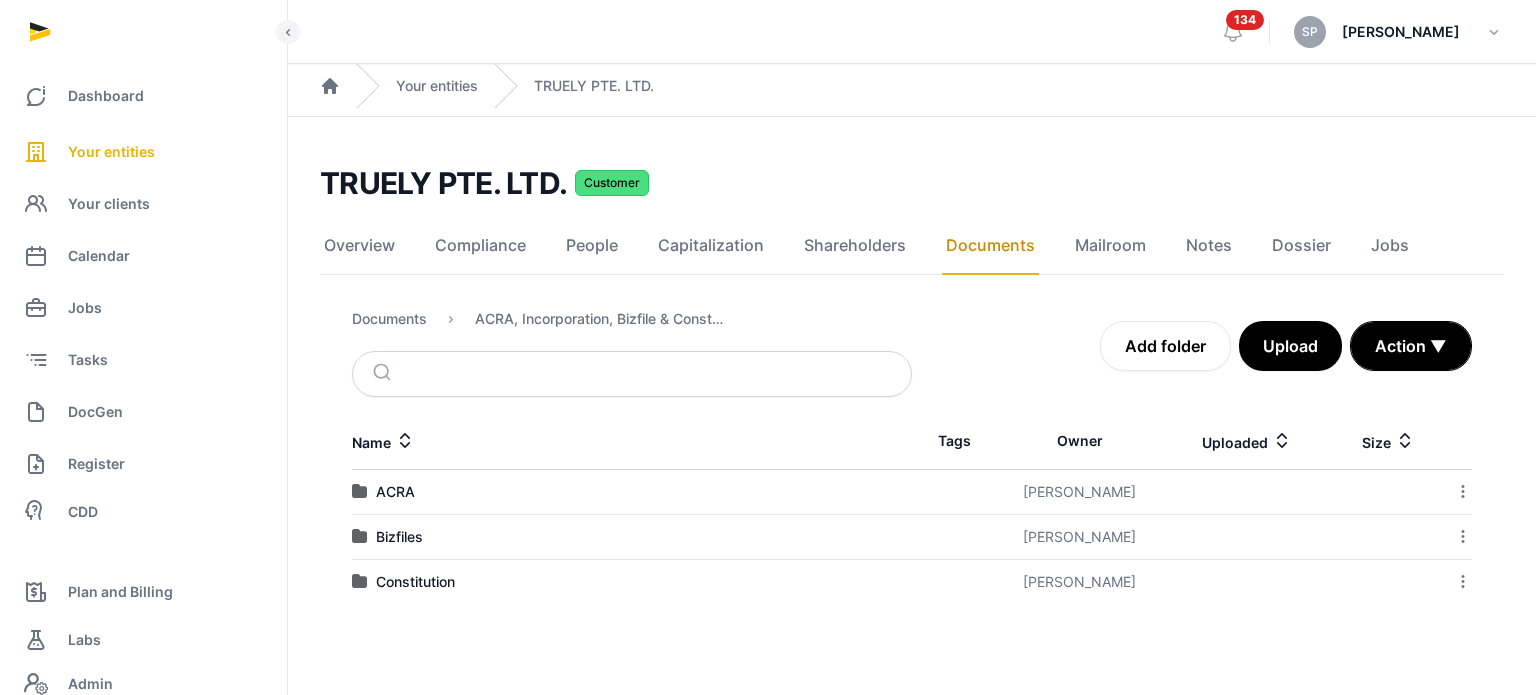 click on "Documents  ACRA, Incorporation, Bizfile & Constitution" at bounding box center (632, 323) 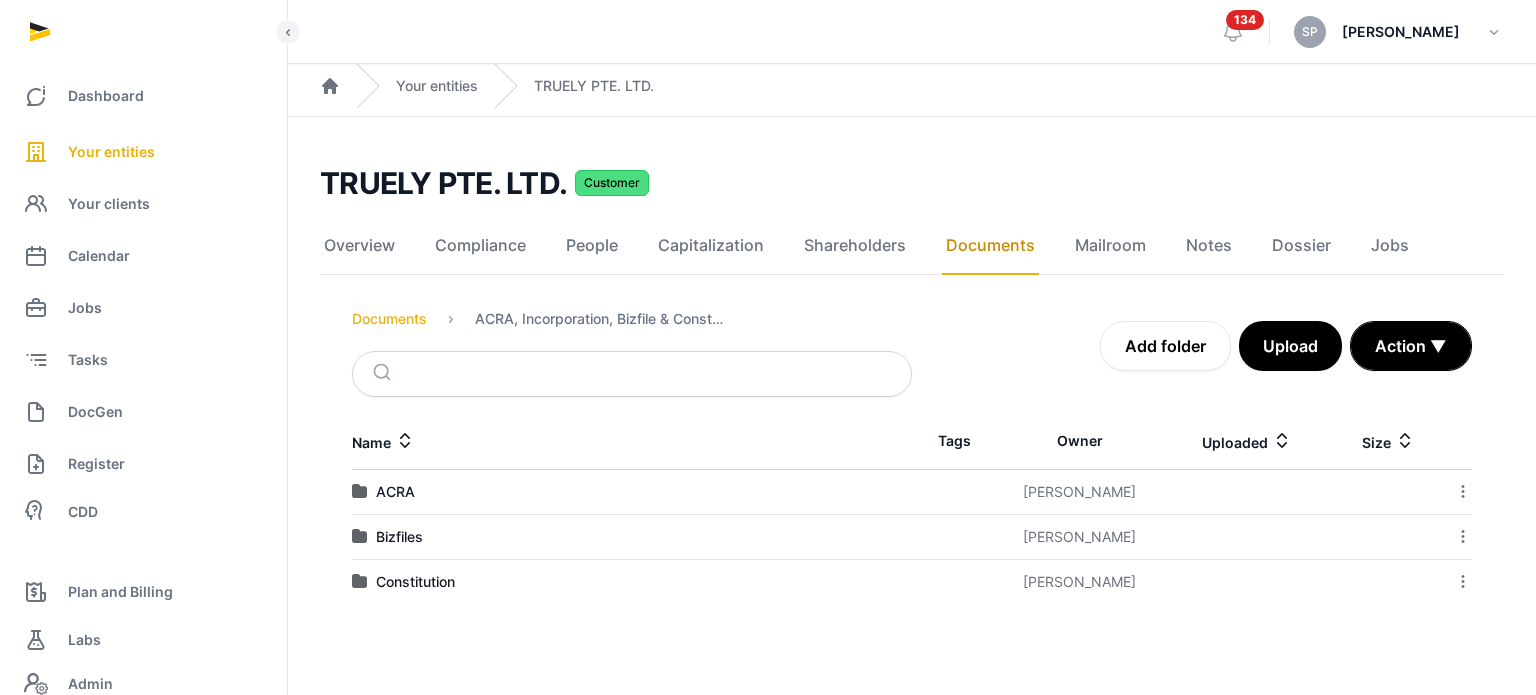 click on "Documents" at bounding box center [389, 319] 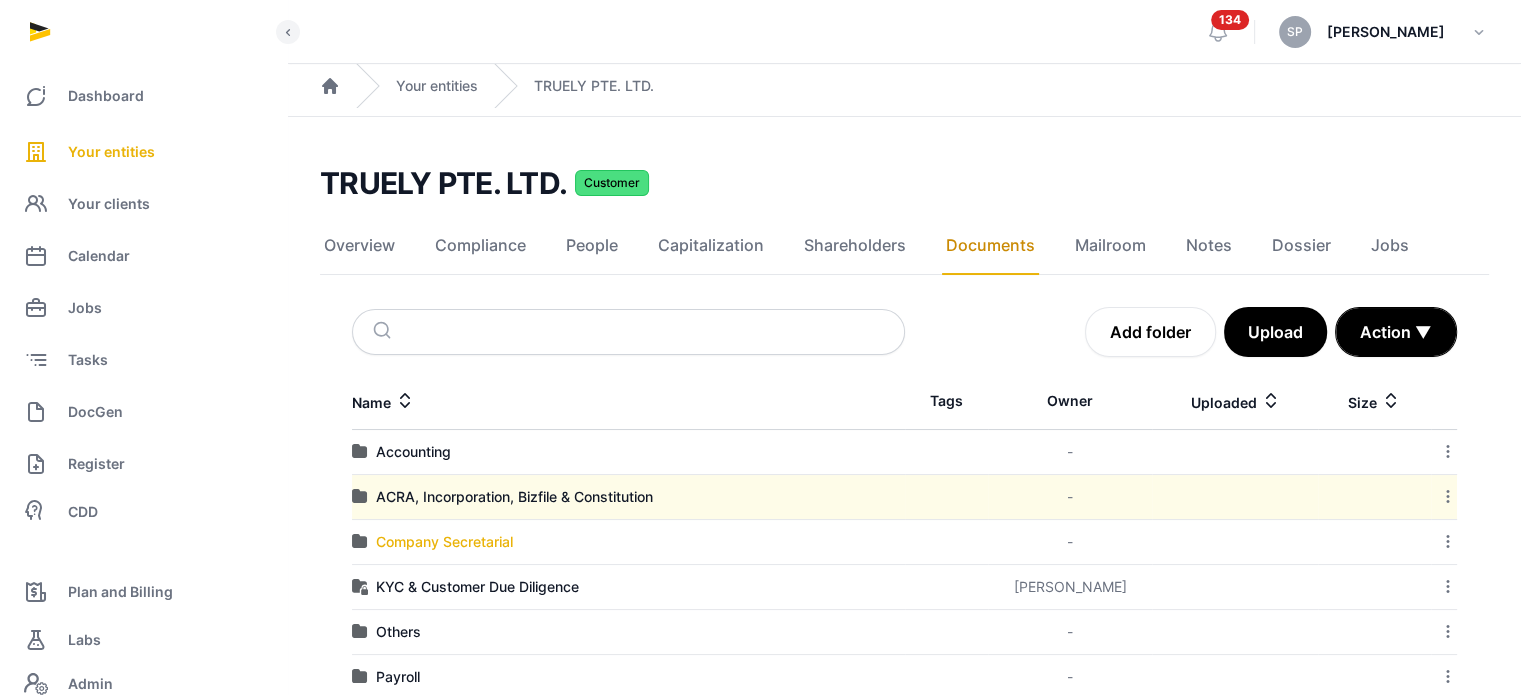click on "Company Secretarial" at bounding box center [444, 542] 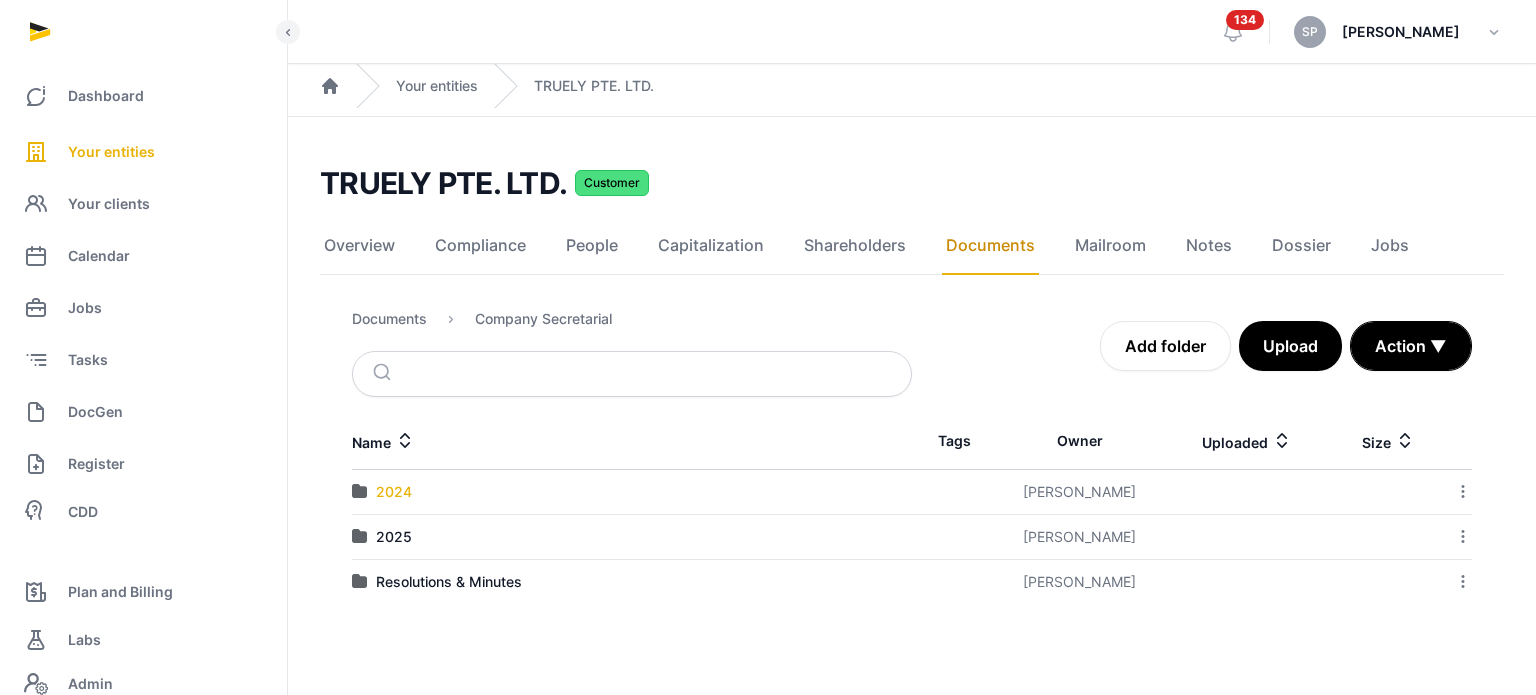 click on "2024" at bounding box center (394, 492) 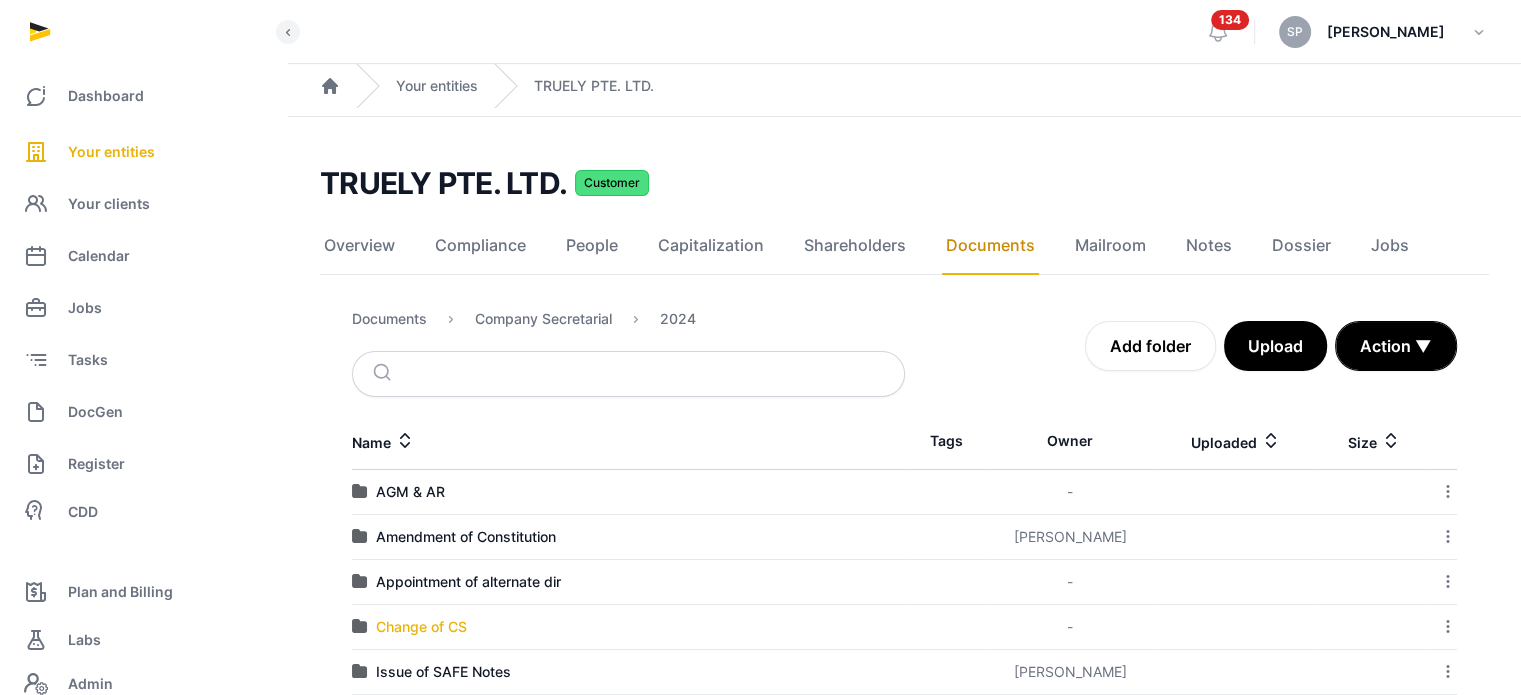 click on "Change of CS" at bounding box center [421, 627] 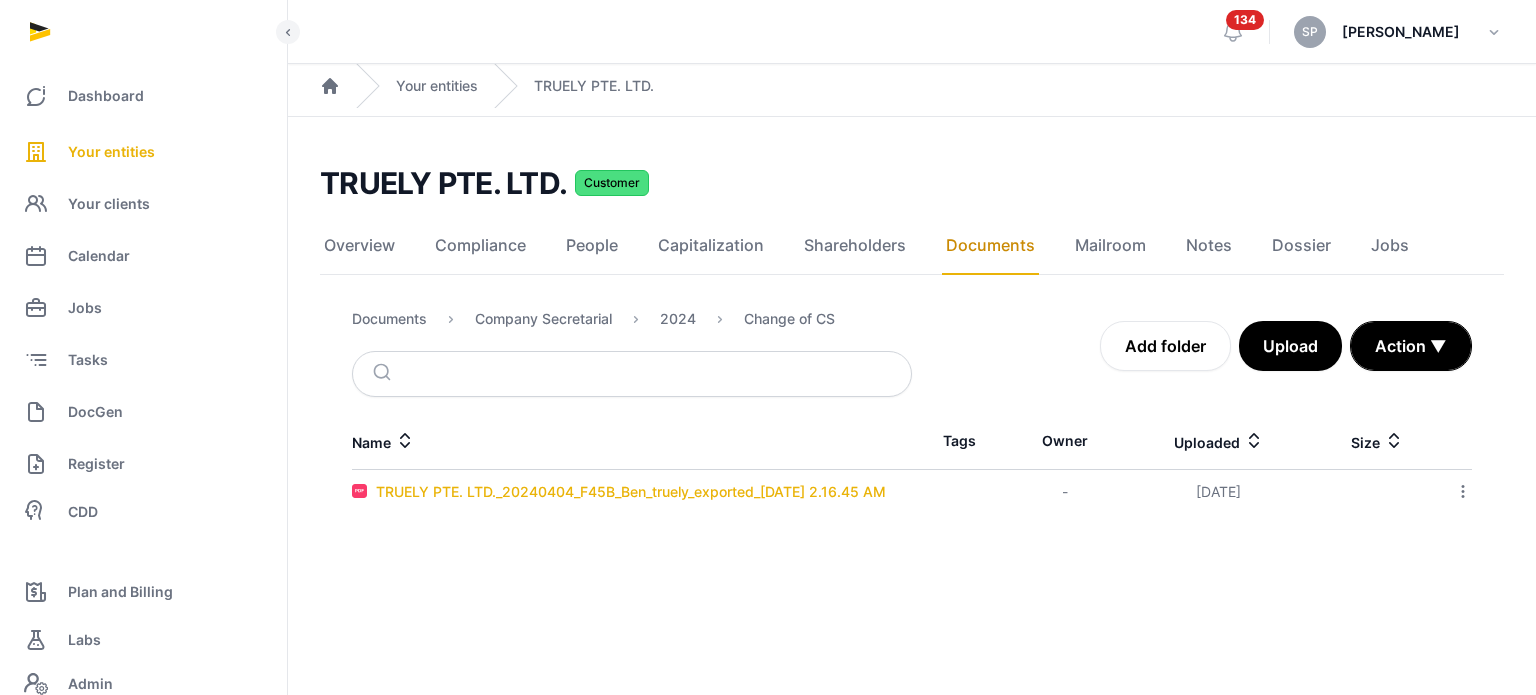 click on "TRUELY PTE. LTD._20240404_F45B_Ben_truely_exported_[DATE] 2.16.45 AM" at bounding box center [631, 492] 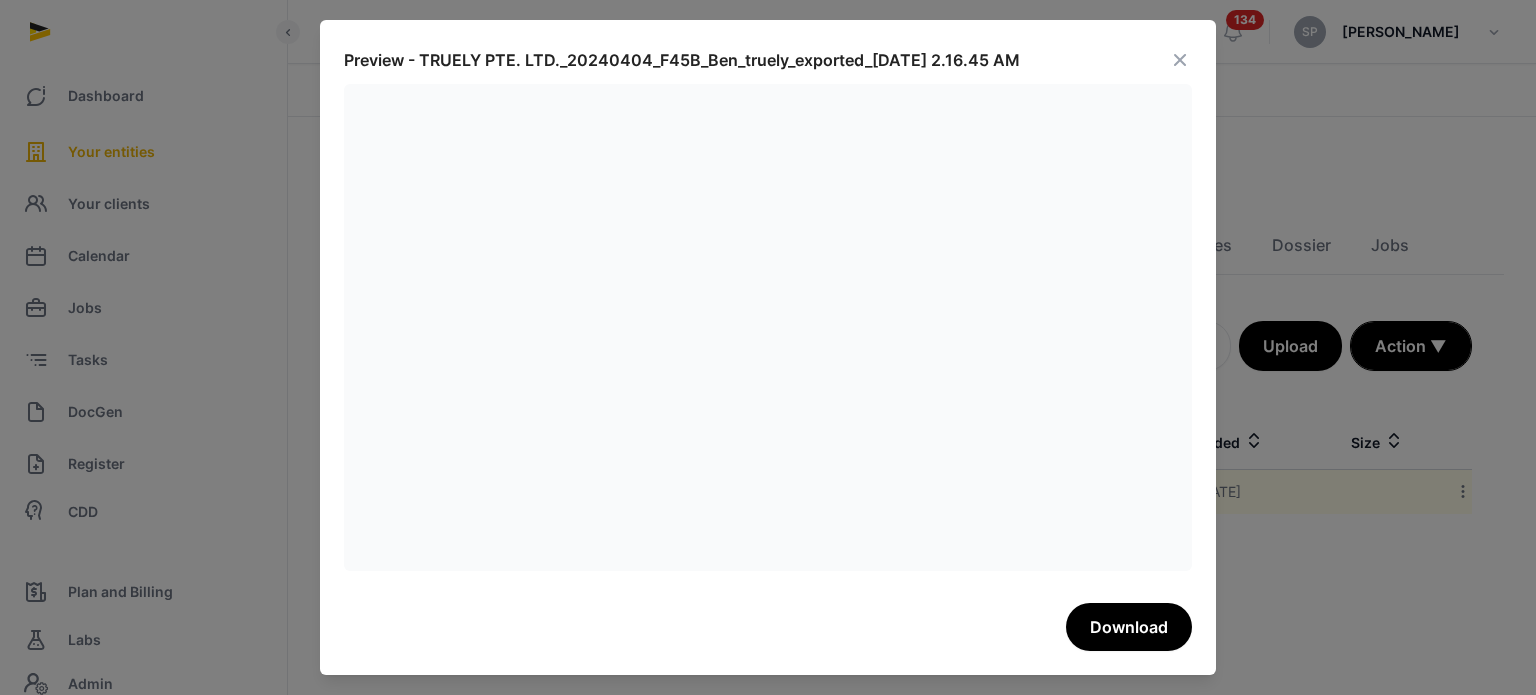 click at bounding box center (1180, 60) 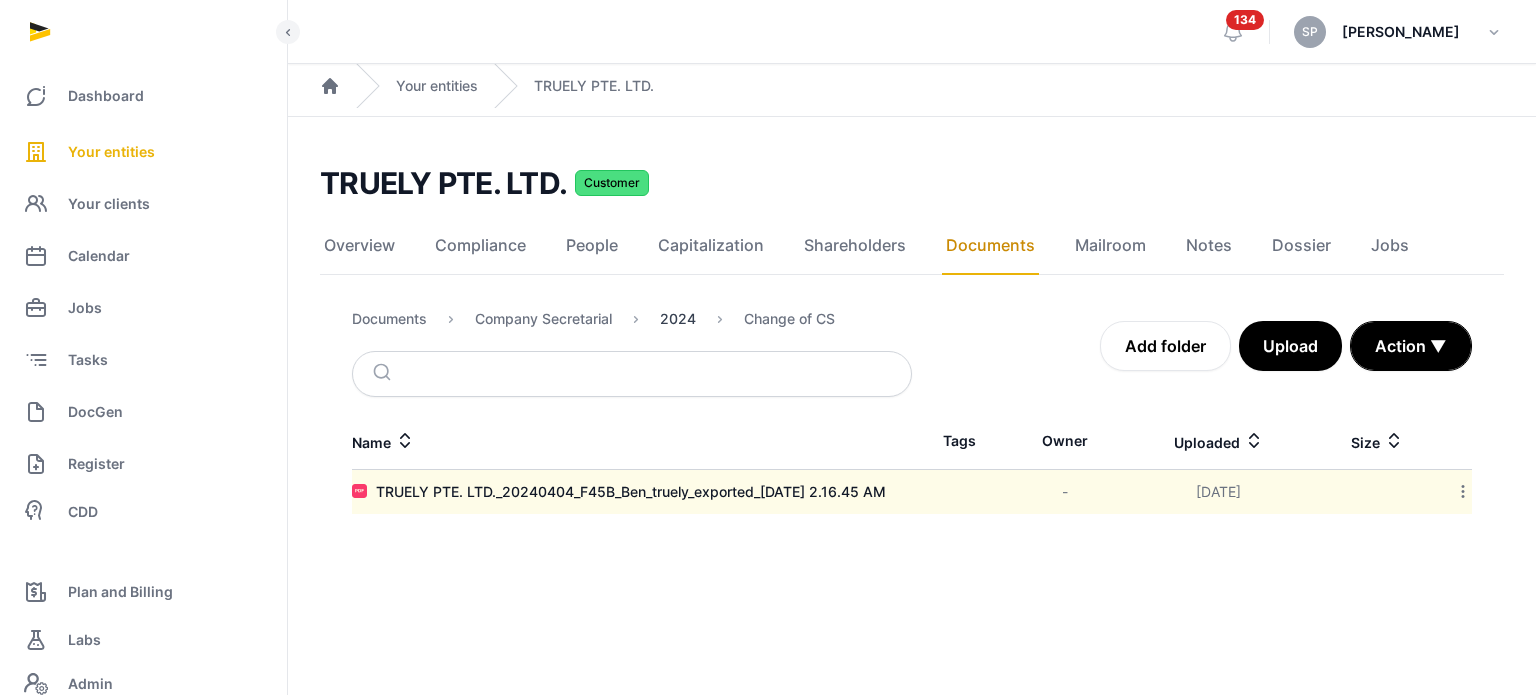 click on "2024" at bounding box center [678, 319] 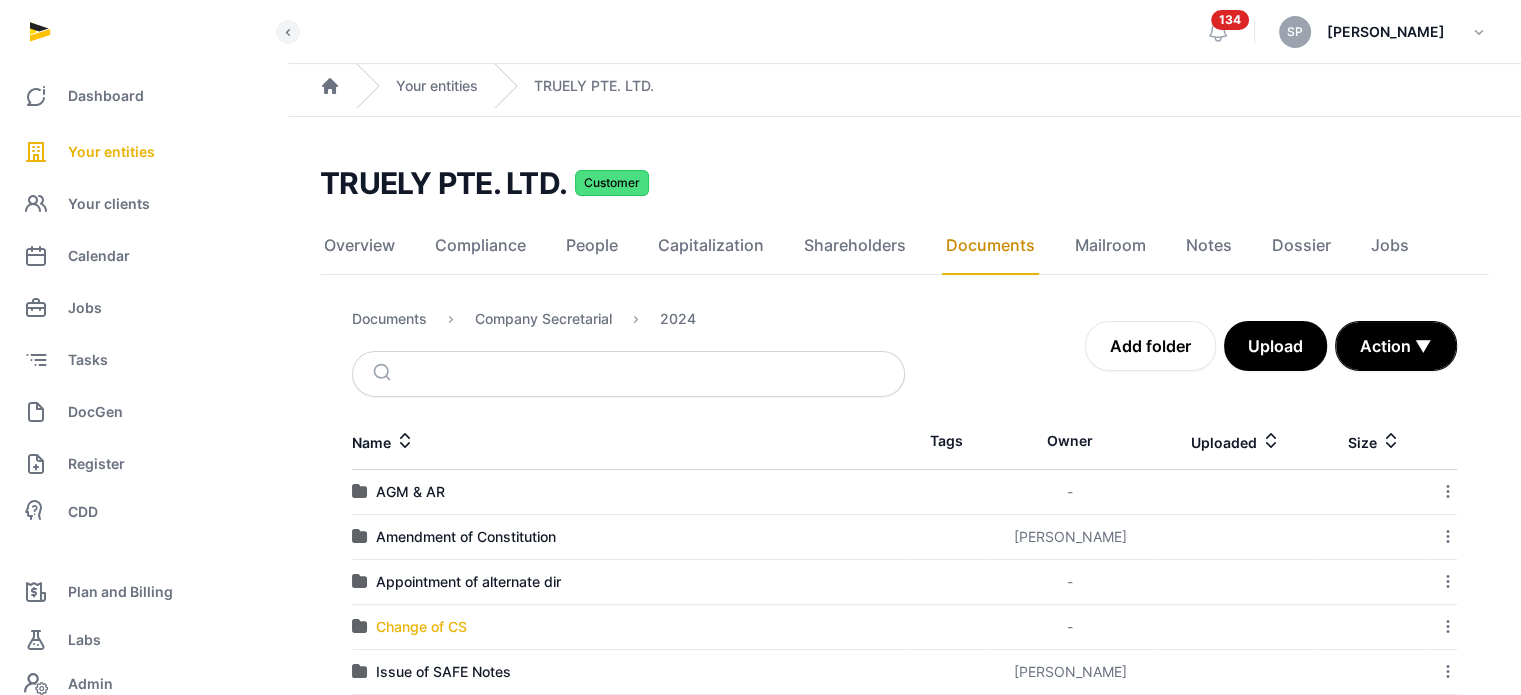click on "Change of CS" at bounding box center (421, 627) 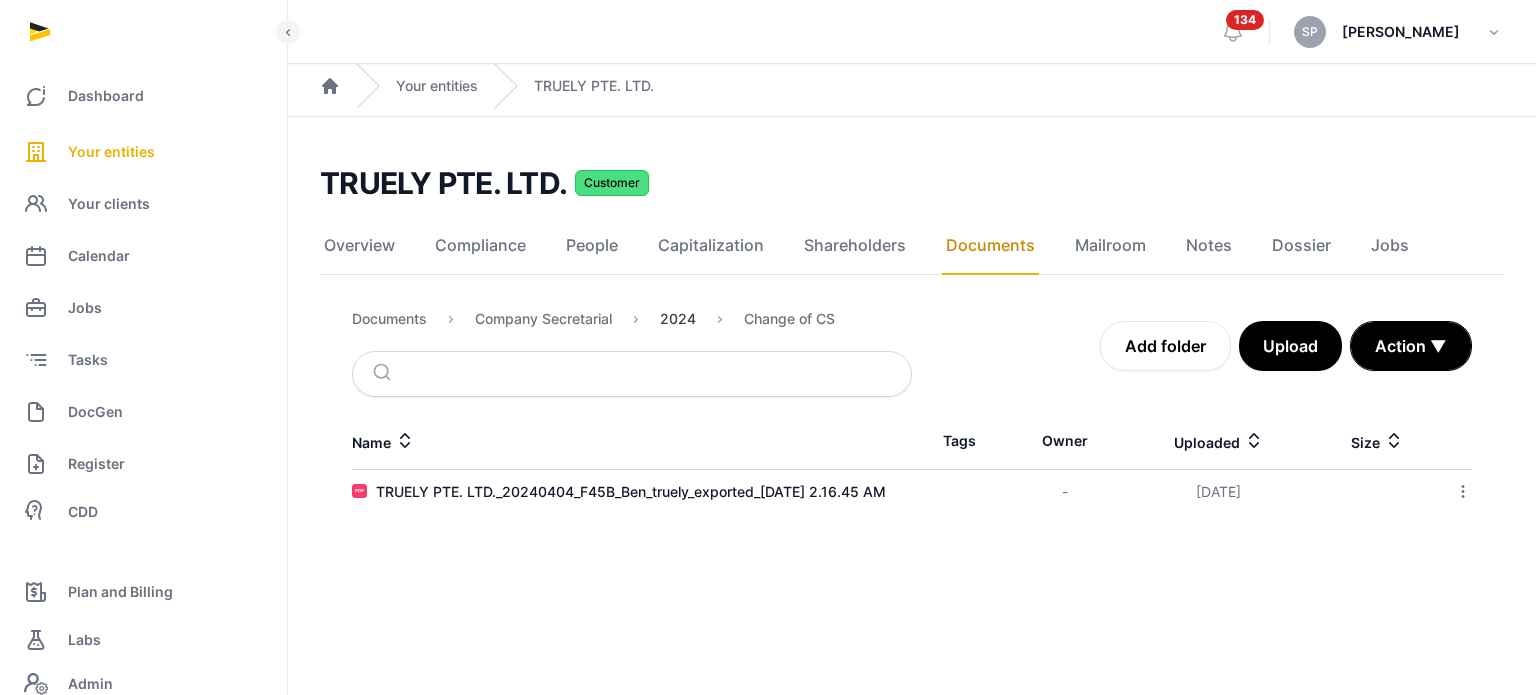 click on "2024" at bounding box center [678, 319] 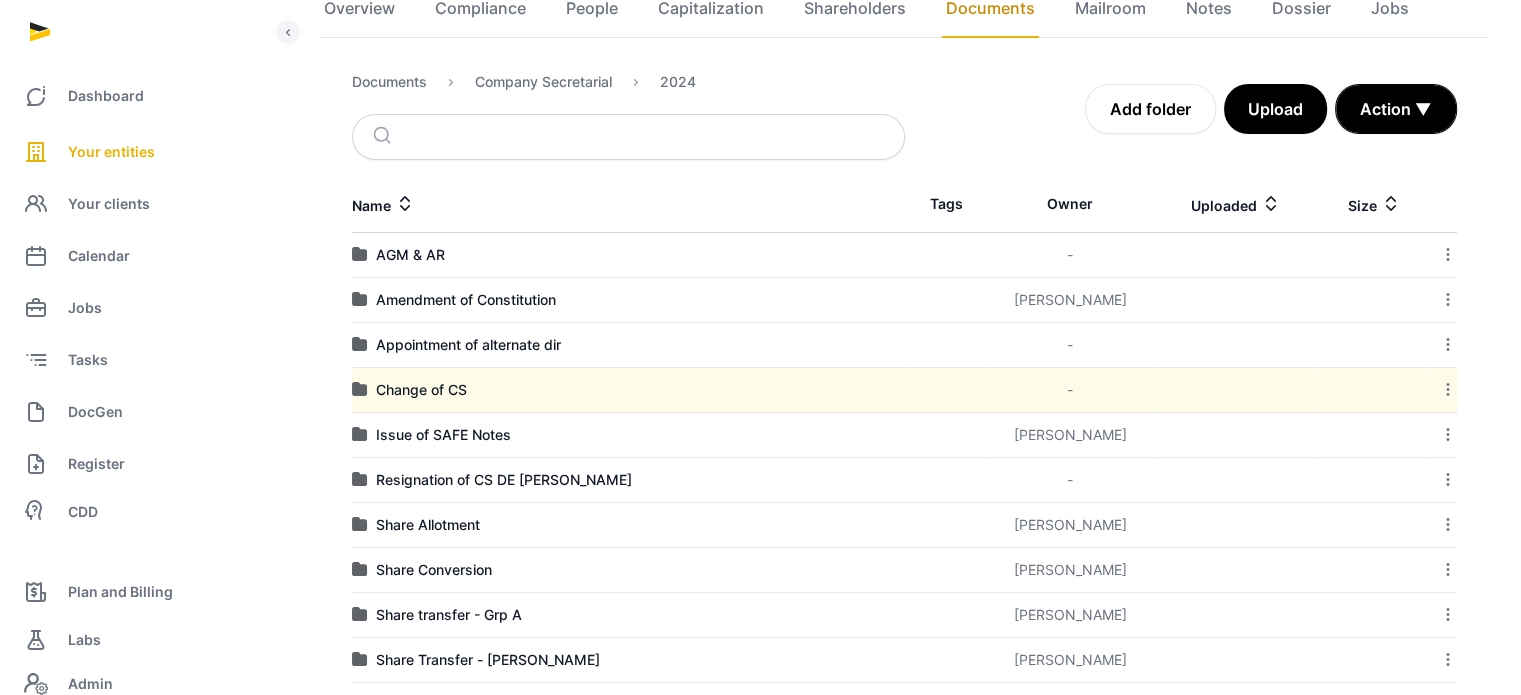 scroll, scrollTop: 239, scrollLeft: 0, axis: vertical 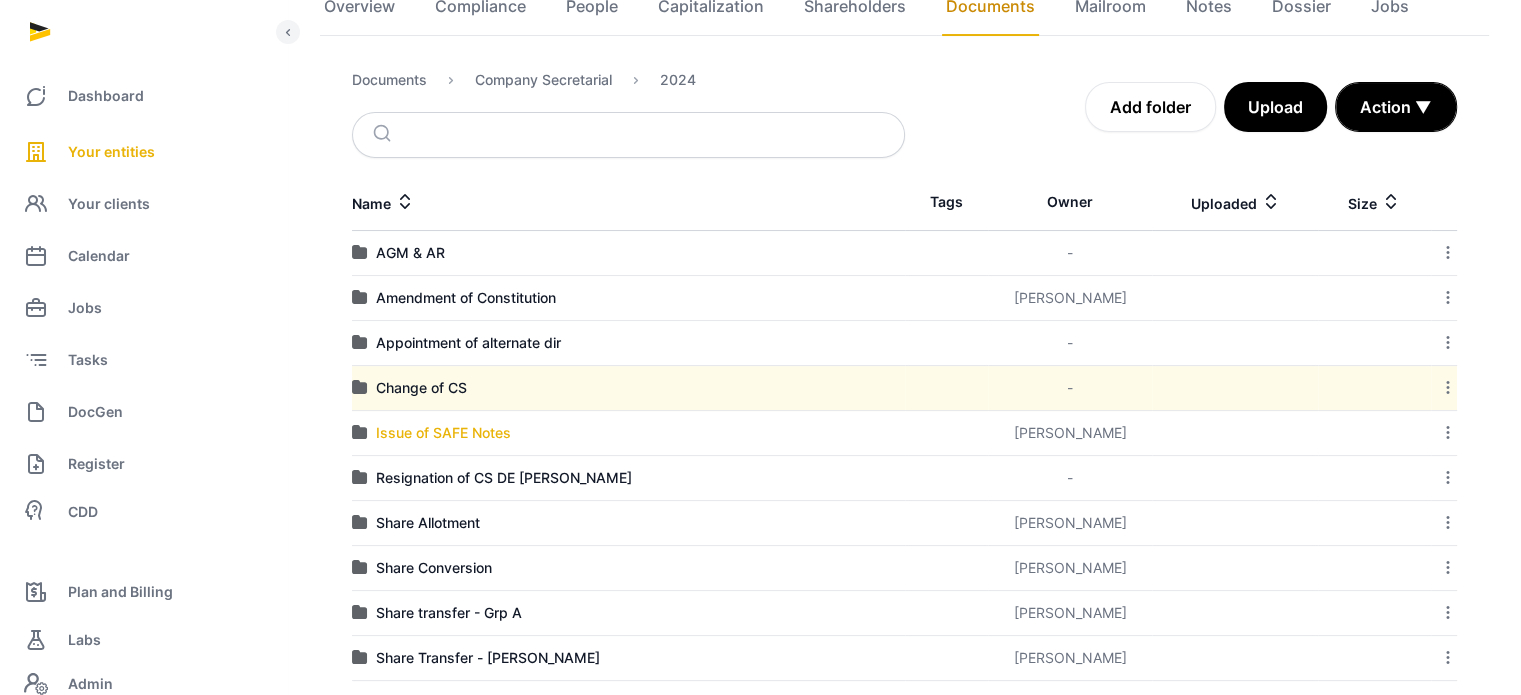 click on "Issue of SAFE Notes" at bounding box center (443, 433) 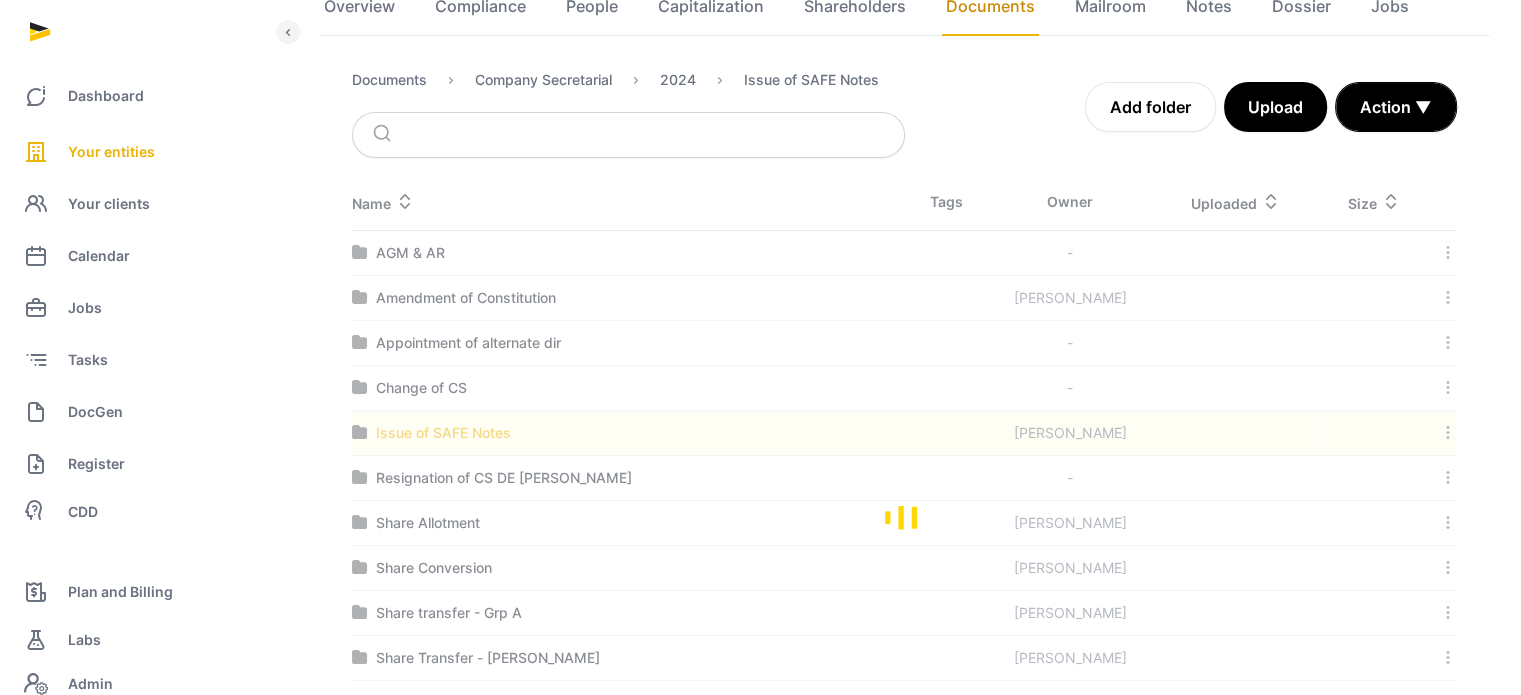 scroll, scrollTop: 16, scrollLeft: 0, axis: vertical 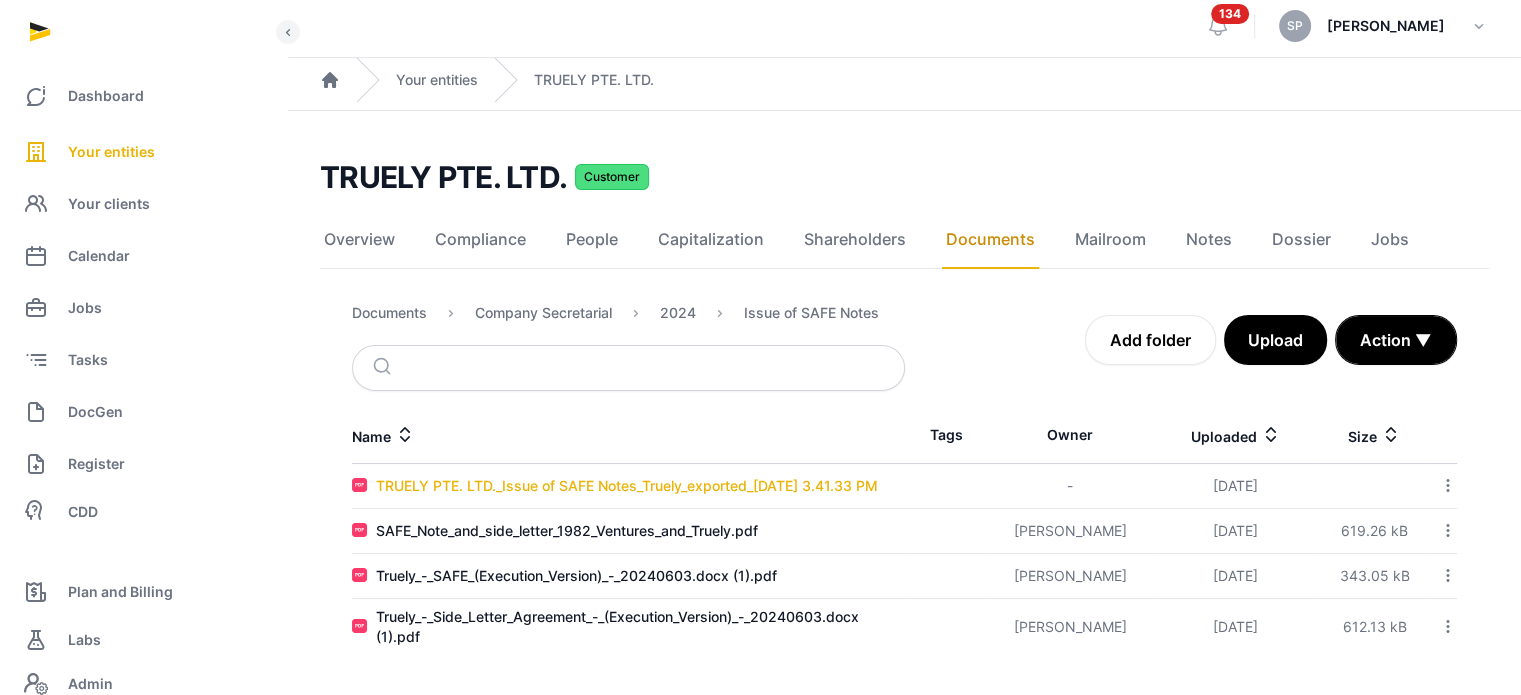 click on "TRUELY PTE. LTD._Issue of SAFE Notes_Truely_exported_[DATE] 3.41.33 PM" at bounding box center (627, 486) 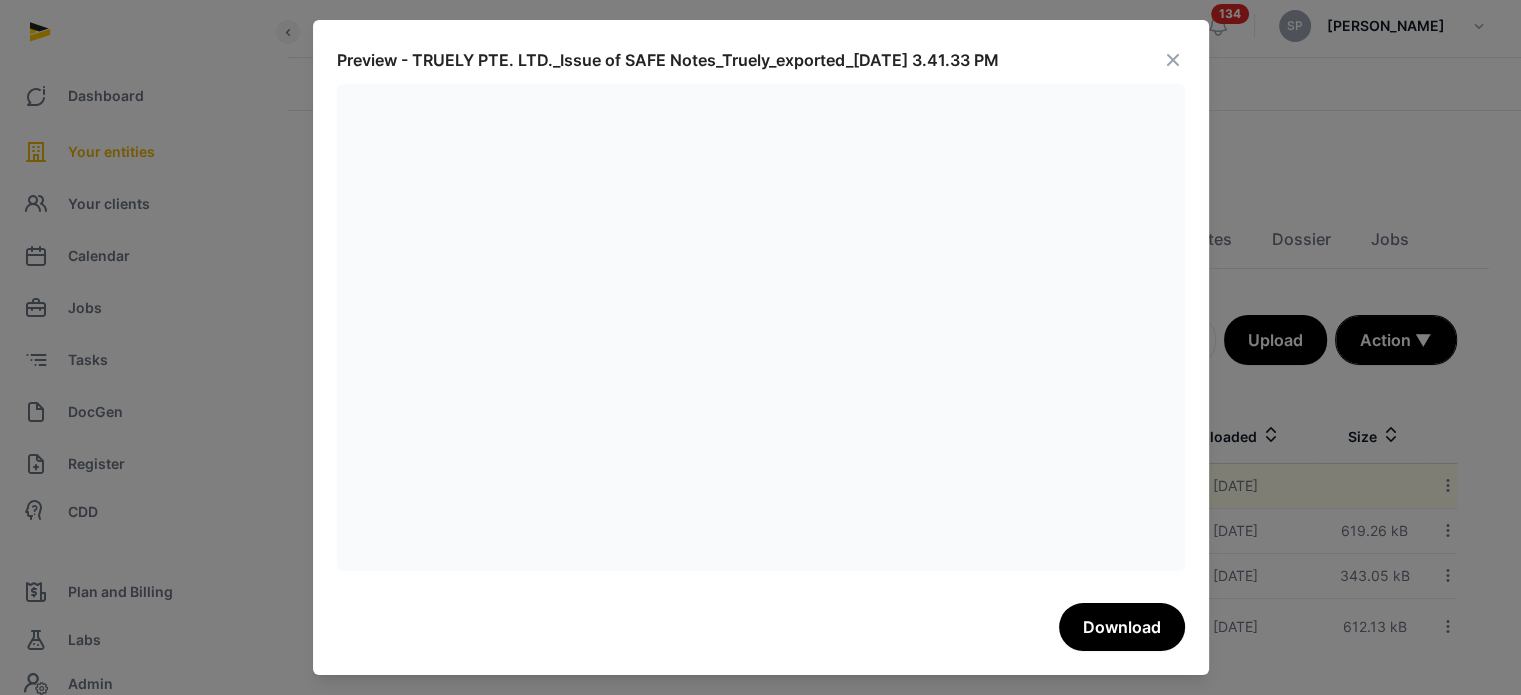 click on "Preview - TRUELY PTE. LTD._Issue of SAFE Notes_Truely_exported_[DATE] 3.41.33 PM Download" at bounding box center (761, 347) 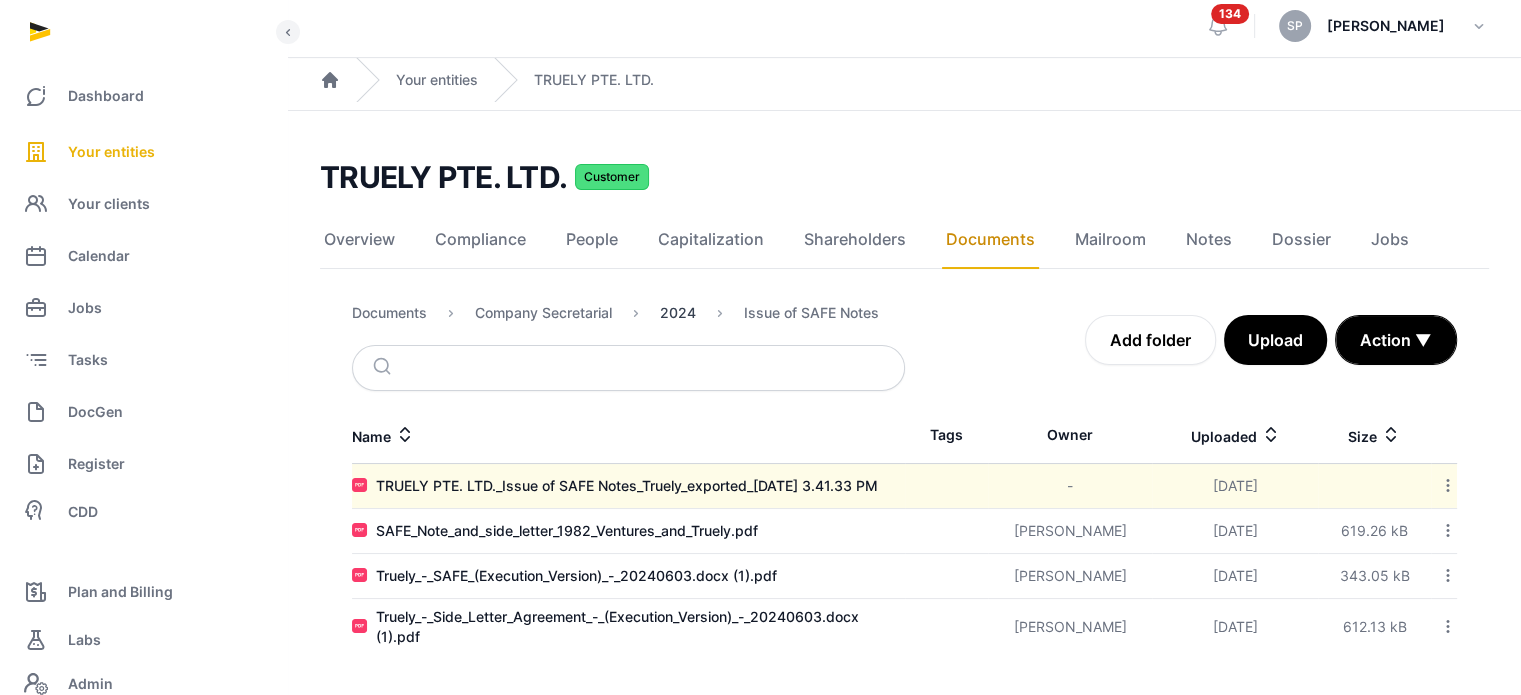 click on "2024" at bounding box center (678, 313) 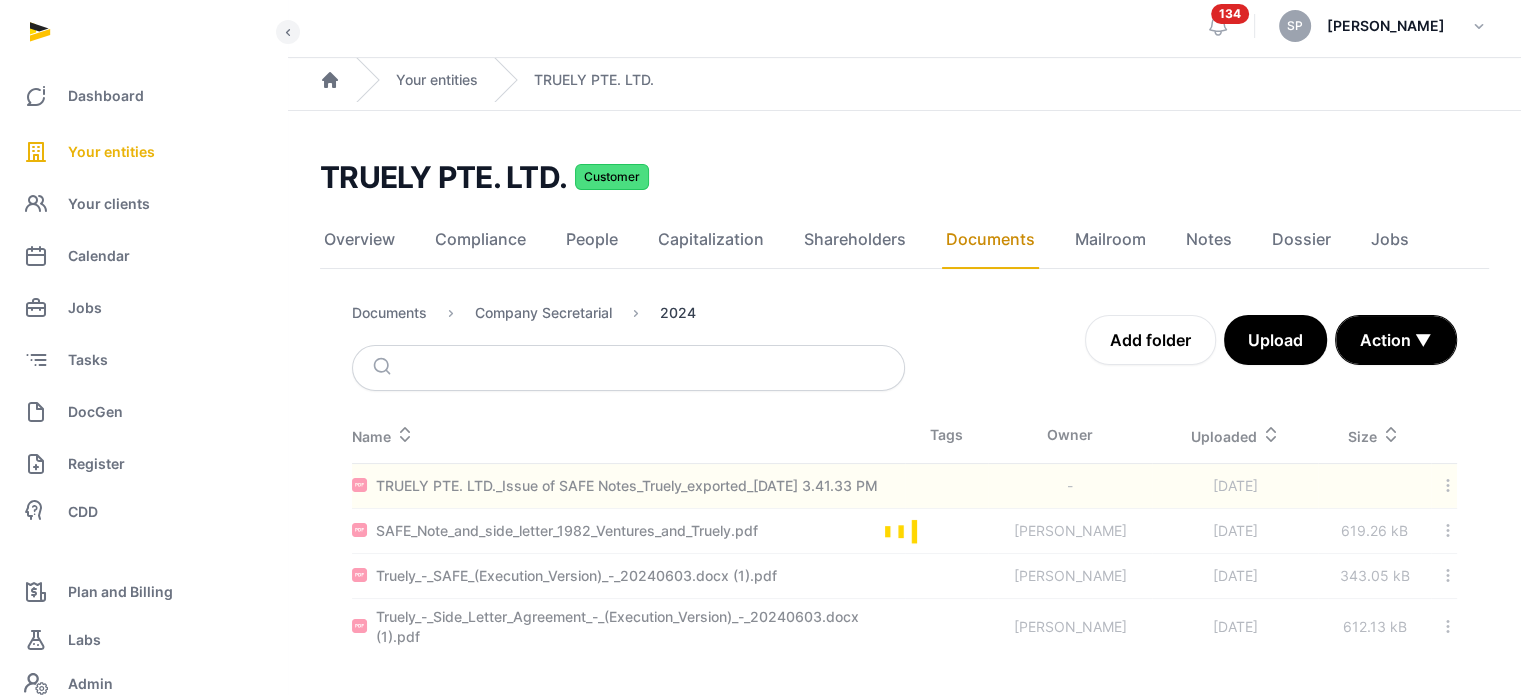 scroll, scrollTop: 239, scrollLeft: 0, axis: vertical 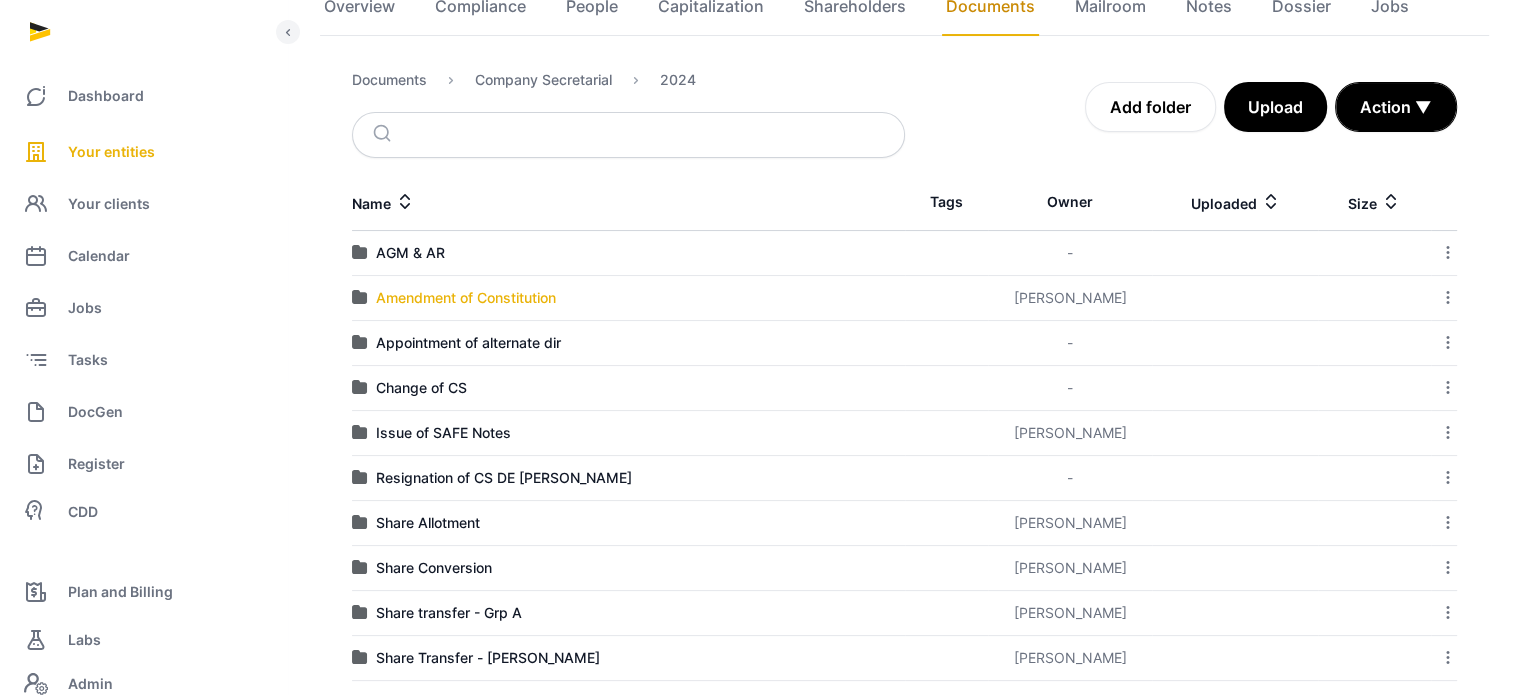 click on "Amendment of Constitution" at bounding box center (466, 298) 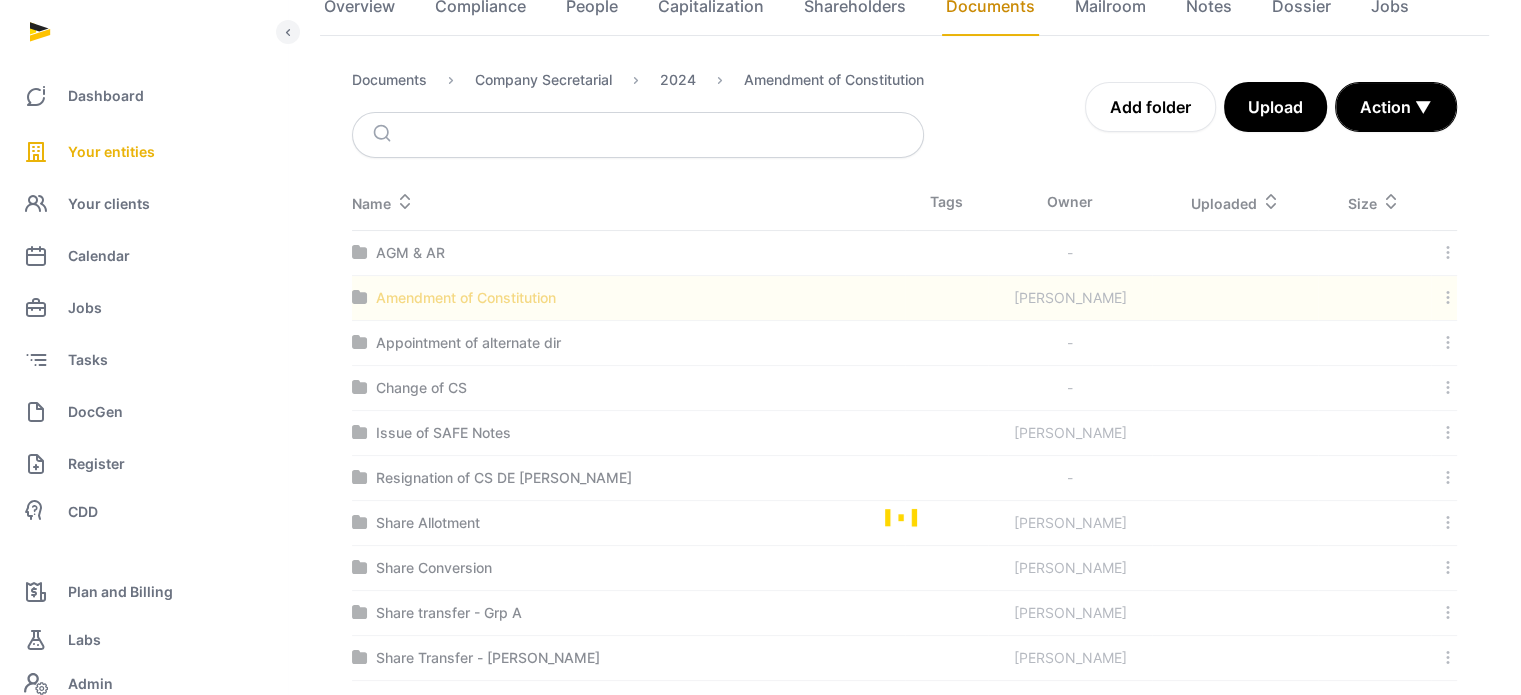 scroll, scrollTop: 0, scrollLeft: 0, axis: both 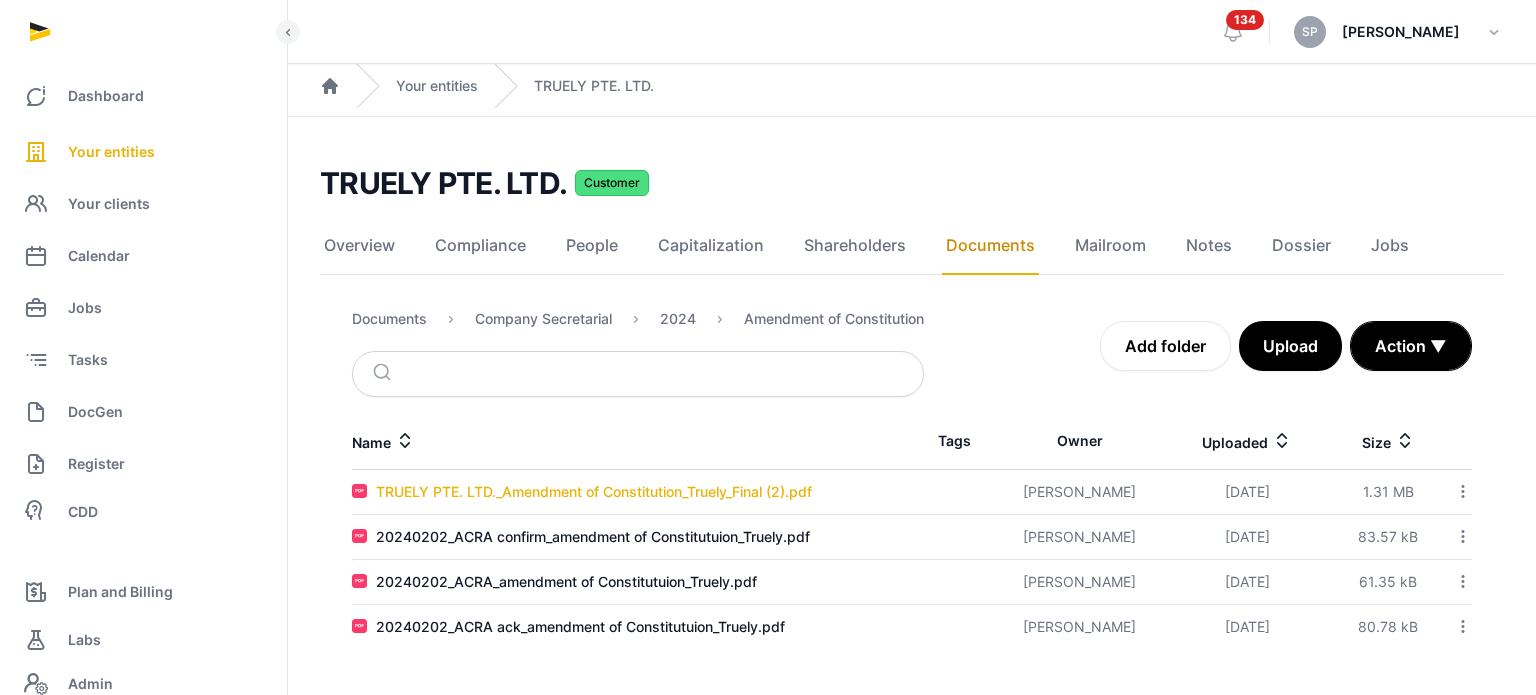 click on "TRUELY PTE. LTD._Amendment of Constitution_Truely_Final (2).pdf" at bounding box center (594, 492) 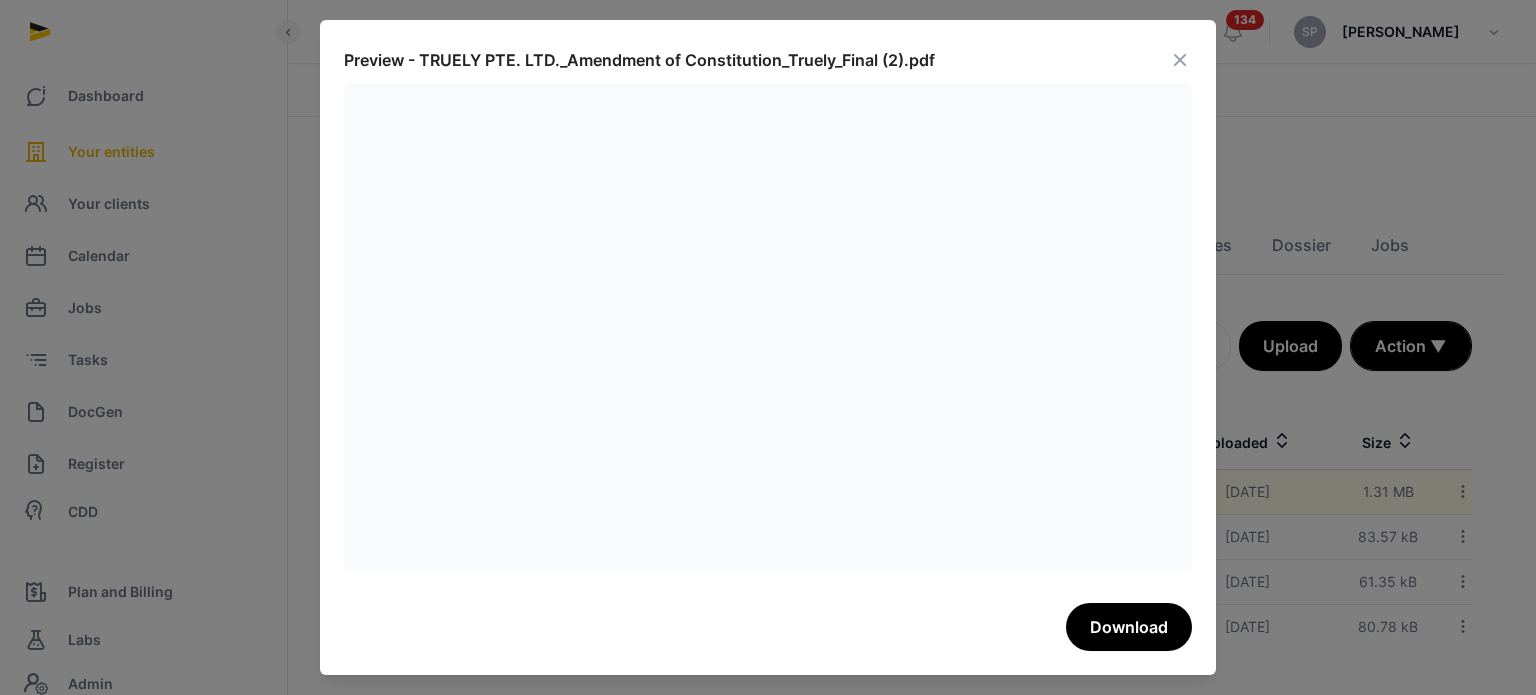 click at bounding box center [1180, 60] 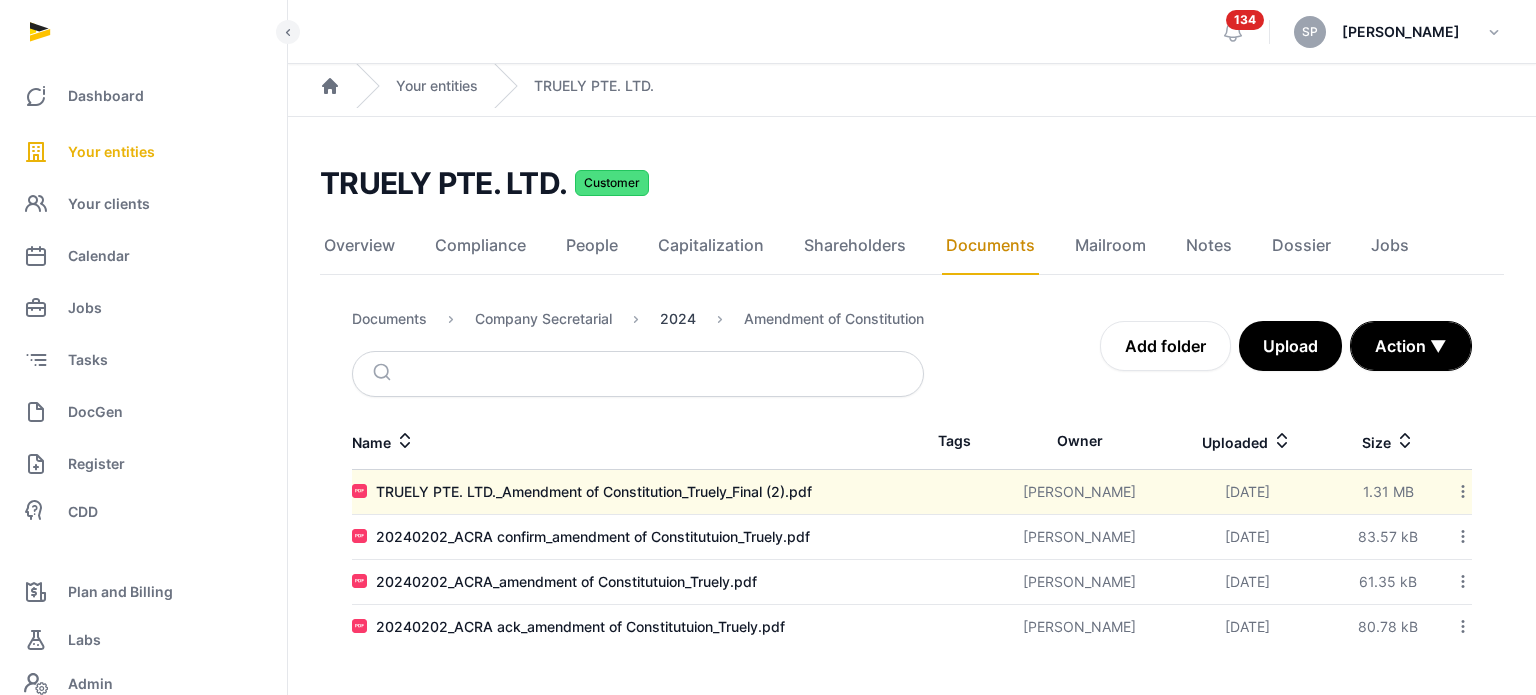 click on "2024" at bounding box center (678, 319) 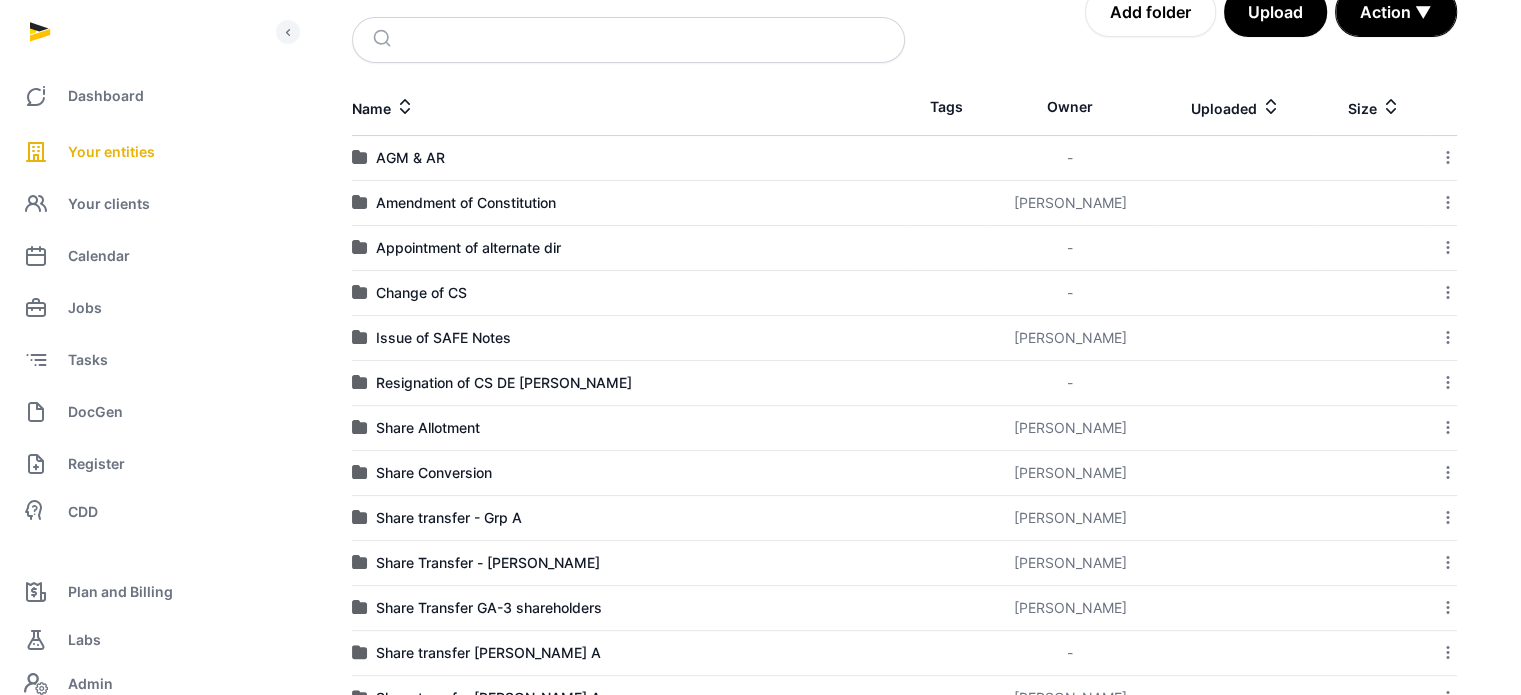 scroll, scrollTop: 440, scrollLeft: 0, axis: vertical 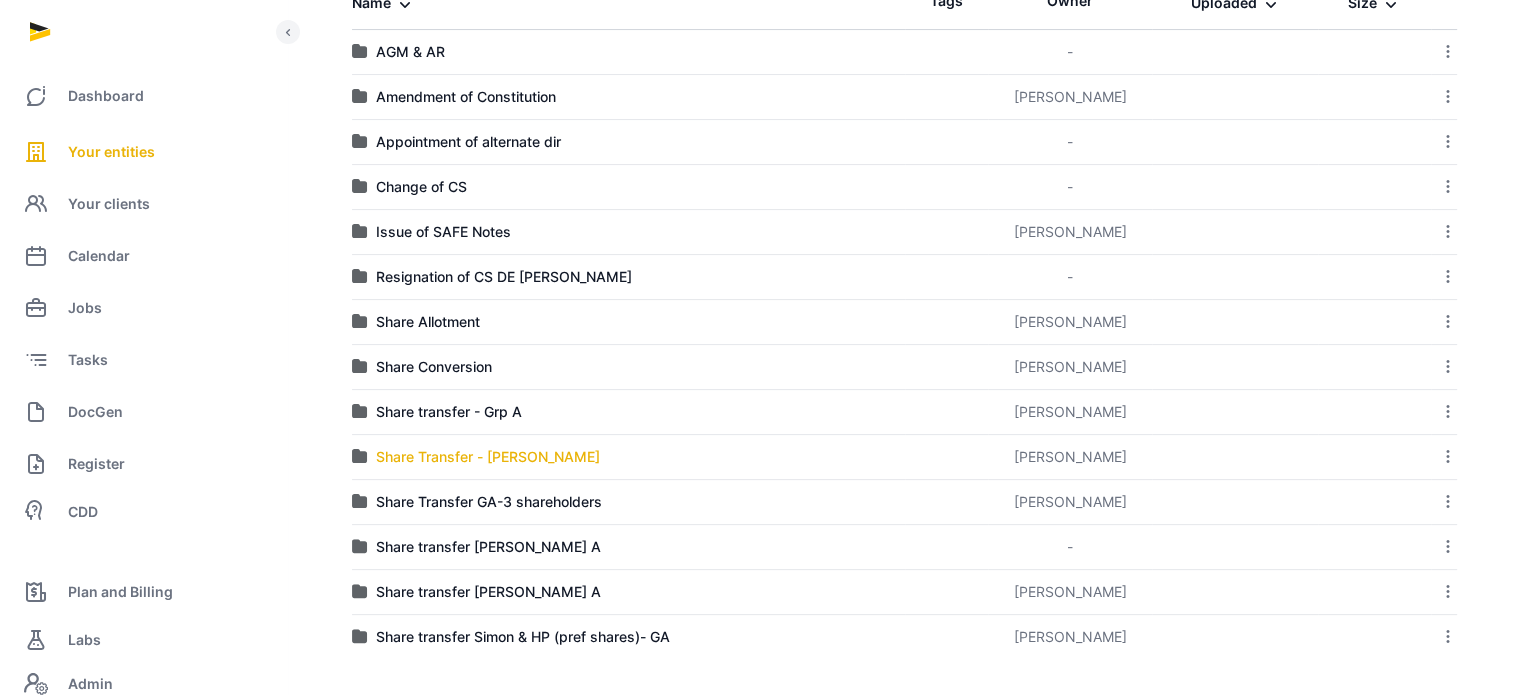 click on "Share Transfer - [PERSON_NAME]" at bounding box center [488, 457] 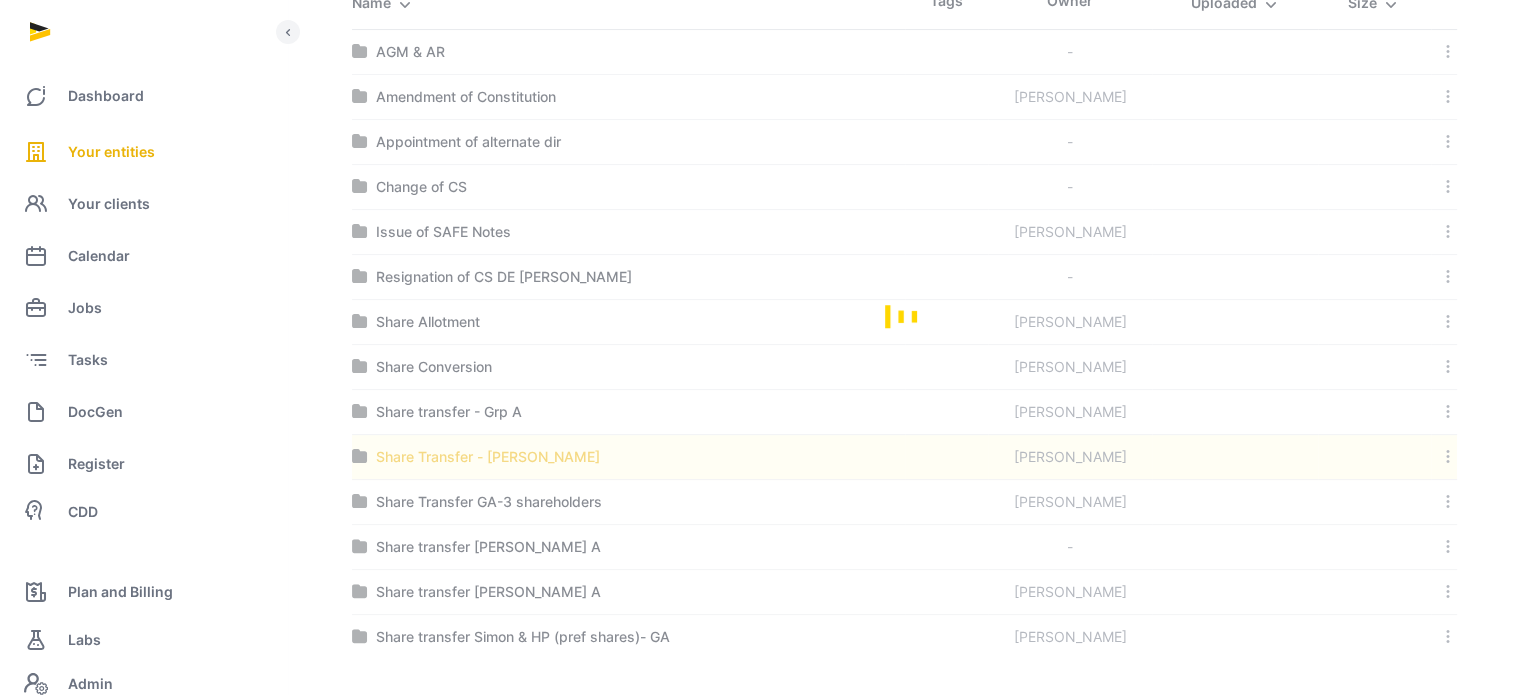 scroll, scrollTop: 183, scrollLeft: 0, axis: vertical 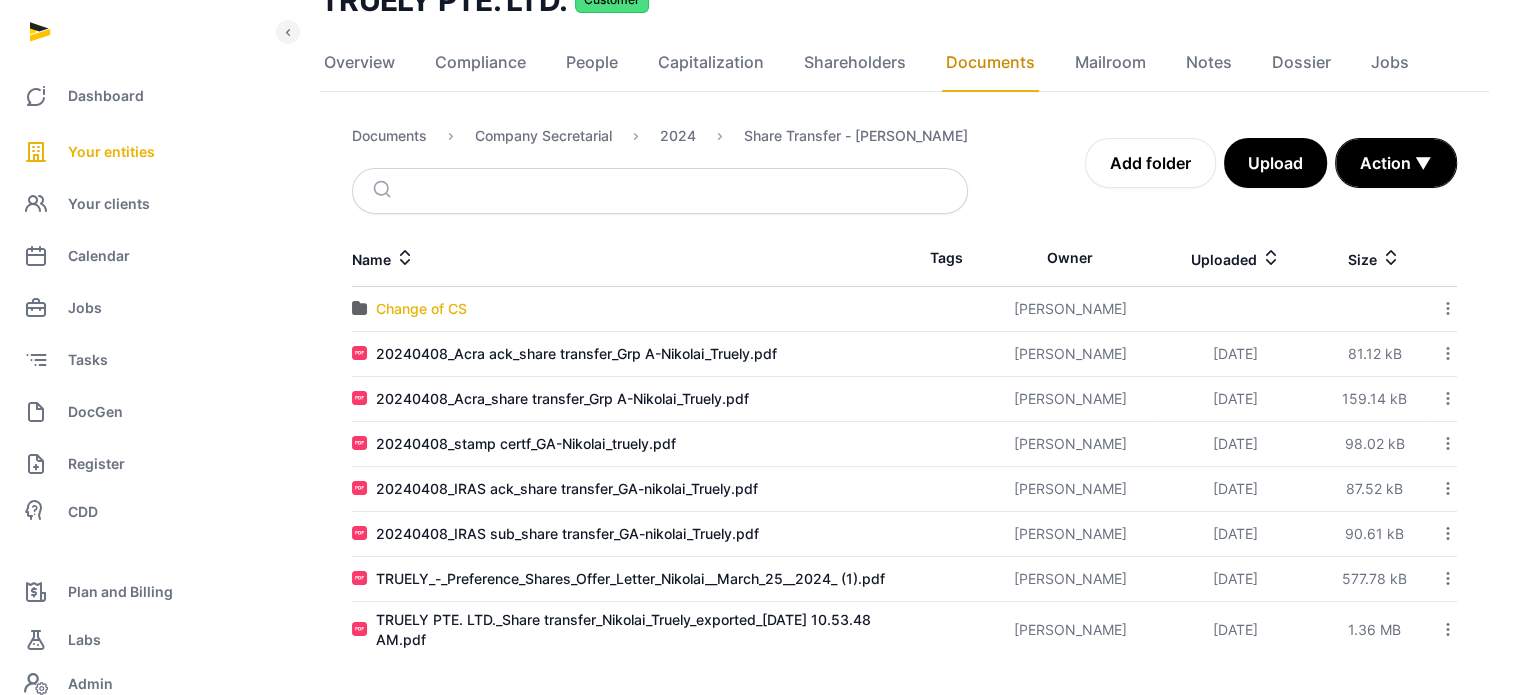 click on "Change of CS" at bounding box center [421, 309] 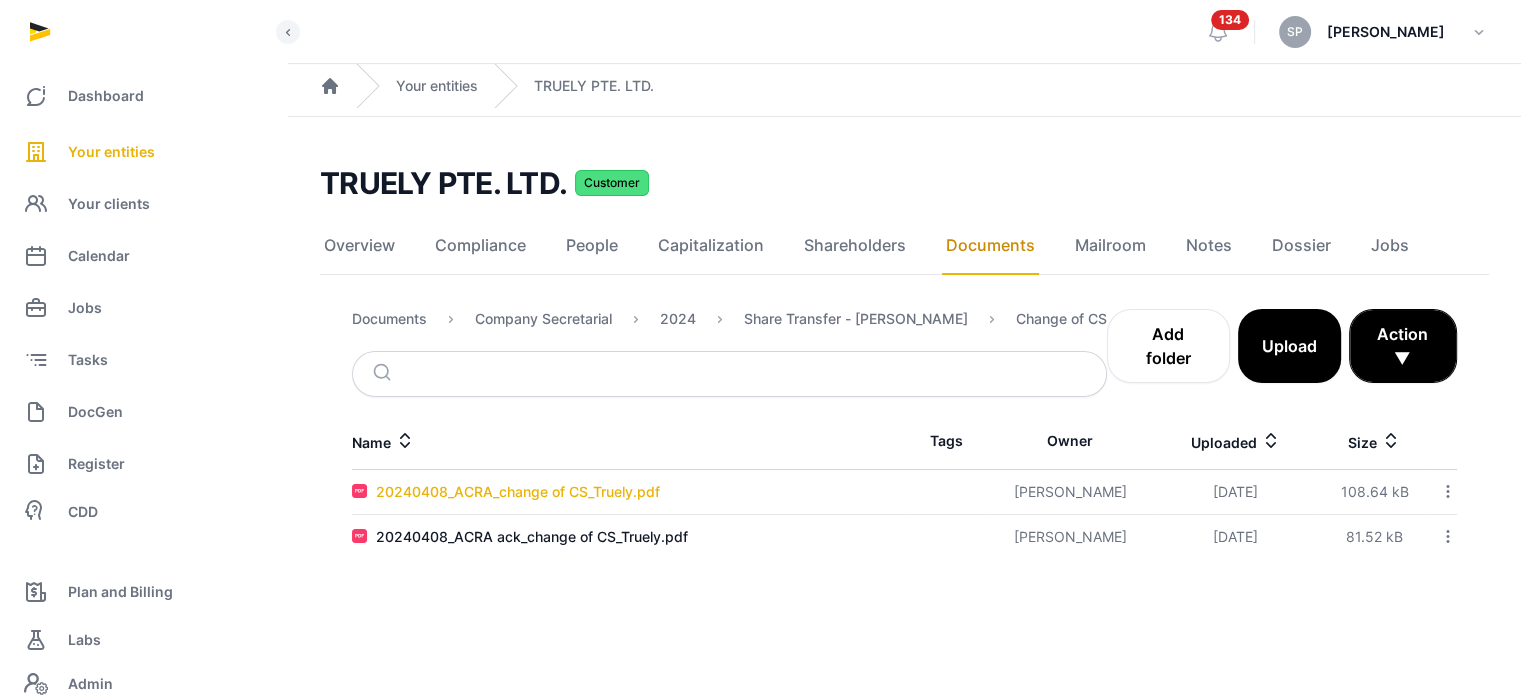 scroll, scrollTop: 0, scrollLeft: 0, axis: both 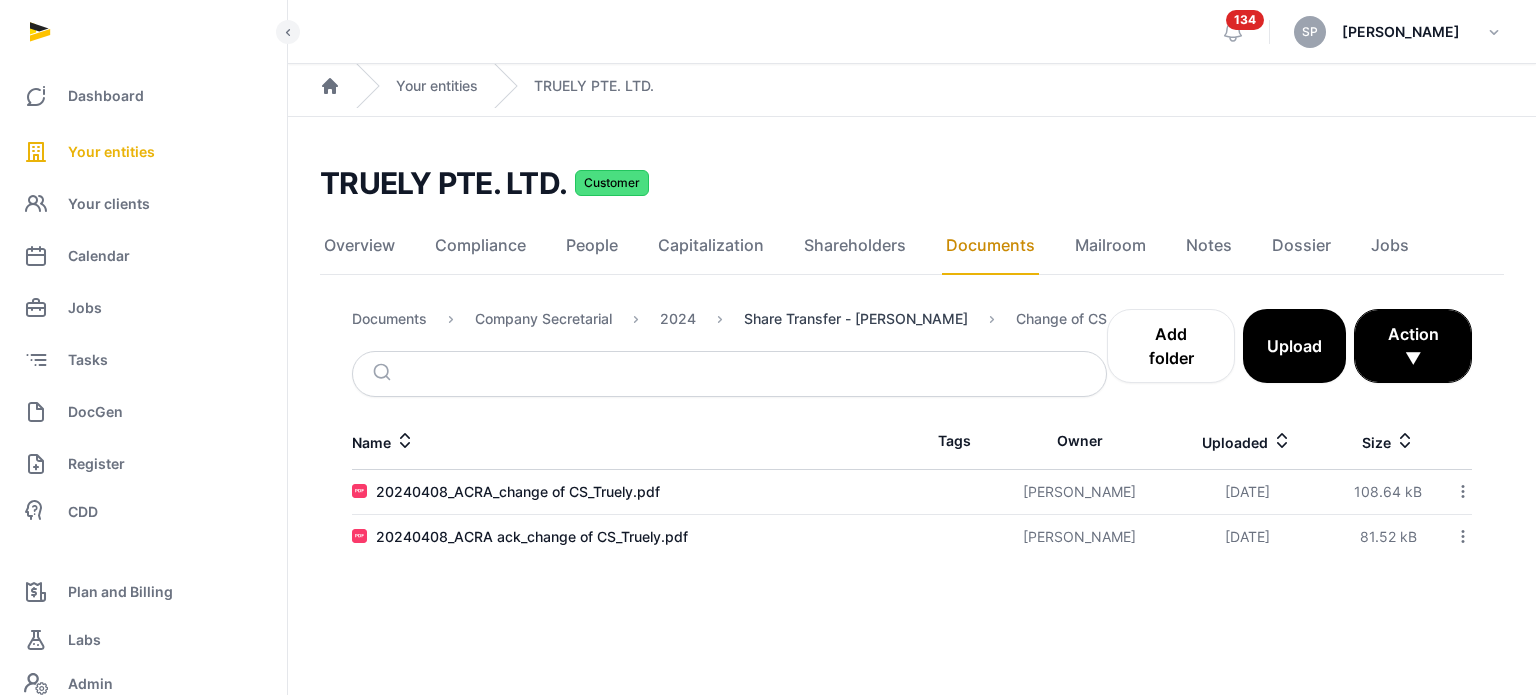 click on "Share Transfer - [PERSON_NAME]" at bounding box center [856, 319] 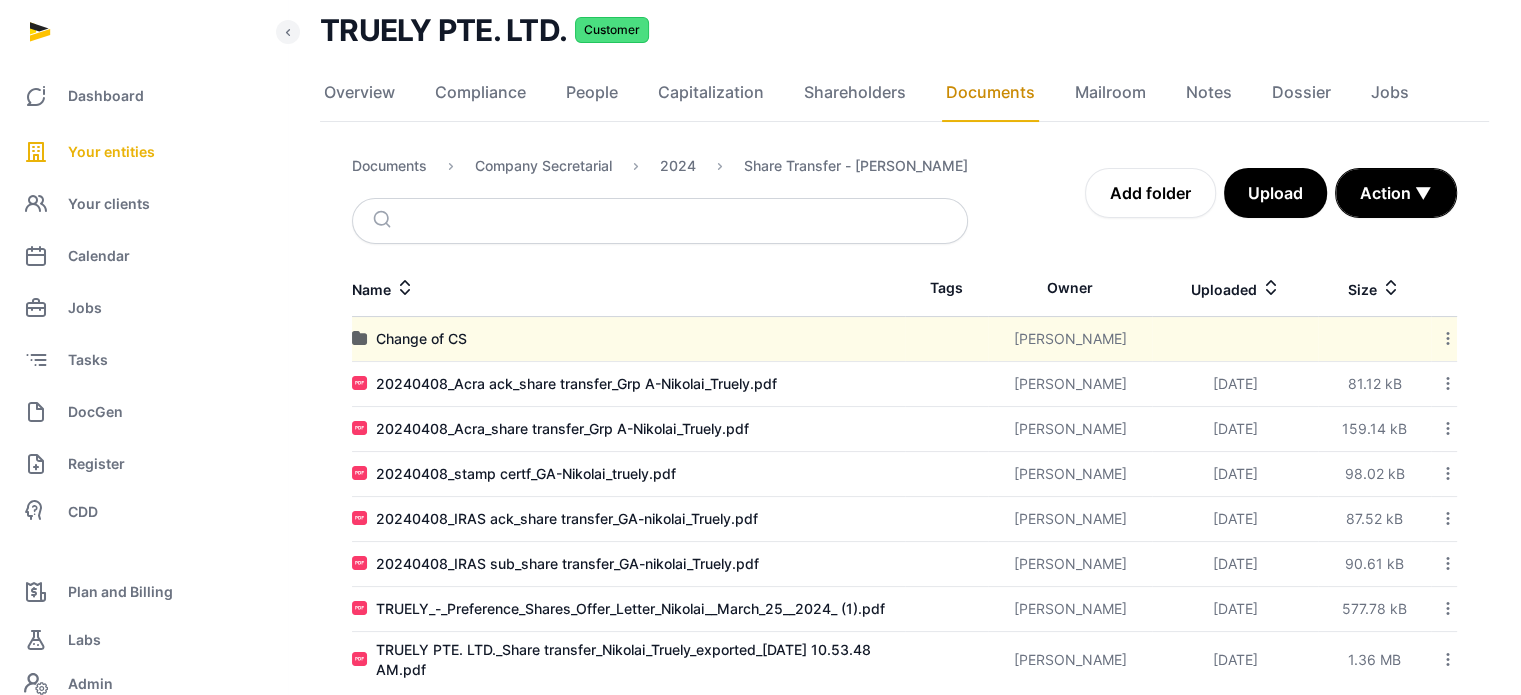 scroll, scrollTop: 183, scrollLeft: 0, axis: vertical 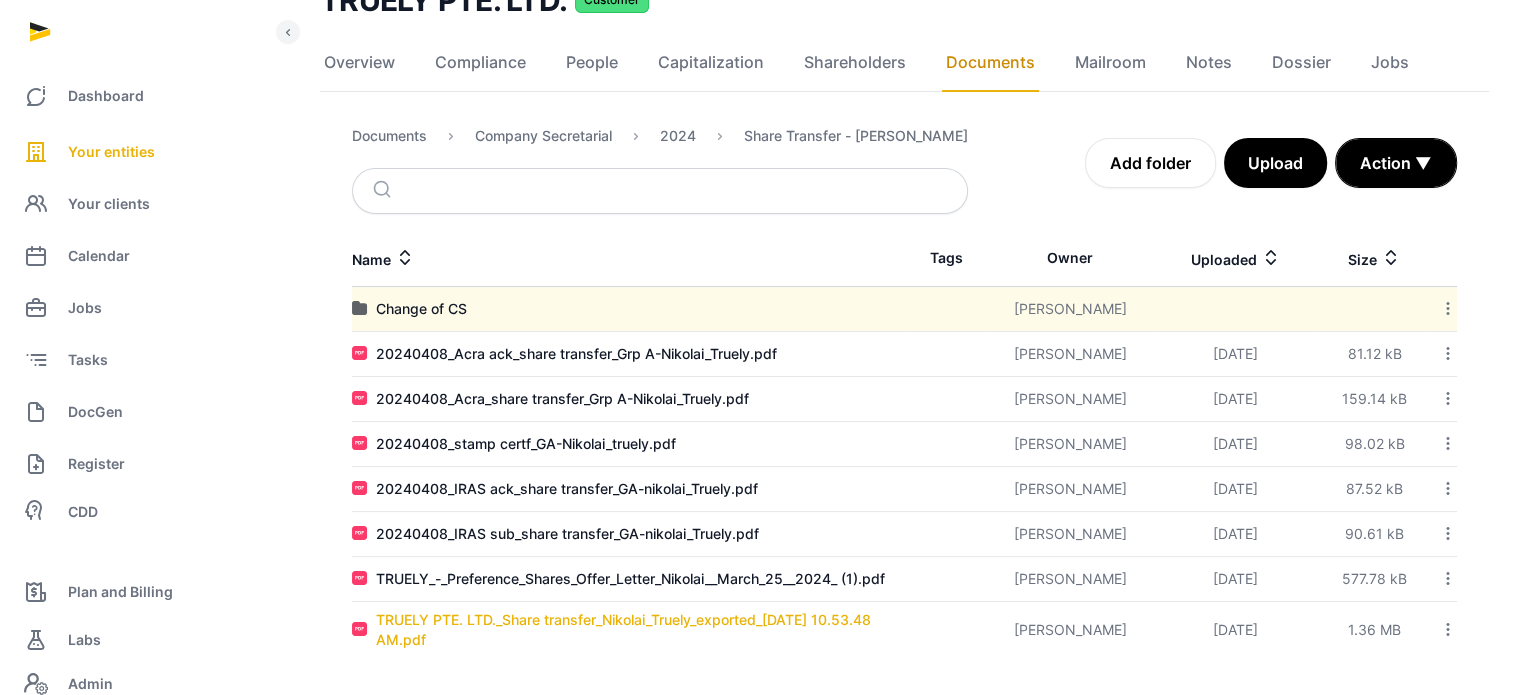 click on "TRUELY PTE. LTD._Share transfer_Nikolai_Truely_exported_[DATE] 10.53.48 AM.pdf" at bounding box center [640, 630] 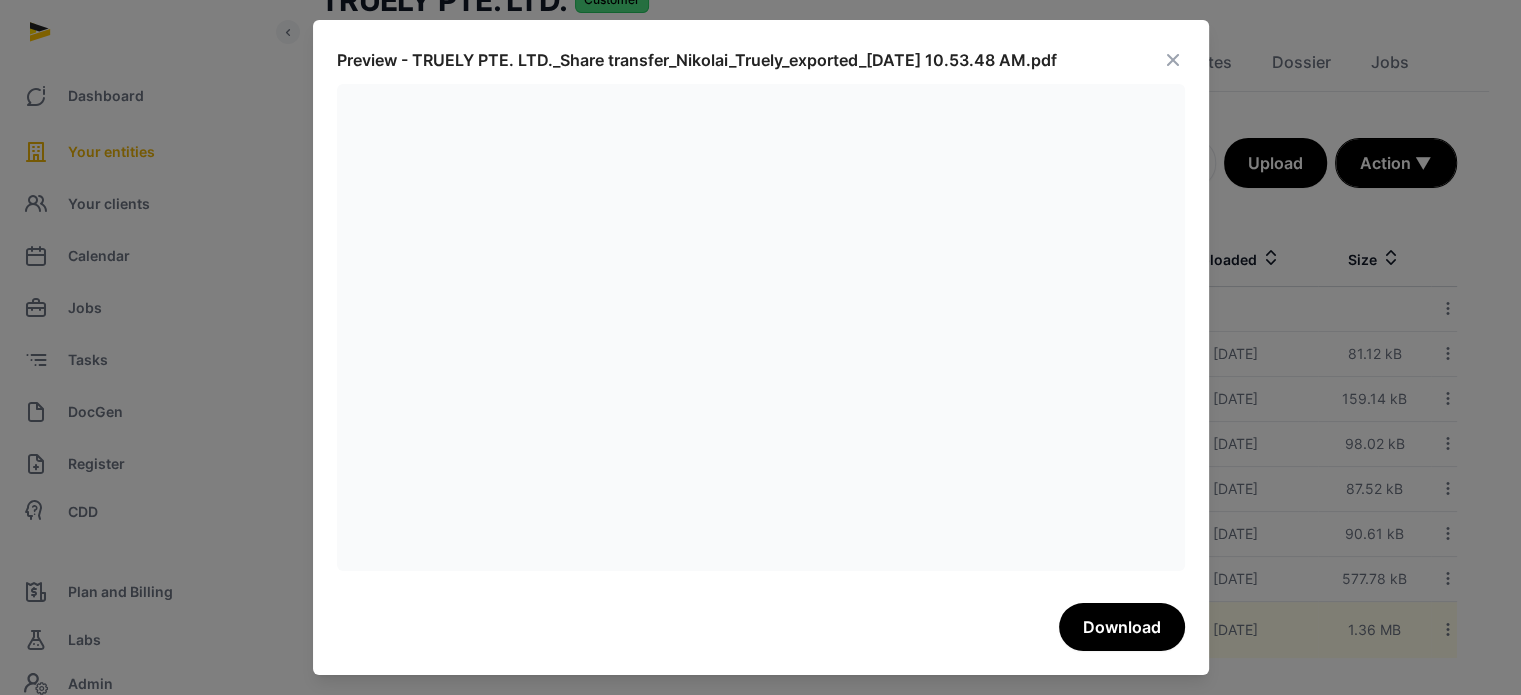 click at bounding box center (1173, 60) 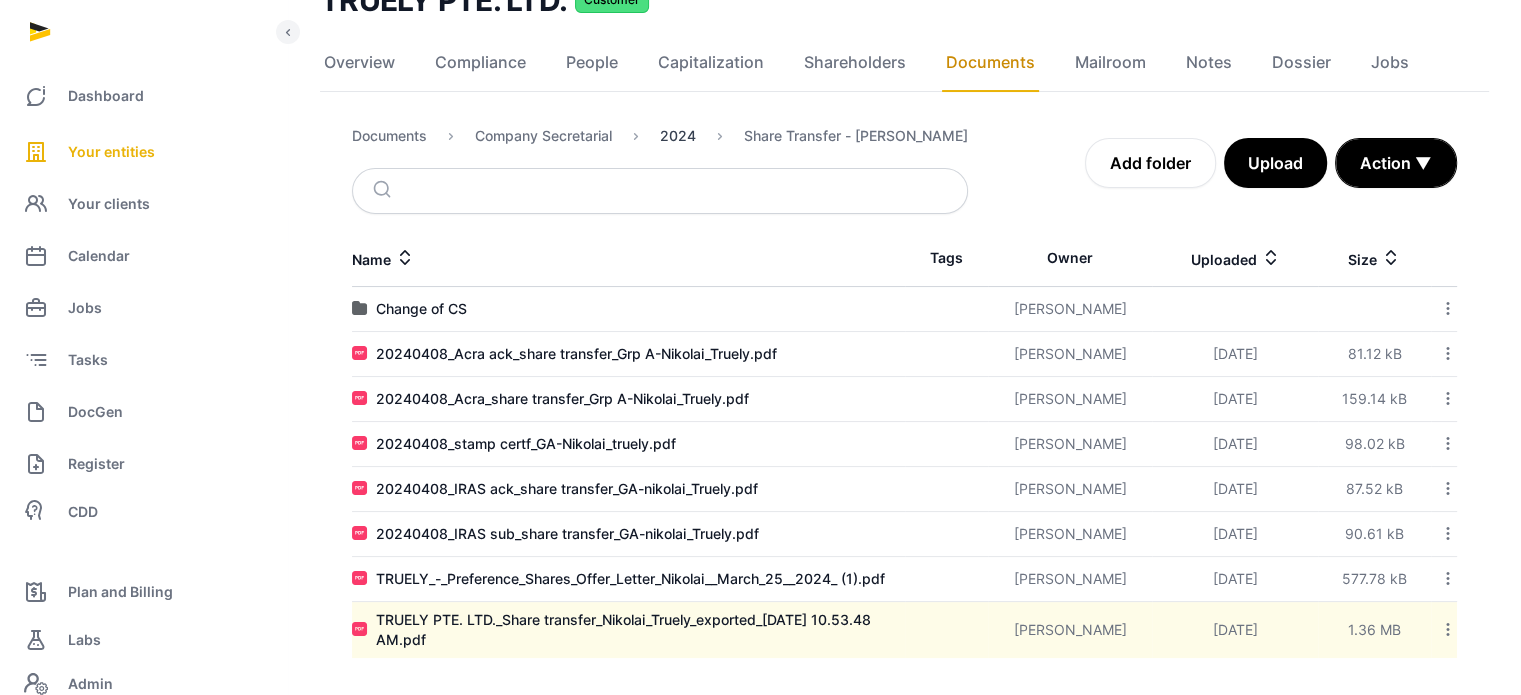 click on "2024" at bounding box center [678, 136] 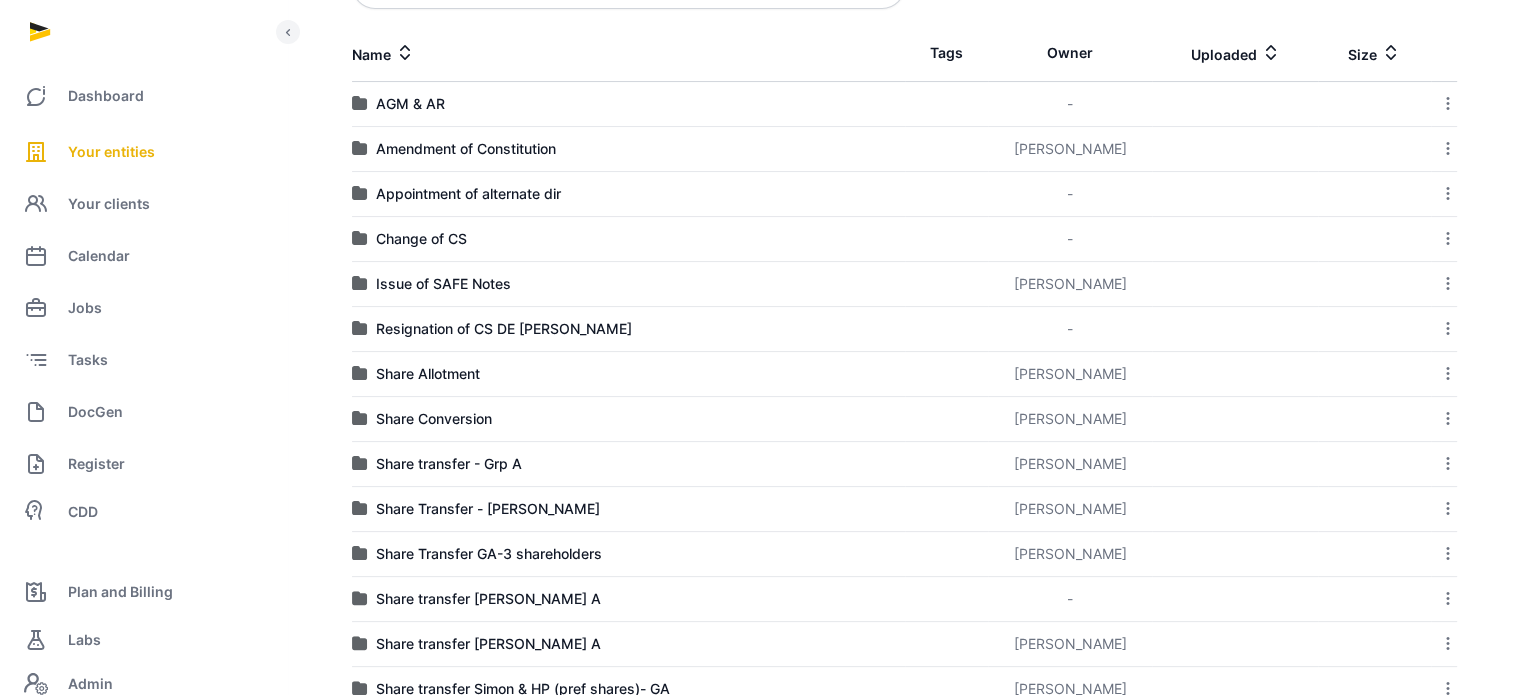 scroll, scrollTop: 440, scrollLeft: 0, axis: vertical 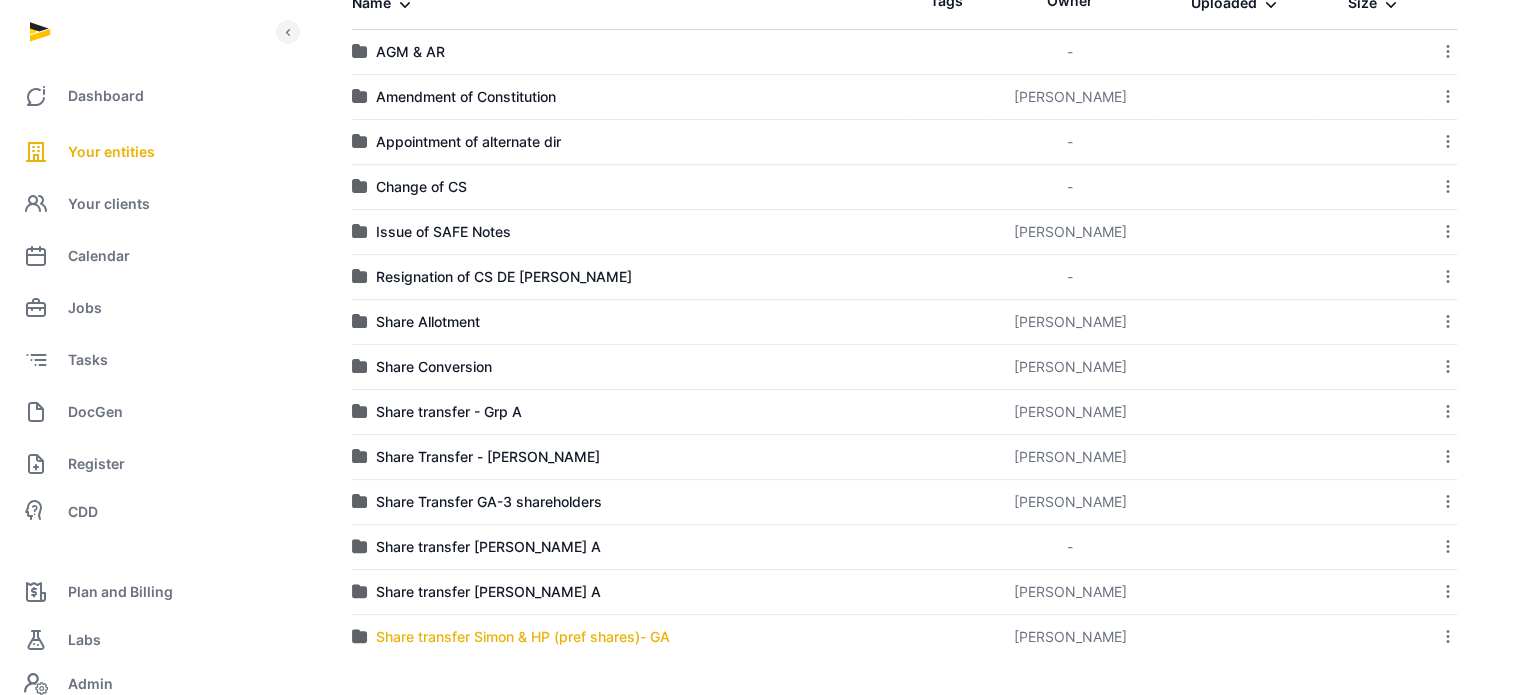 click on "Share transfer Simon & HP (pref shares)- GA" at bounding box center (523, 637) 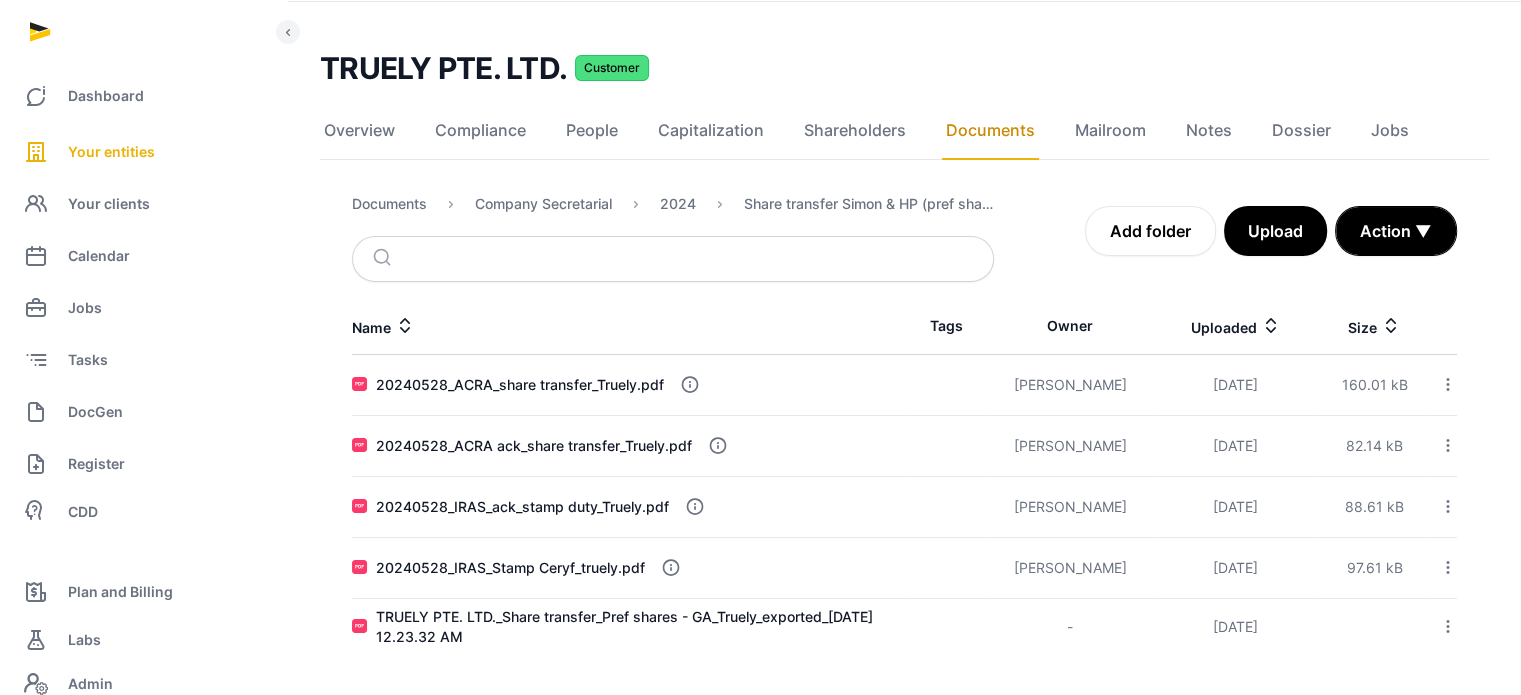 scroll, scrollTop: 112, scrollLeft: 0, axis: vertical 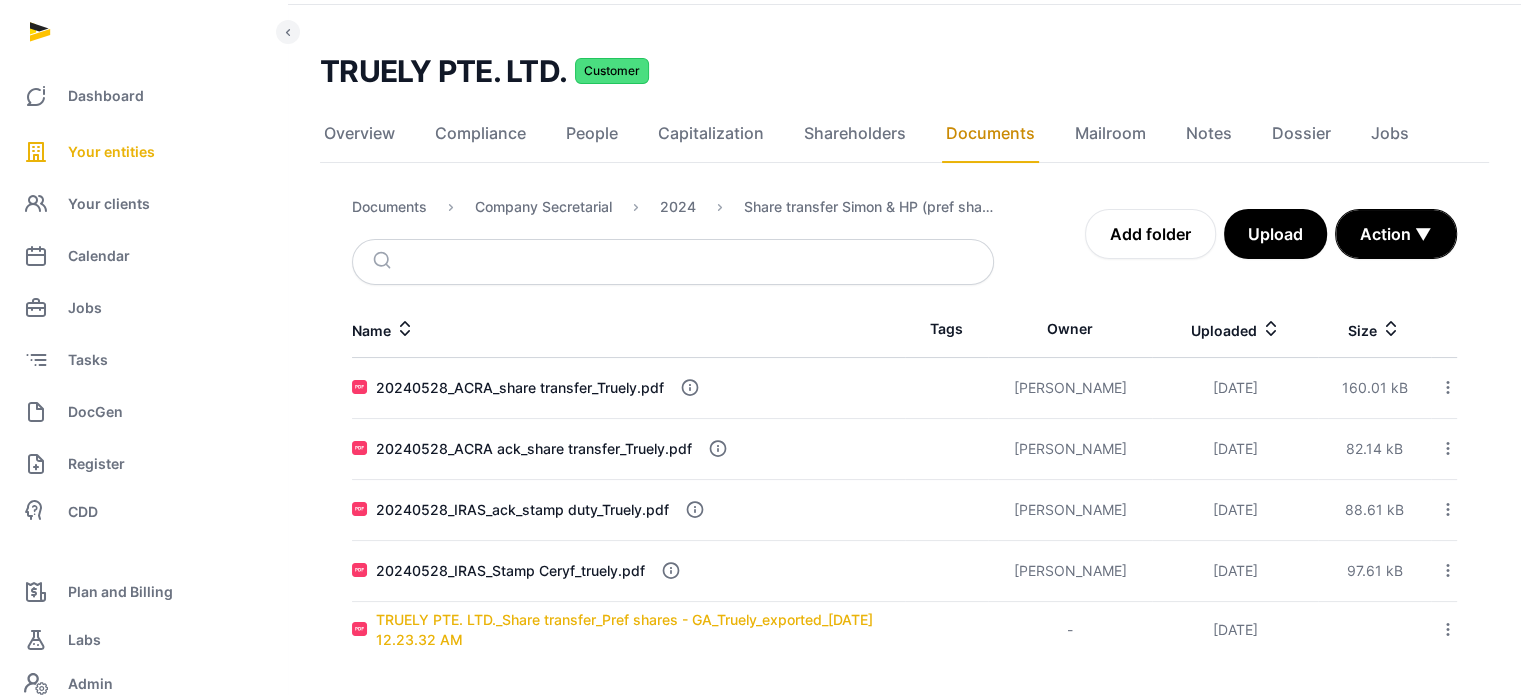 click on "TRUELY PTE. LTD._Share transfer_Pref shares - GA_Truely_exported_[DATE] 12.23.32 AM" at bounding box center (640, 630) 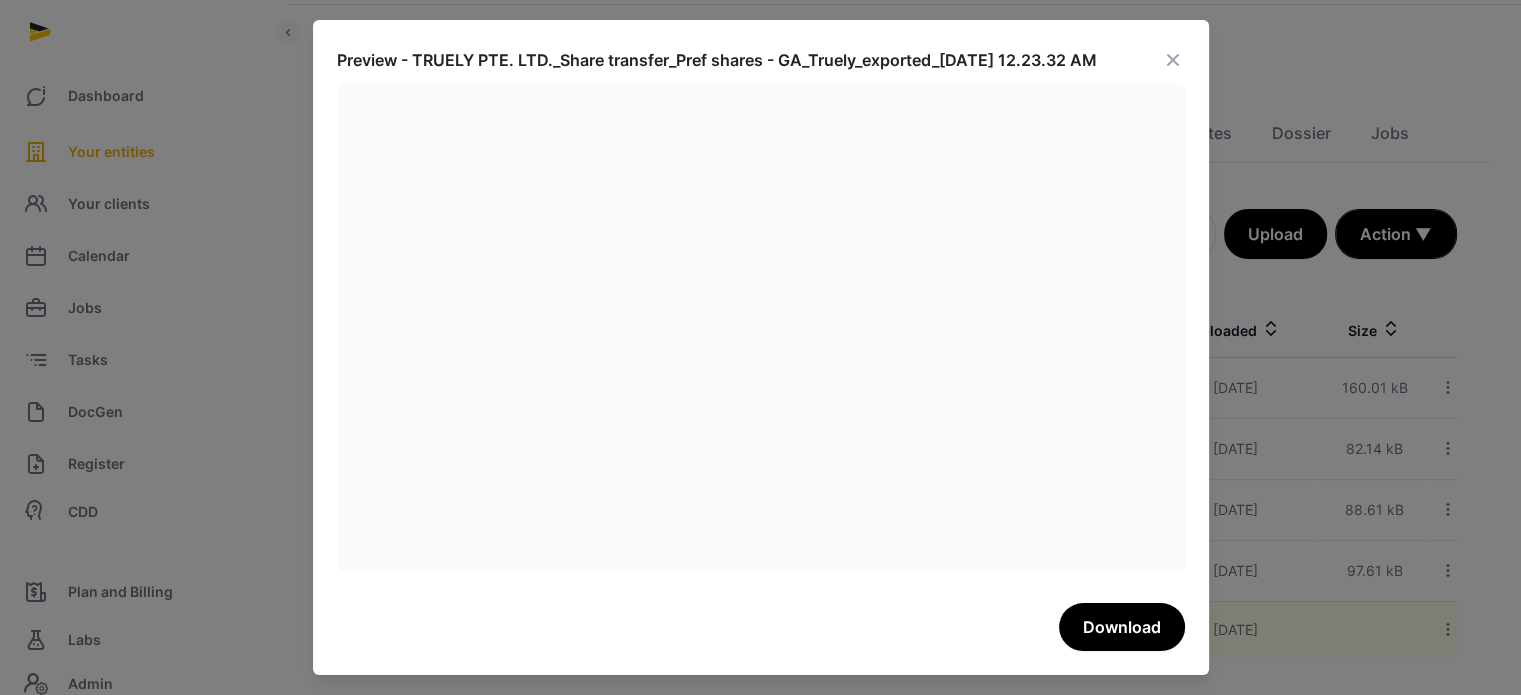 click at bounding box center (1173, 60) 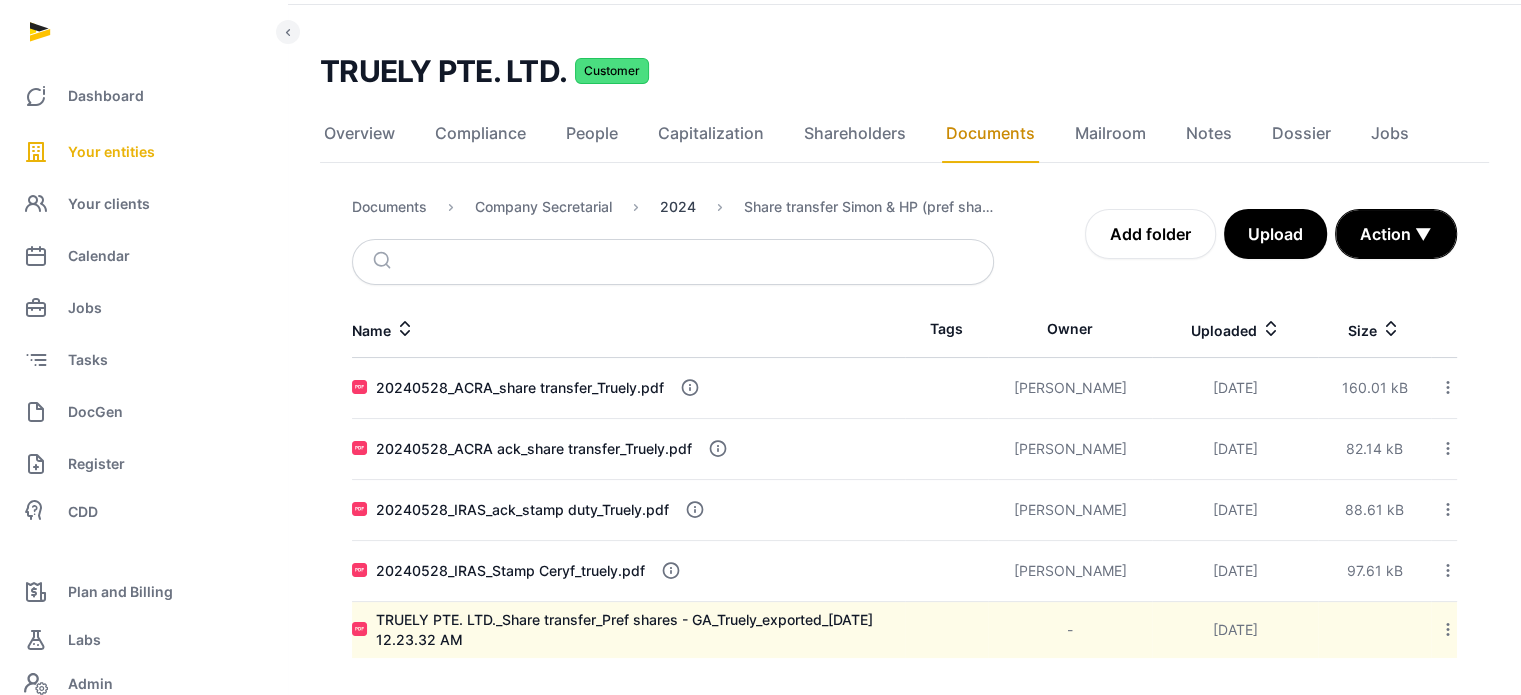 click on "2024" at bounding box center (678, 207) 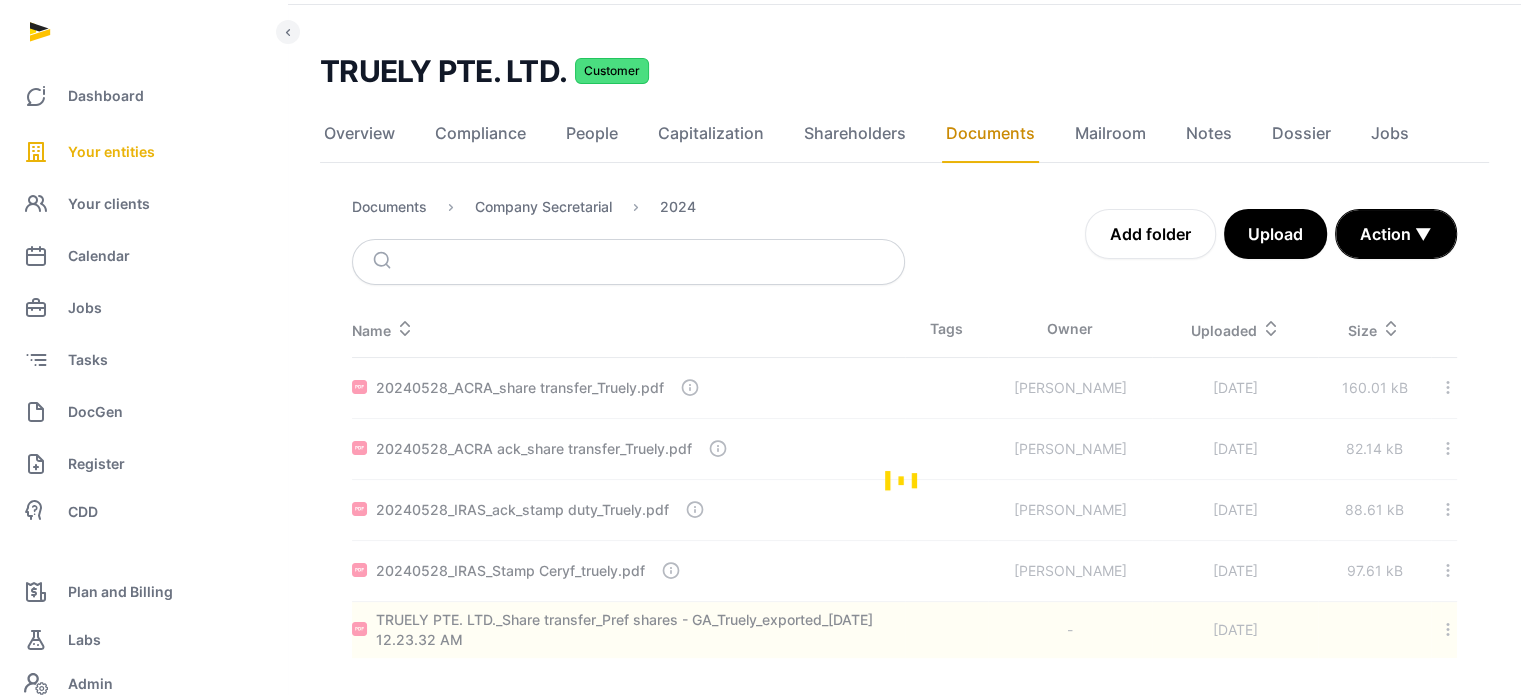 scroll, scrollTop: 440, scrollLeft: 0, axis: vertical 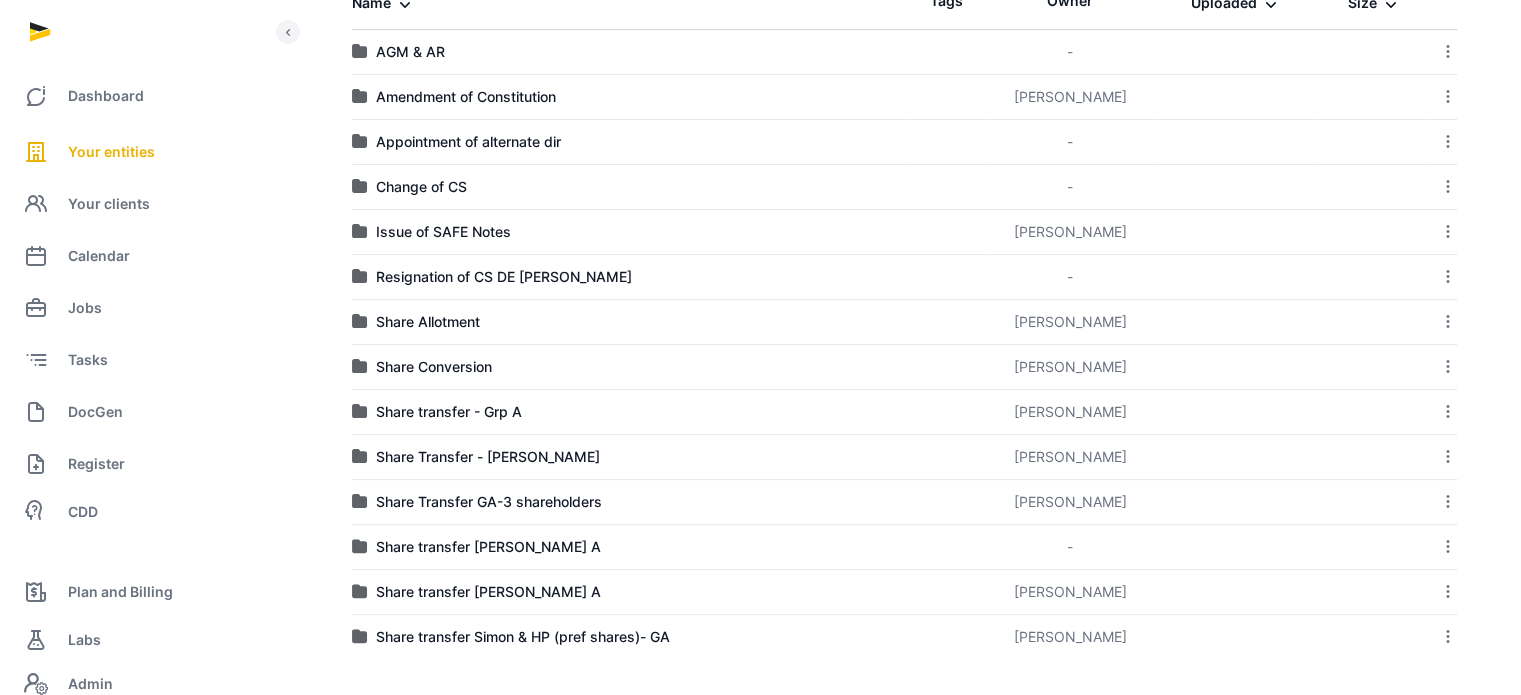 click on "Change of CS" at bounding box center (628, 187) 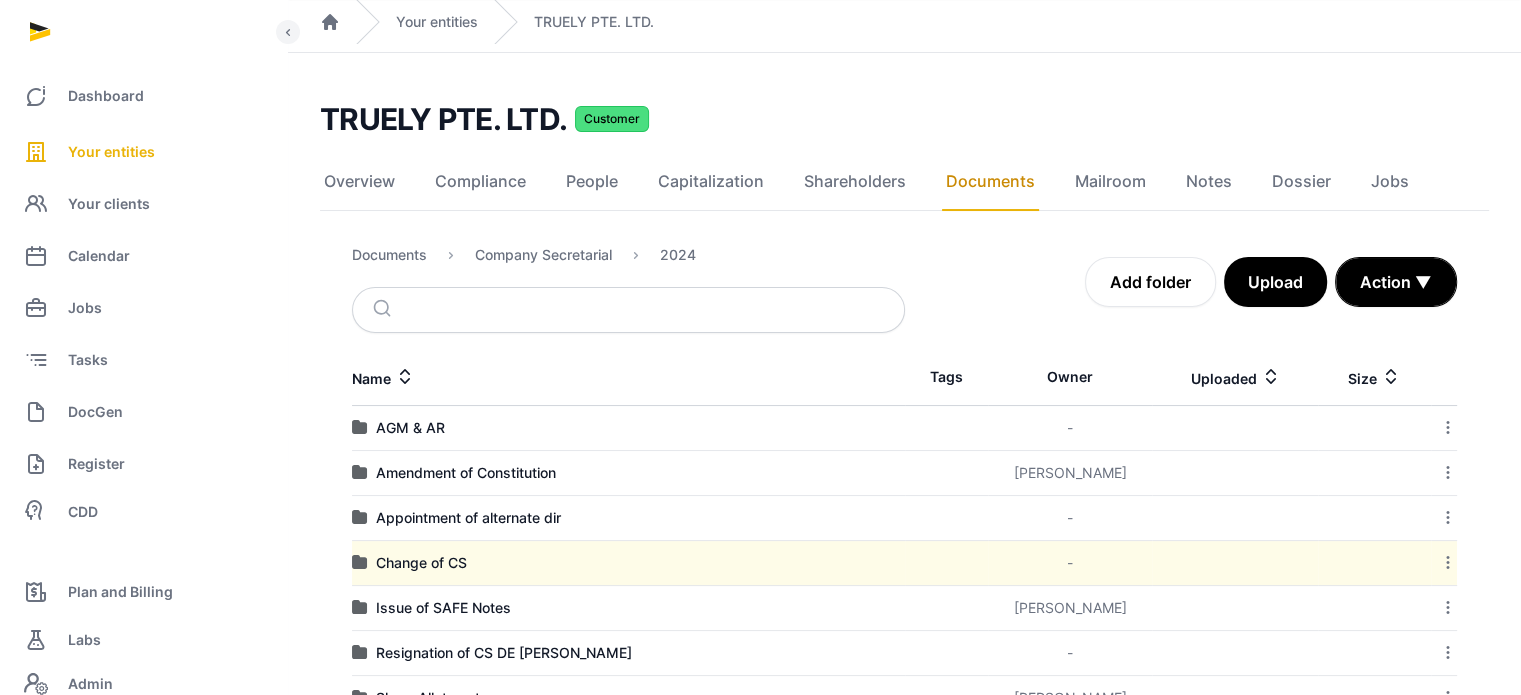 scroll, scrollTop: 54, scrollLeft: 0, axis: vertical 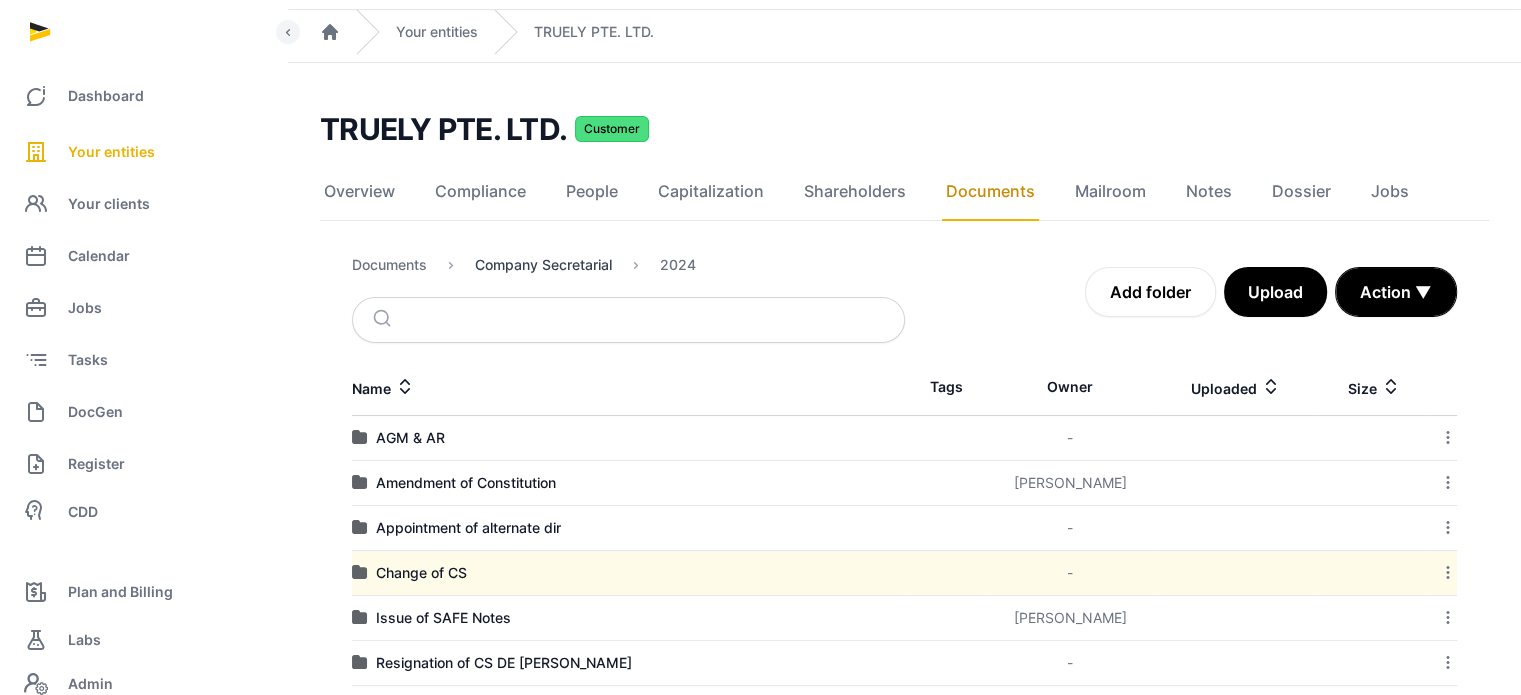 click on "Company Secretarial" at bounding box center [543, 265] 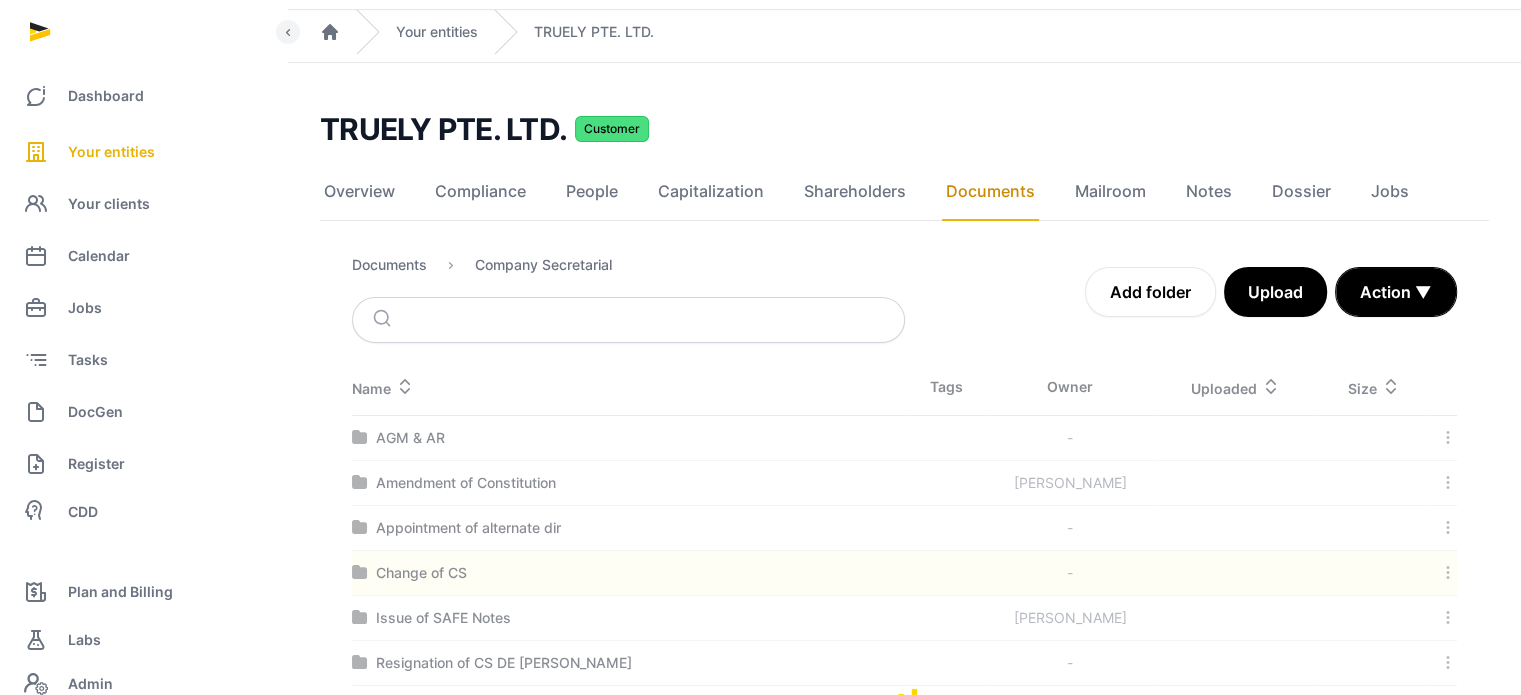 scroll, scrollTop: 0, scrollLeft: 0, axis: both 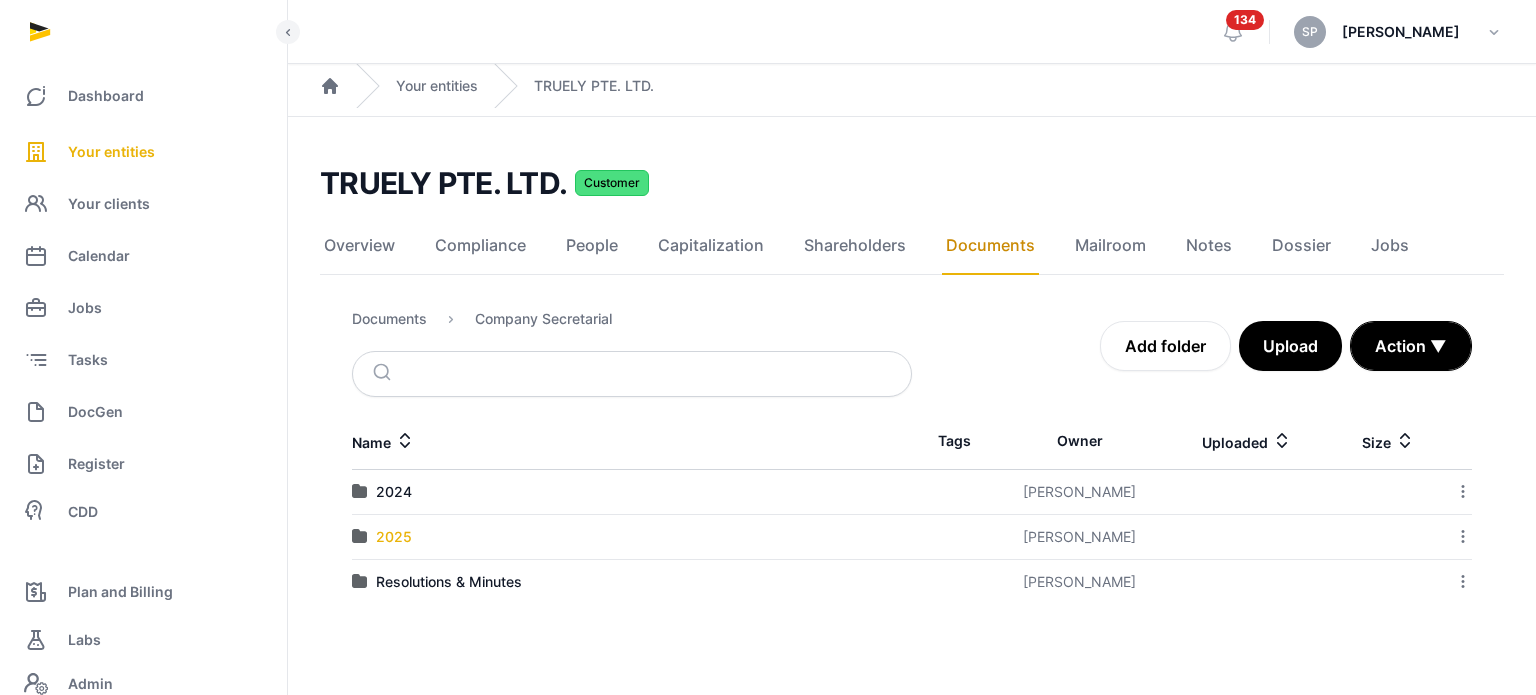 click on "2025" at bounding box center [394, 537] 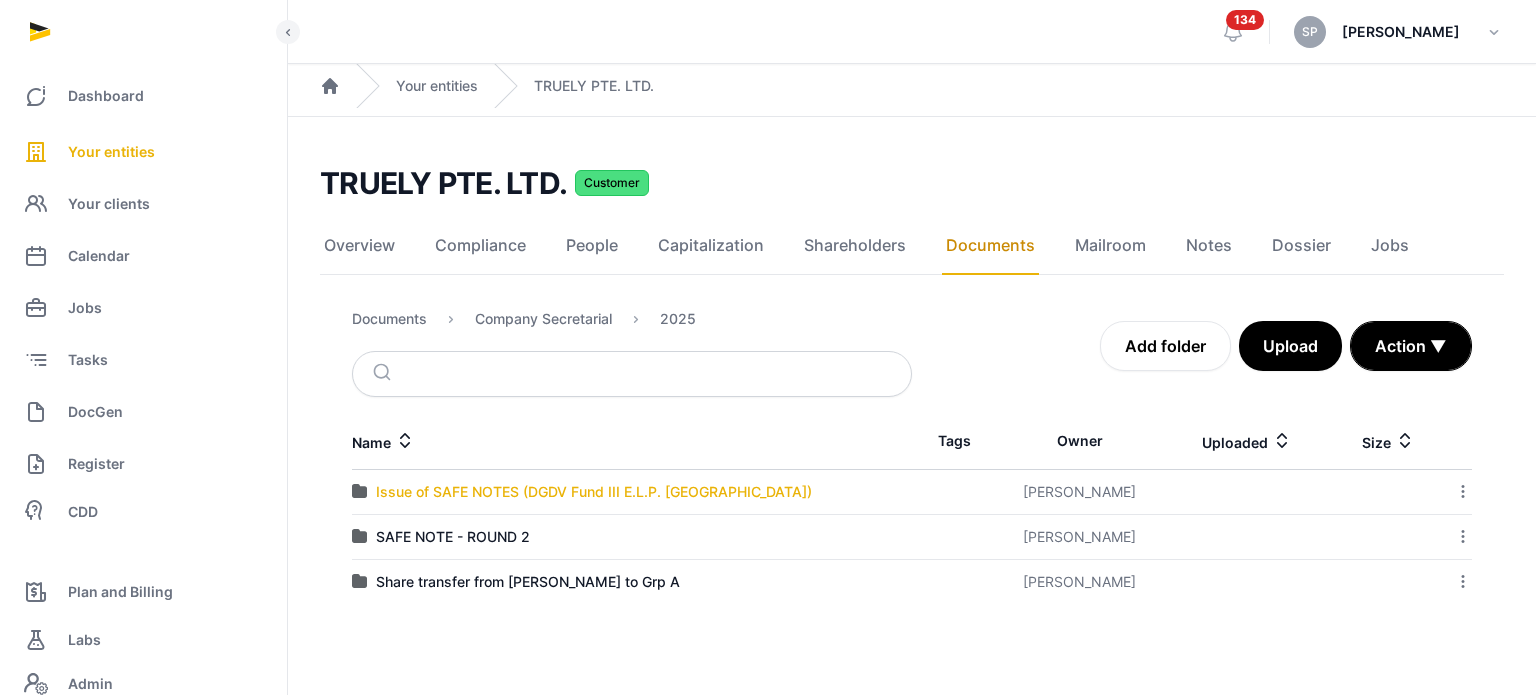 click on "Issue of SAFE NOTES (DGDV Fund III E.L.P. [GEOGRAPHIC_DATA])" at bounding box center [594, 492] 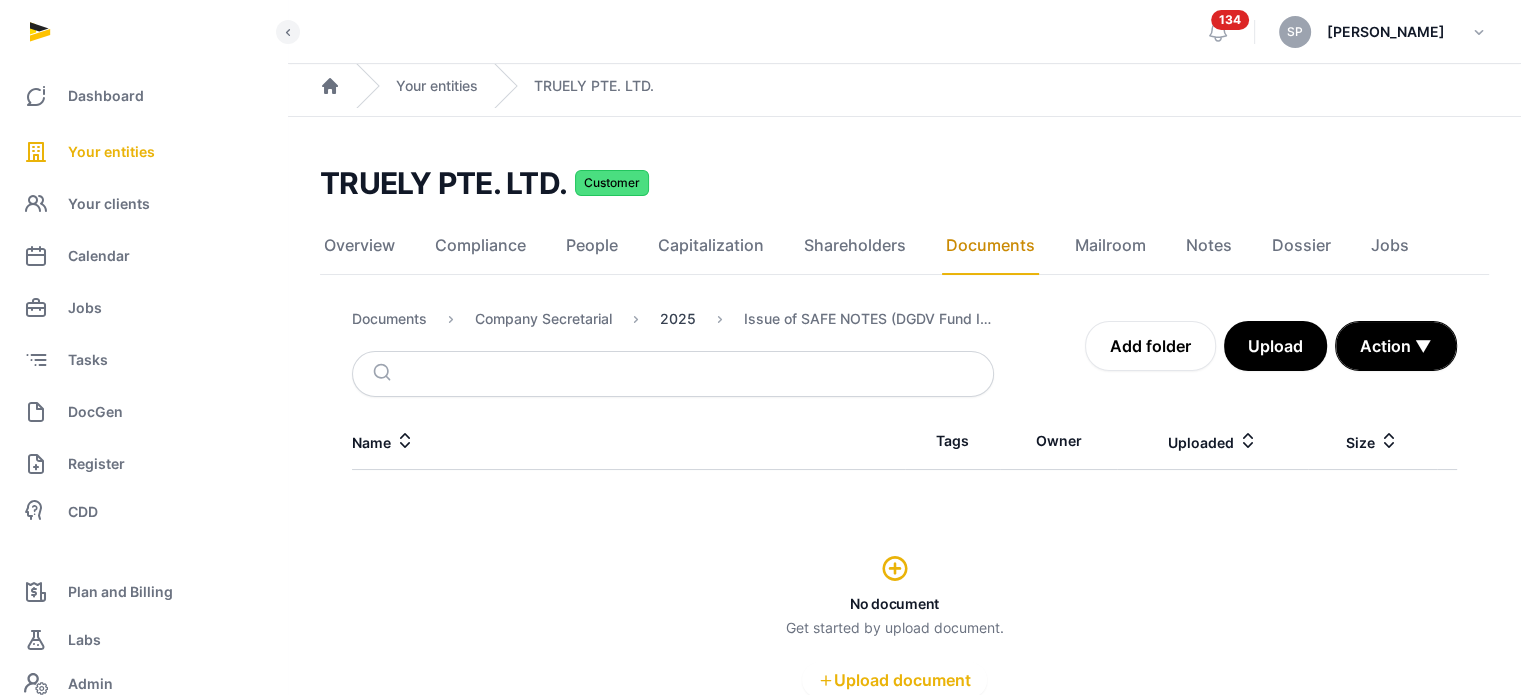 click on "2025" at bounding box center (678, 319) 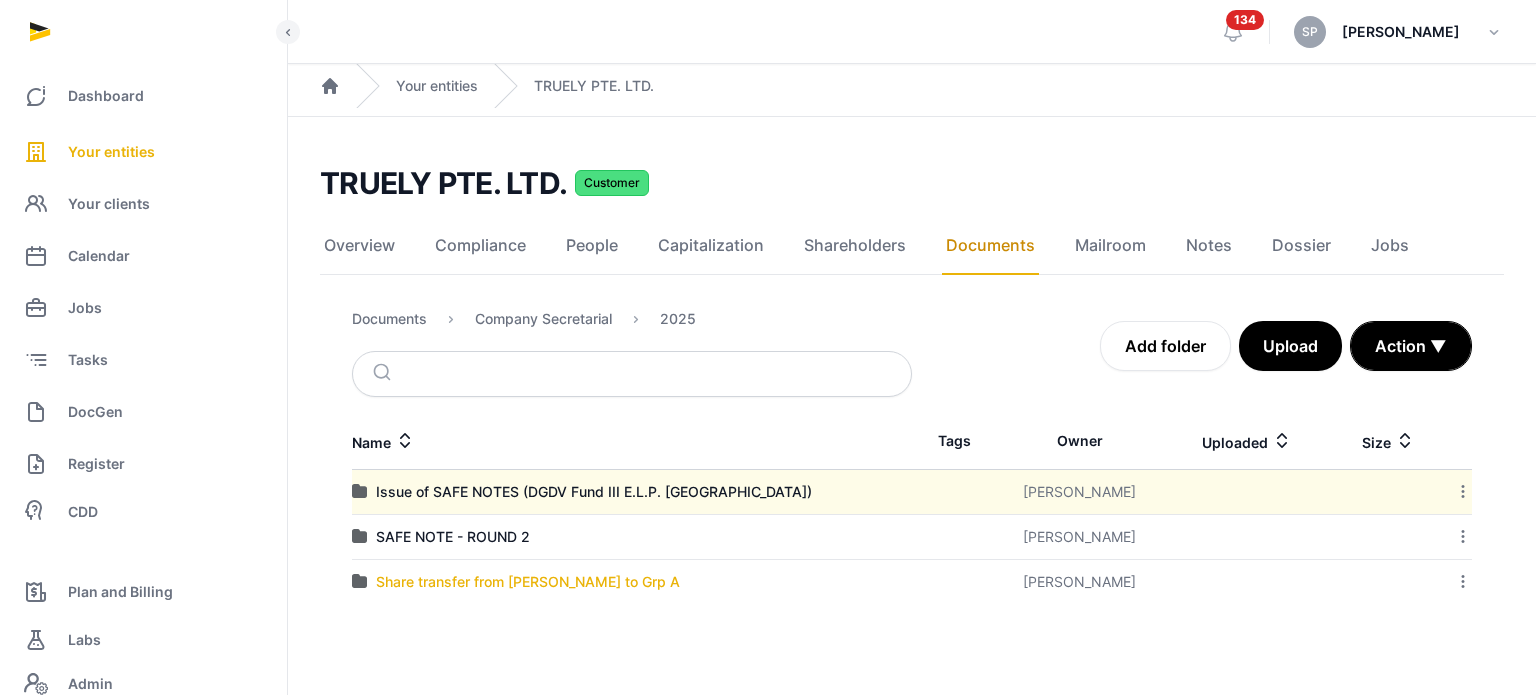 click on "Share transfer from [PERSON_NAME] to Grp A" at bounding box center (528, 582) 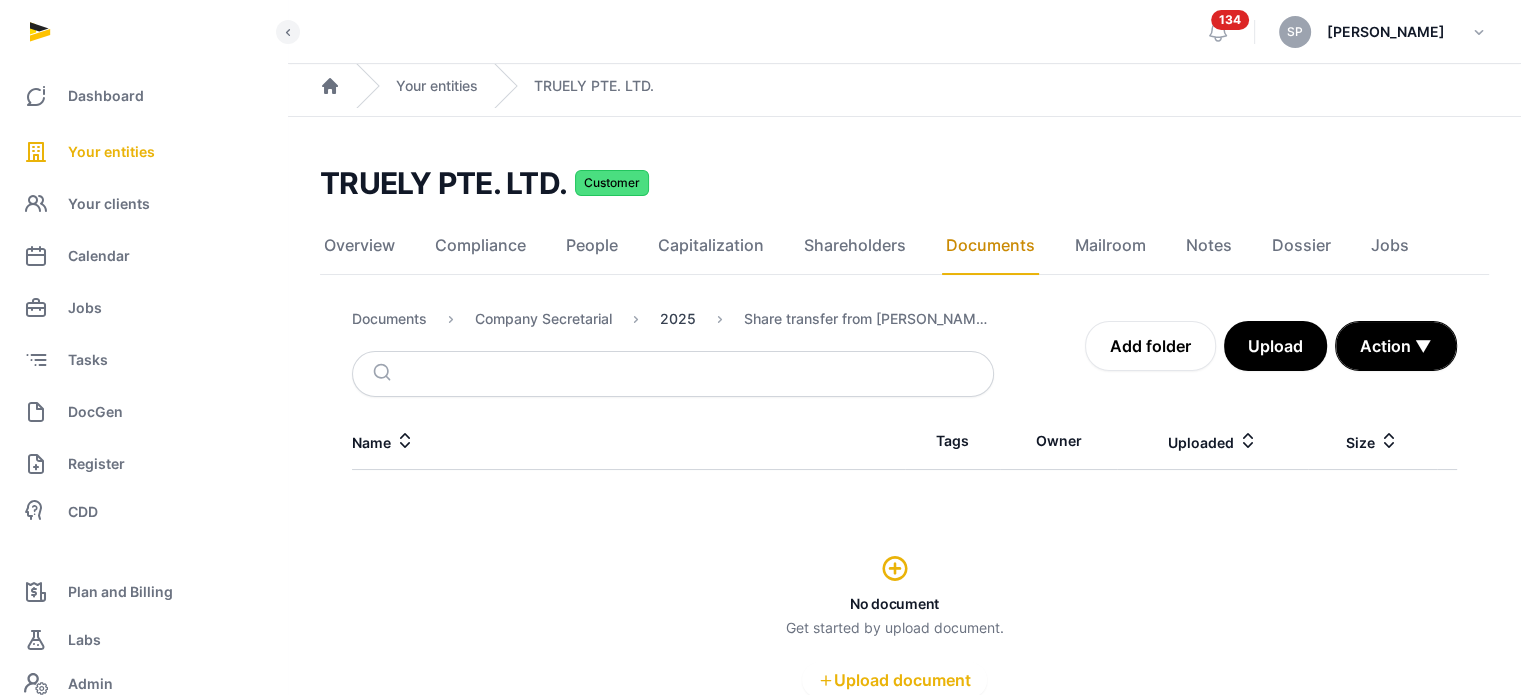 click on "2025" at bounding box center (678, 319) 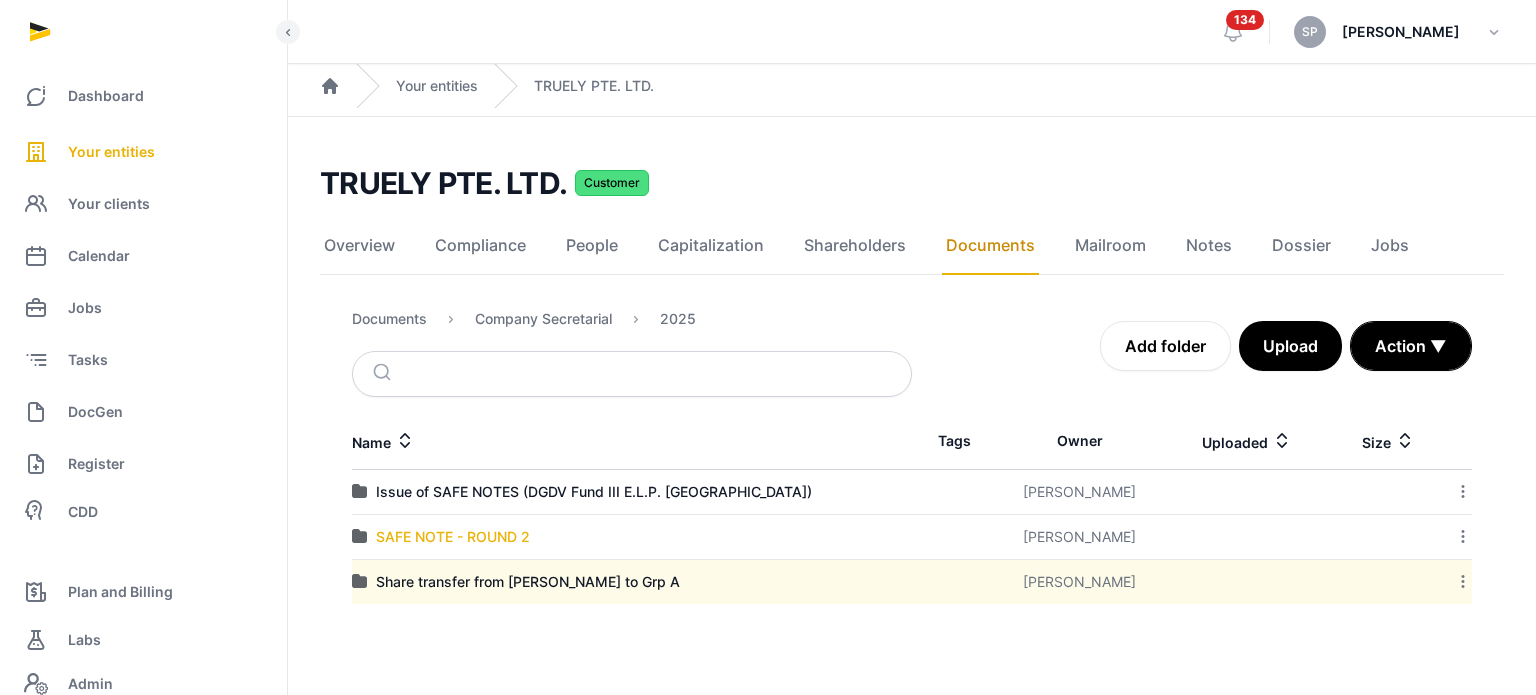 click on "SAFE NOTE - ROUND 2" at bounding box center [453, 537] 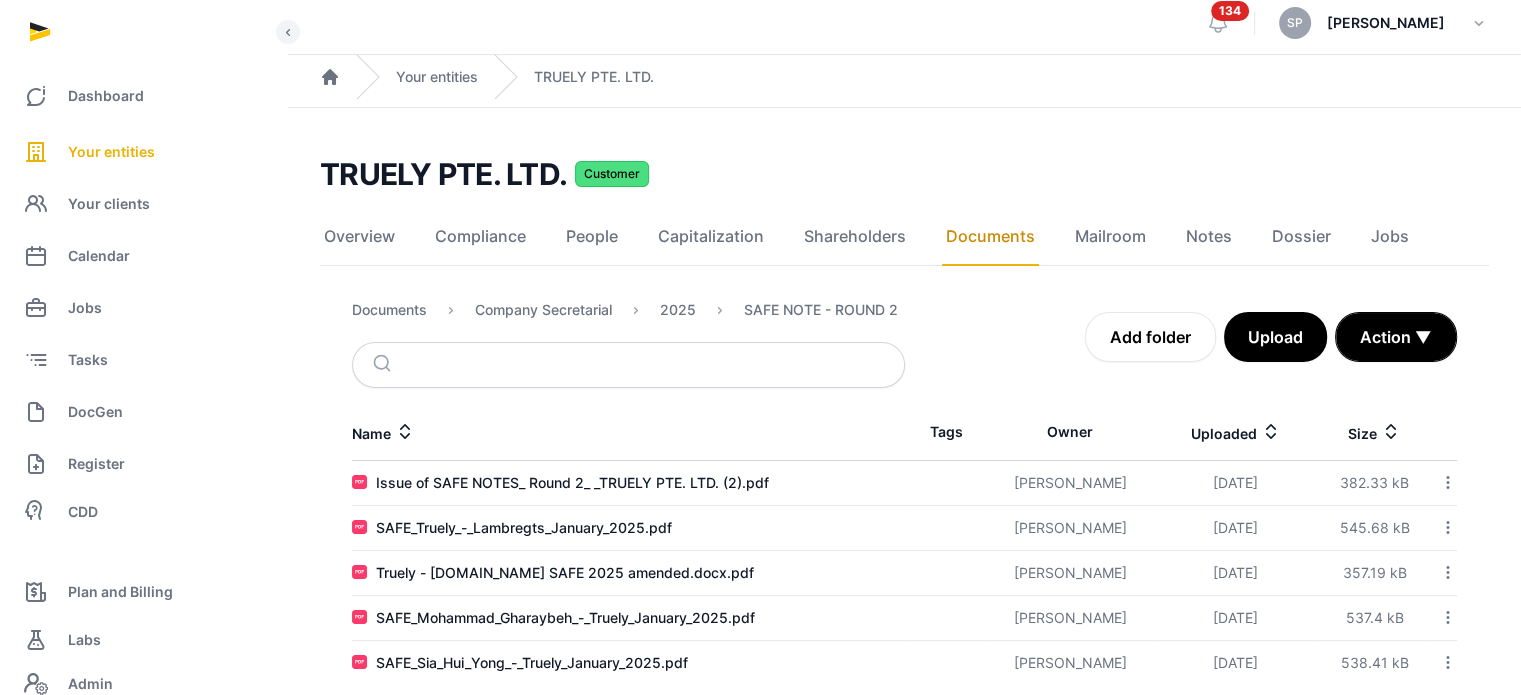 scroll, scrollTop: 36, scrollLeft: 0, axis: vertical 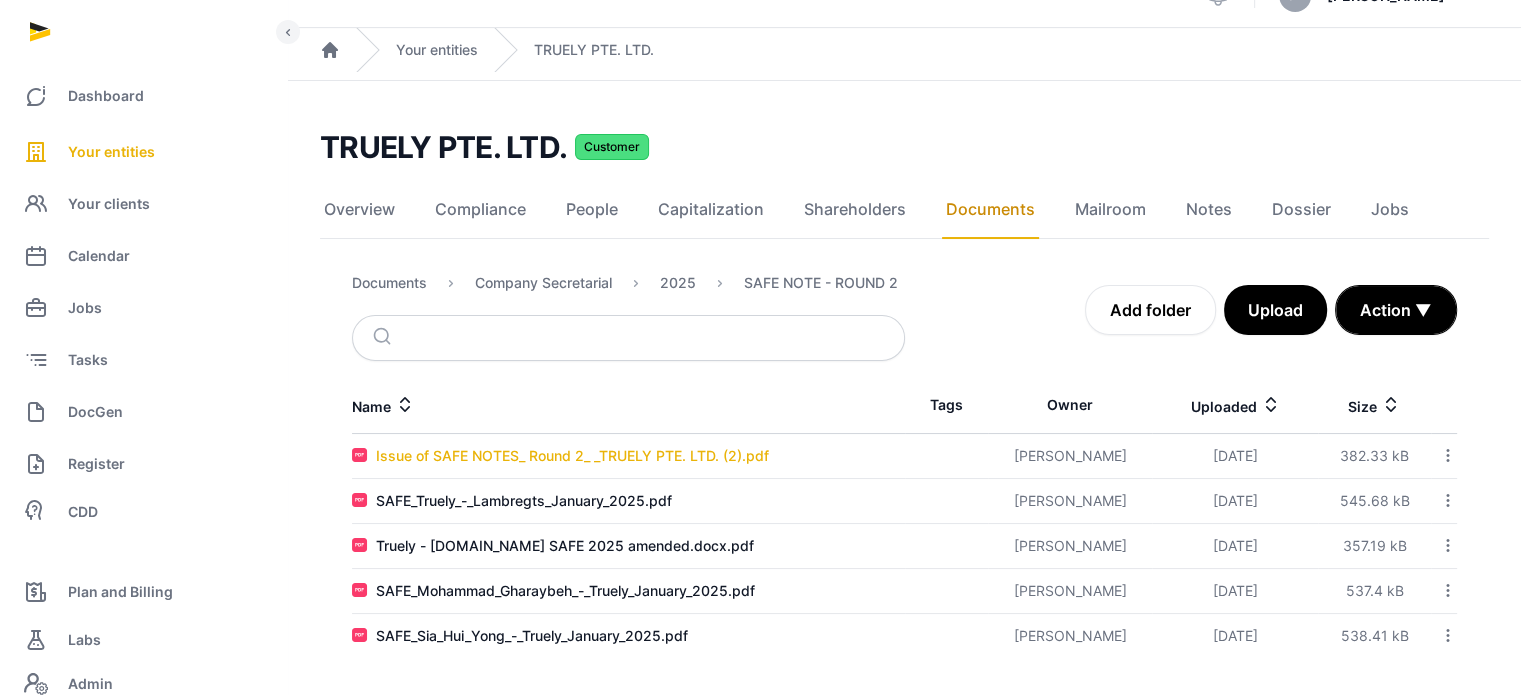 click on "Issue of SAFE NOTES_ Round 2_ _TRUELY PTE. LTD. (2).pdf" at bounding box center [572, 456] 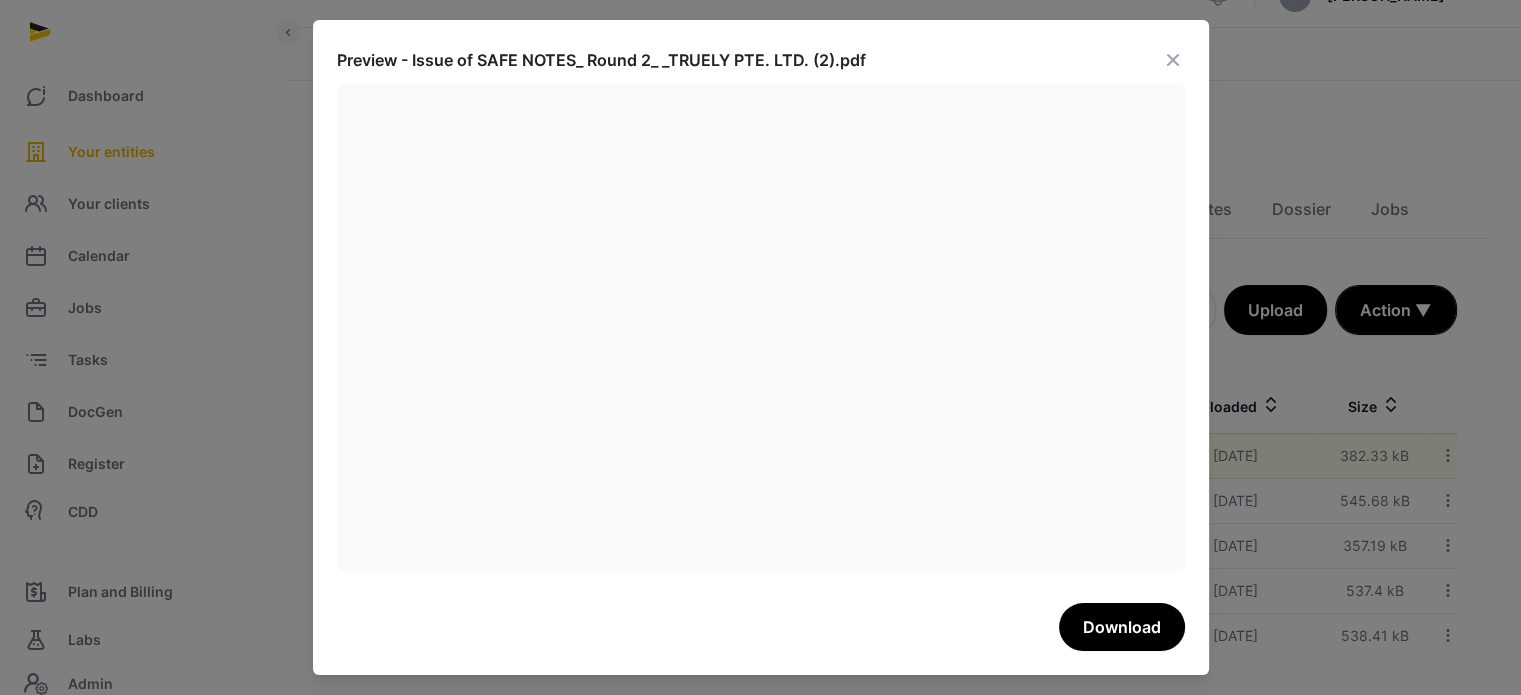 drag, startPoint x: 1156, startPoint y: 68, endPoint x: 1178, endPoint y: 60, distance: 23.409399 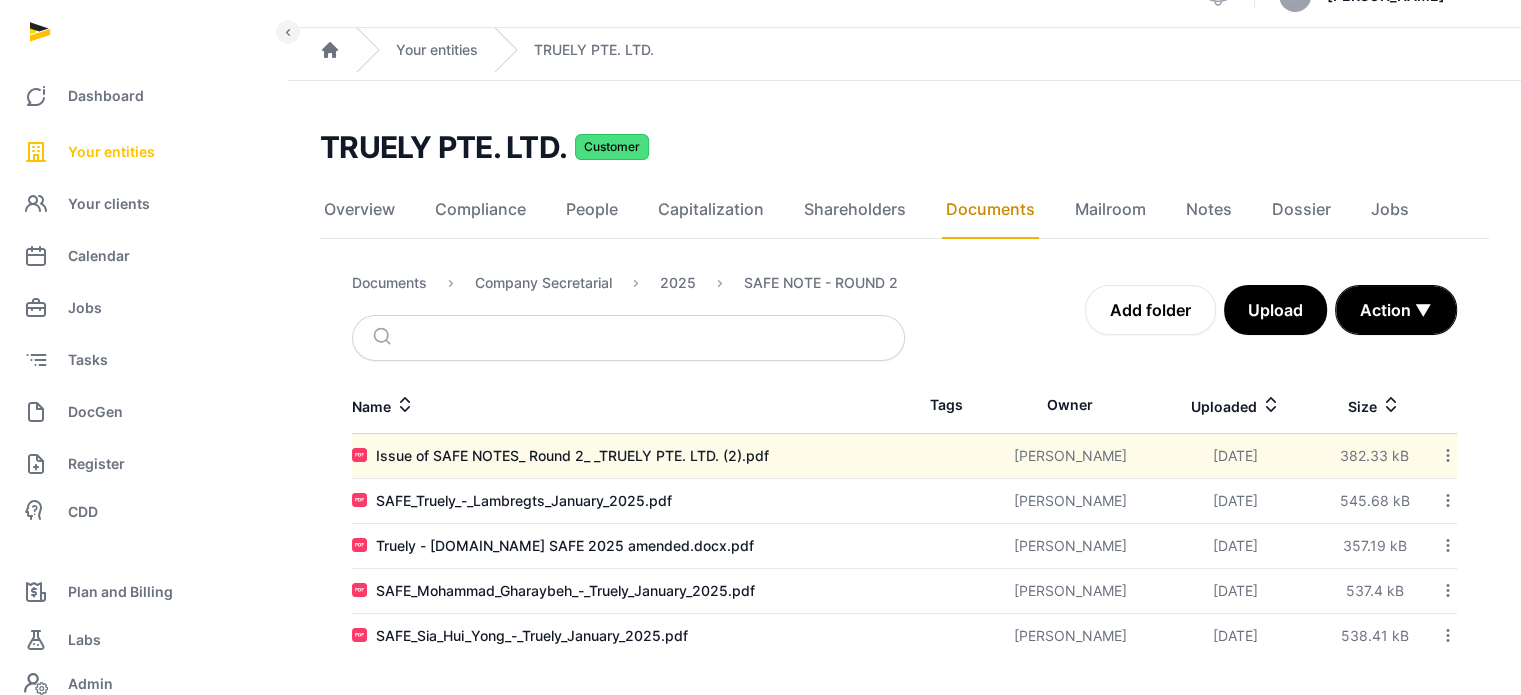 click on "Your entities" at bounding box center (111, 152) 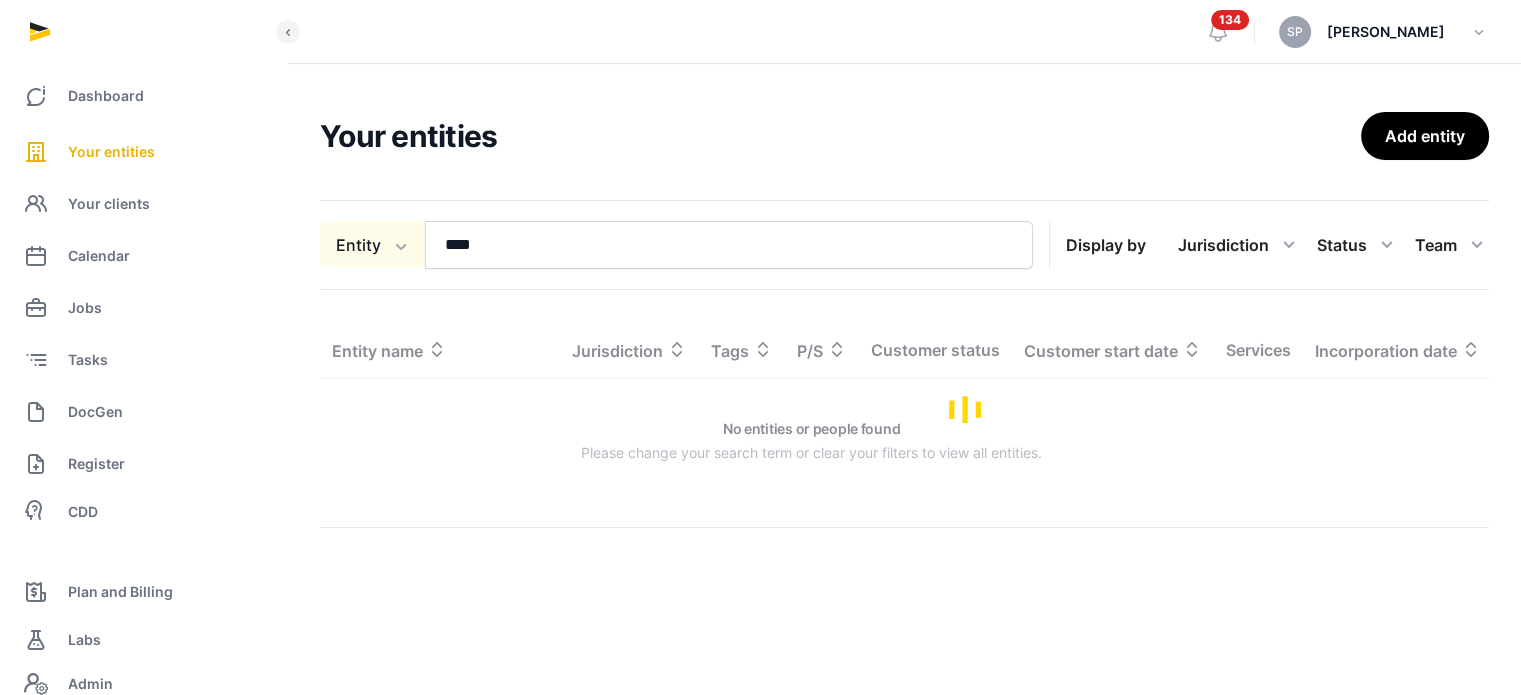 scroll, scrollTop: 0, scrollLeft: 0, axis: both 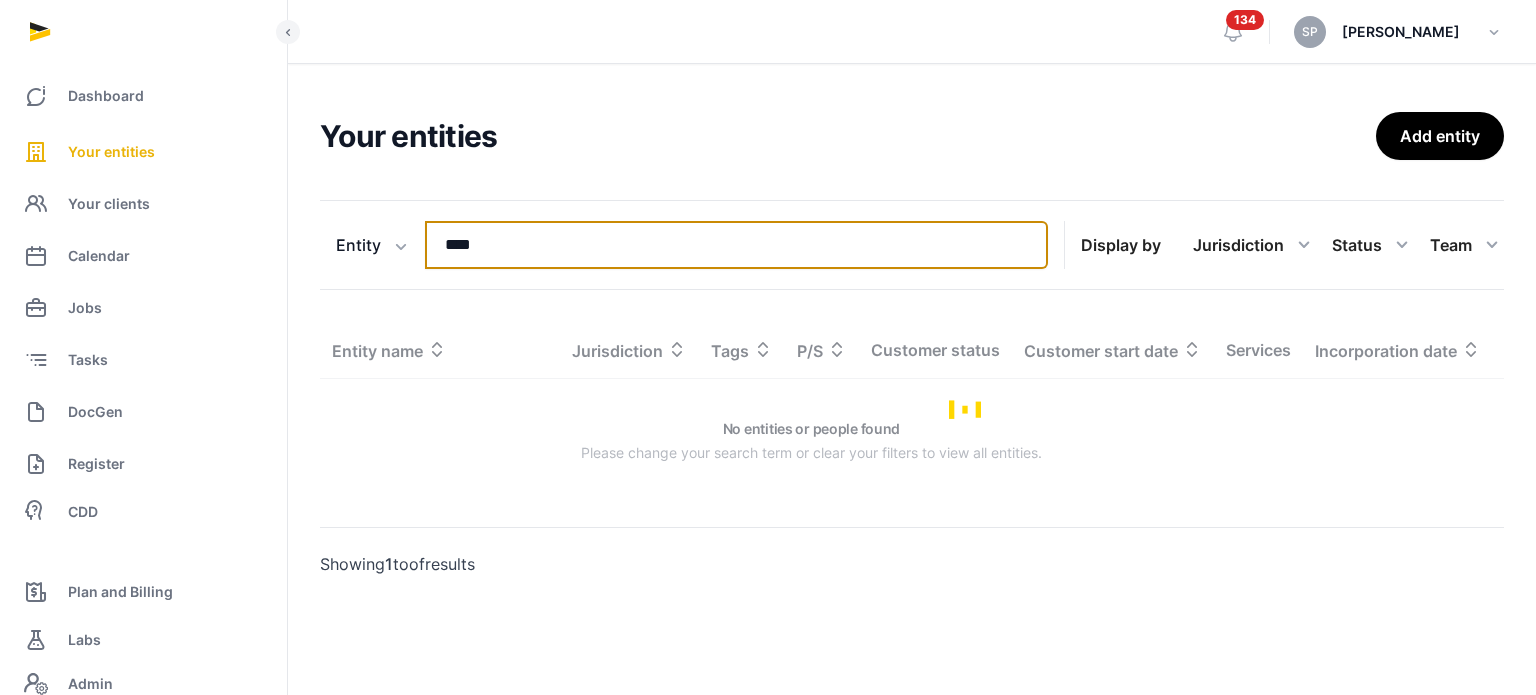 click on "****" at bounding box center [736, 245] 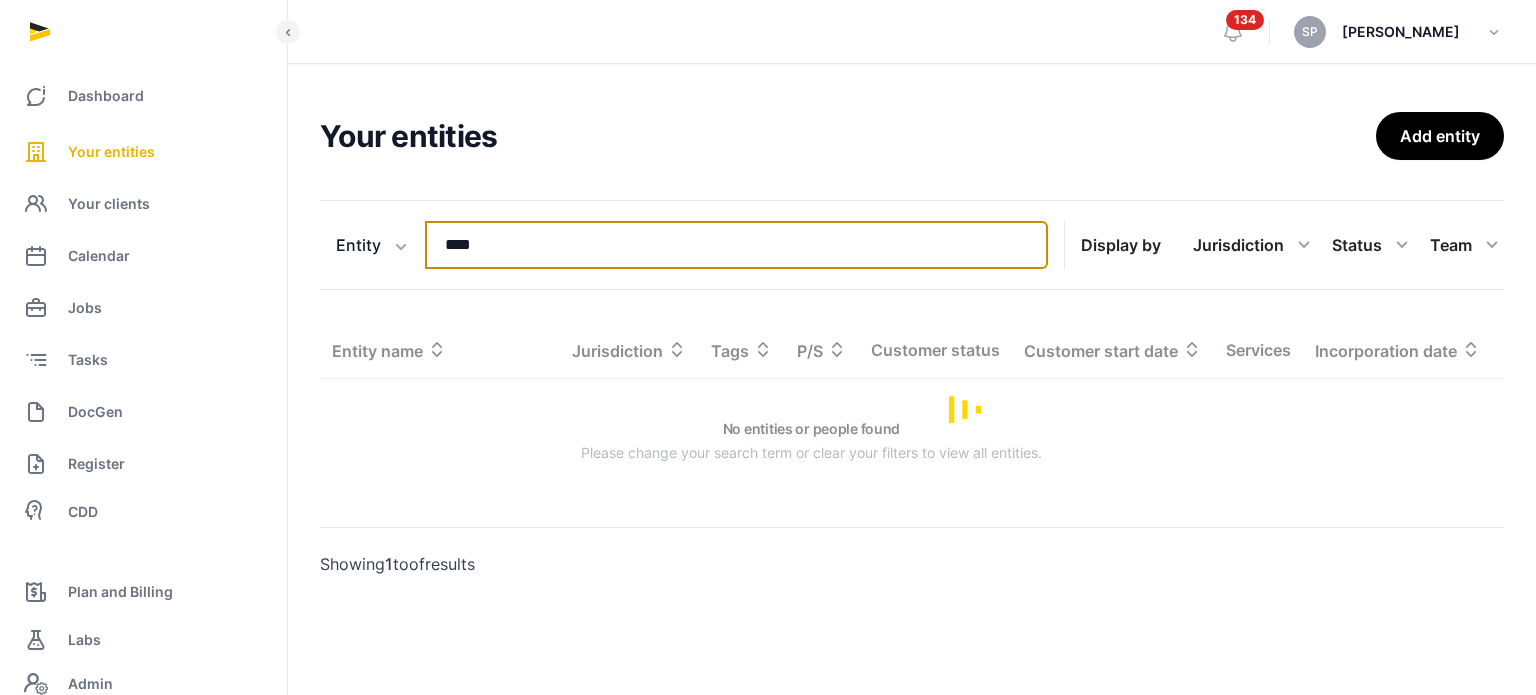 click on "****" at bounding box center (736, 245) 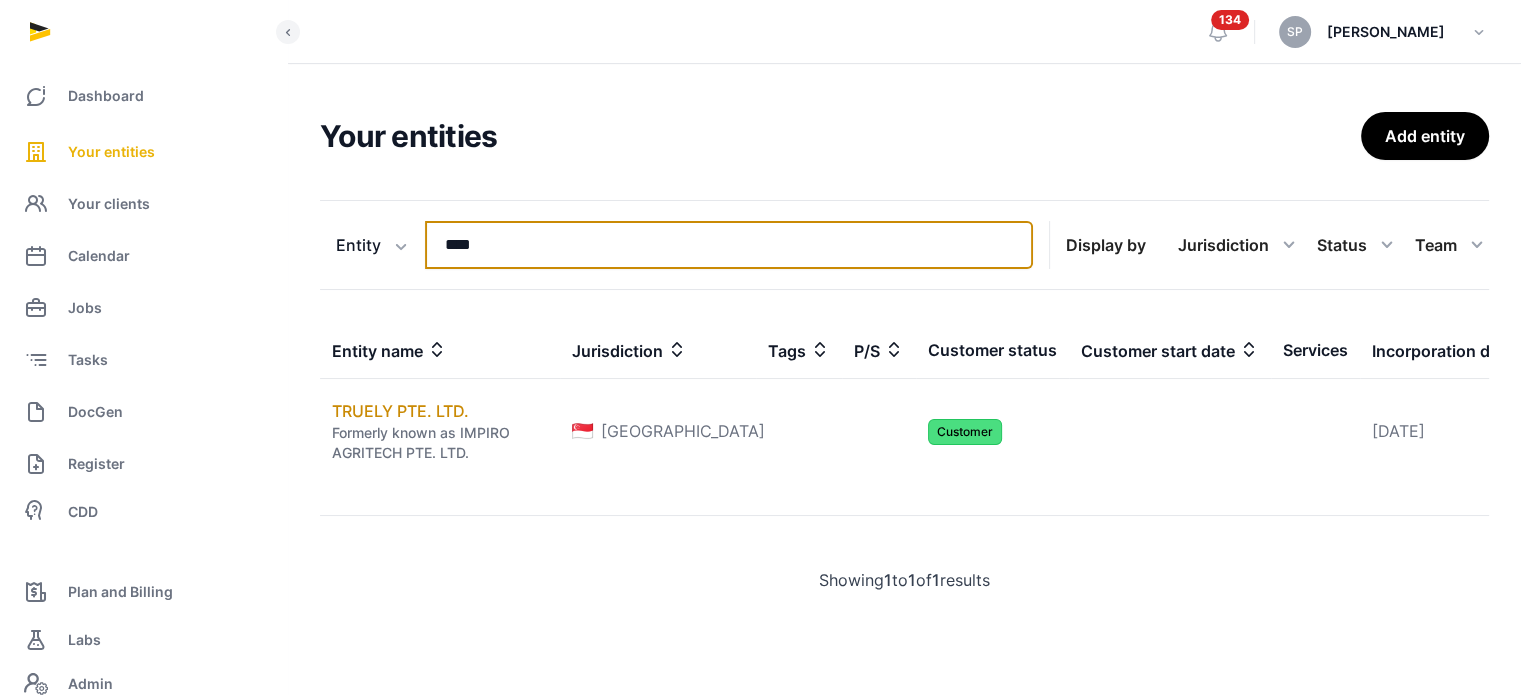 click on "****" at bounding box center [729, 245] 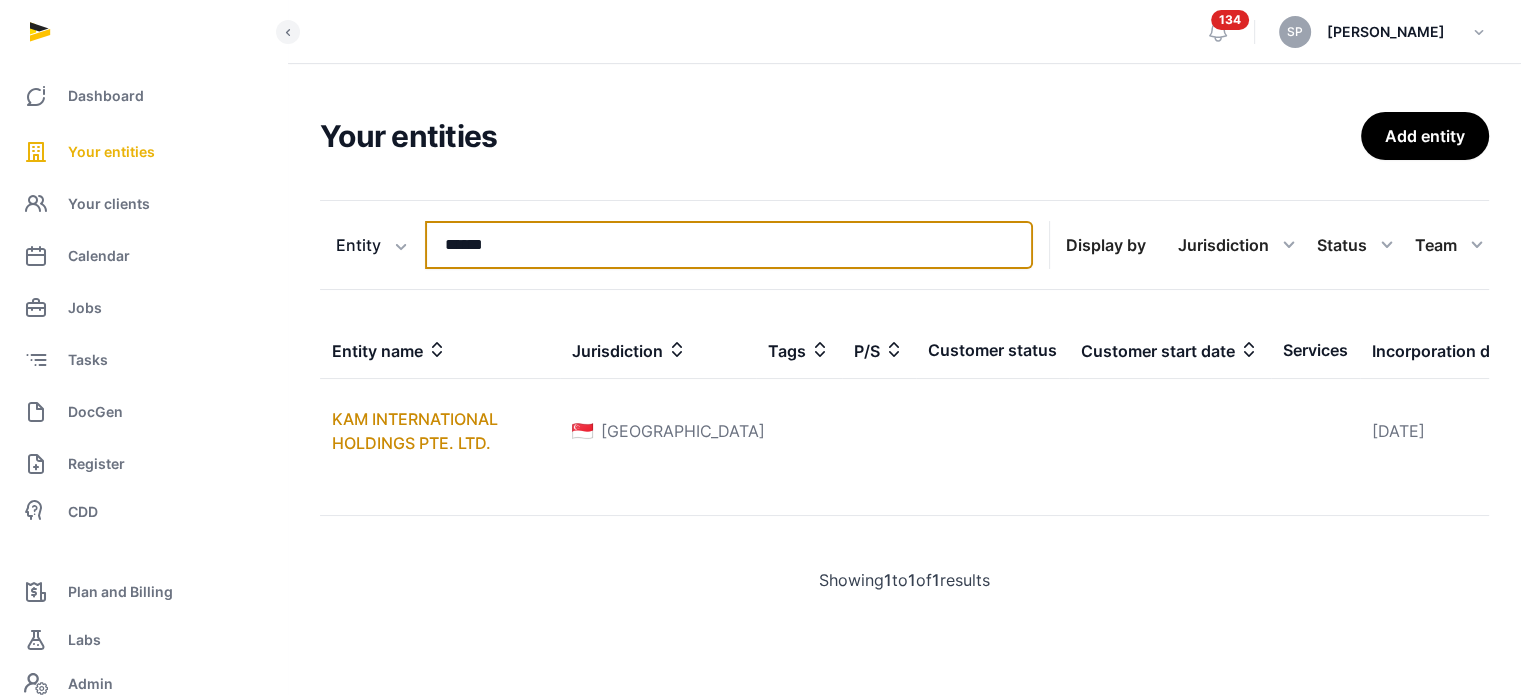 type on "******" 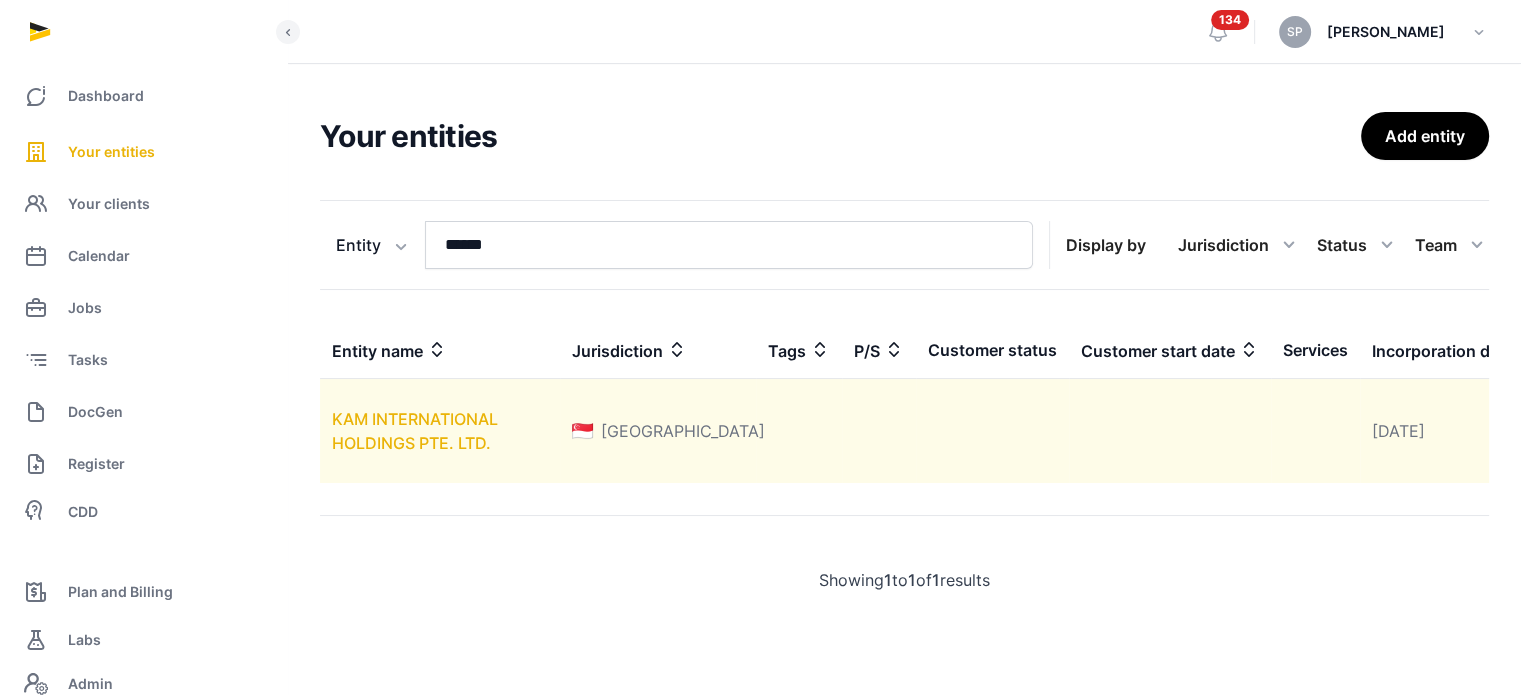 click on "KAM INTERNATIONAL HOLDINGS PTE. LTD." at bounding box center (415, 431) 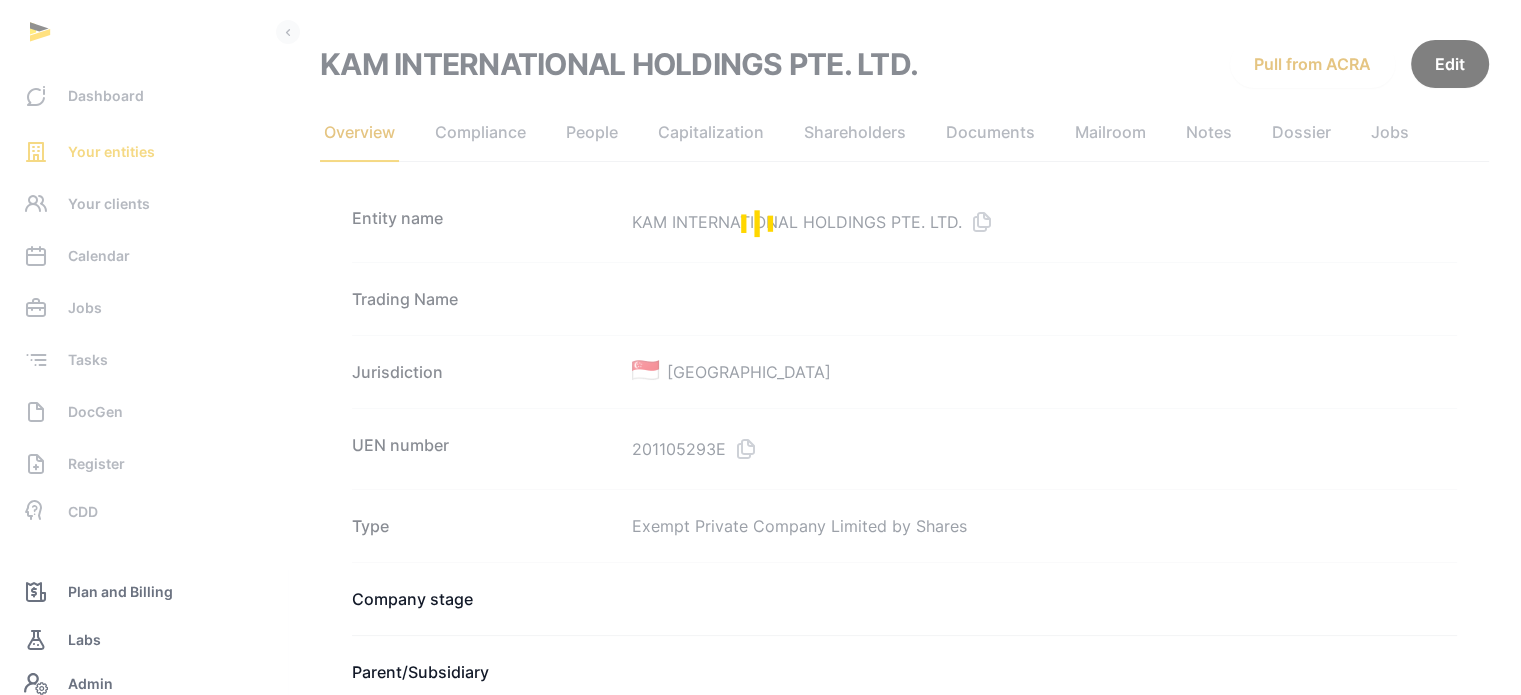 scroll, scrollTop: 128, scrollLeft: 0, axis: vertical 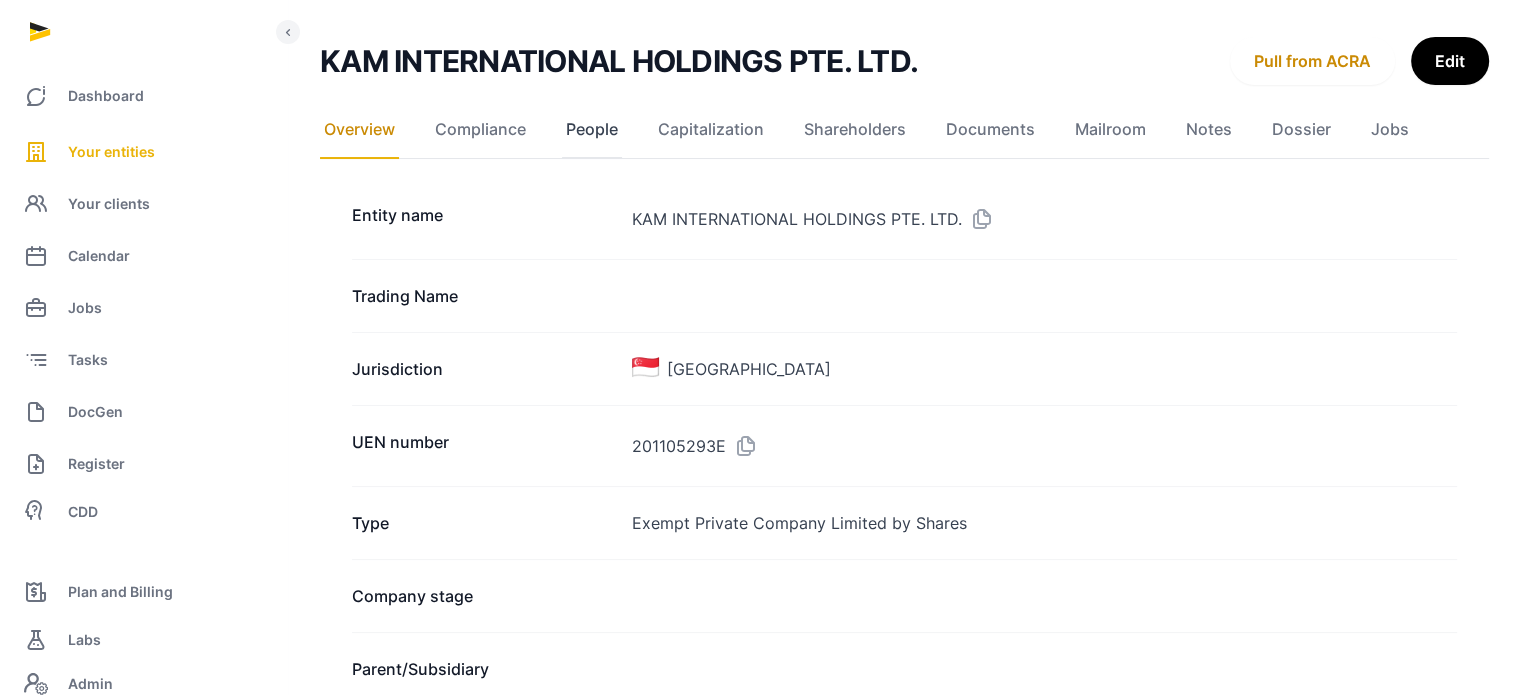 click on "People" 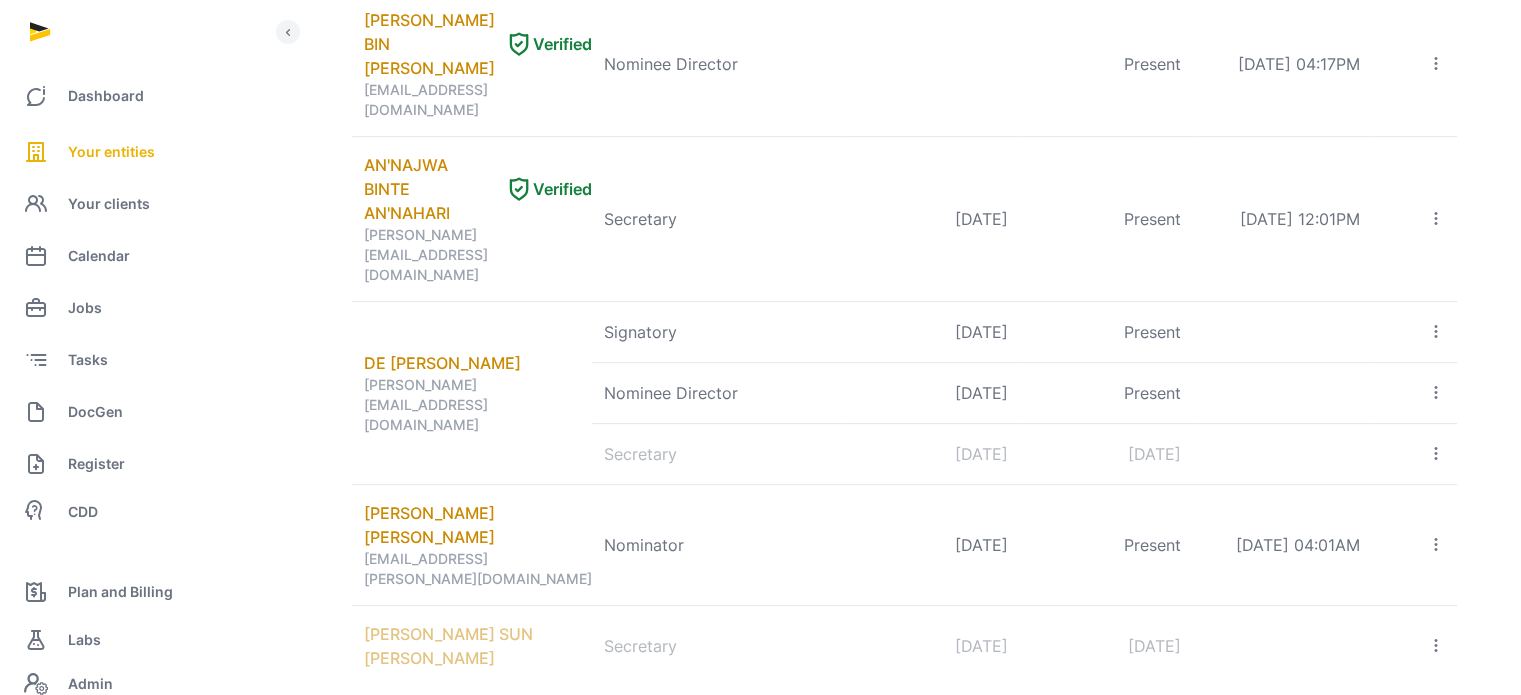 scroll, scrollTop: 666, scrollLeft: 0, axis: vertical 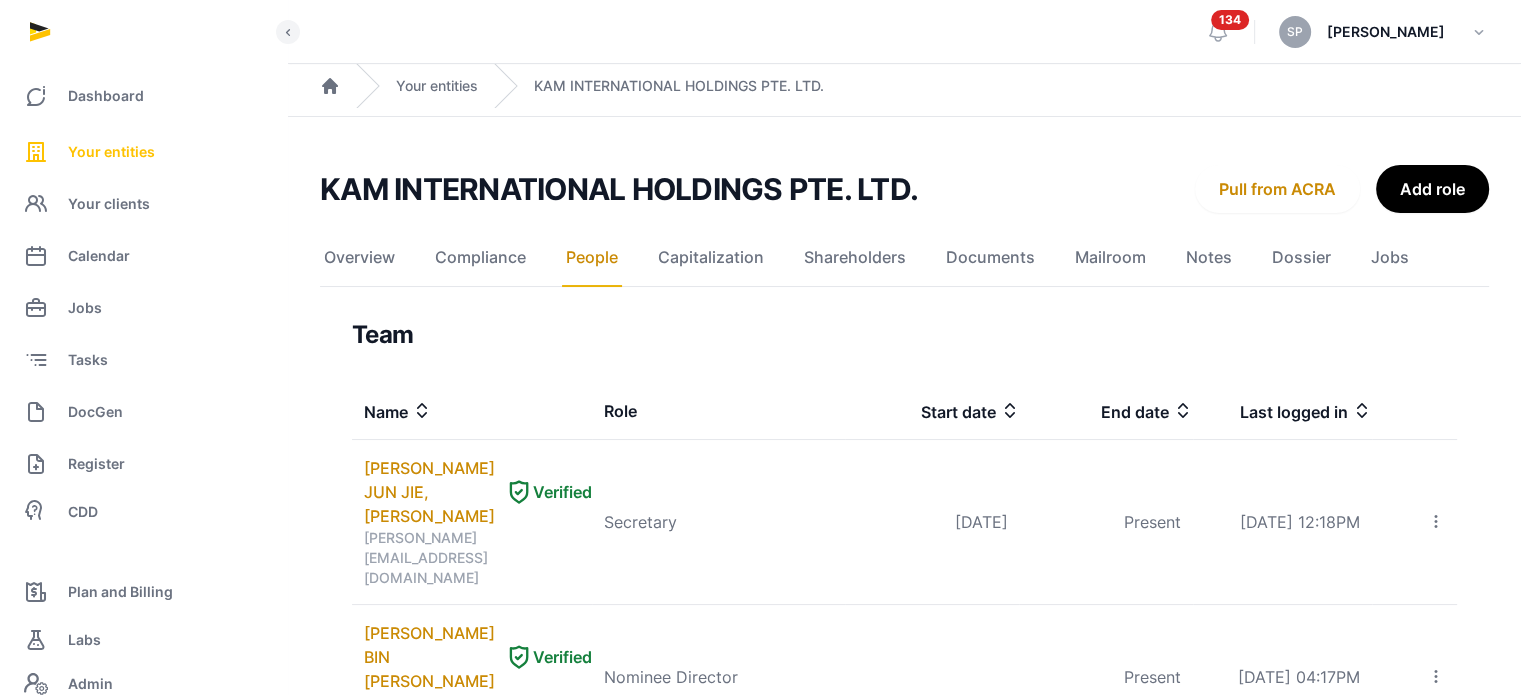 click on "Your entities" at bounding box center [111, 152] 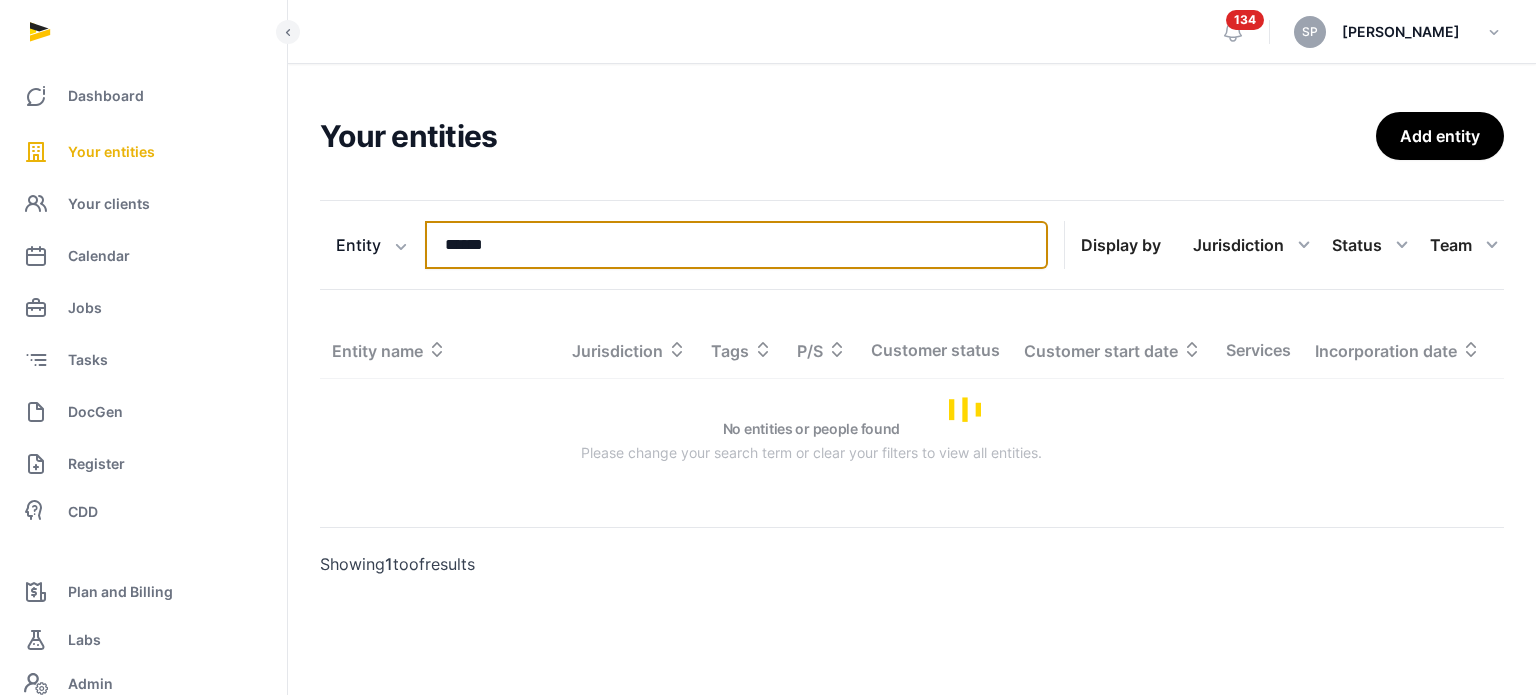 click on "******" at bounding box center [736, 245] 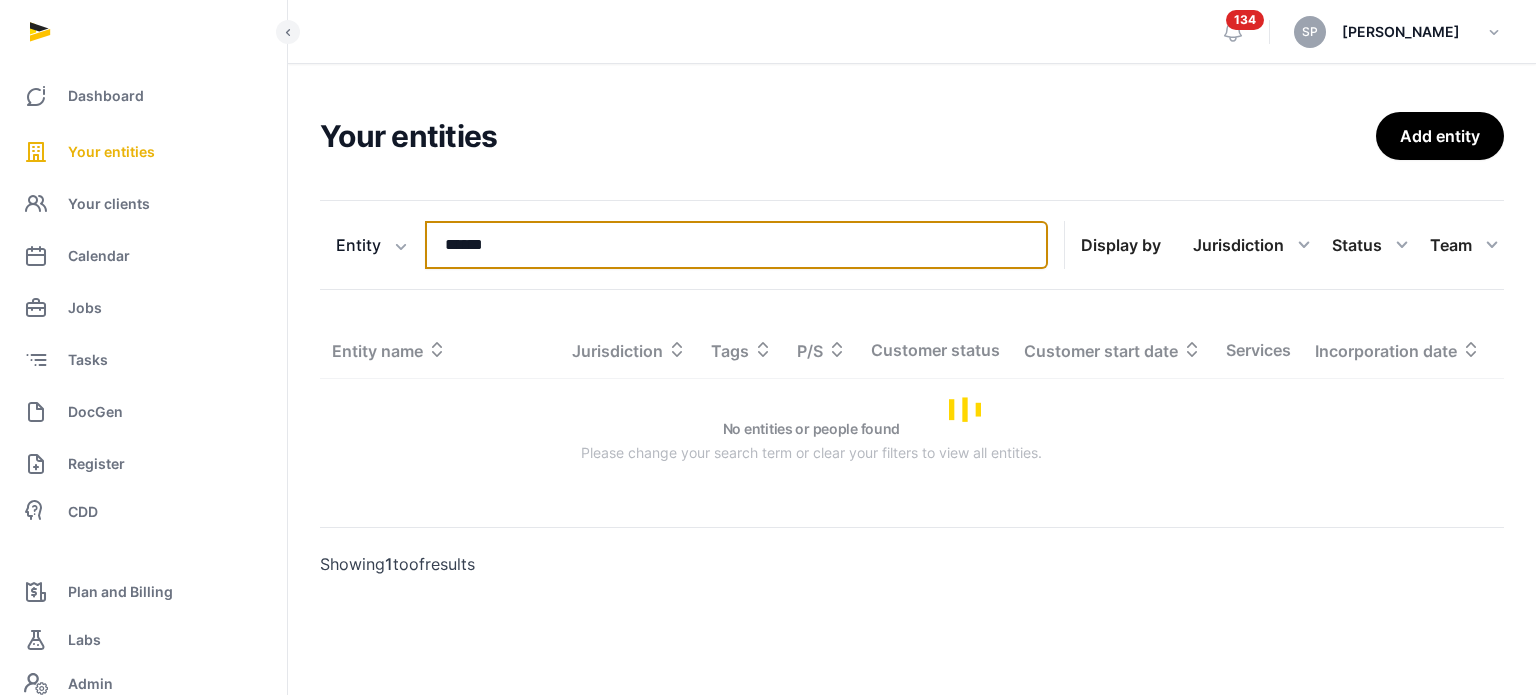 click on "******" at bounding box center (736, 245) 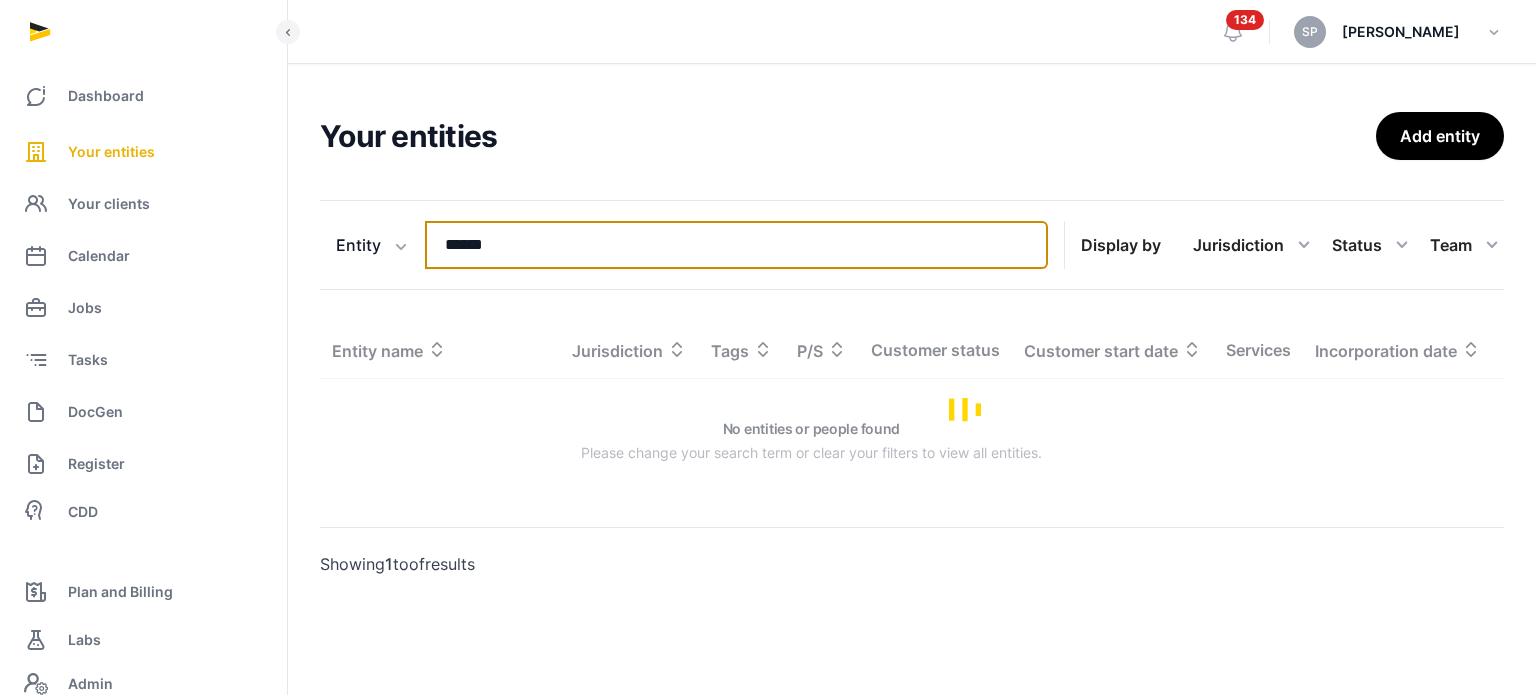 click on "******" at bounding box center (736, 245) 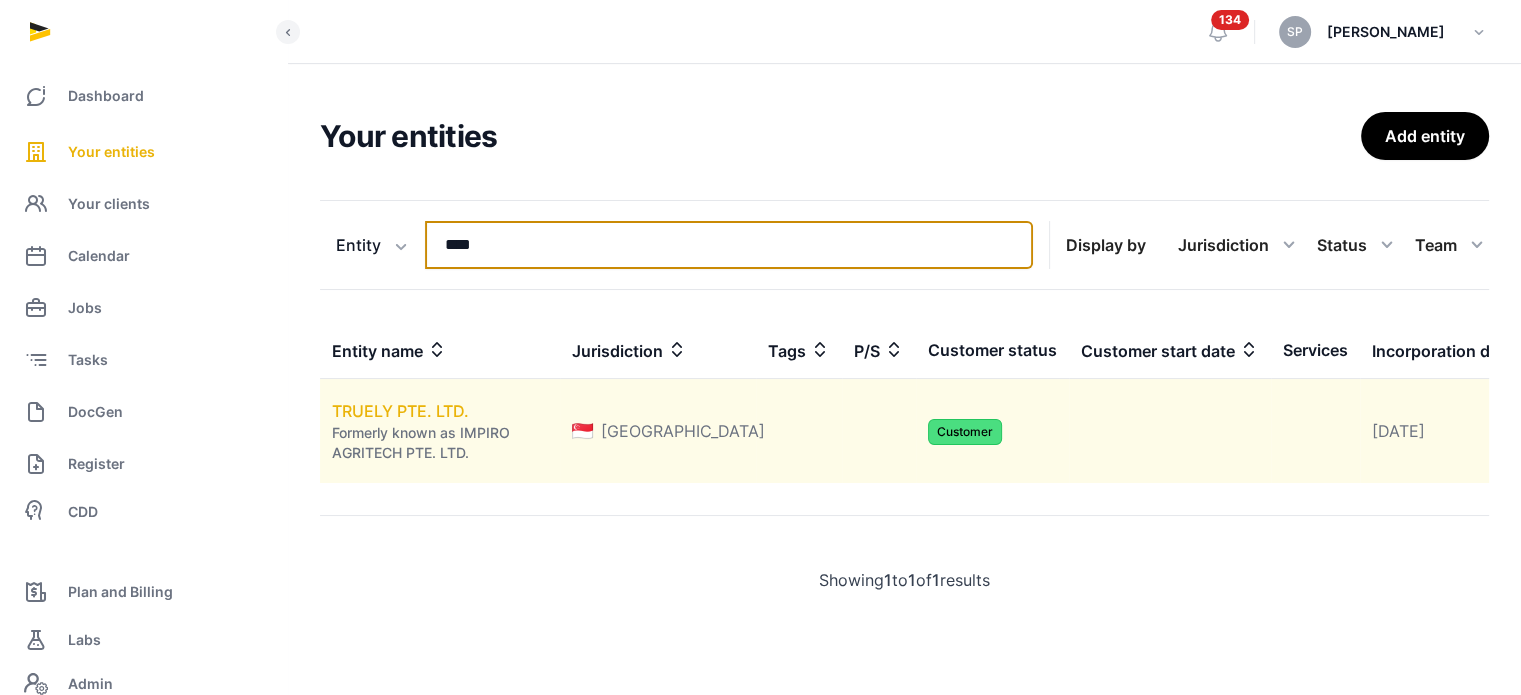 type on "****" 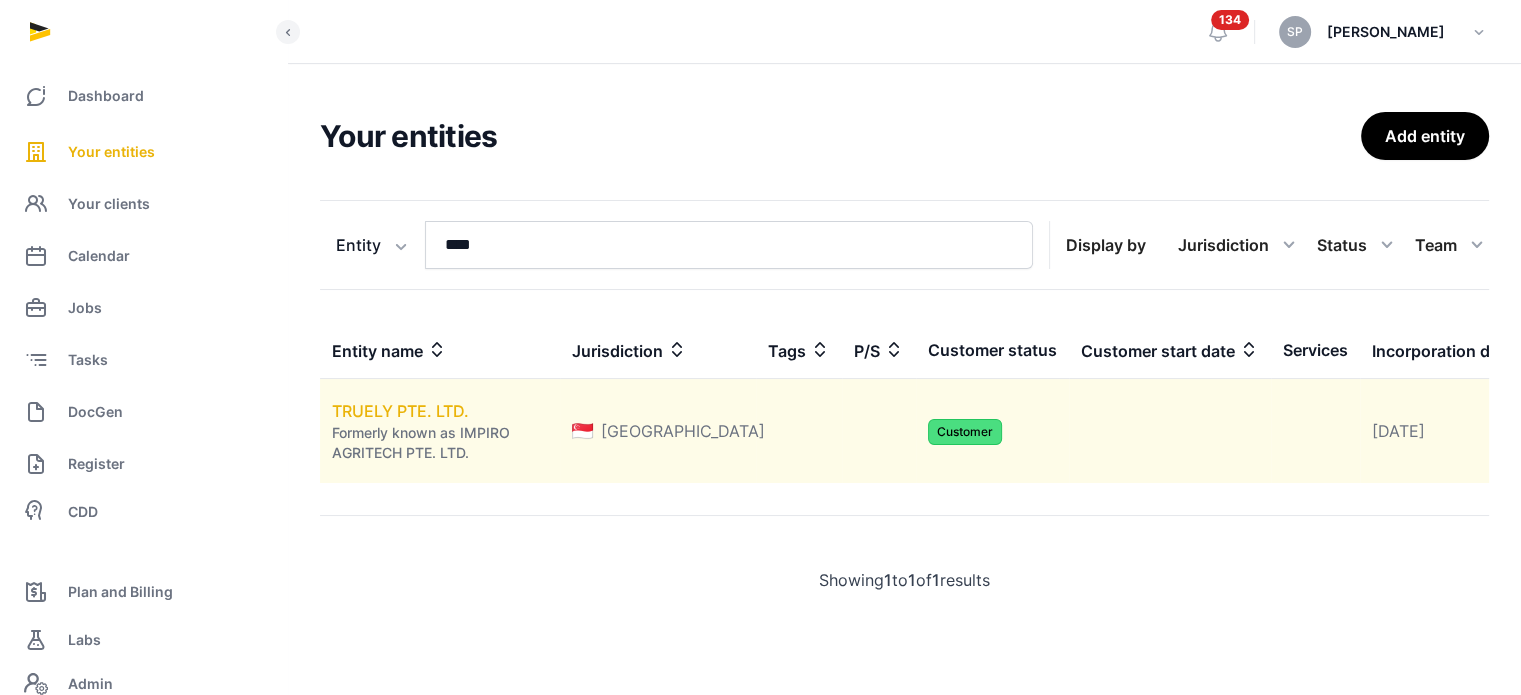 click on "TRUELY PTE. LTD." at bounding box center [400, 411] 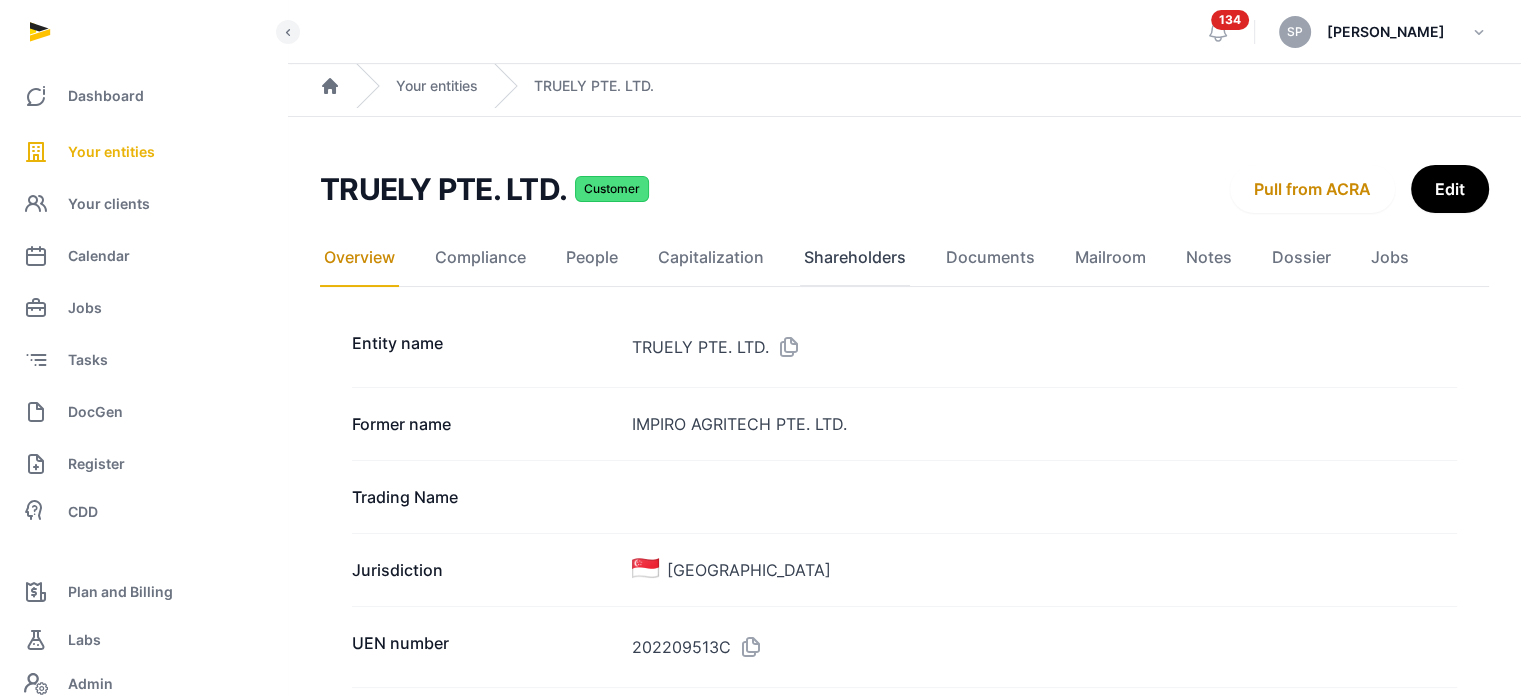 click on "Shareholders" 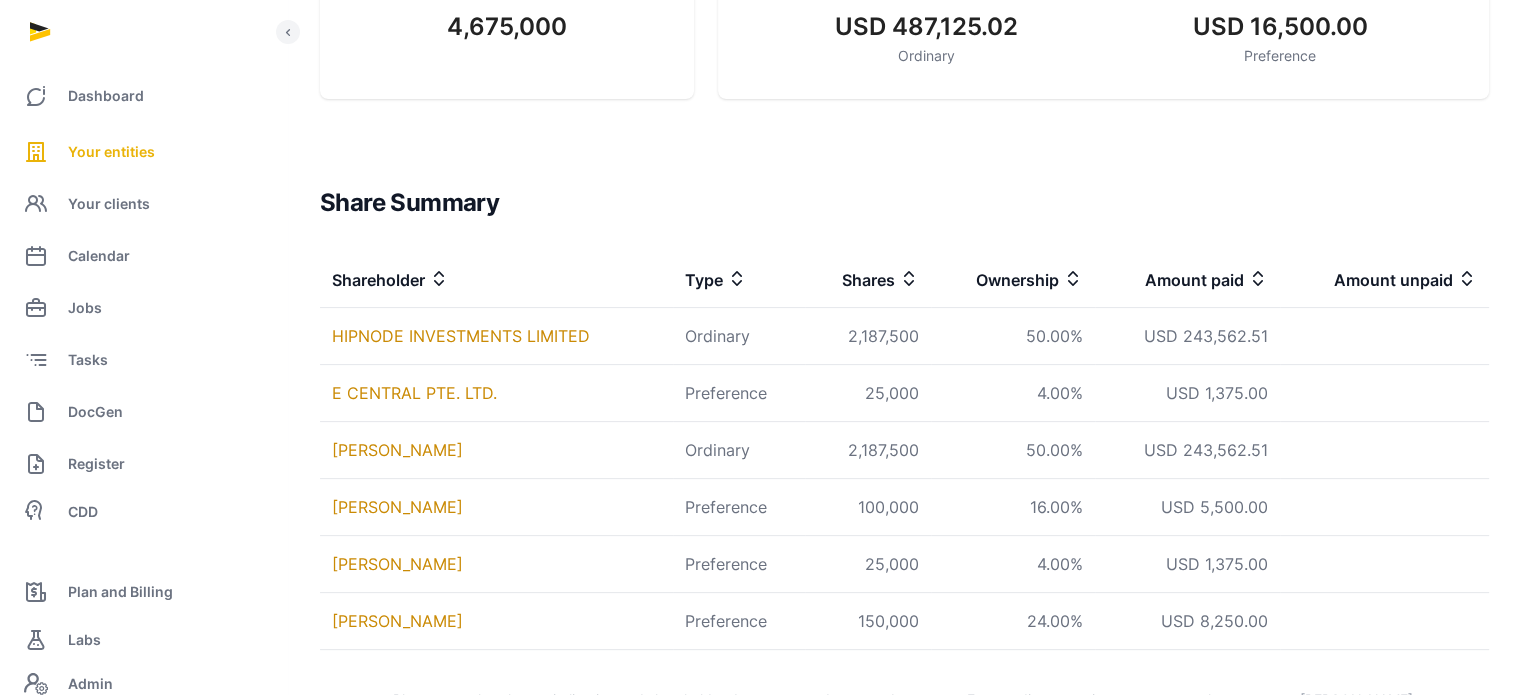 scroll, scrollTop: 512, scrollLeft: 0, axis: vertical 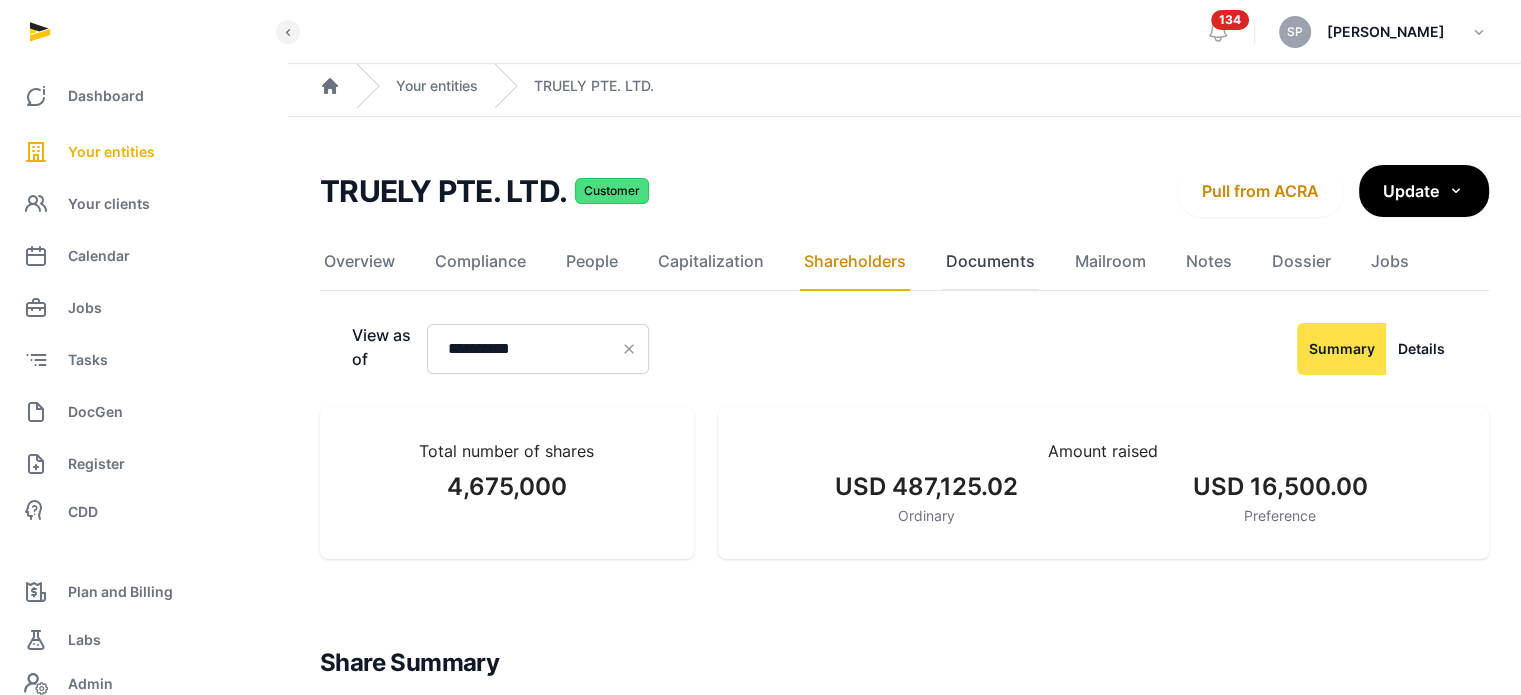 click on "Documents" 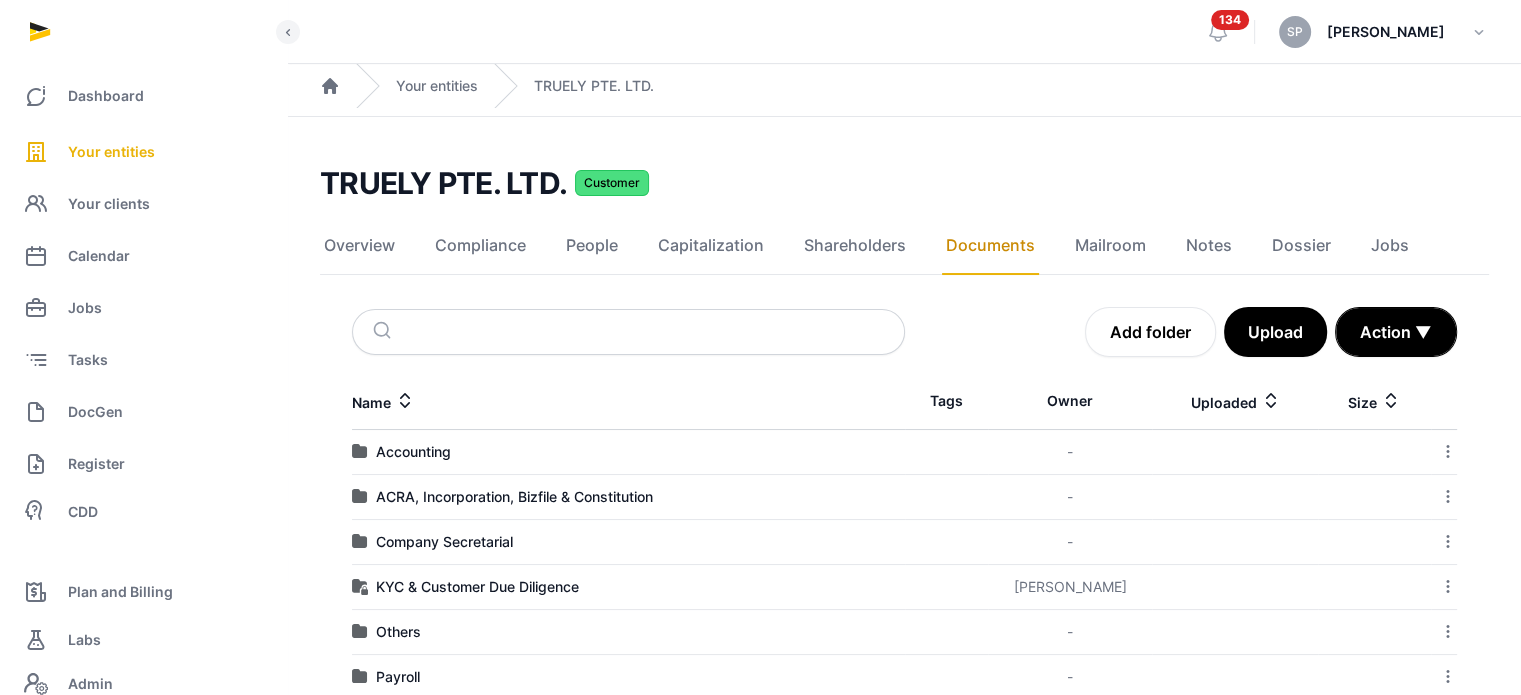 click on "Company Secretarial" at bounding box center (628, 542) 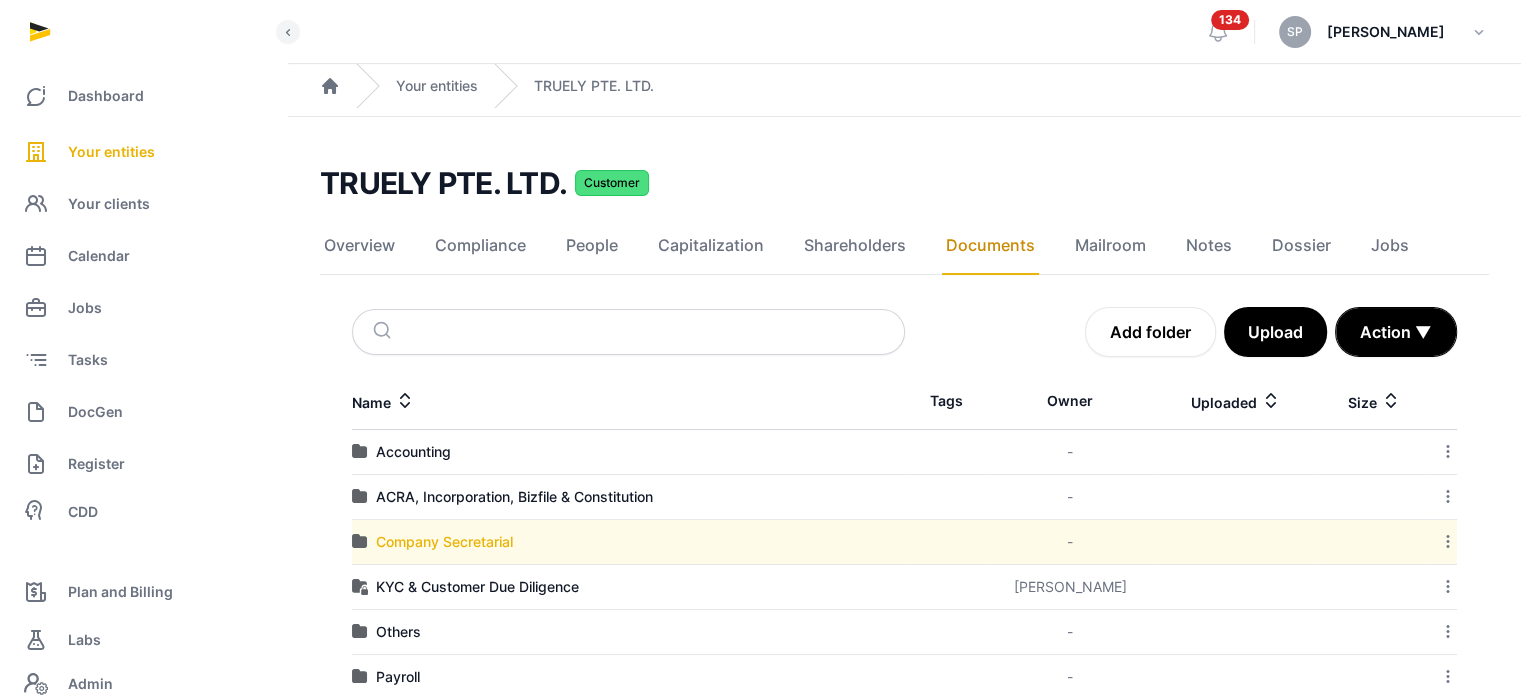 click on "Company Secretarial" at bounding box center [444, 542] 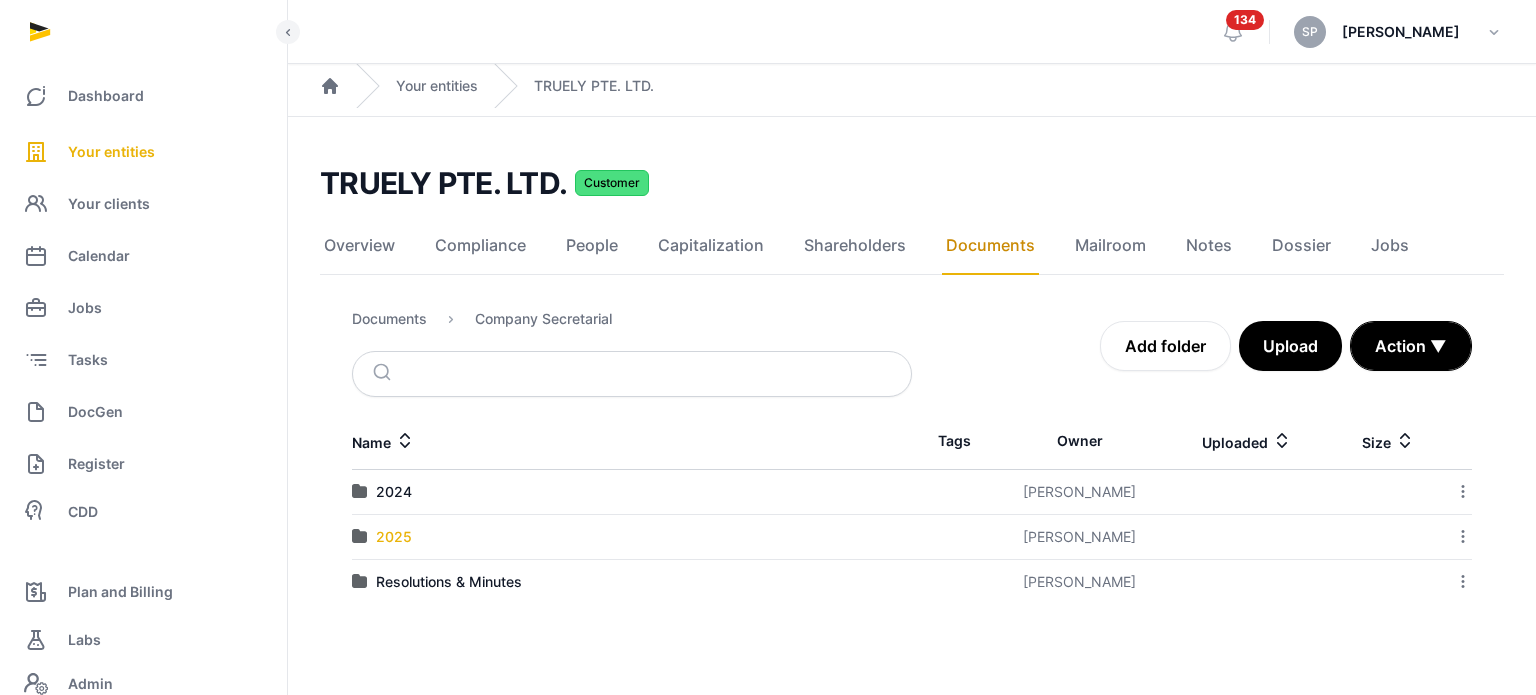 click on "2025" at bounding box center (394, 537) 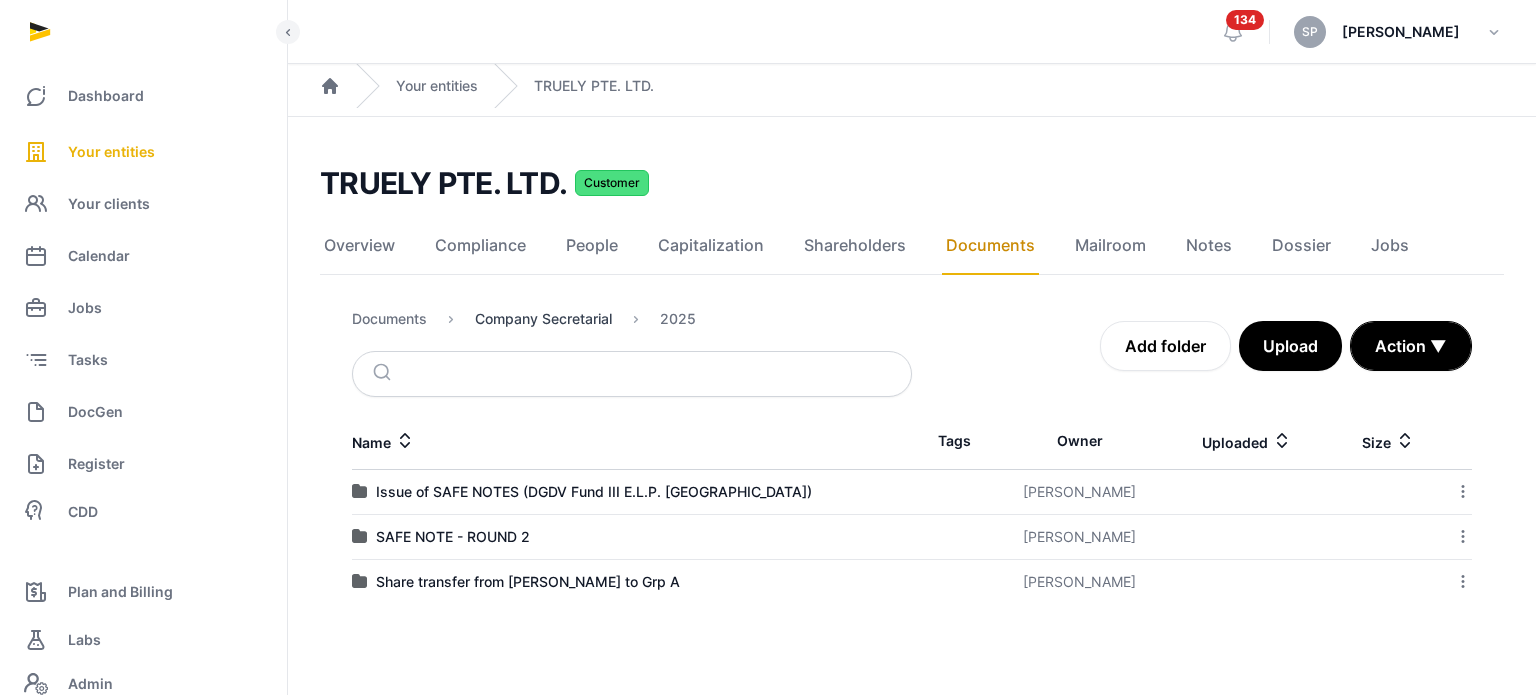 click on "Company Secretarial" at bounding box center (543, 319) 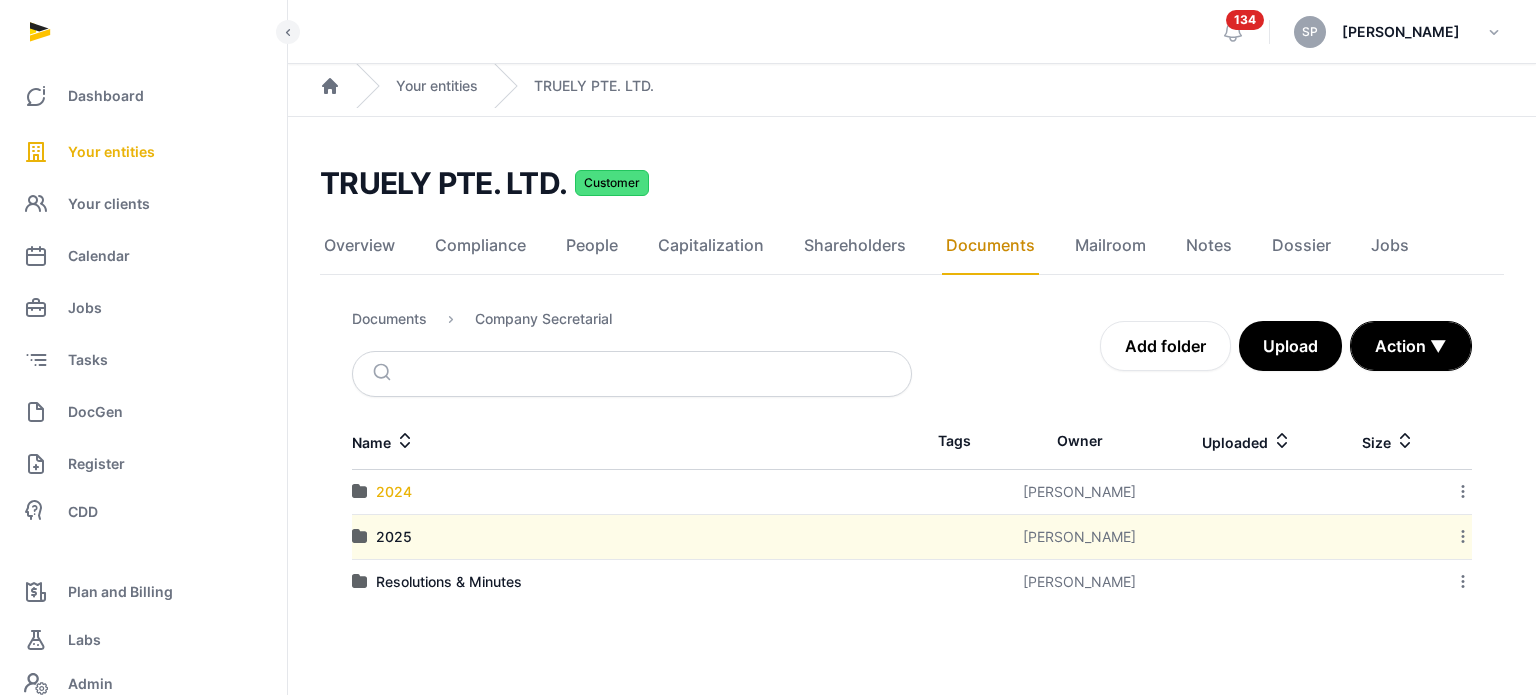 click on "2024" at bounding box center [394, 492] 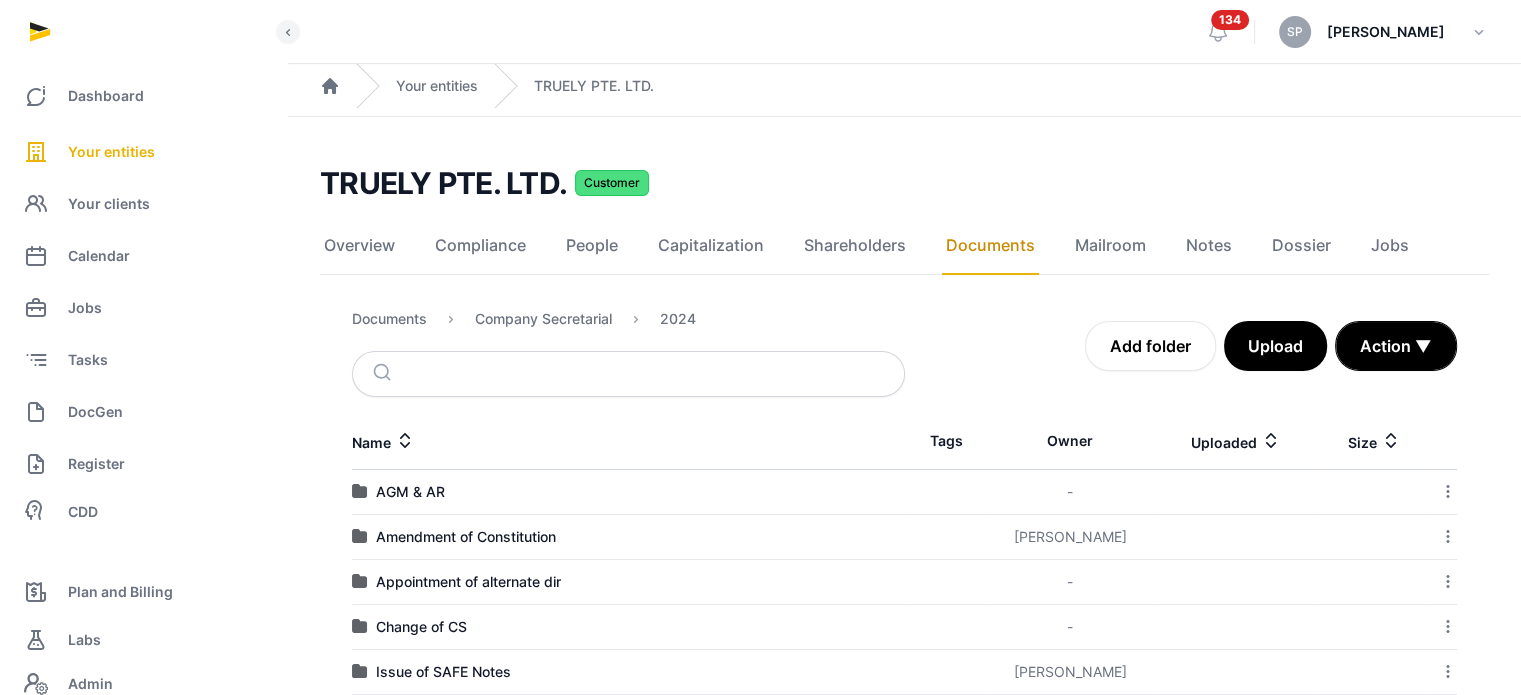 scroll, scrollTop: 440, scrollLeft: 0, axis: vertical 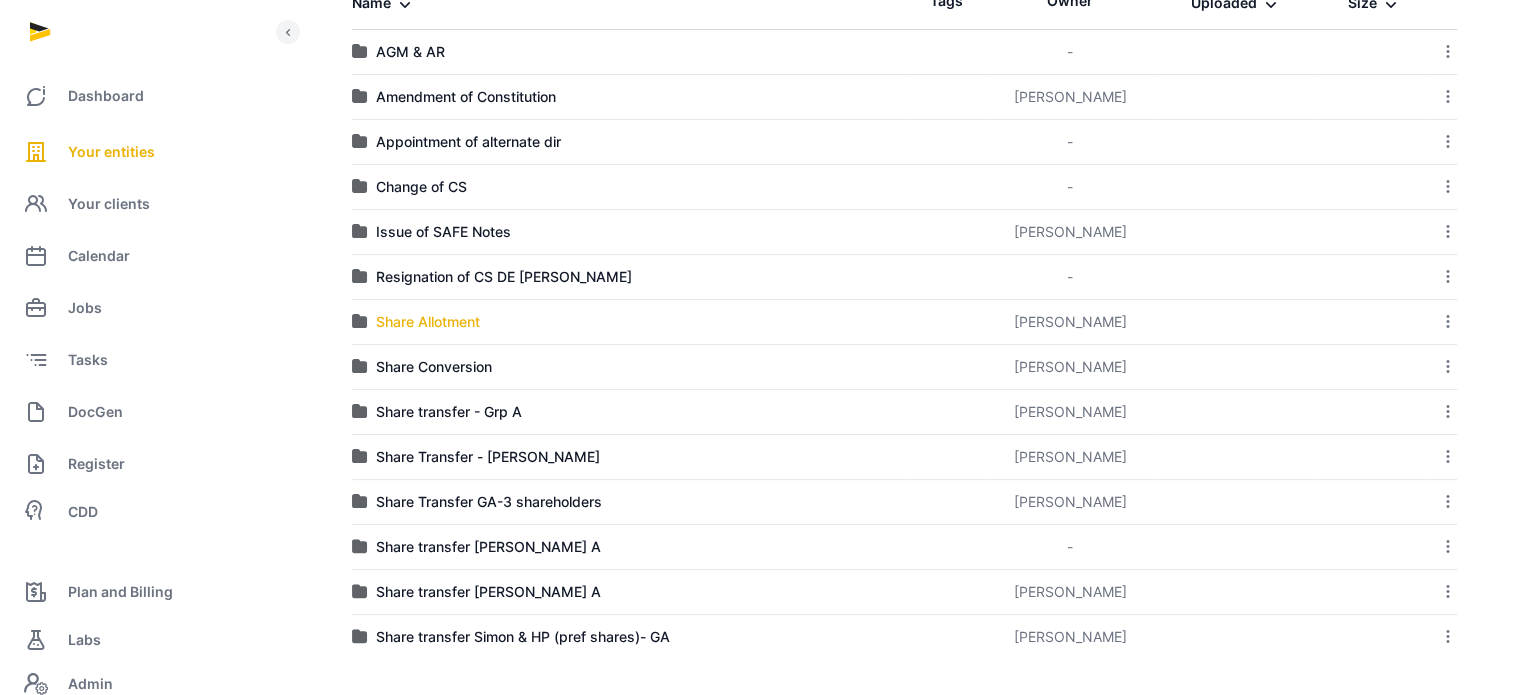 click on "Share Allotment" at bounding box center (428, 322) 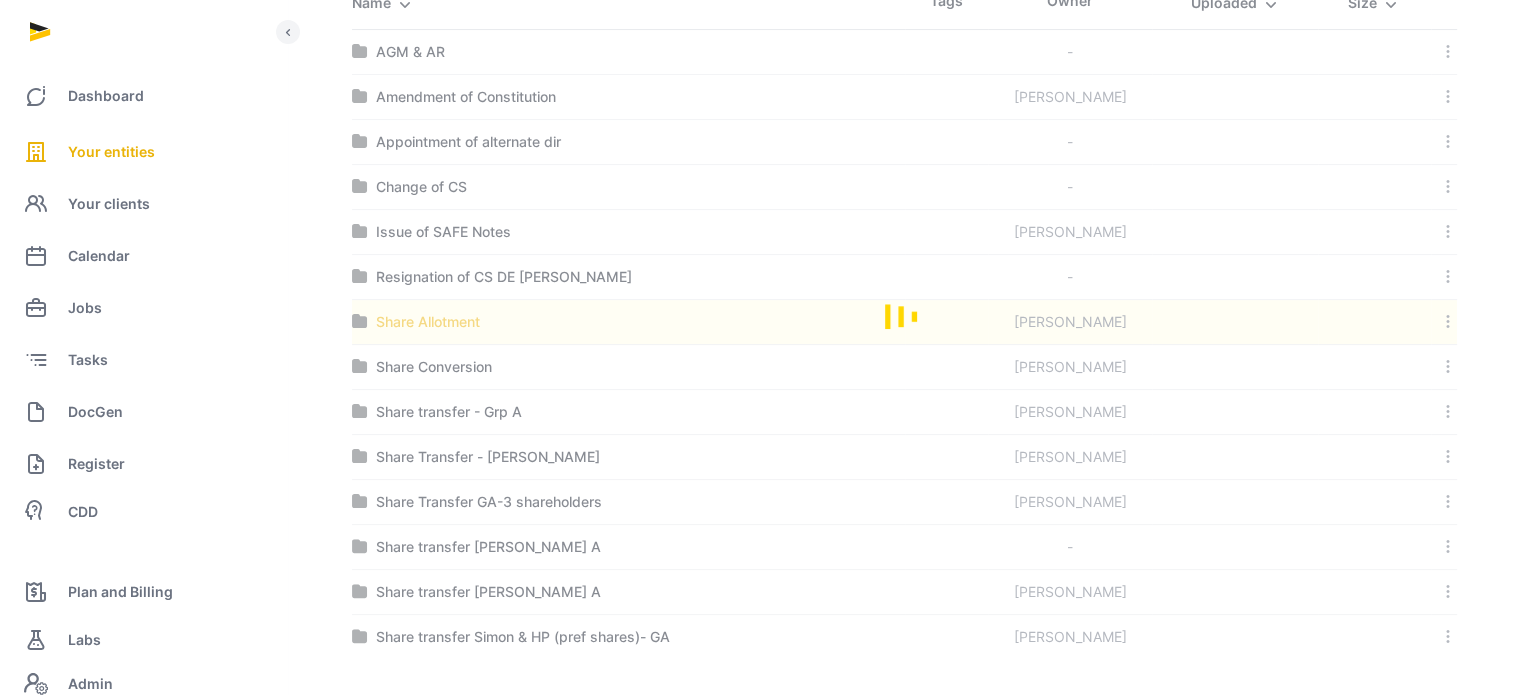 scroll, scrollTop: 317, scrollLeft: 0, axis: vertical 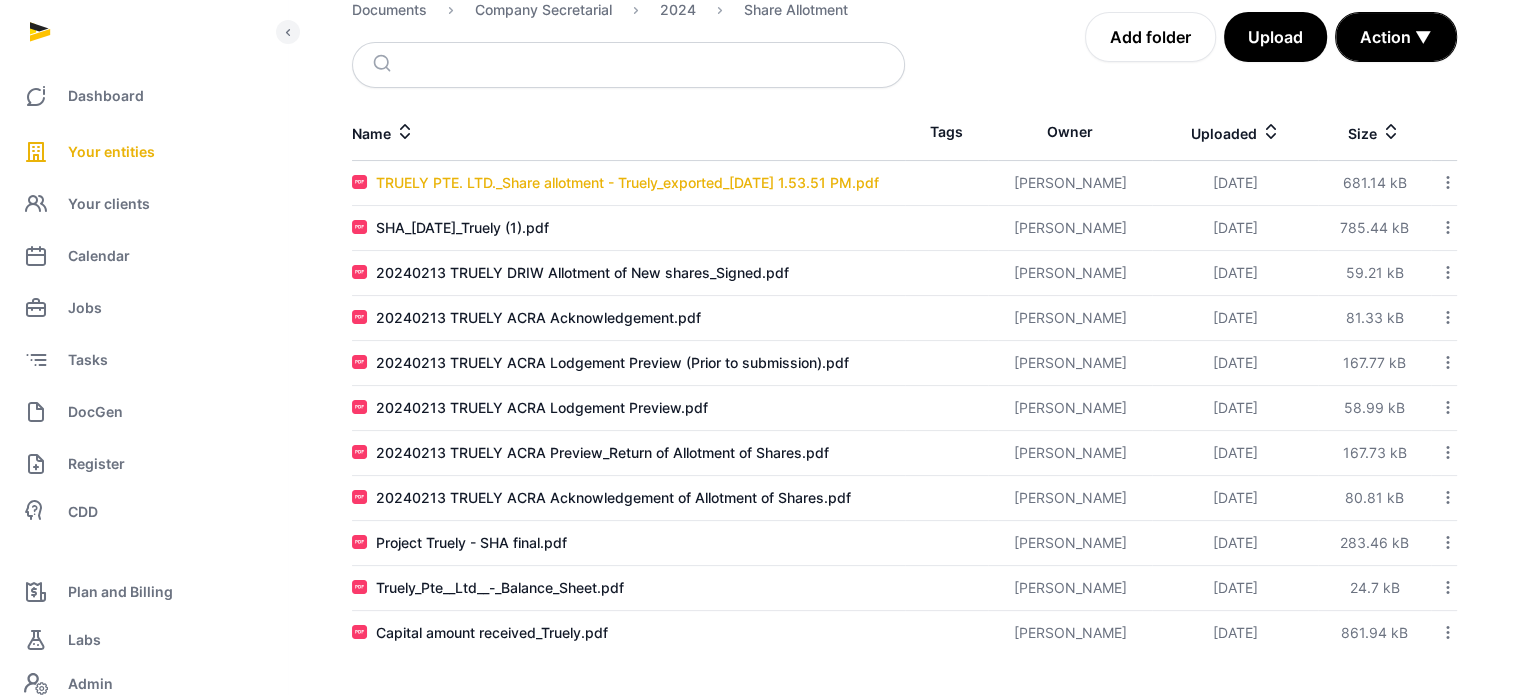 click on "TRUELY PTE. LTD._Share allotment - Truely_exported_[DATE] 1.53.51 PM.pdf" at bounding box center (627, 183) 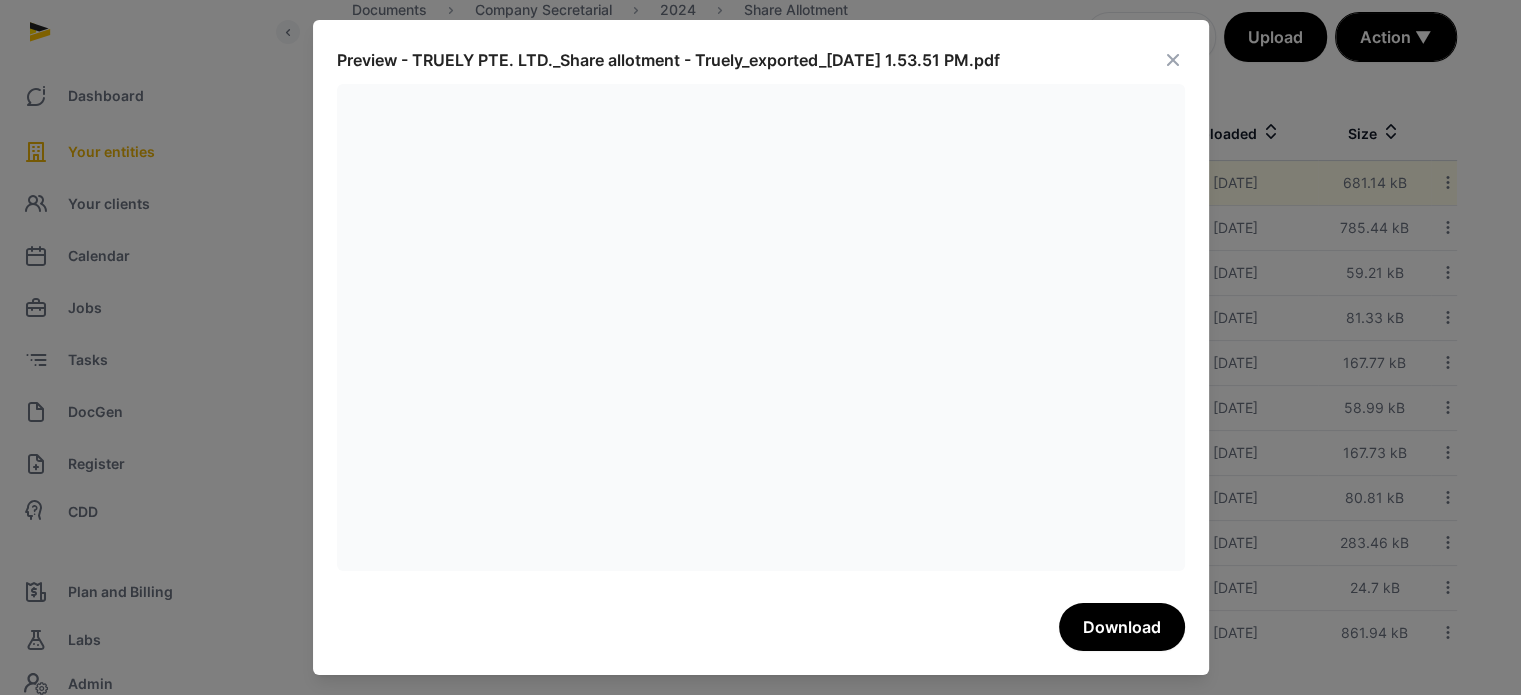 click at bounding box center (1173, 60) 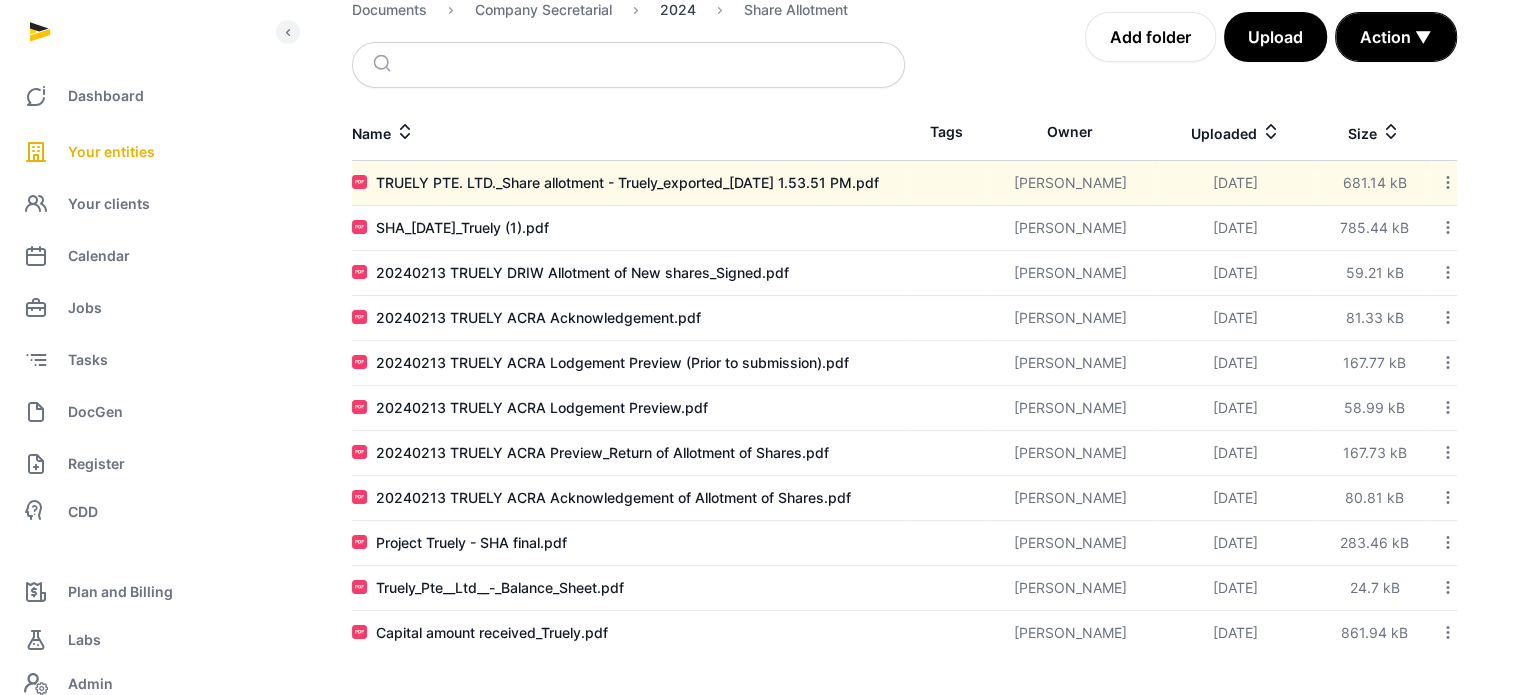 click on "2024" at bounding box center [678, 10] 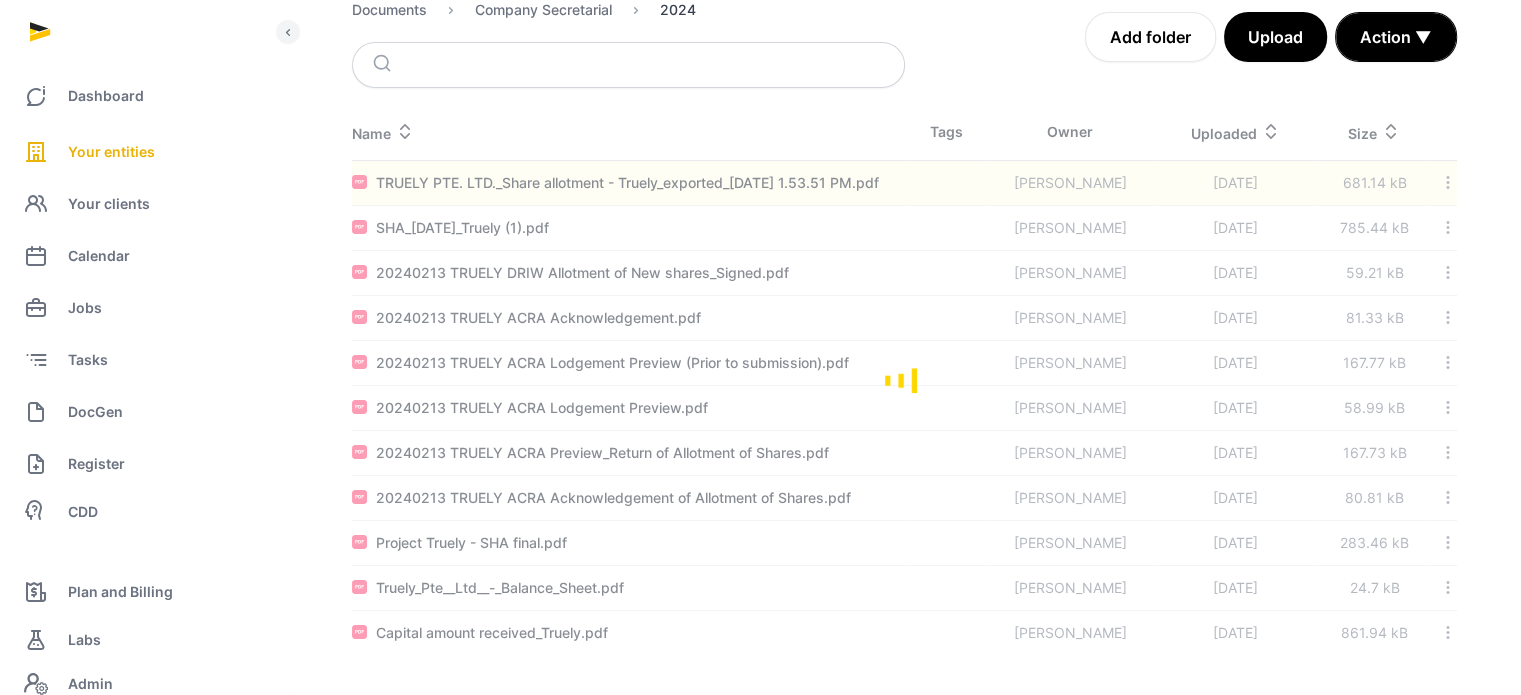 scroll, scrollTop: 440, scrollLeft: 0, axis: vertical 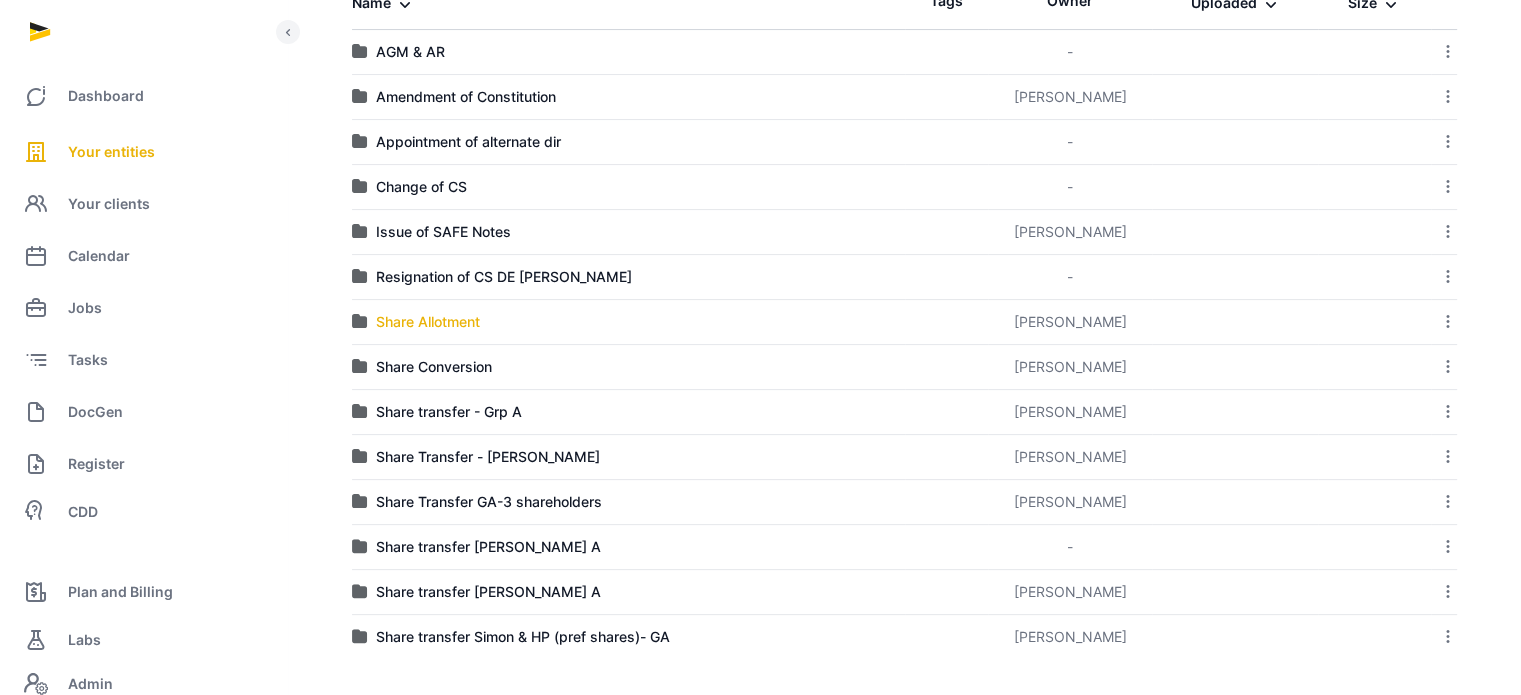 click on "Share Allotment" at bounding box center (428, 322) 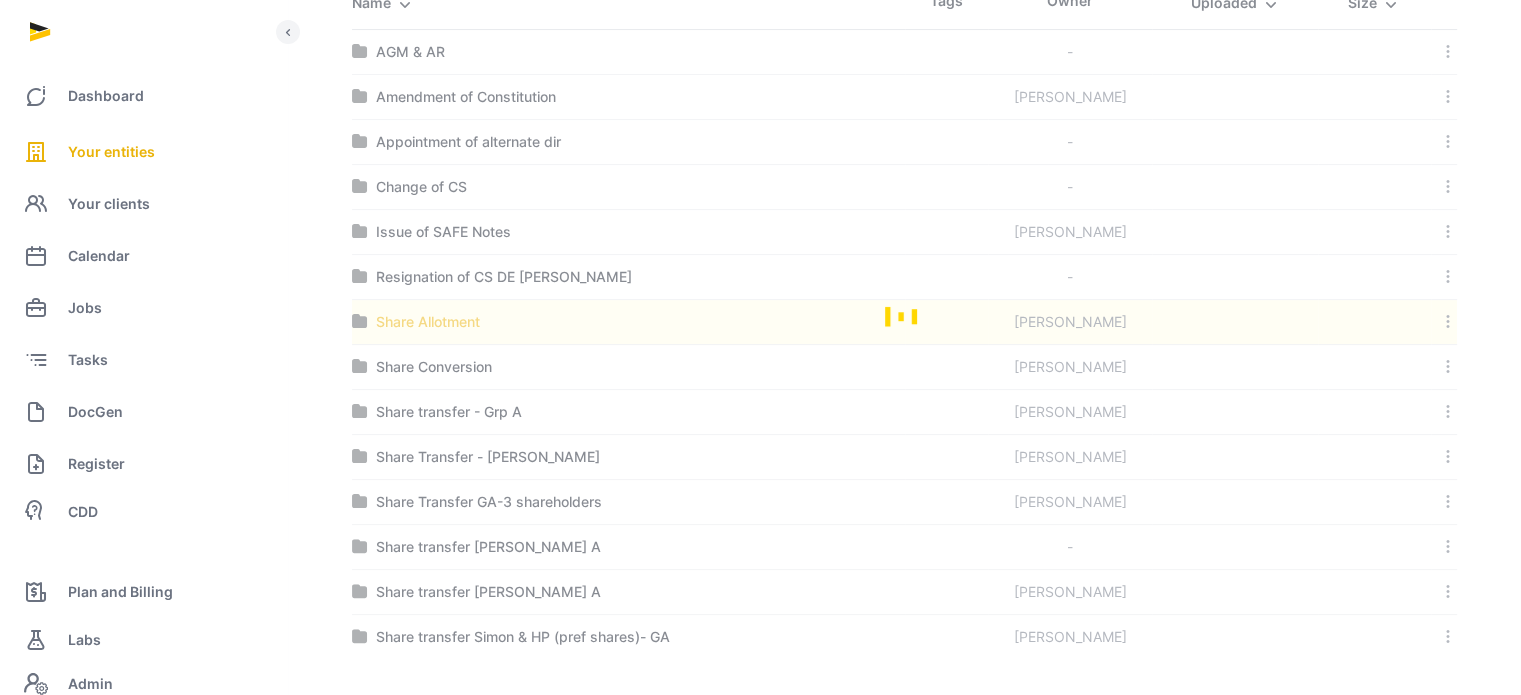 scroll, scrollTop: 317, scrollLeft: 0, axis: vertical 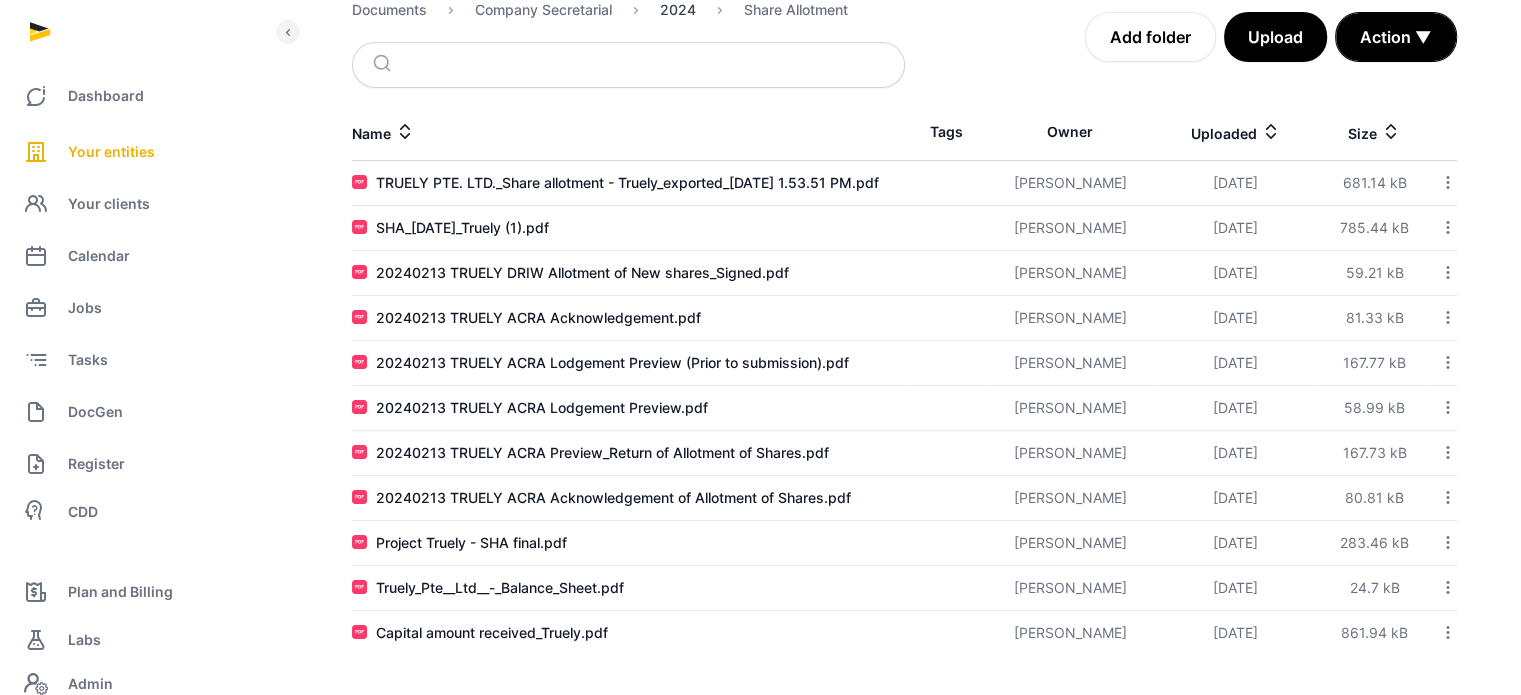 click on "2024" at bounding box center (678, 10) 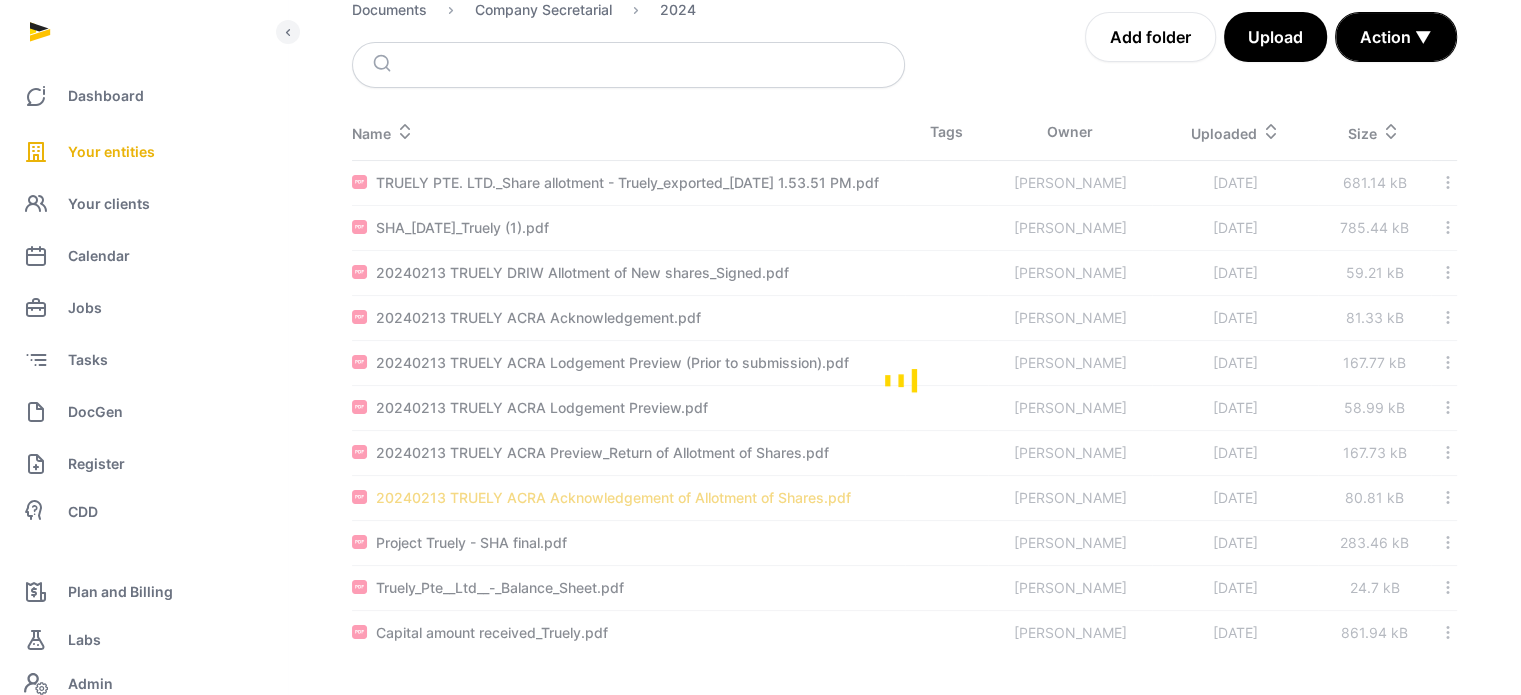scroll, scrollTop: 440, scrollLeft: 0, axis: vertical 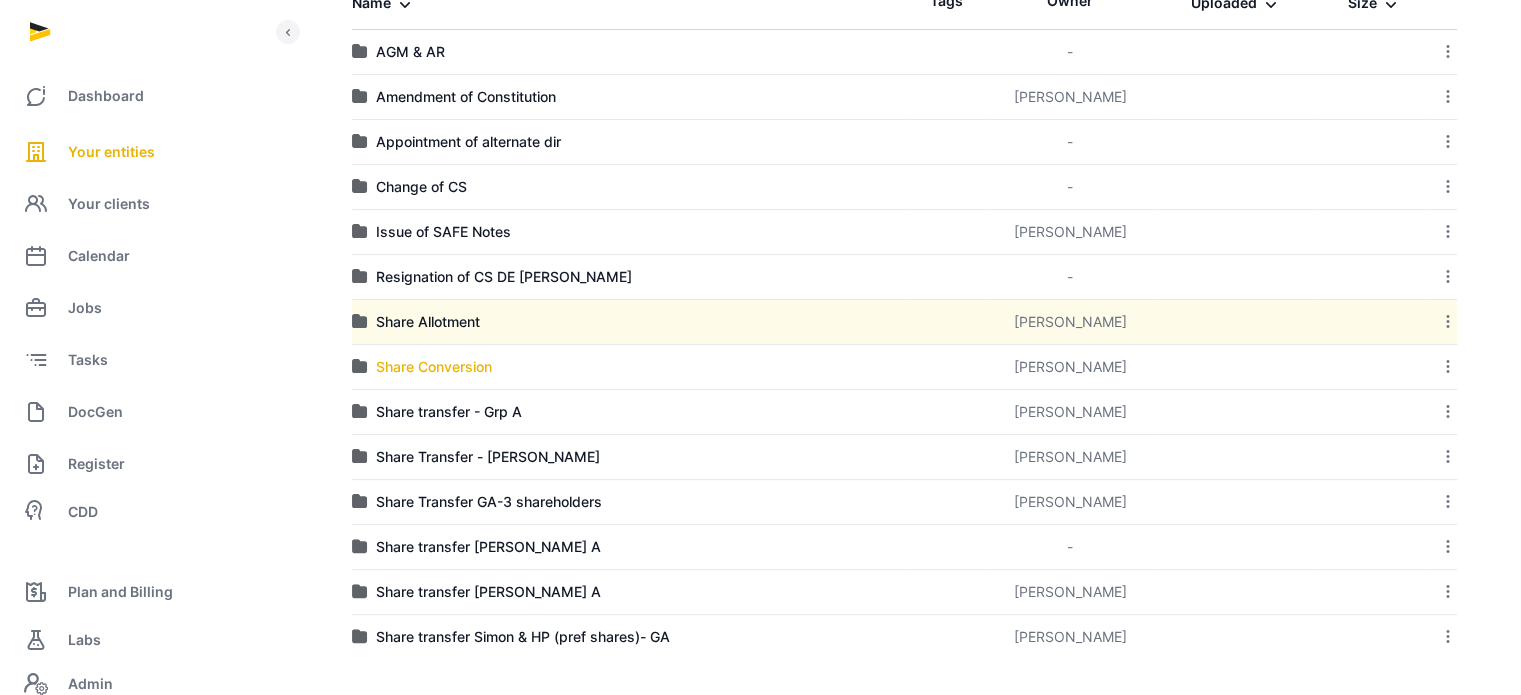 click on "Share Conversion" at bounding box center [434, 367] 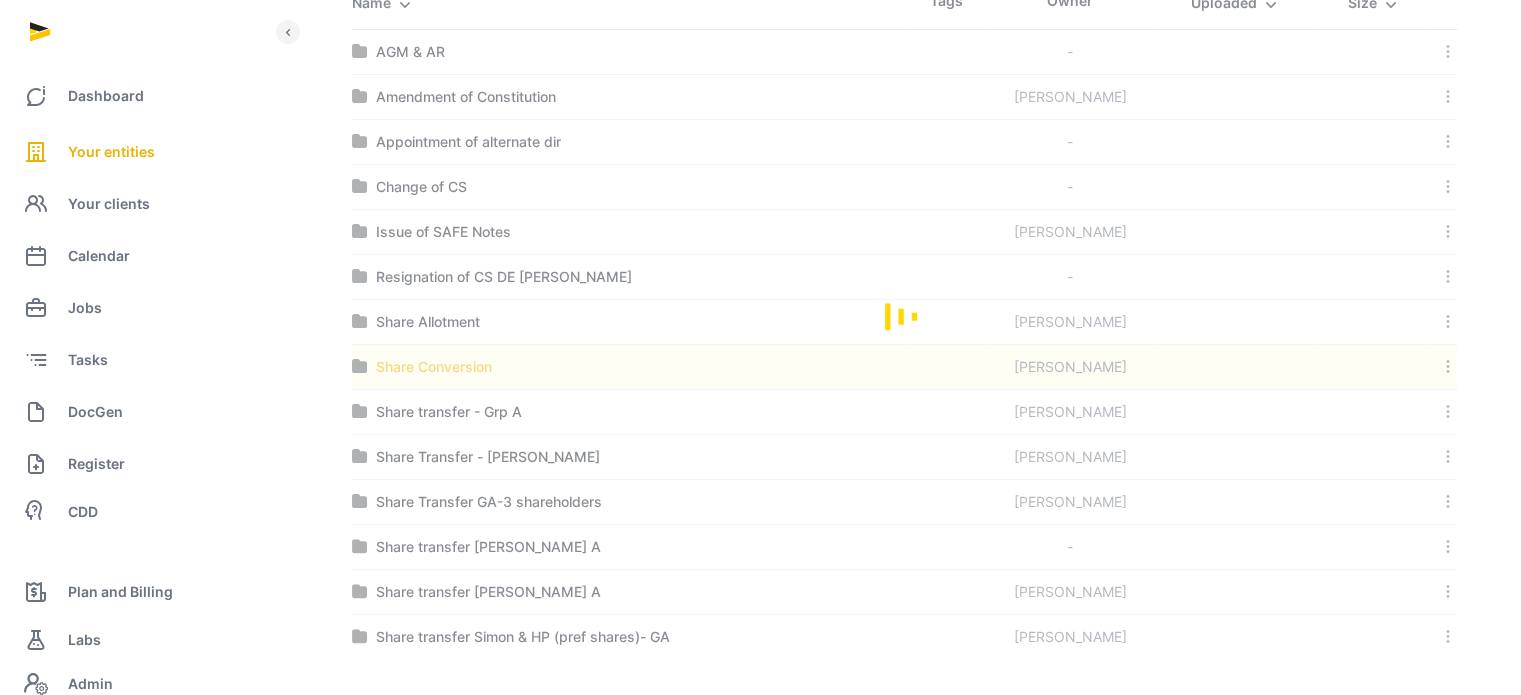 scroll, scrollTop: 0, scrollLeft: 0, axis: both 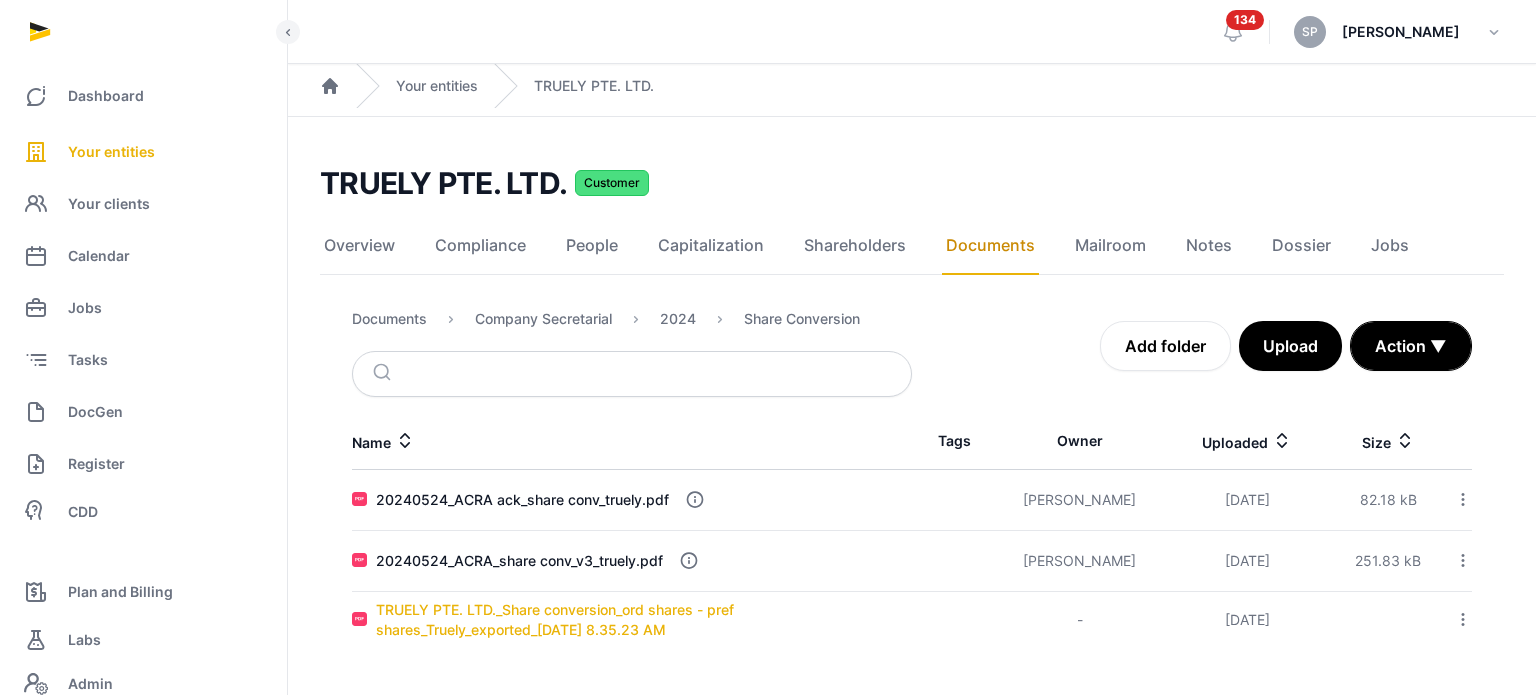 click on "TRUELY PTE. LTD._Share conversion_ord shares - pref shares_Truely_exported_[DATE] 8.35.23 AM" at bounding box center [644, 620] 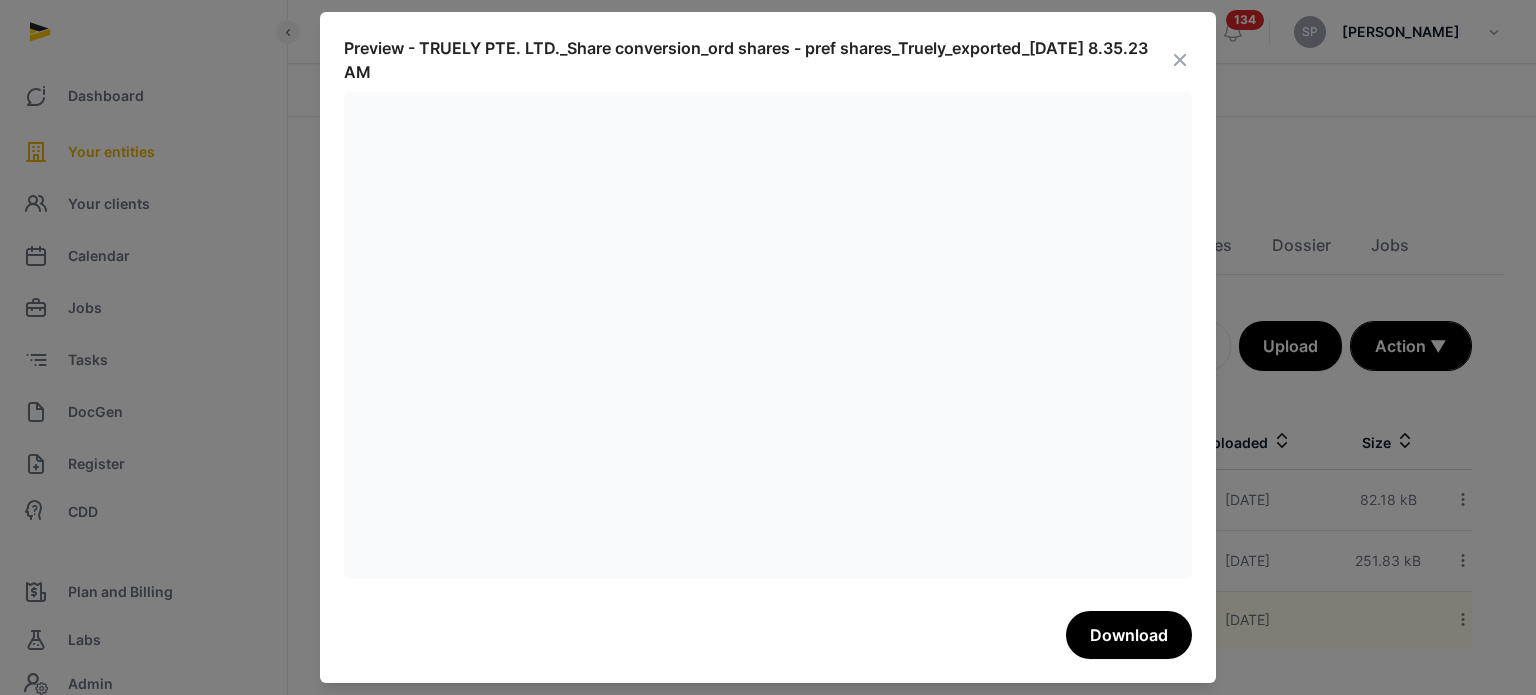 click at bounding box center [1180, 60] 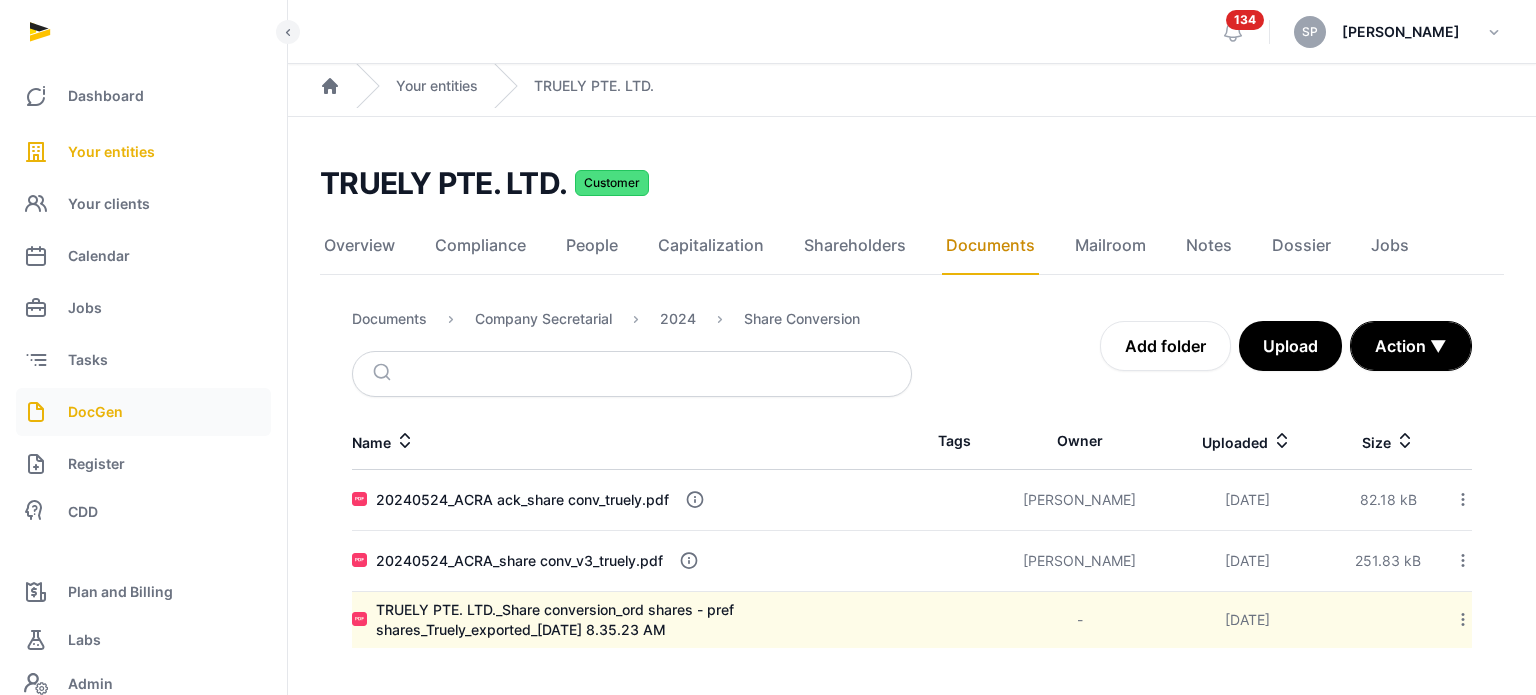 click on "DocGen" at bounding box center [143, 412] 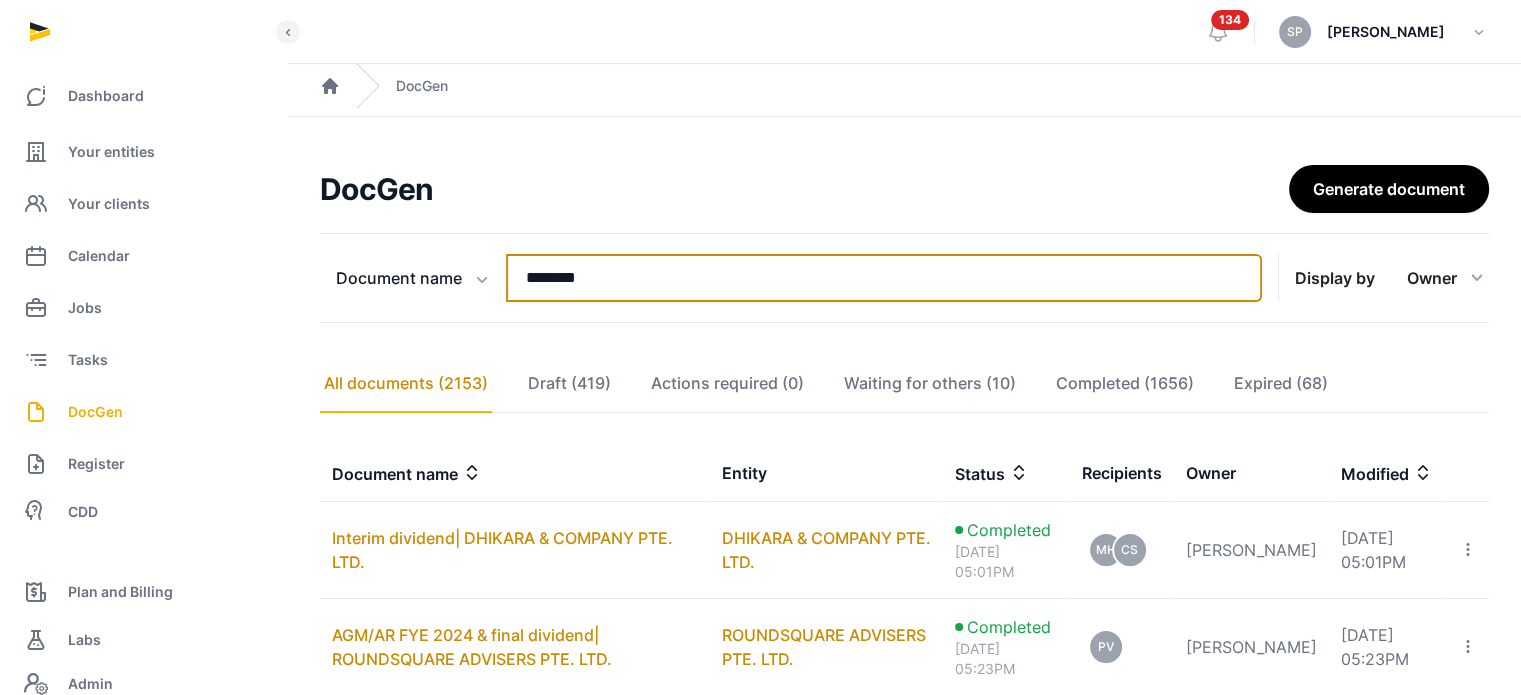 click on "********" at bounding box center (884, 278) 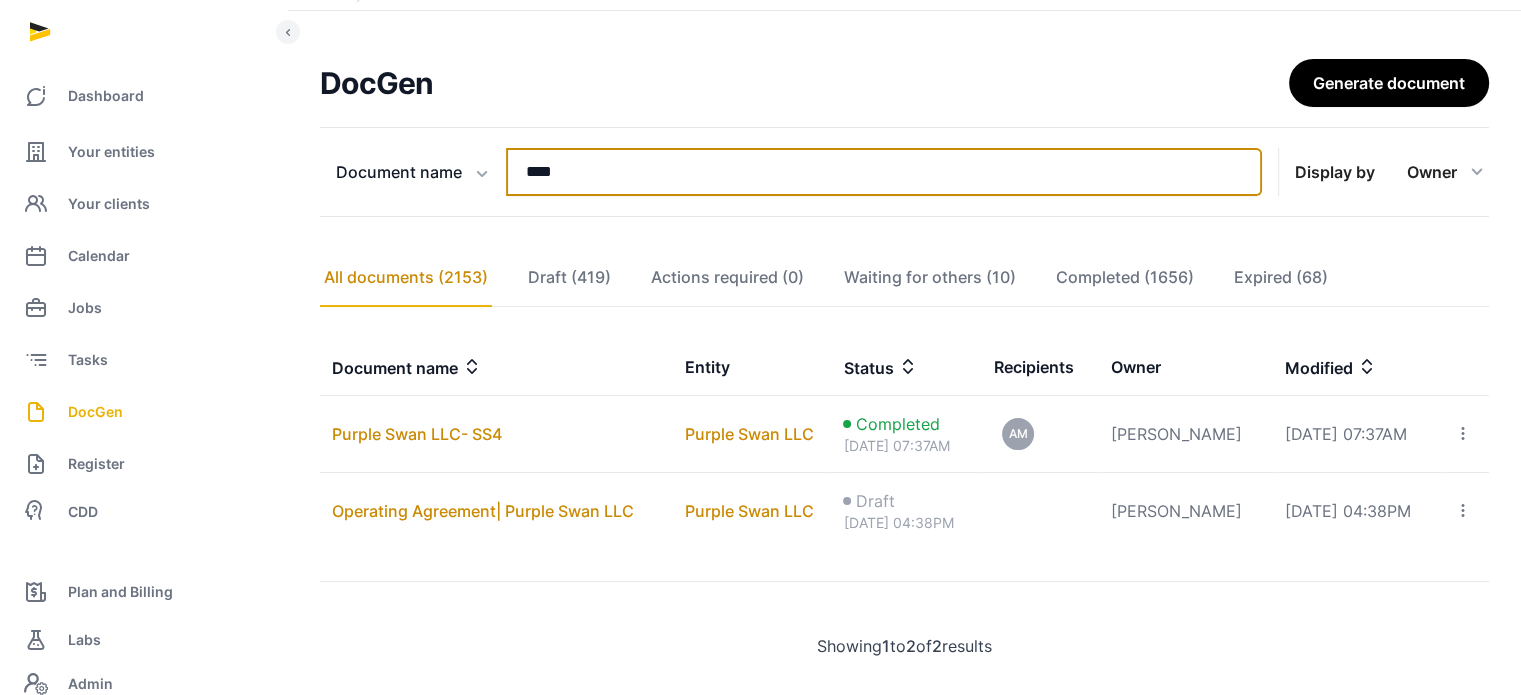 scroll, scrollTop: 135, scrollLeft: 0, axis: vertical 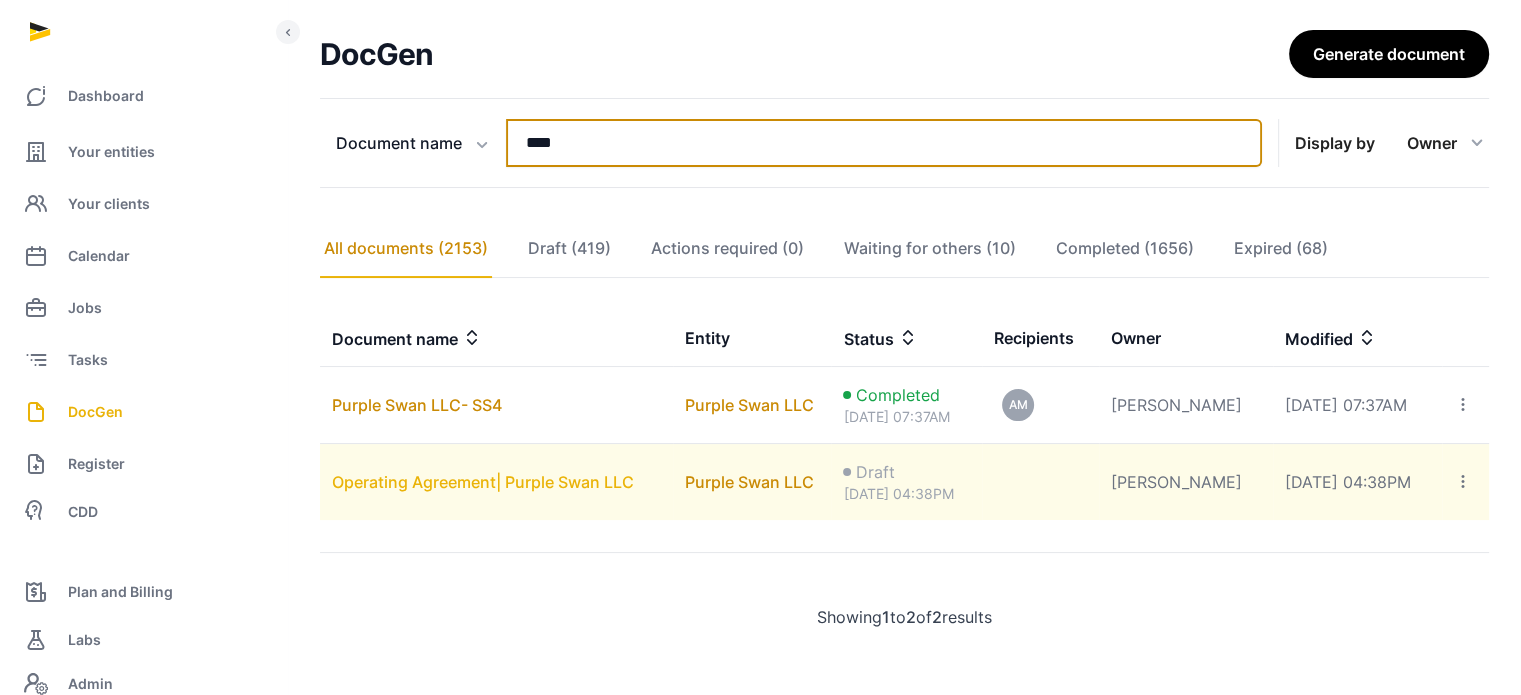 type on "****" 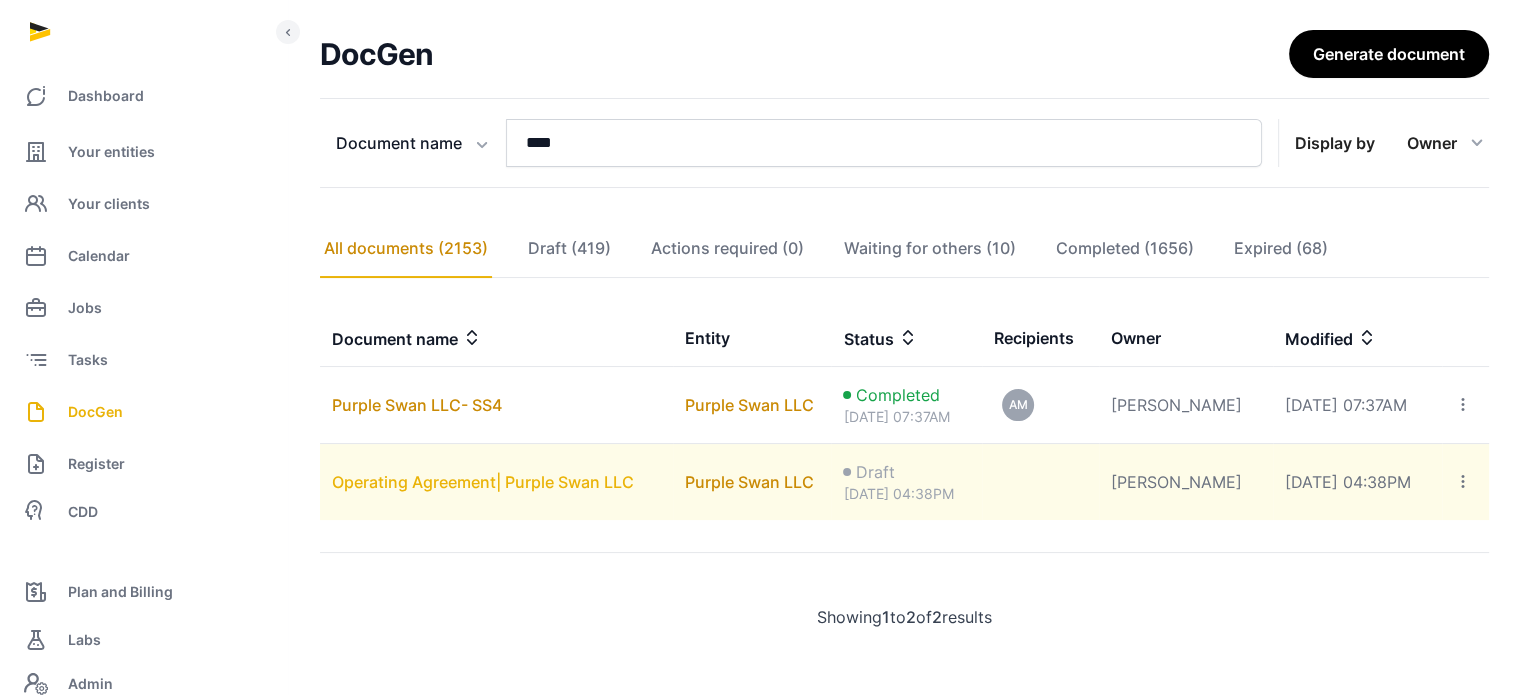 click on "Operating Agreement| Purple Swan LLC" at bounding box center [483, 482] 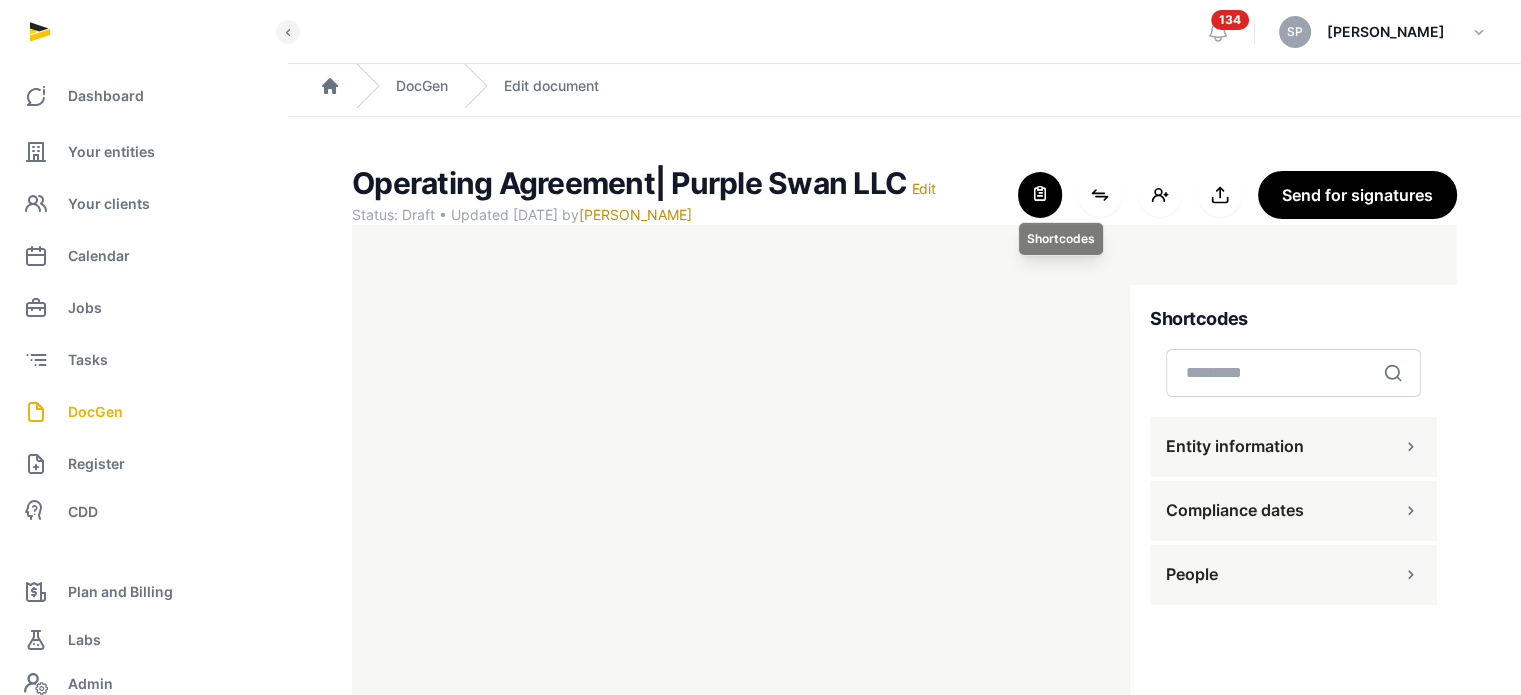 click at bounding box center (1040, 195) 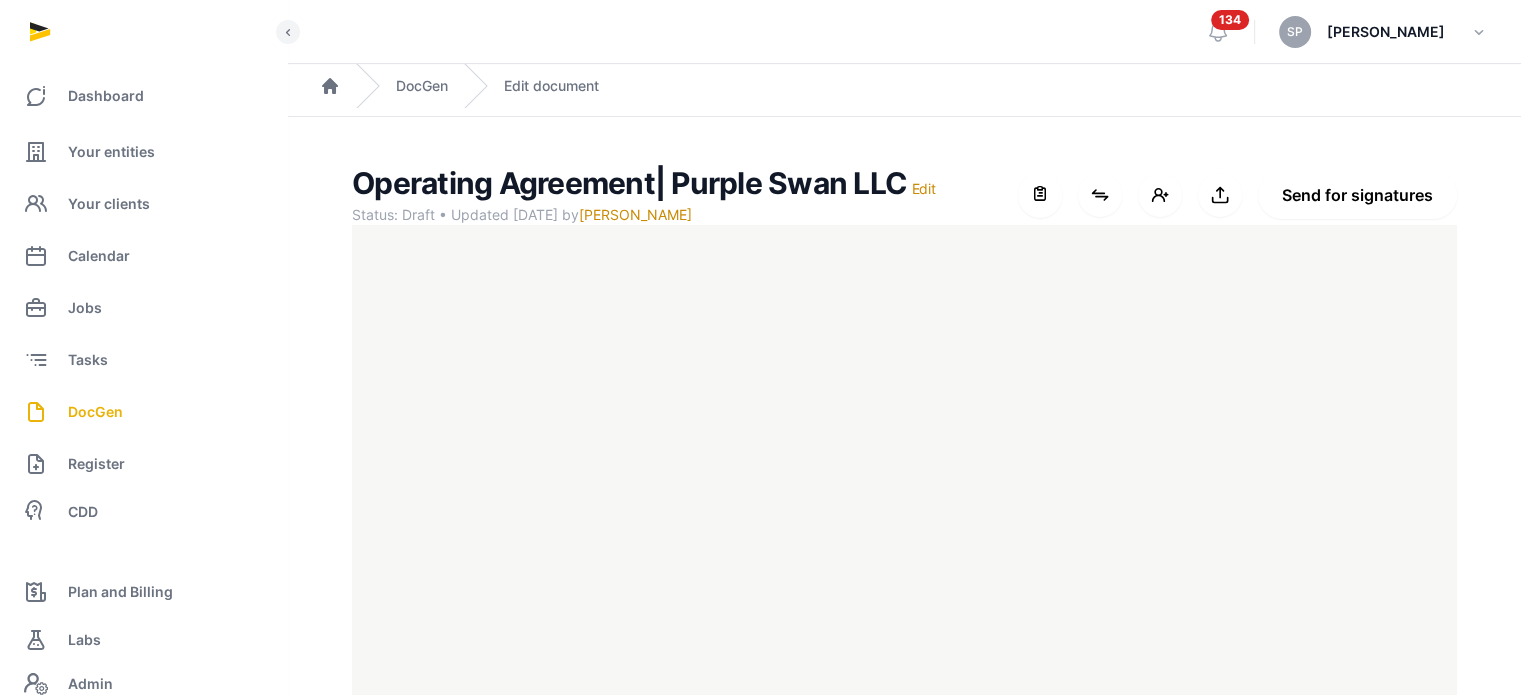 click on "Send for signatures" at bounding box center (1357, 195) 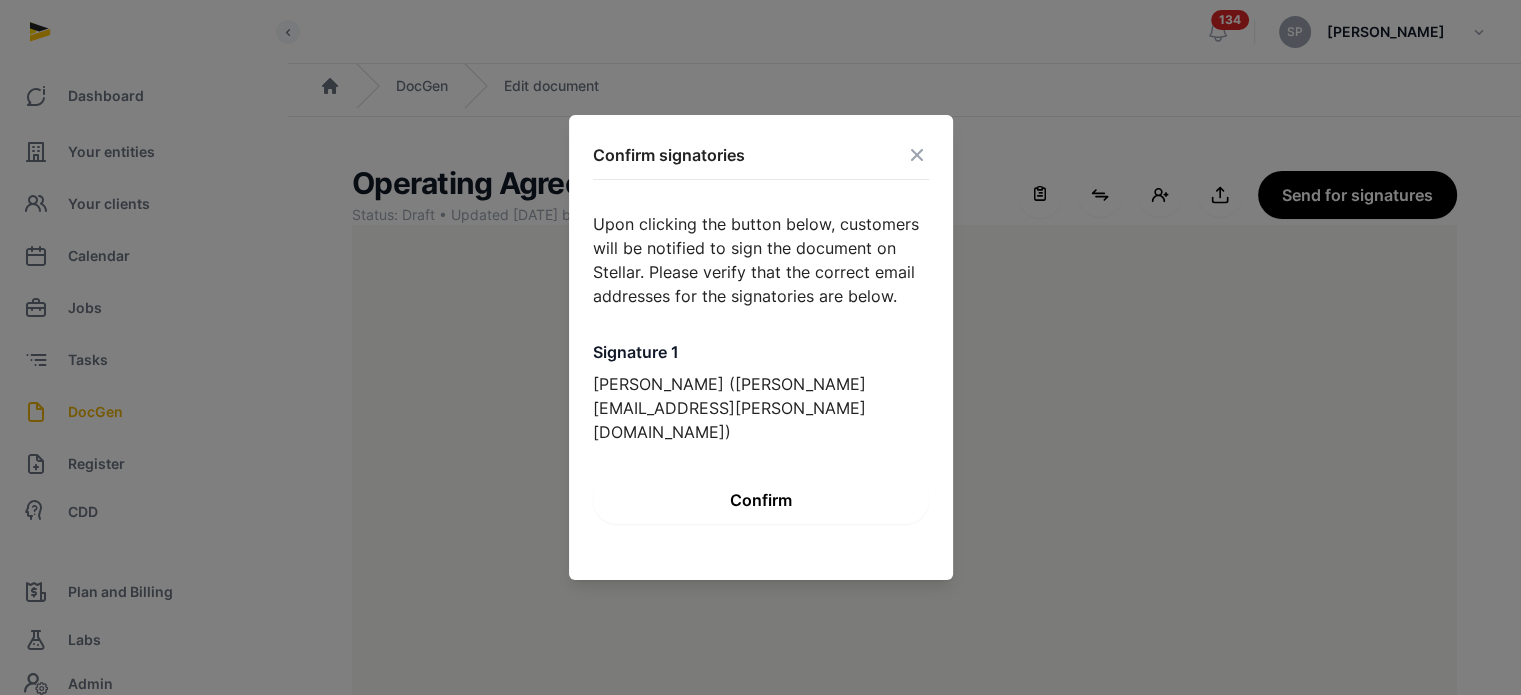 click on "Confirm" at bounding box center (761, 500) 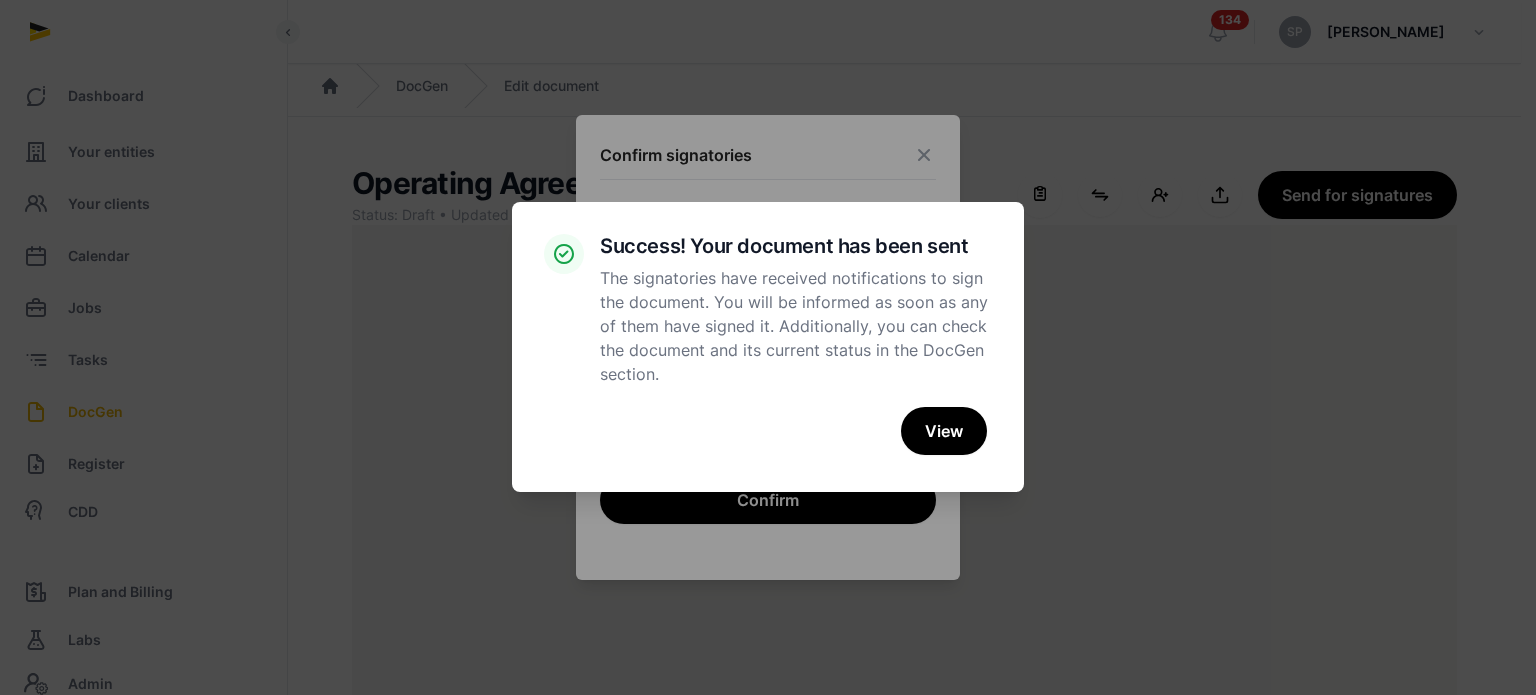 click on "×
Success! Your document has been sent
The signatories have received notifications to sign the document. You will be informed as soon as any of them have signed it. Additionally, you can check the document and its current status in the DocGen section.
Cancel No View" at bounding box center [768, 347] 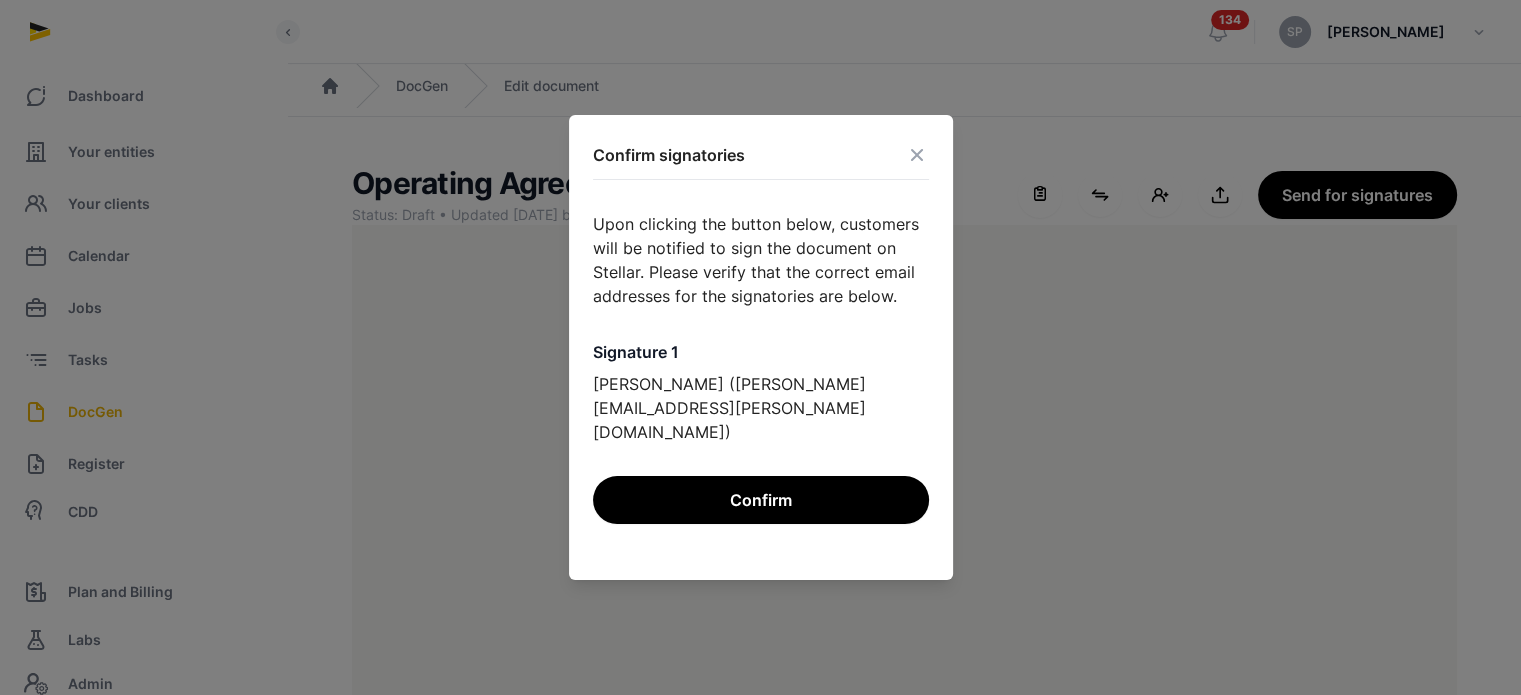 click at bounding box center [917, 155] 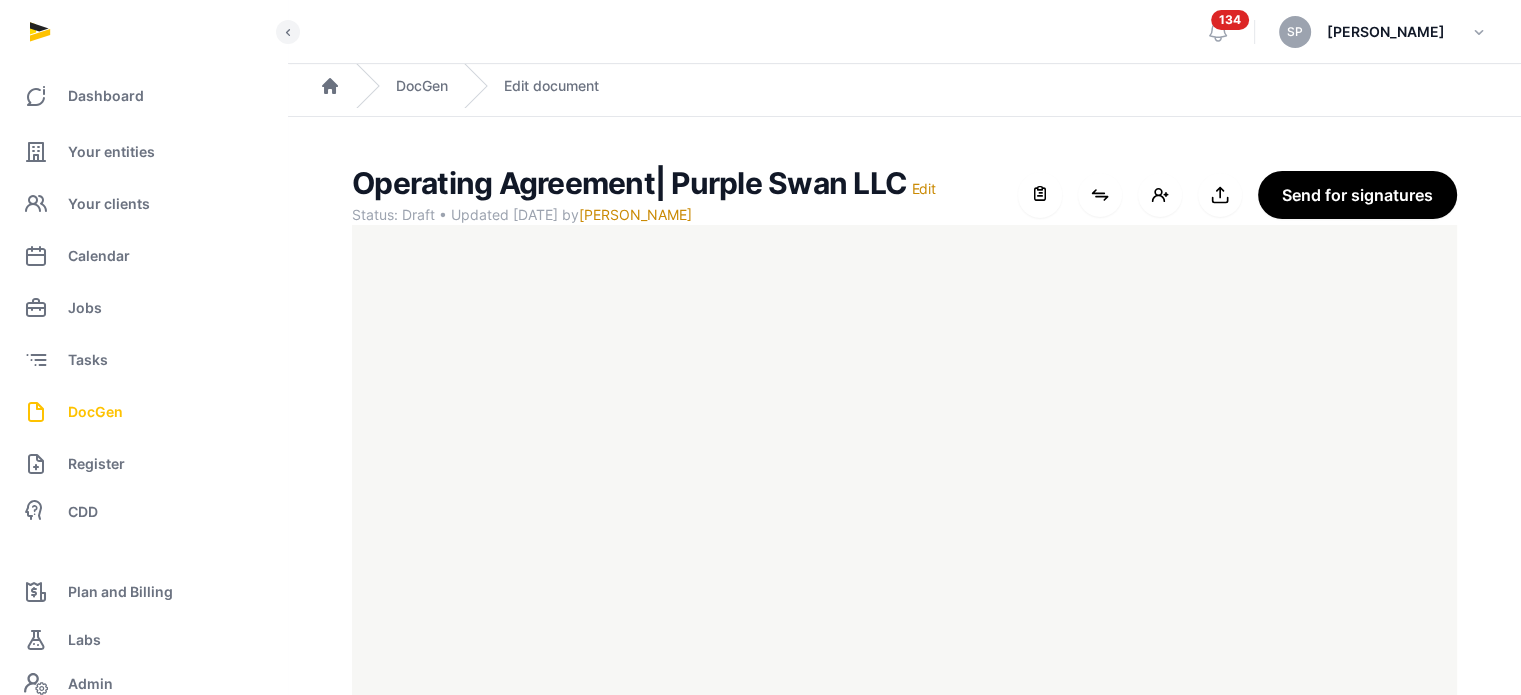 click on "DocGen" at bounding box center (143, 412) 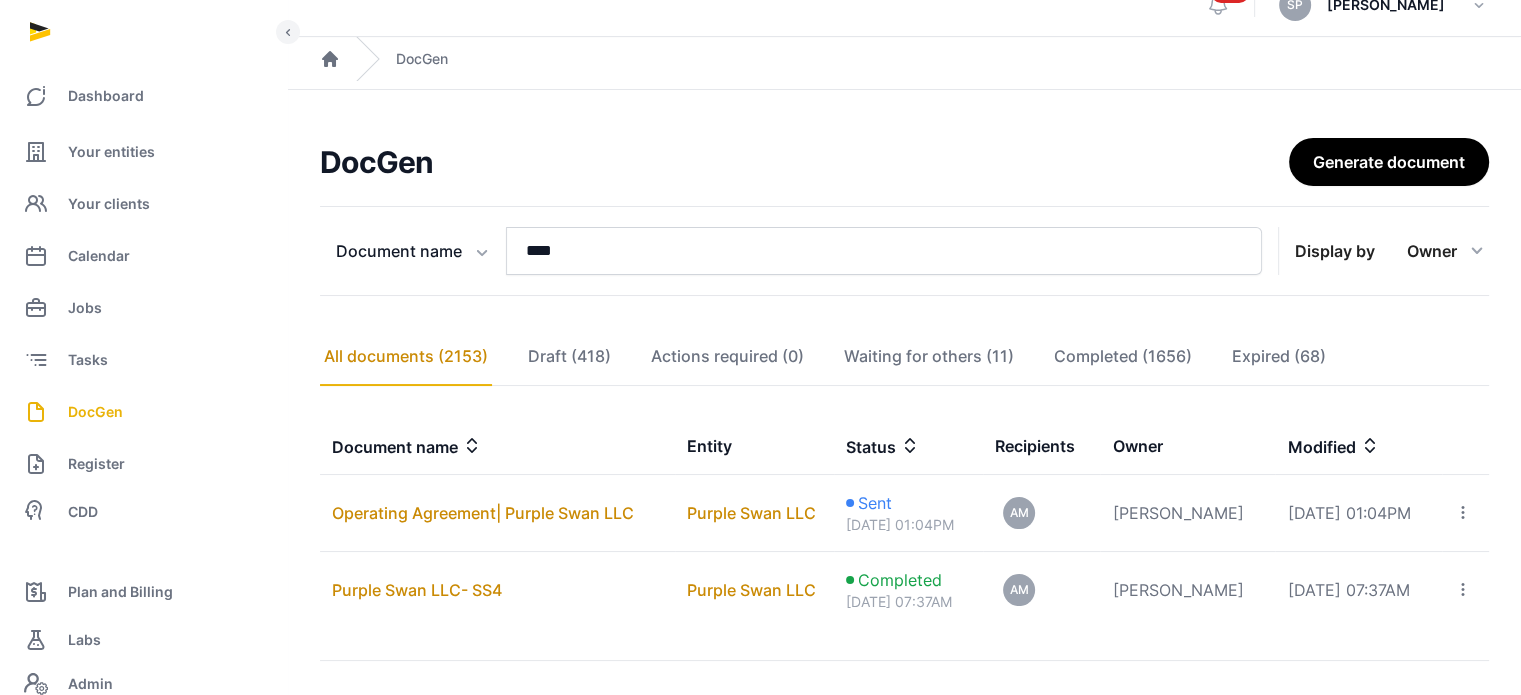 scroll, scrollTop: 135, scrollLeft: 0, axis: vertical 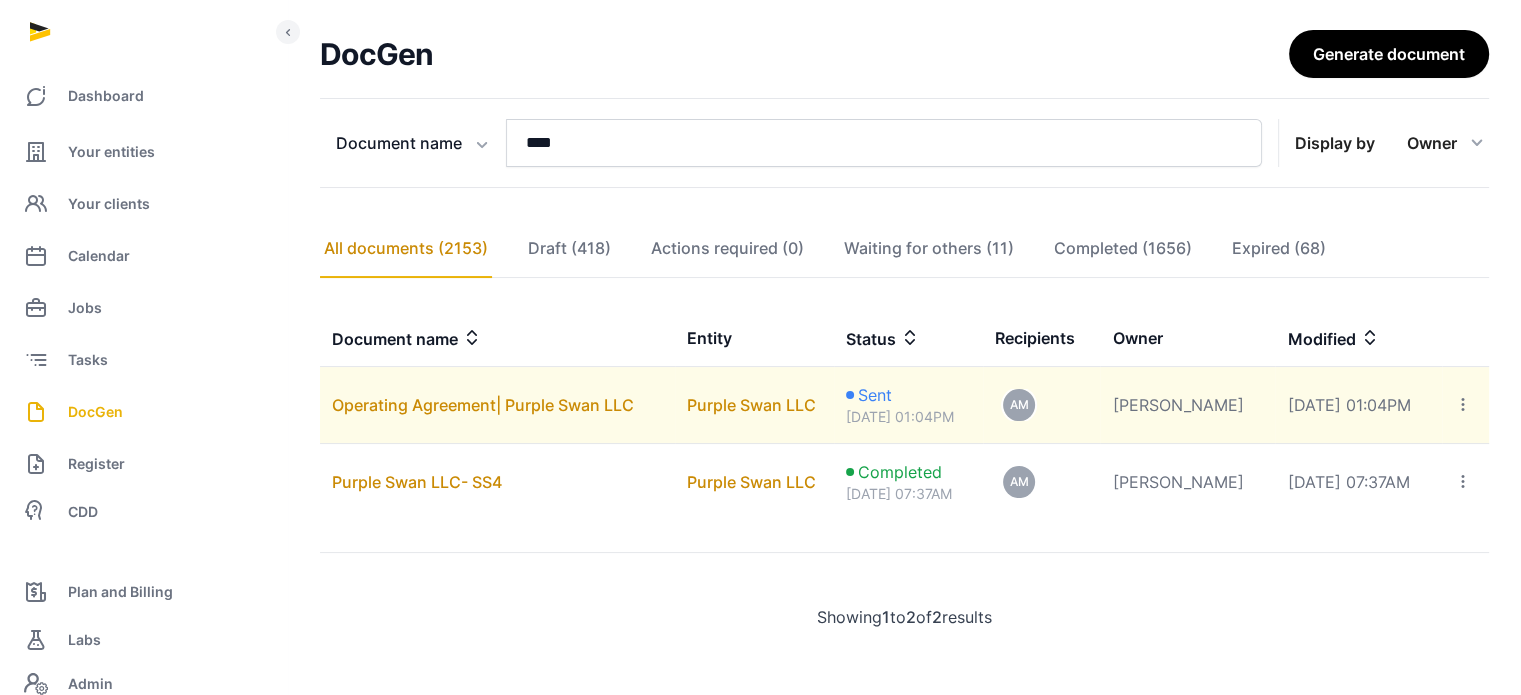 click 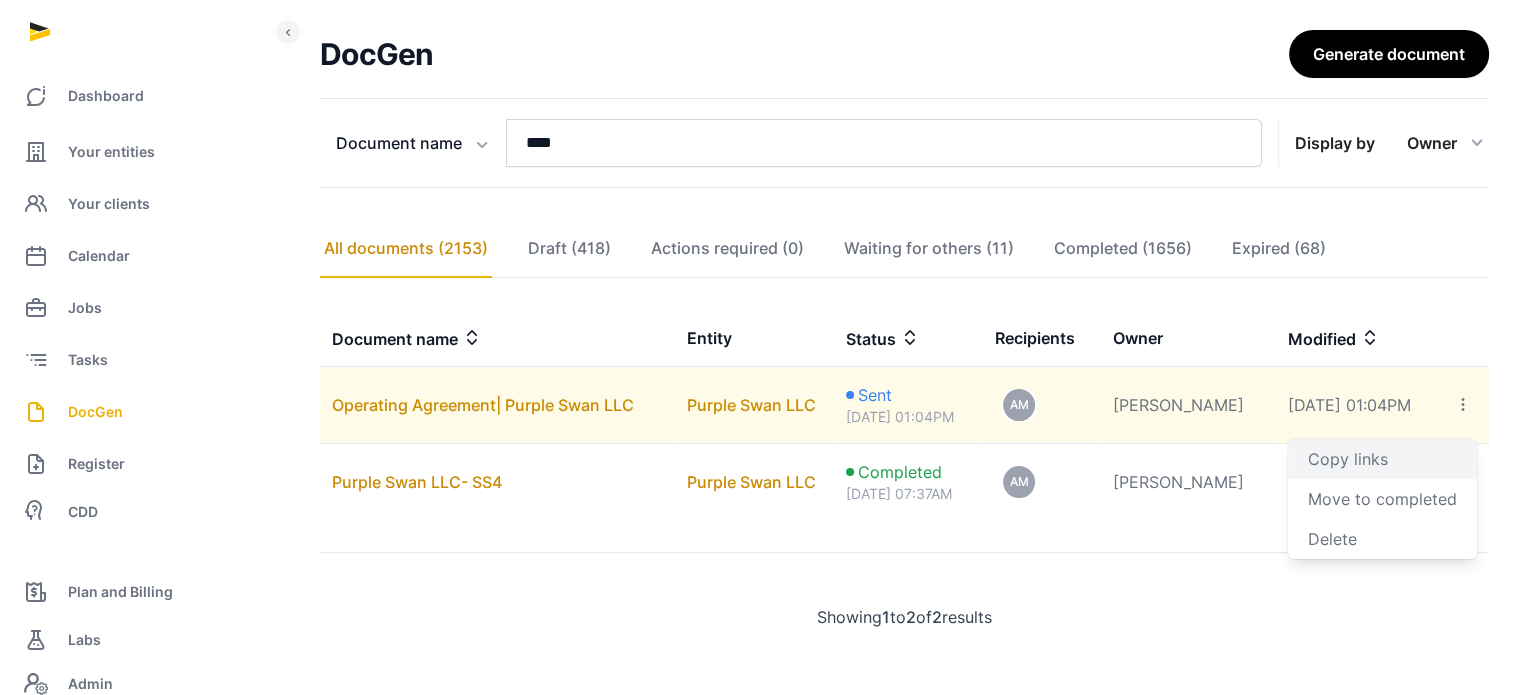 click on "Copy links" at bounding box center [1382, 459] 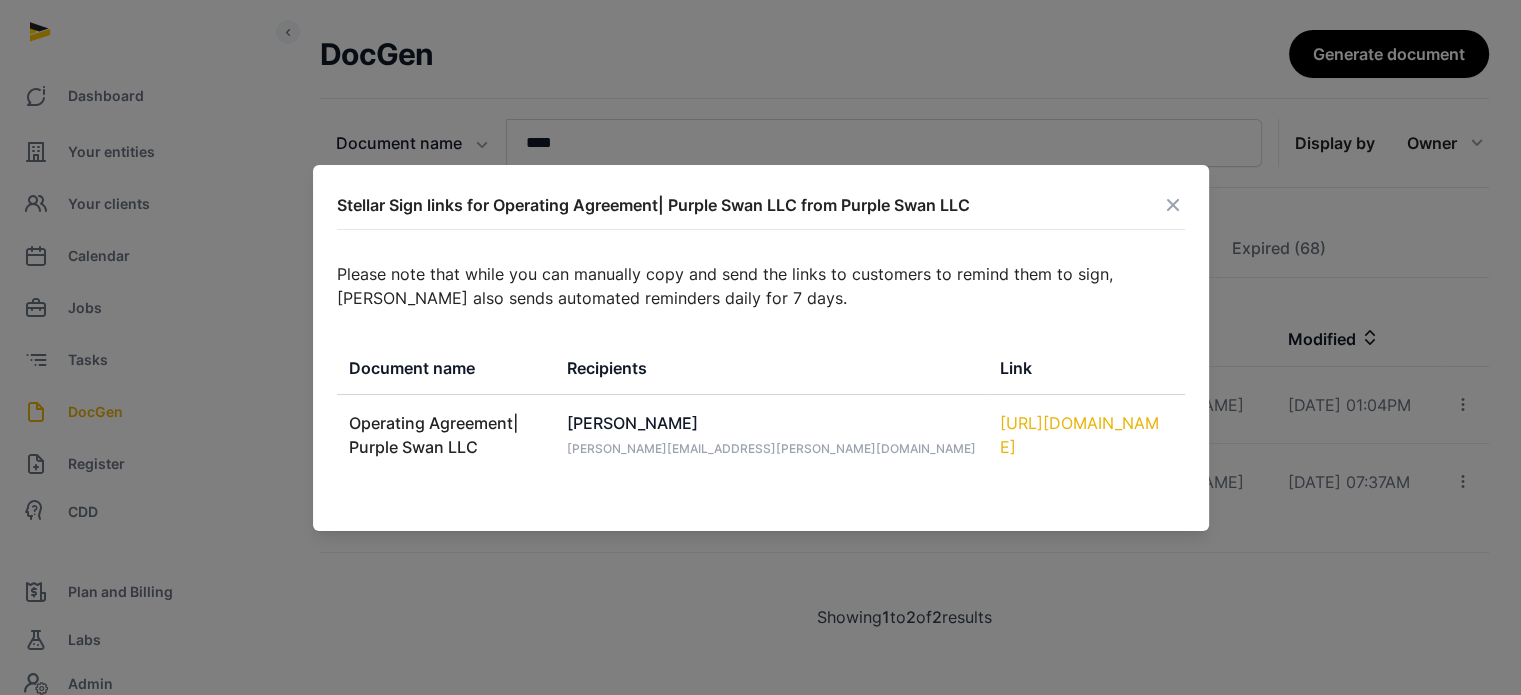 click on "[URL][DOMAIN_NAME]" at bounding box center [1086, 435] 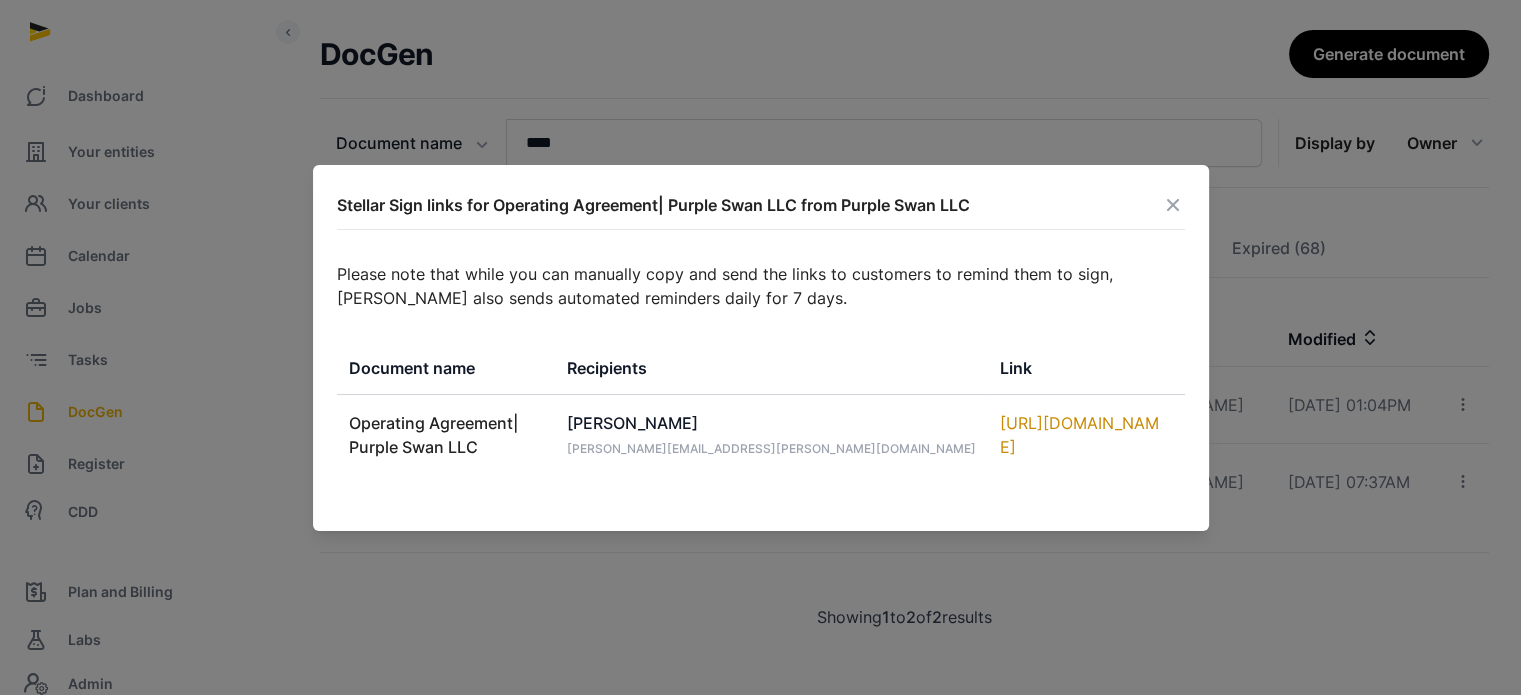 click at bounding box center [1173, 205] 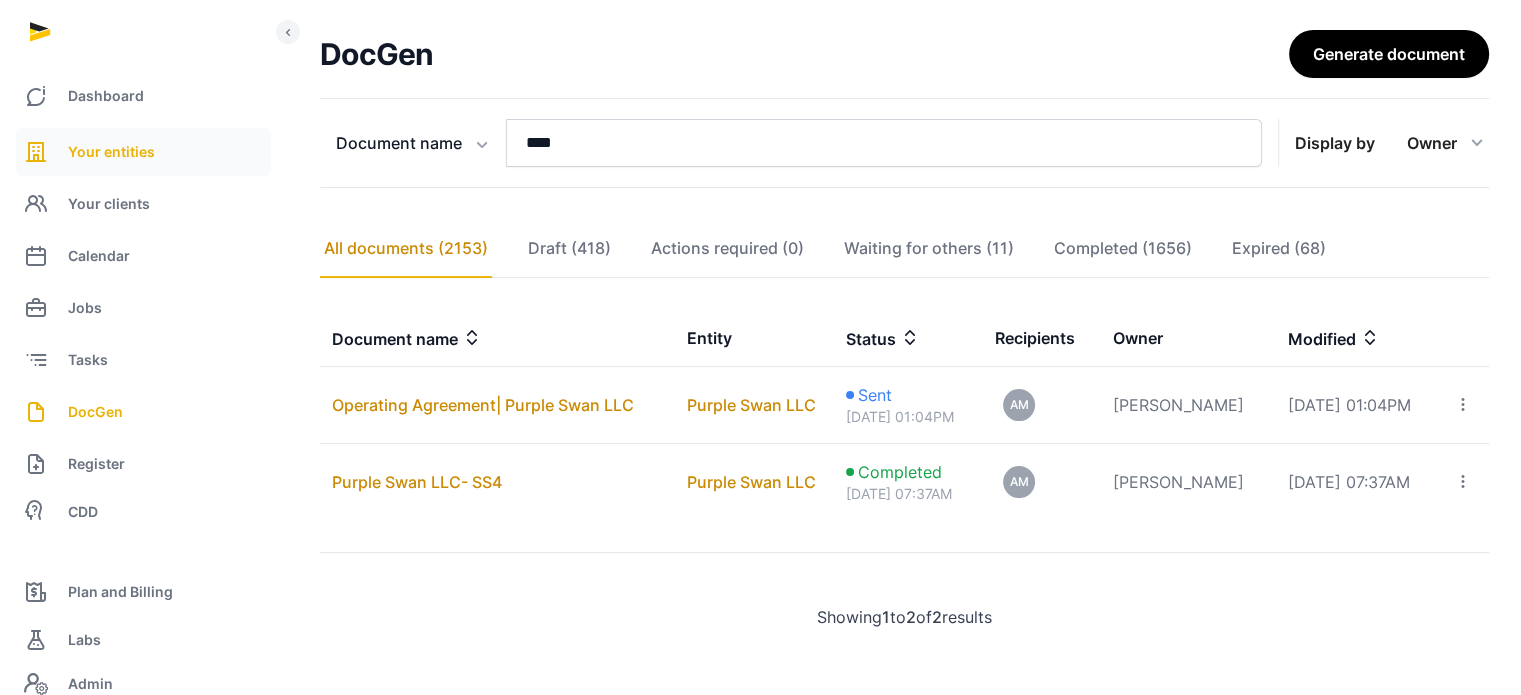 click on "Your entities" at bounding box center (143, 152) 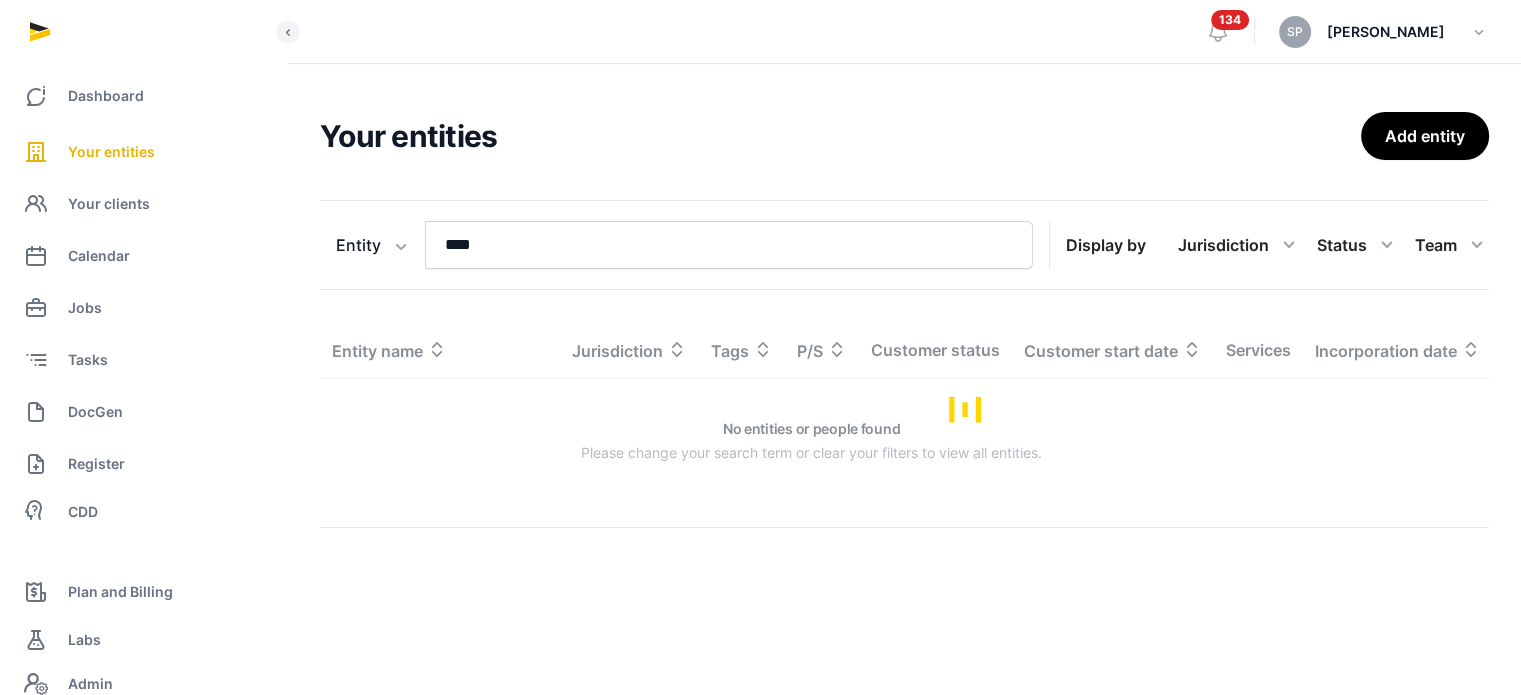 scroll, scrollTop: 0, scrollLeft: 0, axis: both 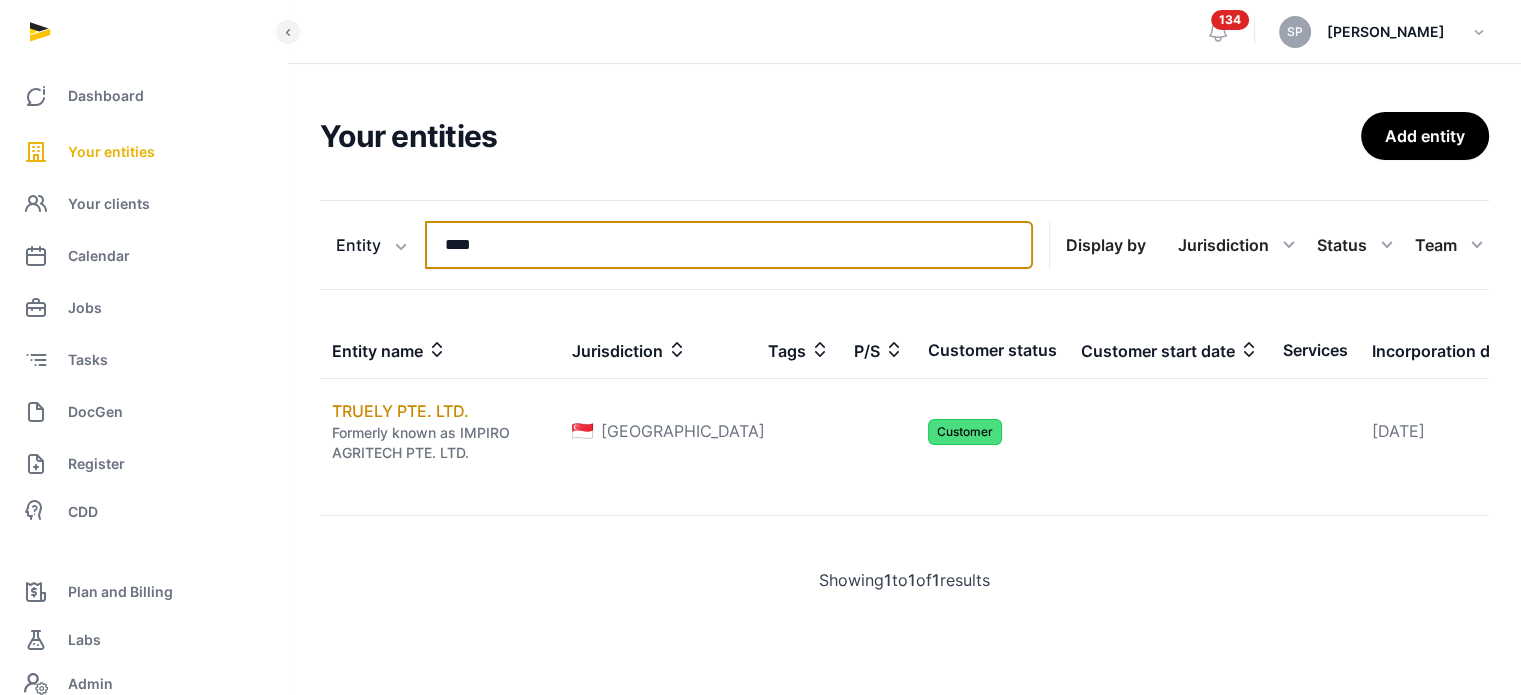 click on "****" at bounding box center (729, 245) 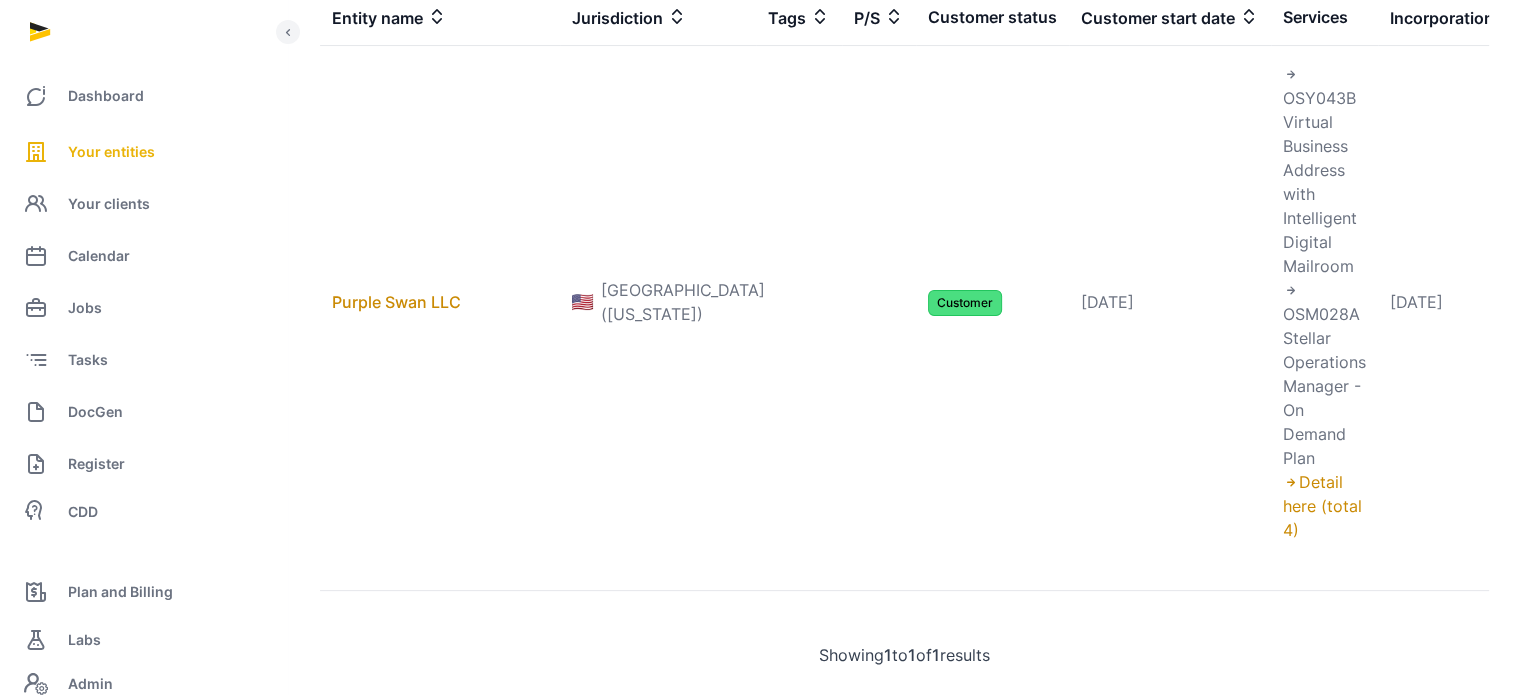 scroll, scrollTop: 387, scrollLeft: 0, axis: vertical 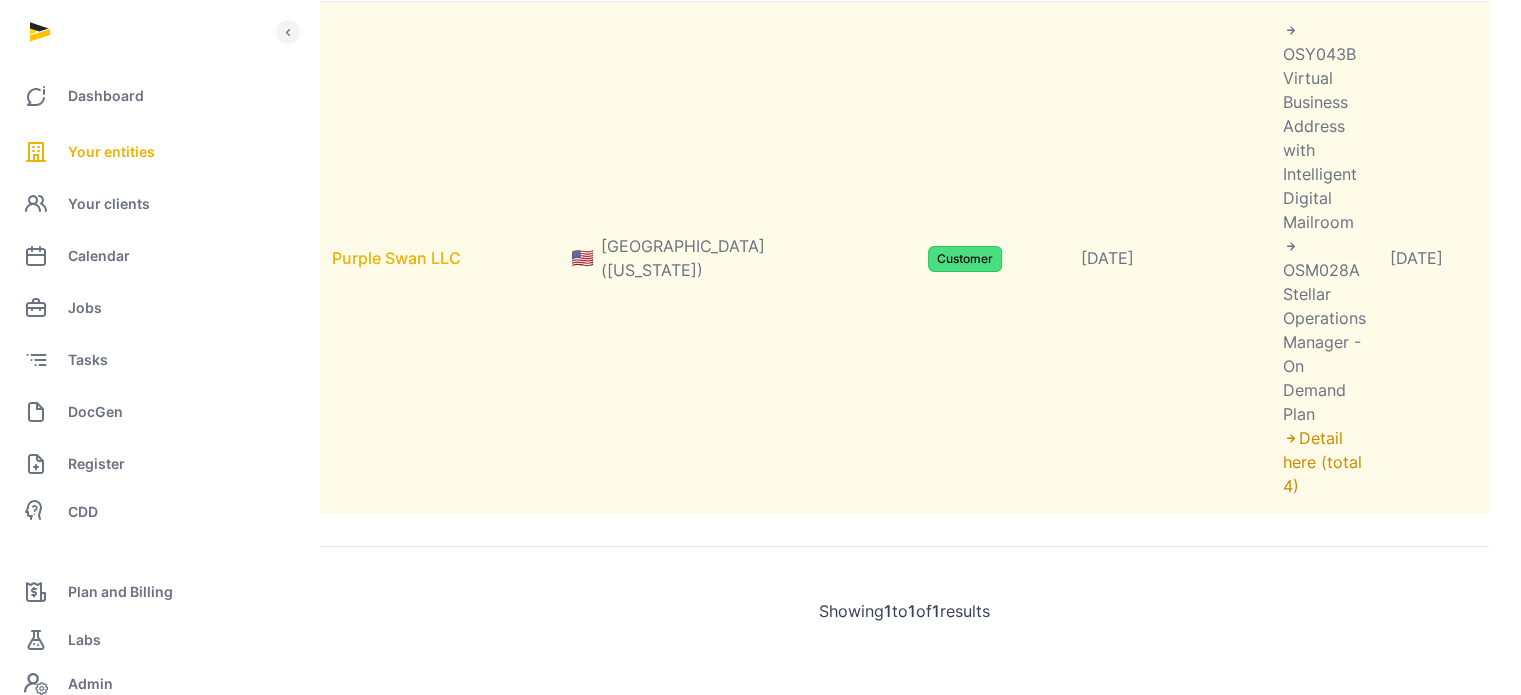 click on "Purple Swan LLC" at bounding box center (396, 258) 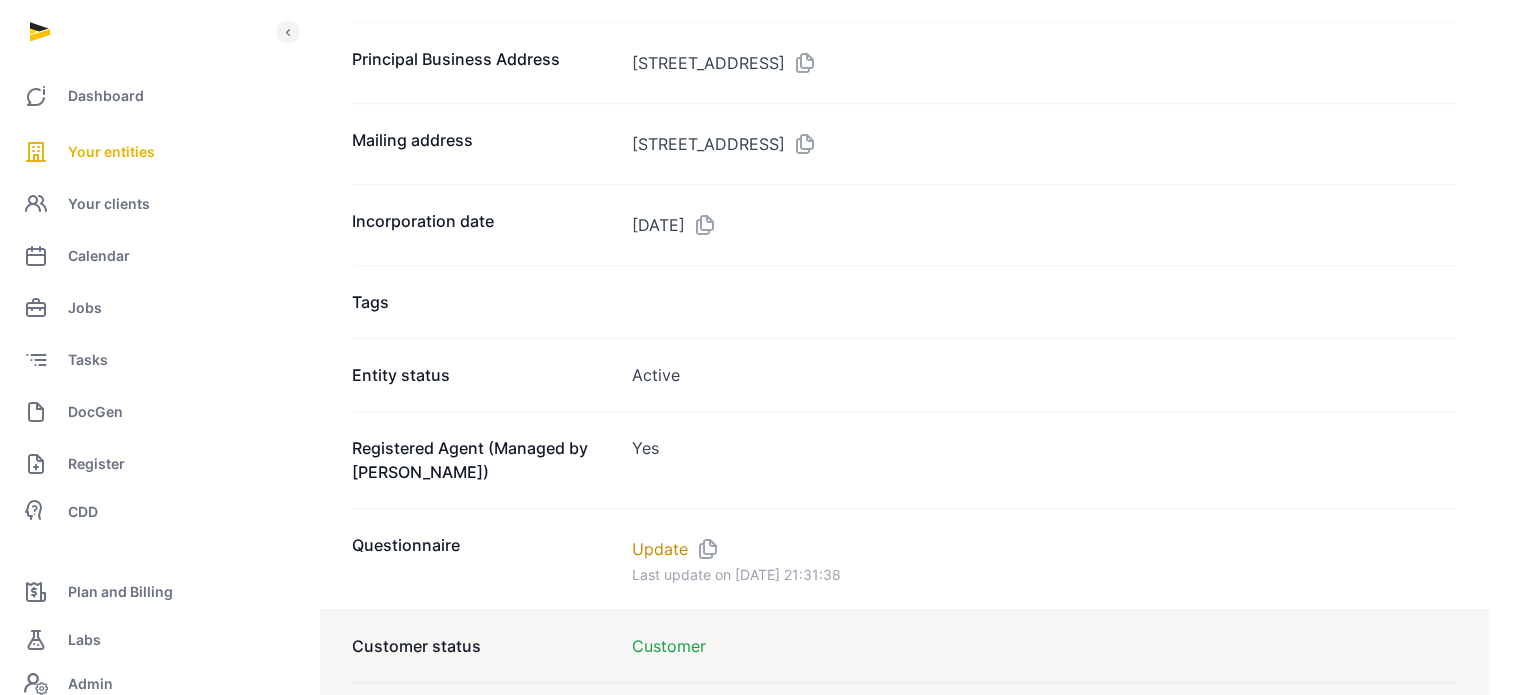 scroll, scrollTop: 1448, scrollLeft: 0, axis: vertical 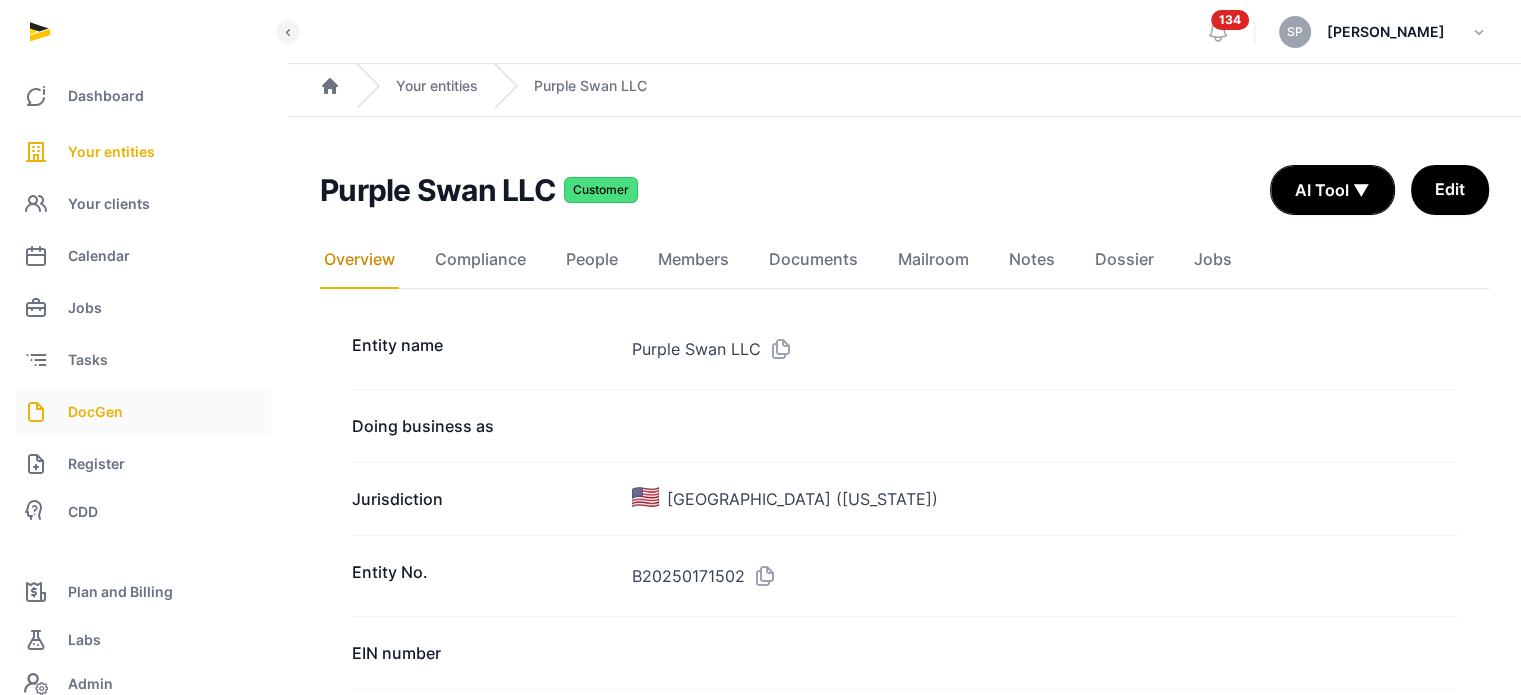 click on "DocGen" at bounding box center (143, 412) 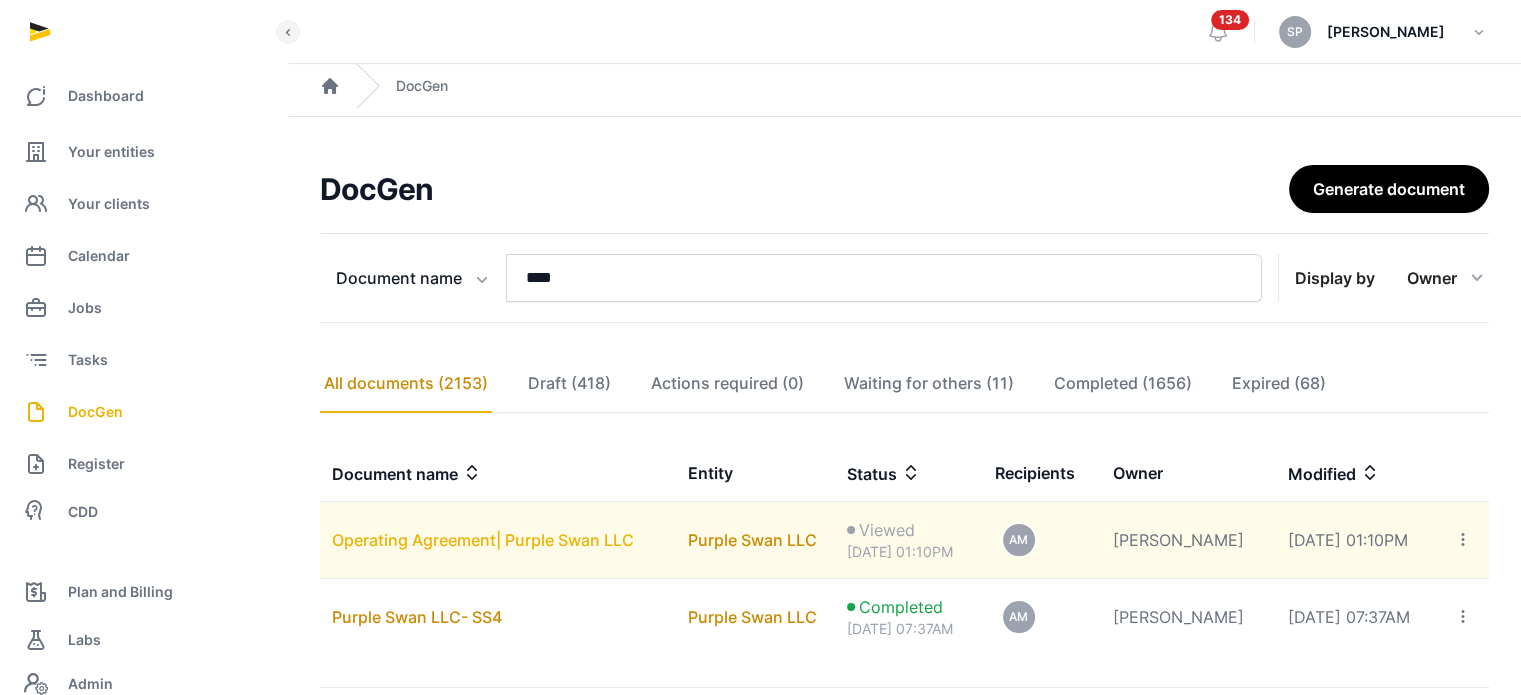click on "Operating Agreement| Purple Swan LLC" at bounding box center [483, 540] 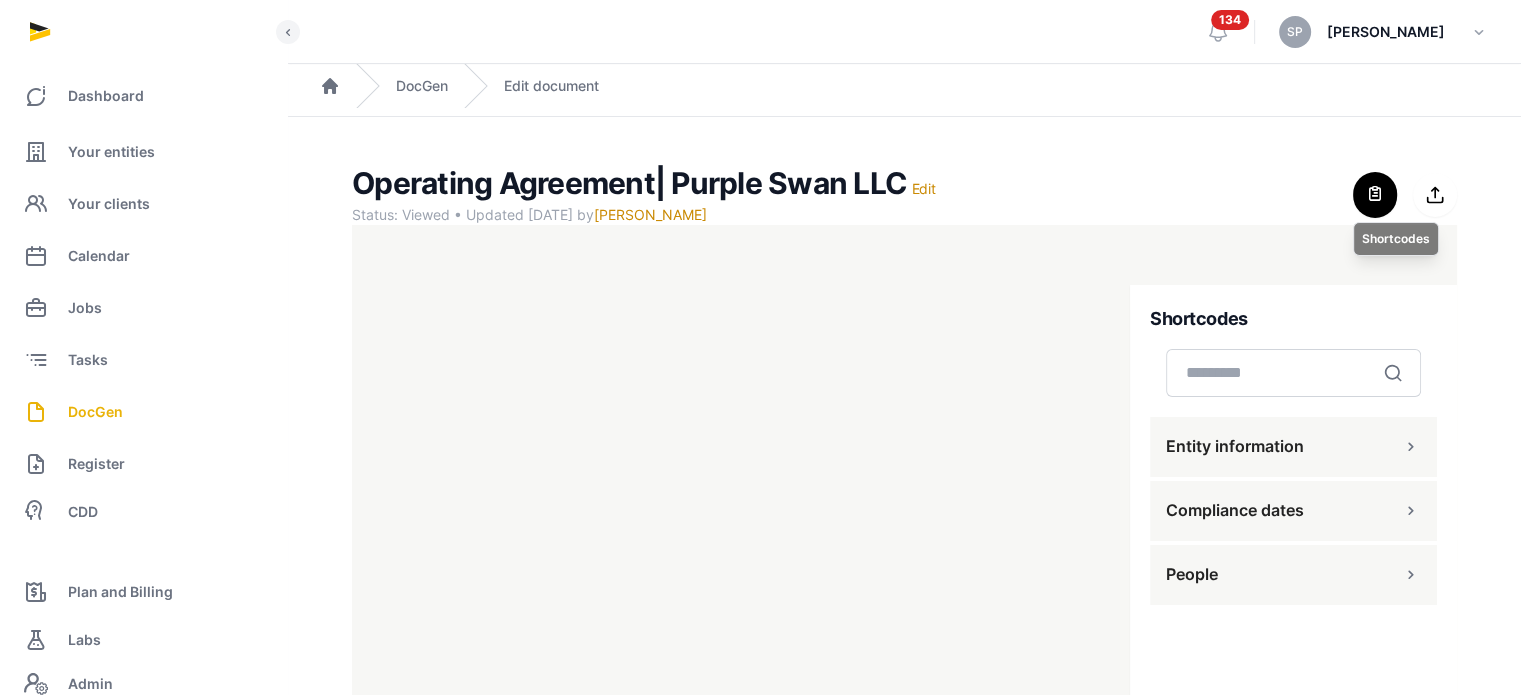 click at bounding box center (1375, 195) 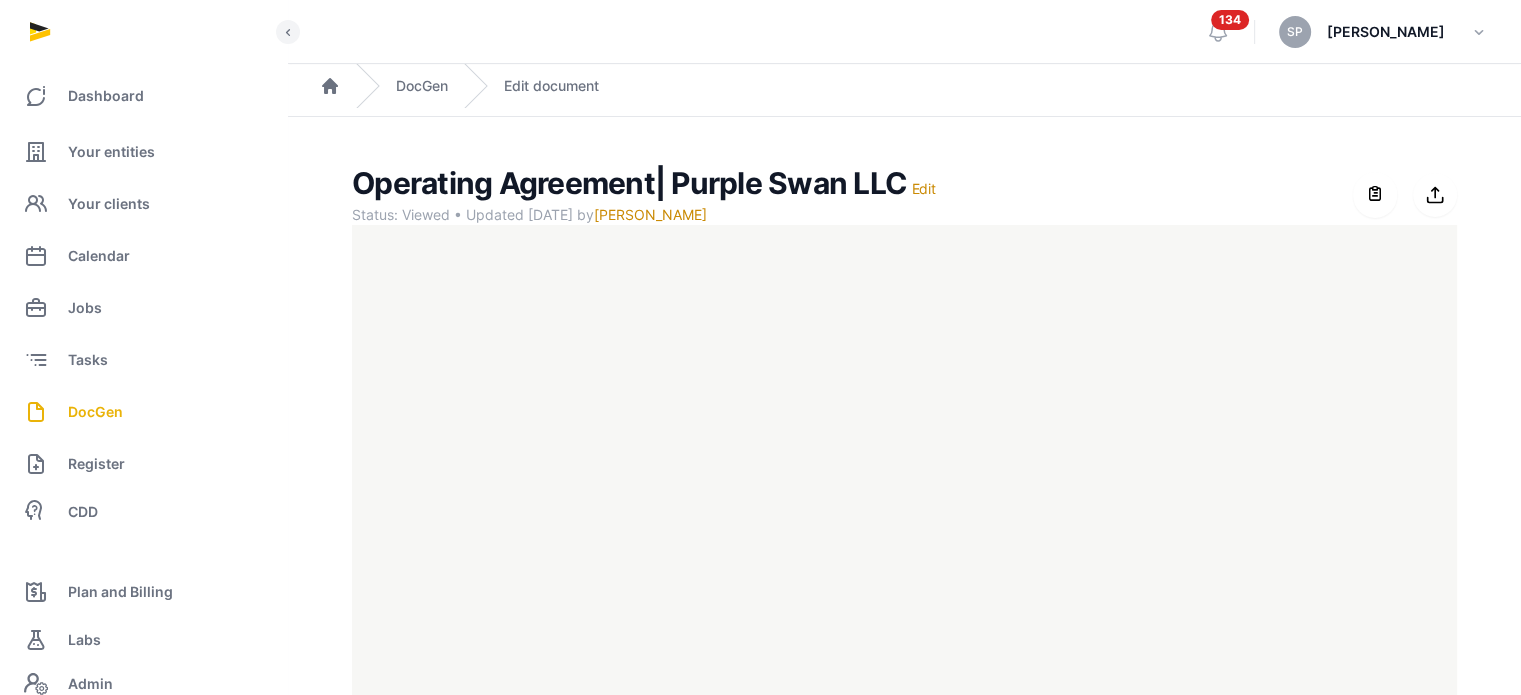 click on "Operating Agreement| Purple Swan LLC   Edit Status: Viewed • Updated [DATE] by  [PERSON_NAME] For optimal experience, please use a desktop computer to generate documents for the best user experience. Open shortcodes Export to Documents" 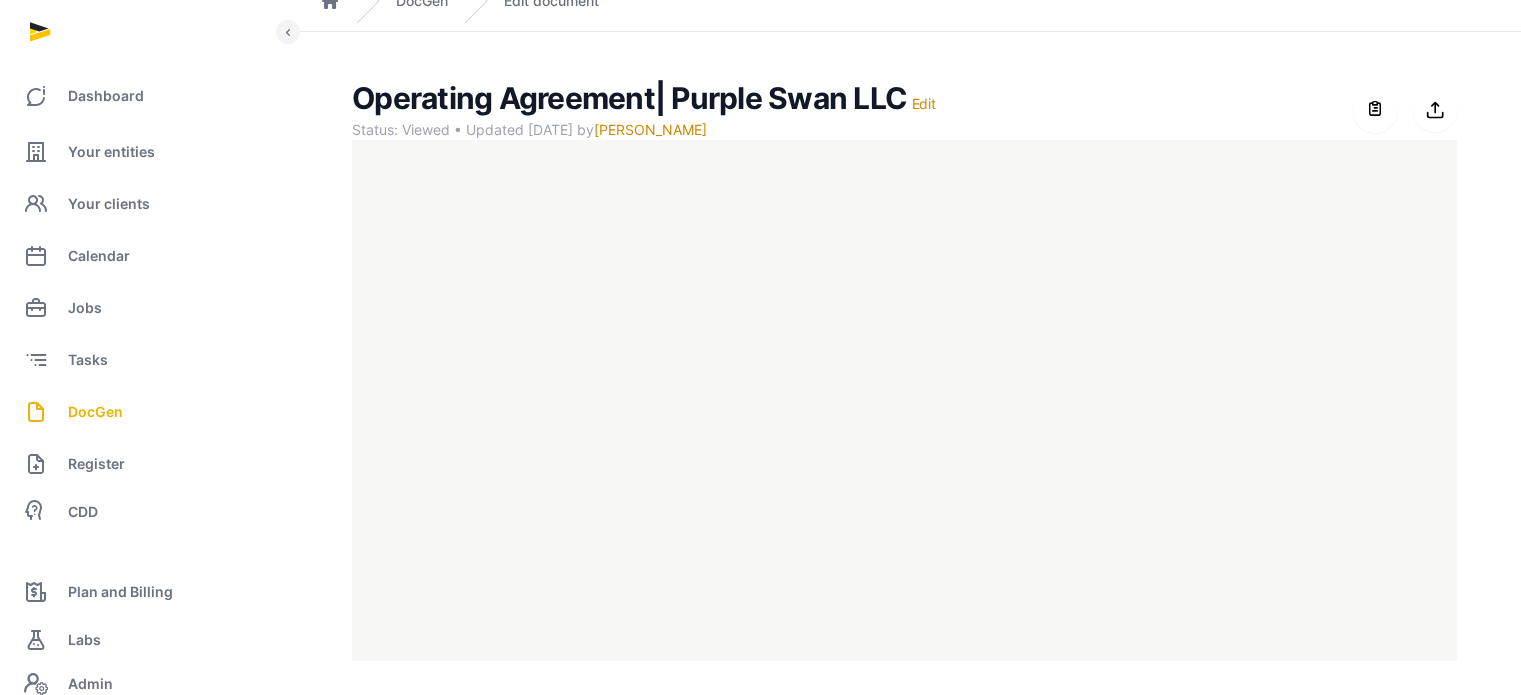 scroll, scrollTop: 91, scrollLeft: 0, axis: vertical 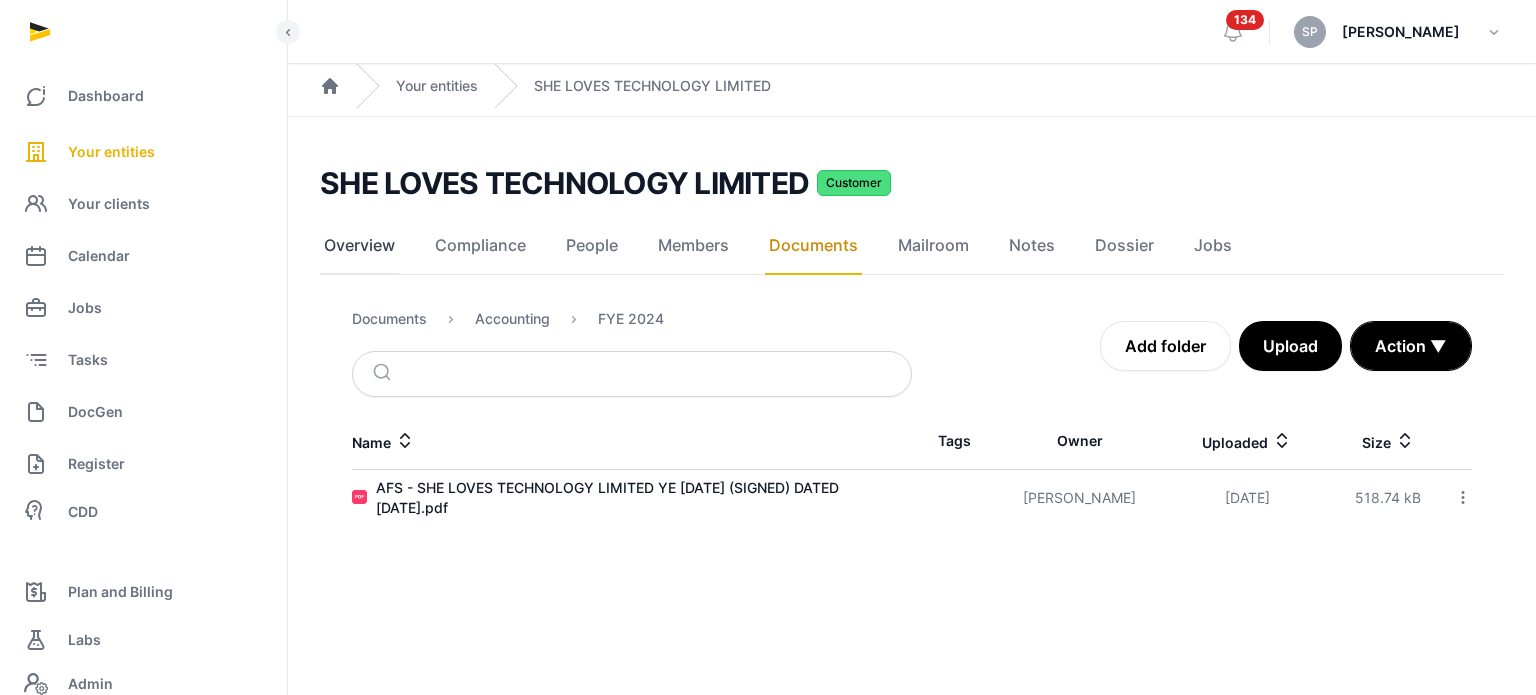 click on "Overview" 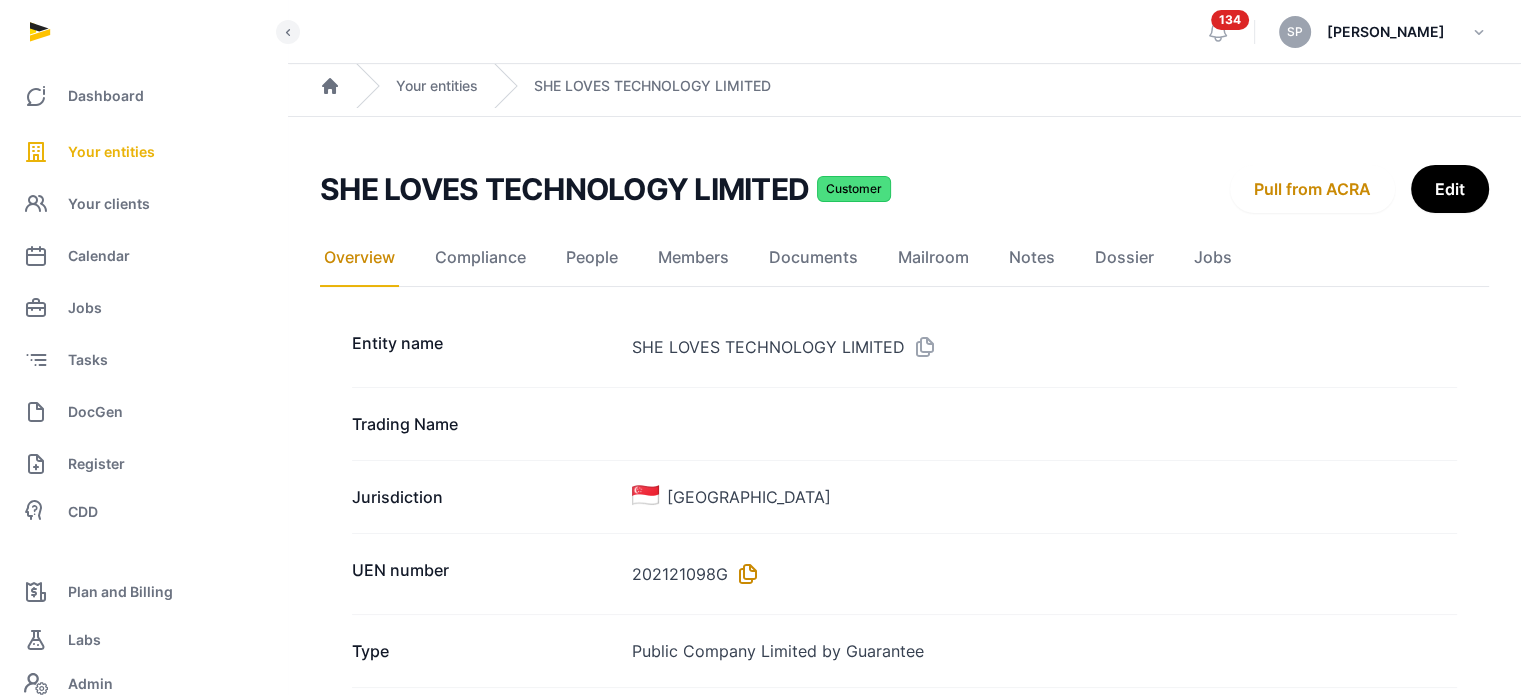 click at bounding box center [744, 574] 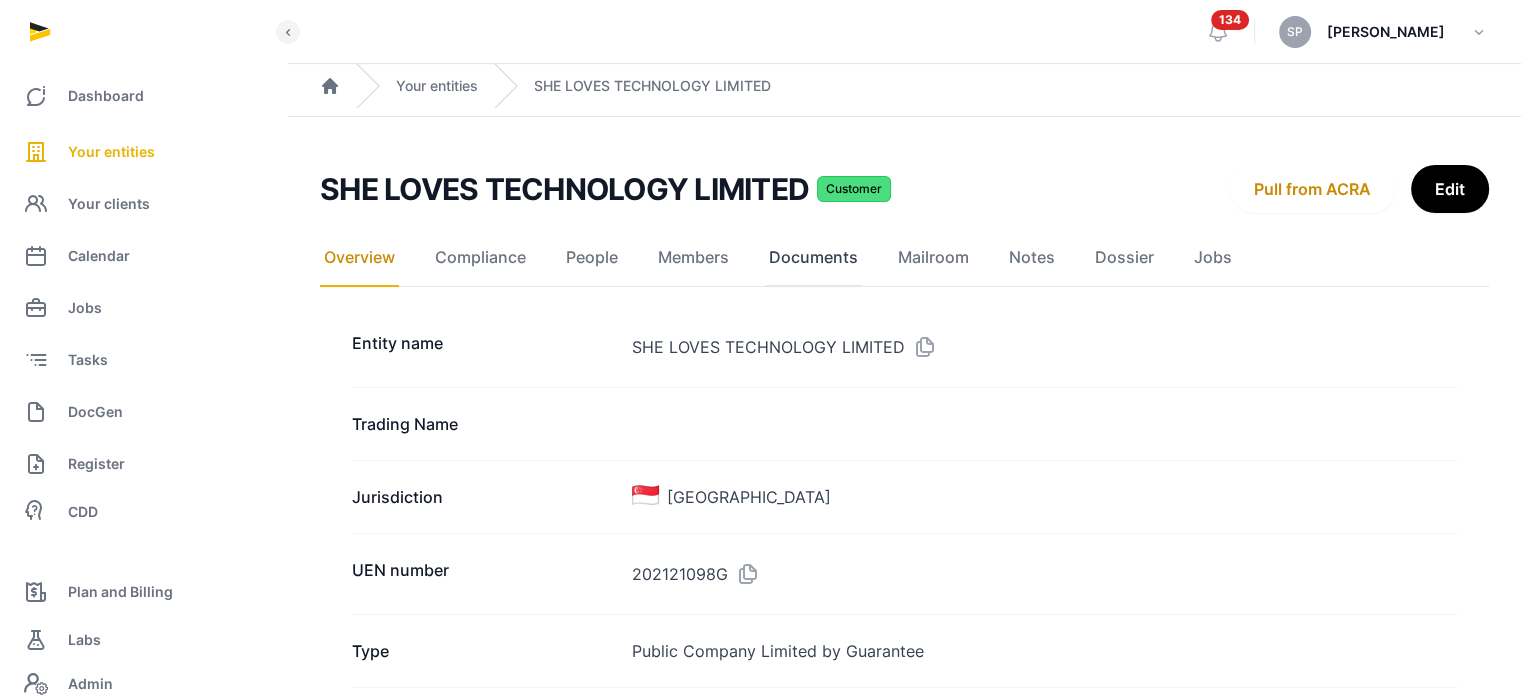 click on "Documents" 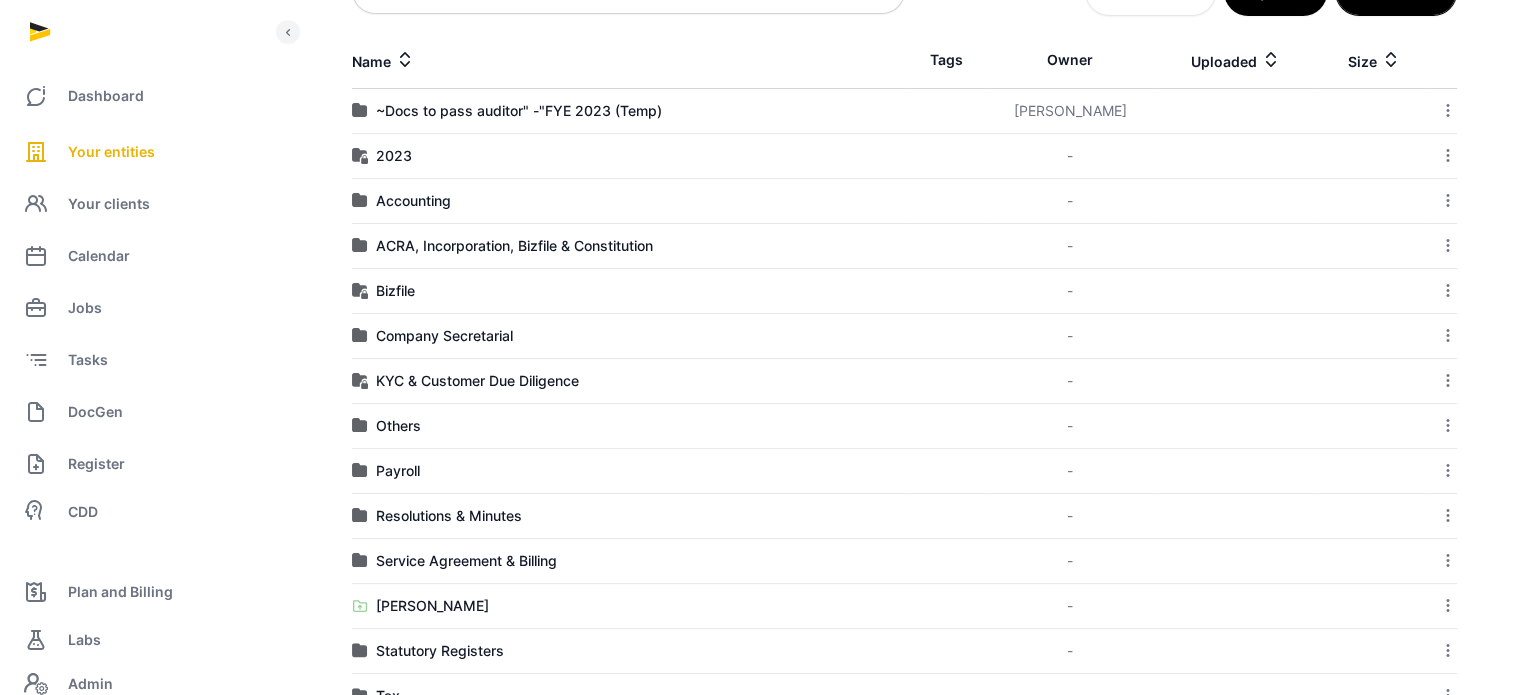 scroll, scrollTop: 338, scrollLeft: 0, axis: vertical 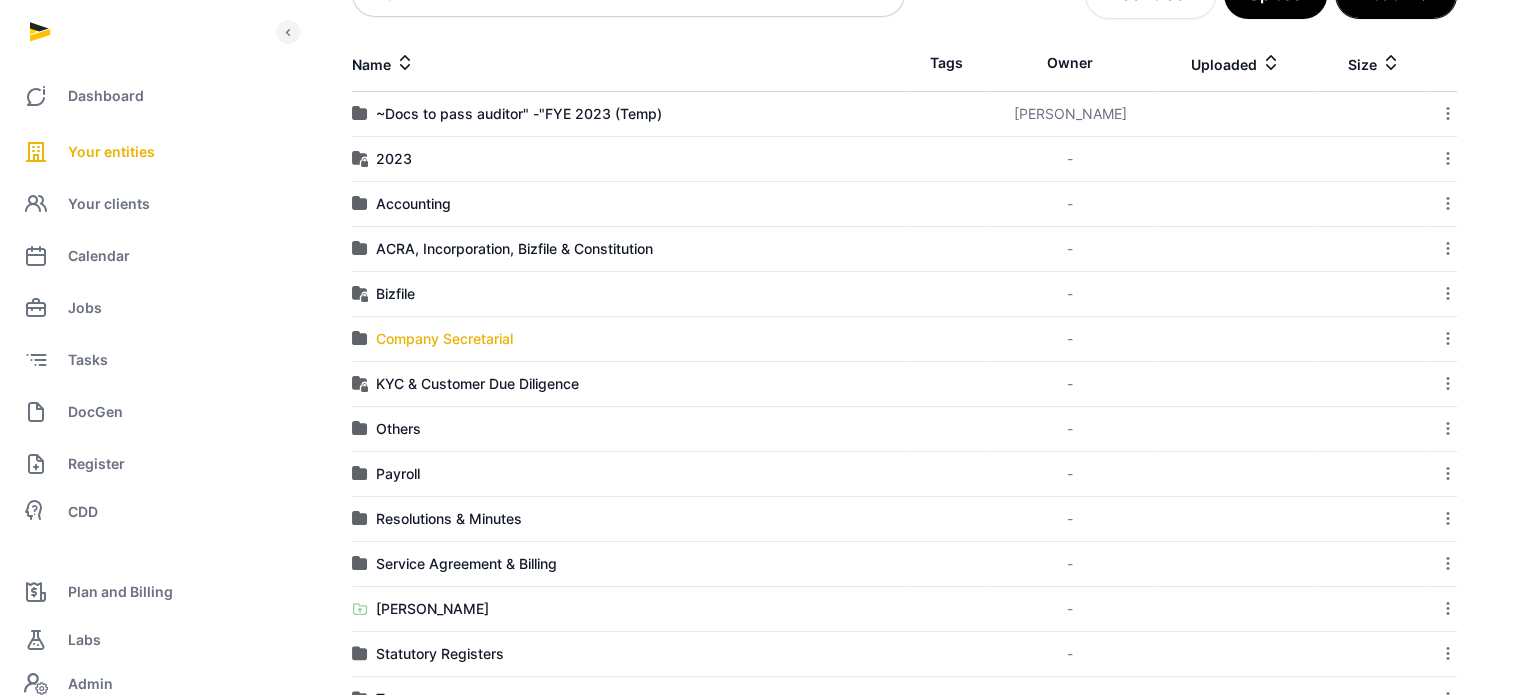 click on "Company Secretarial" at bounding box center [444, 339] 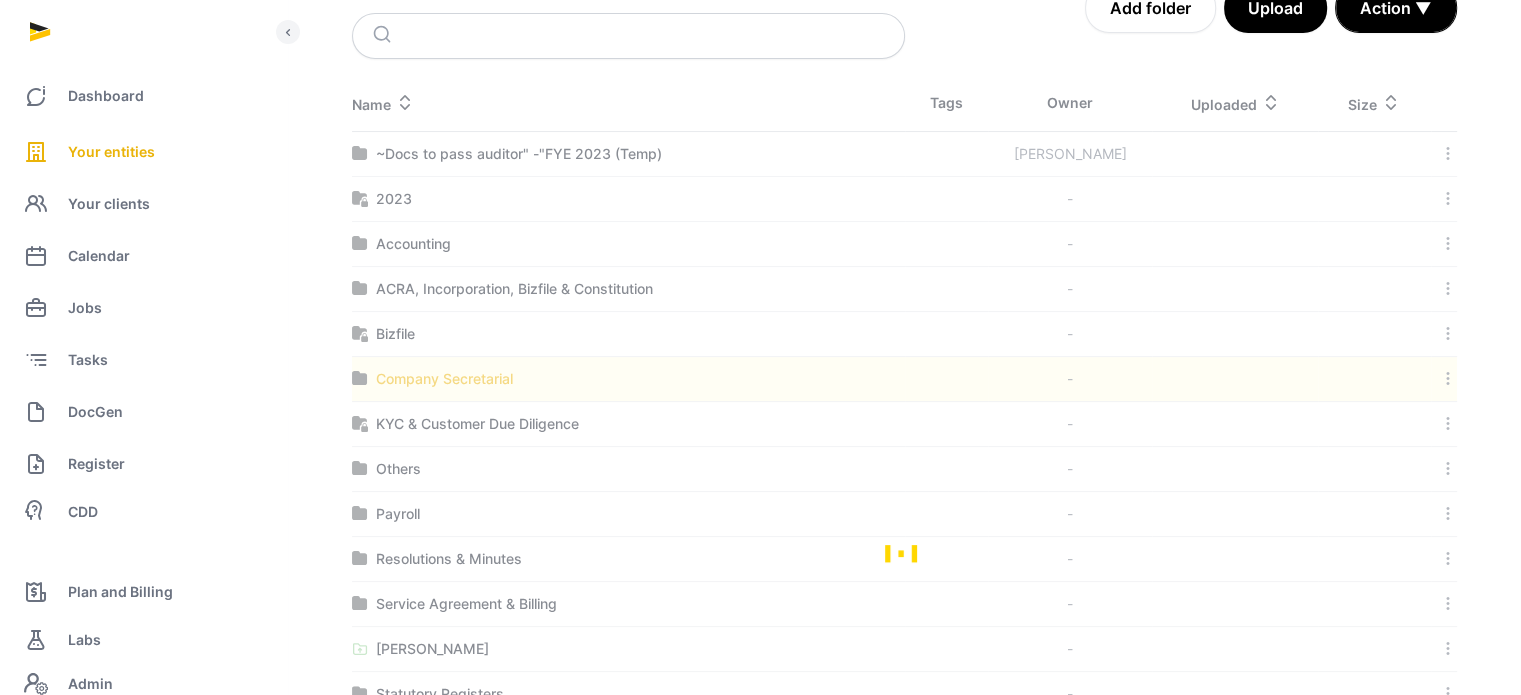 scroll, scrollTop: 0, scrollLeft: 0, axis: both 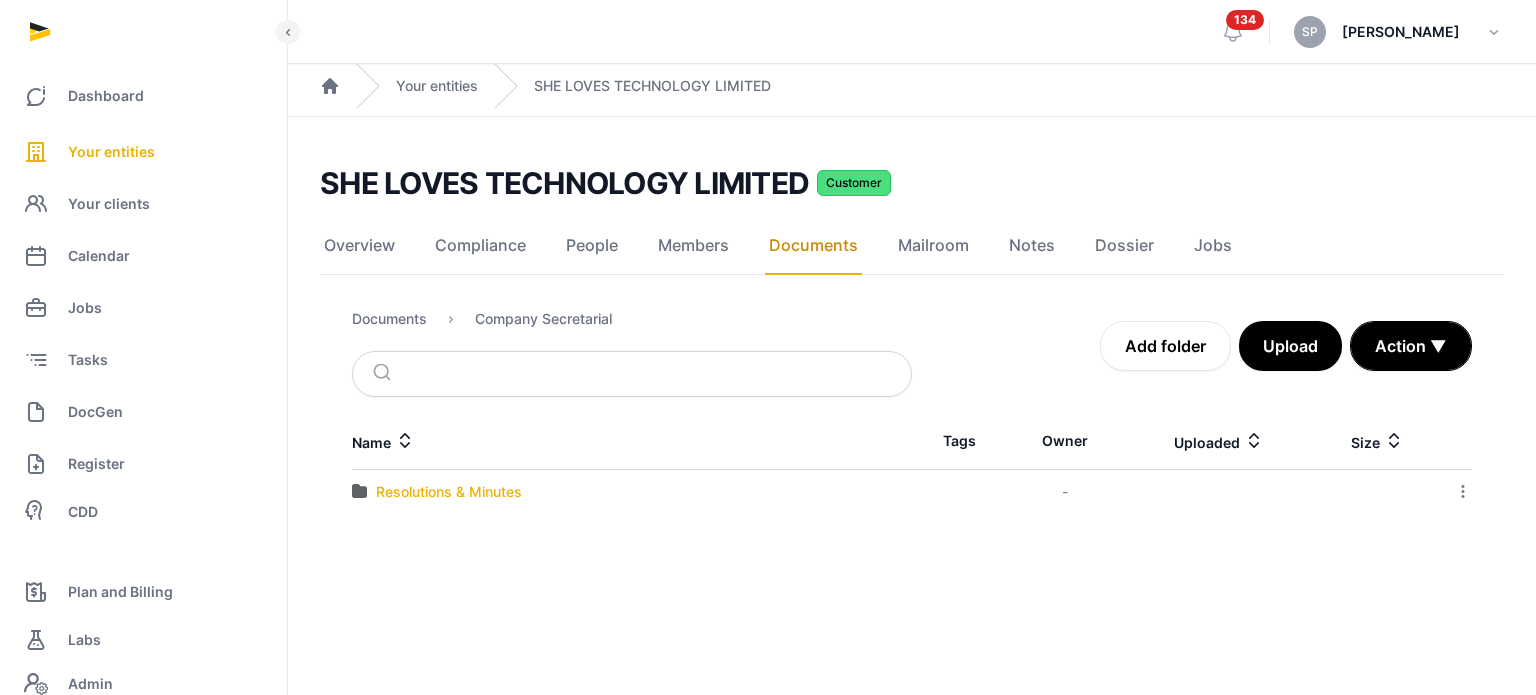 click on "Resolutions & Minutes" at bounding box center (449, 492) 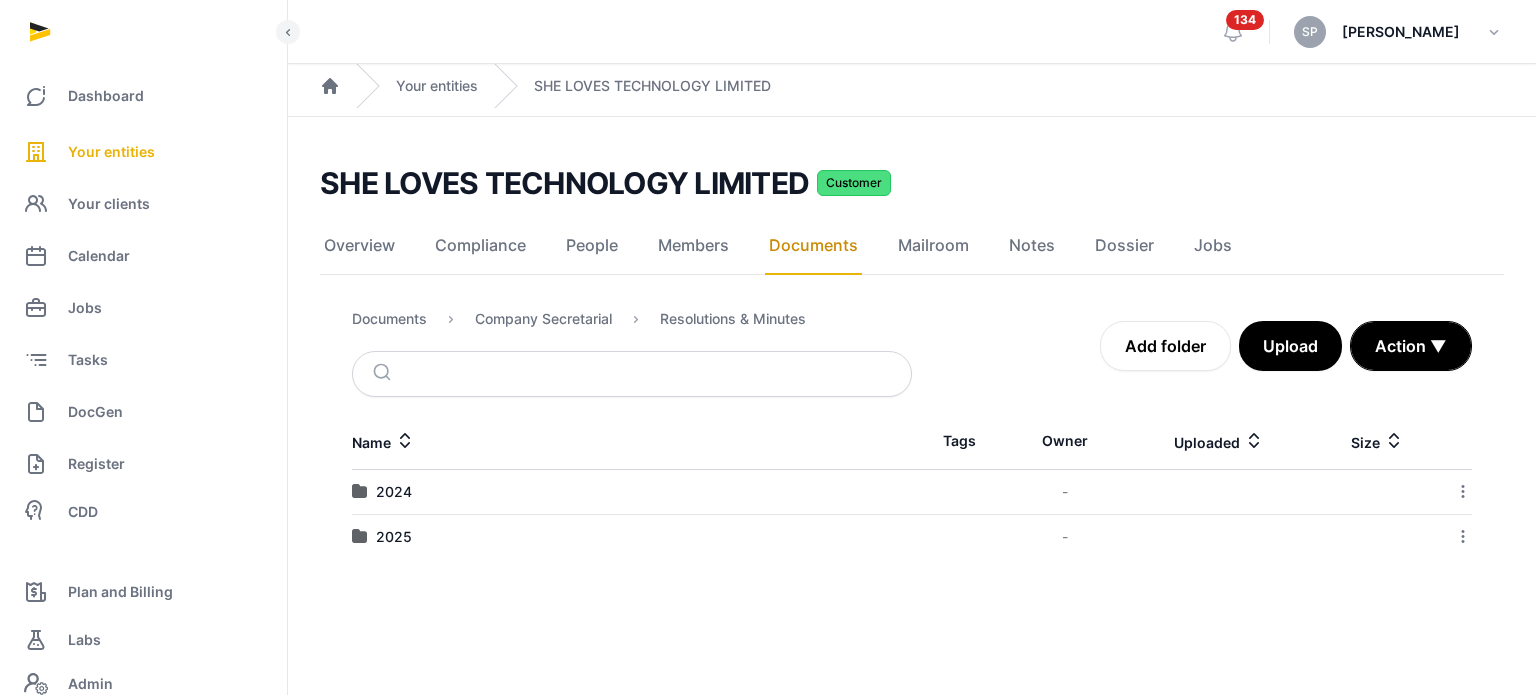 click on "2025" at bounding box center [632, 537] 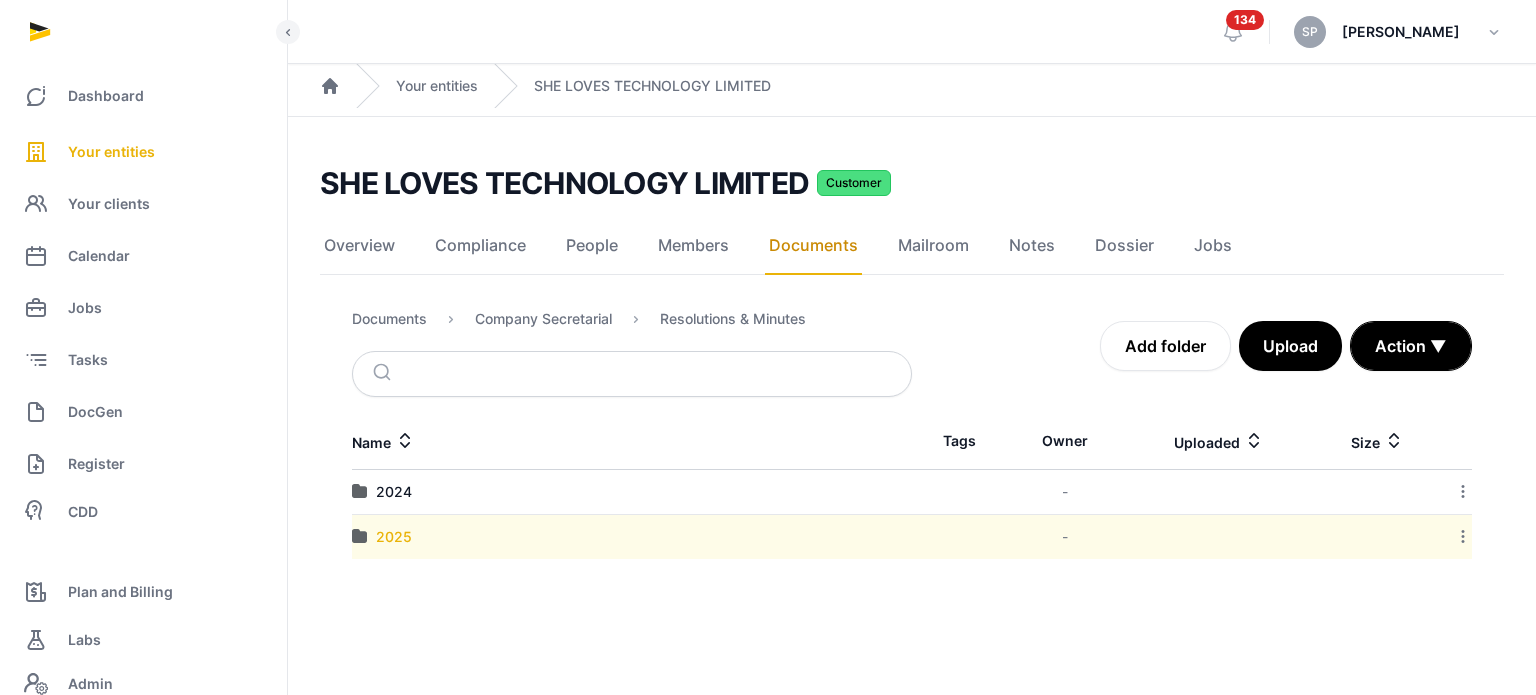 click on "2025" at bounding box center (394, 537) 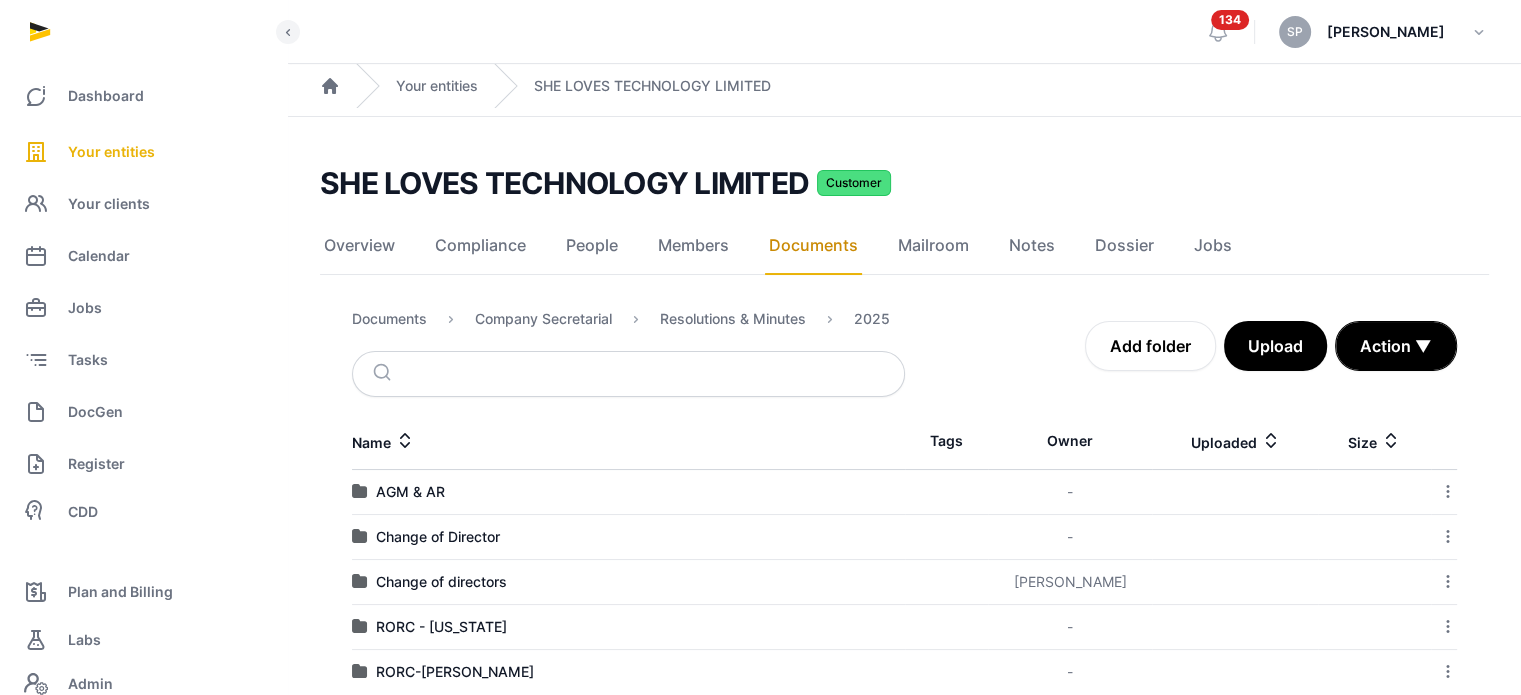scroll, scrollTop: 36, scrollLeft: 0, axis: vertical 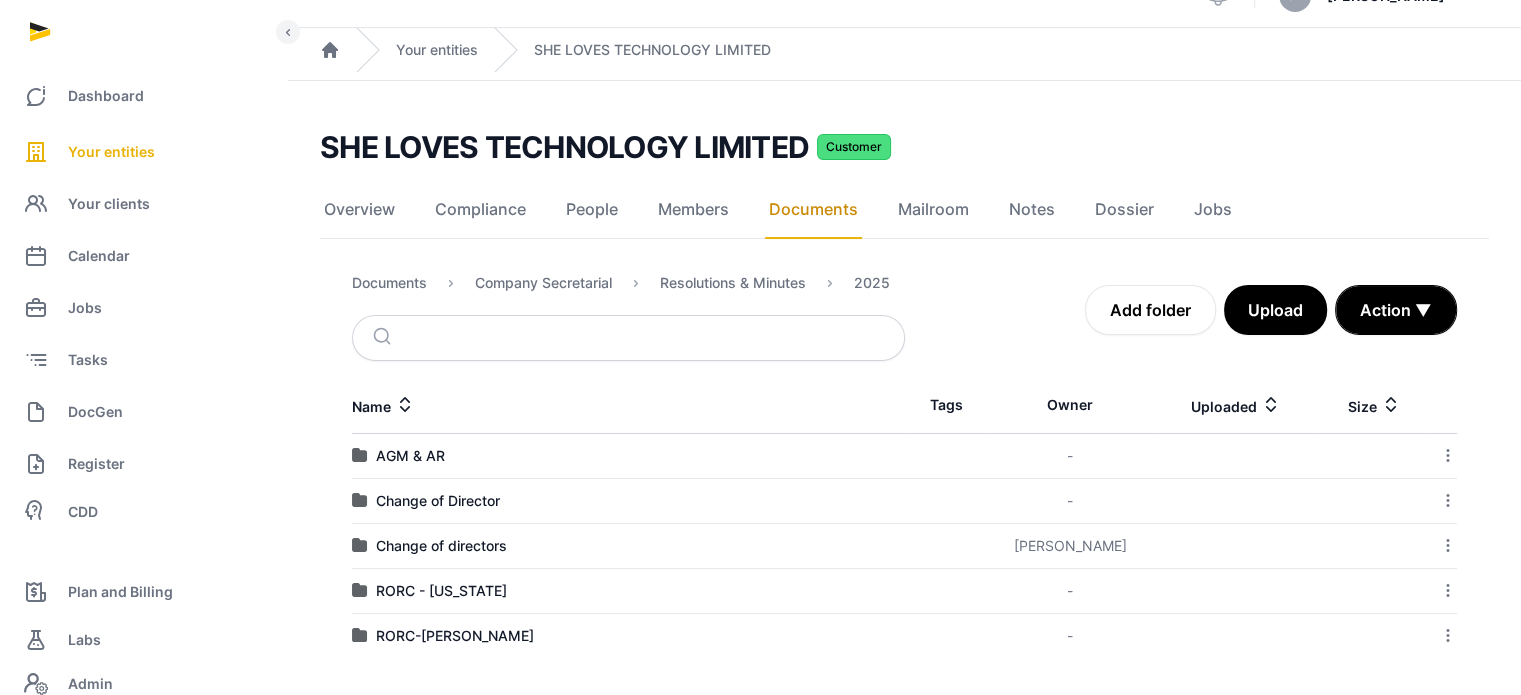 click 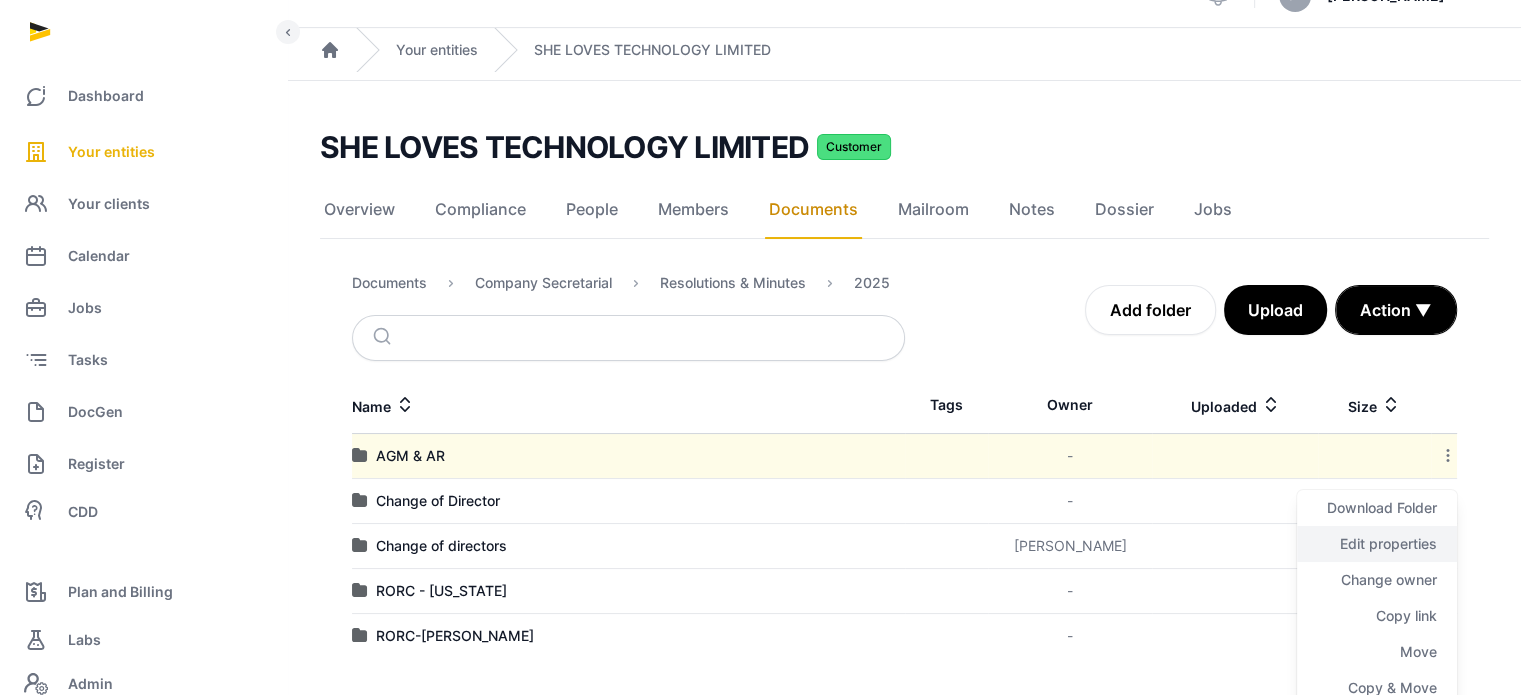 click on "Edit properties" 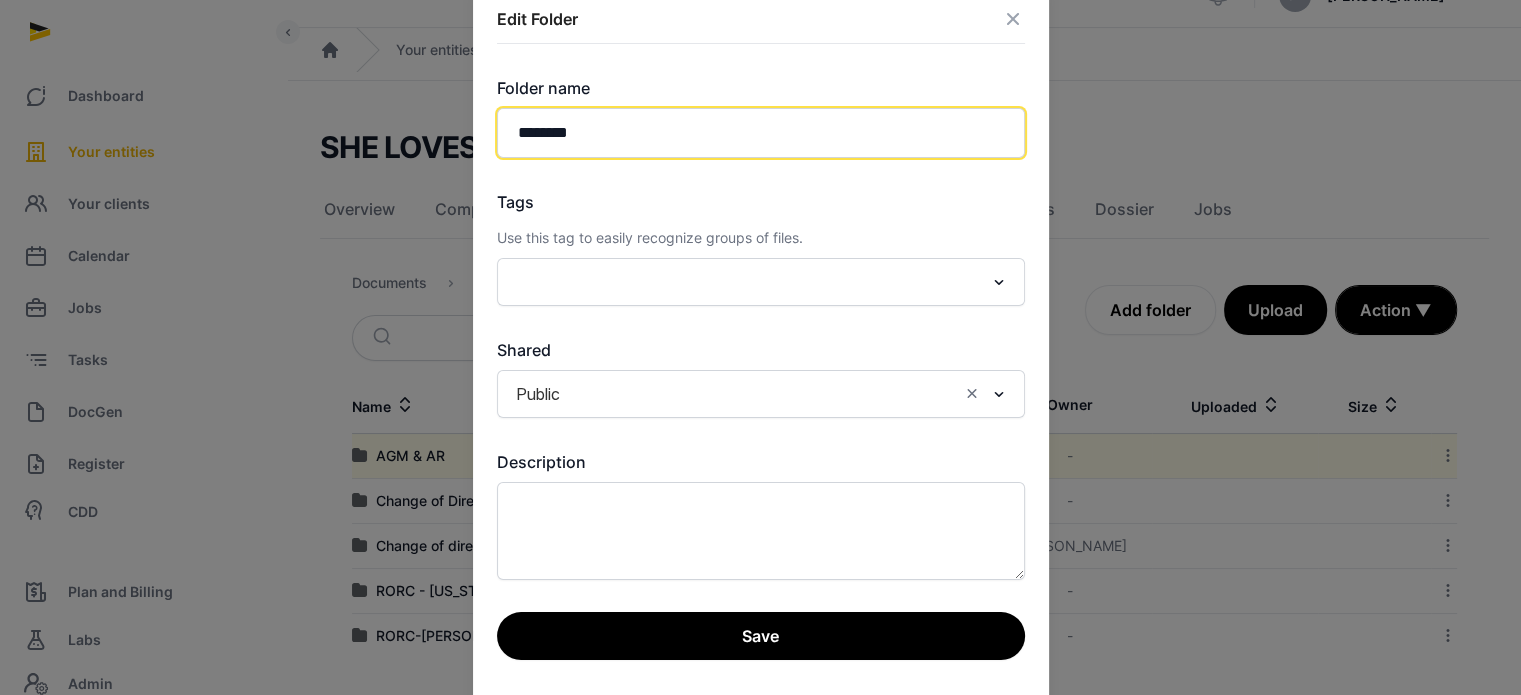 click on "********" 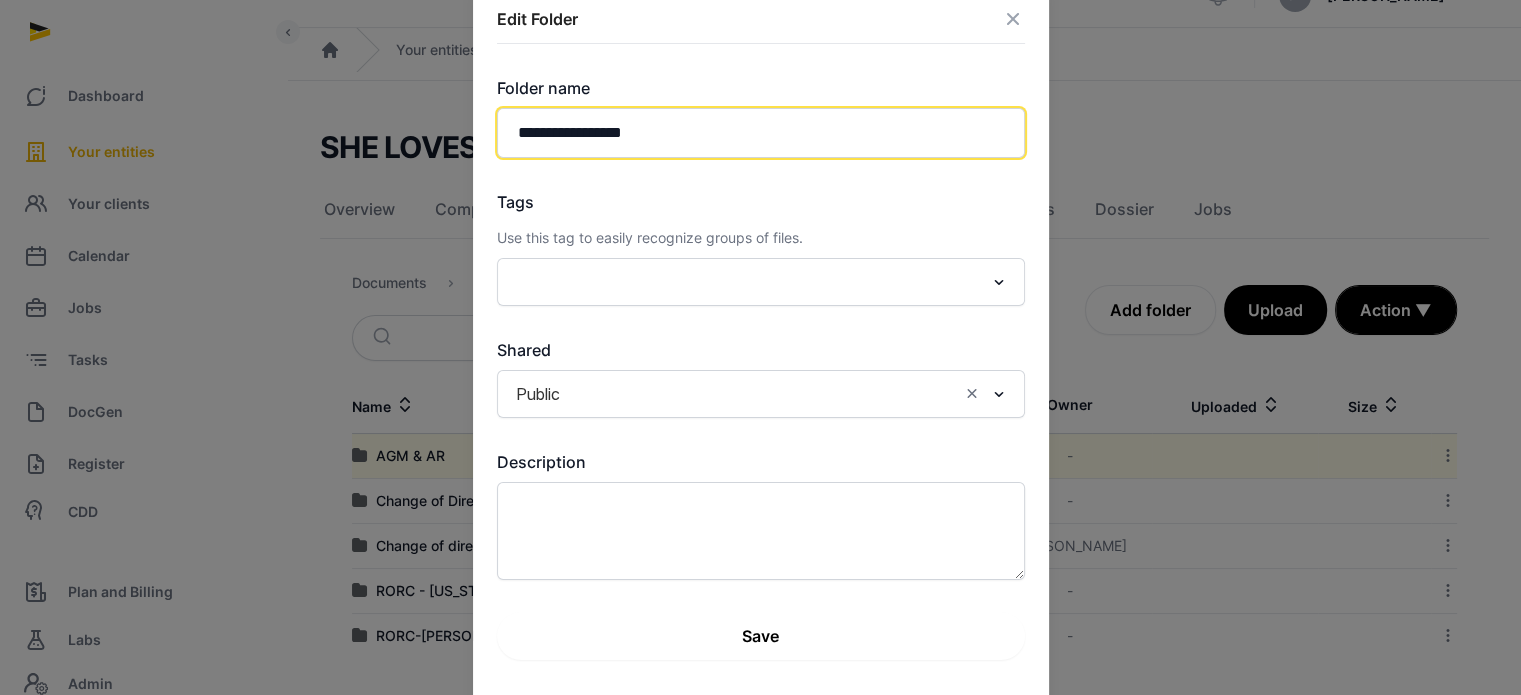 type on "**********" 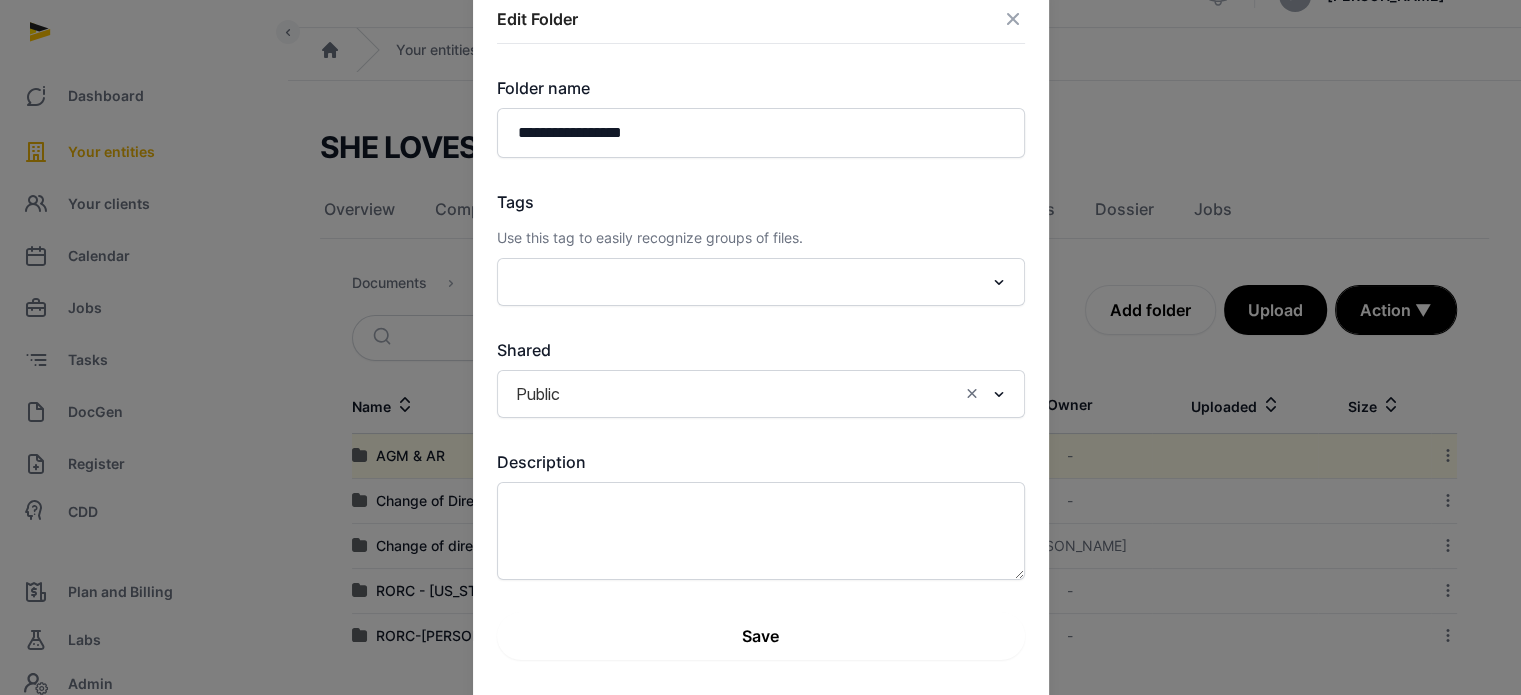 click on "Save" at bounding box center (761, 636) 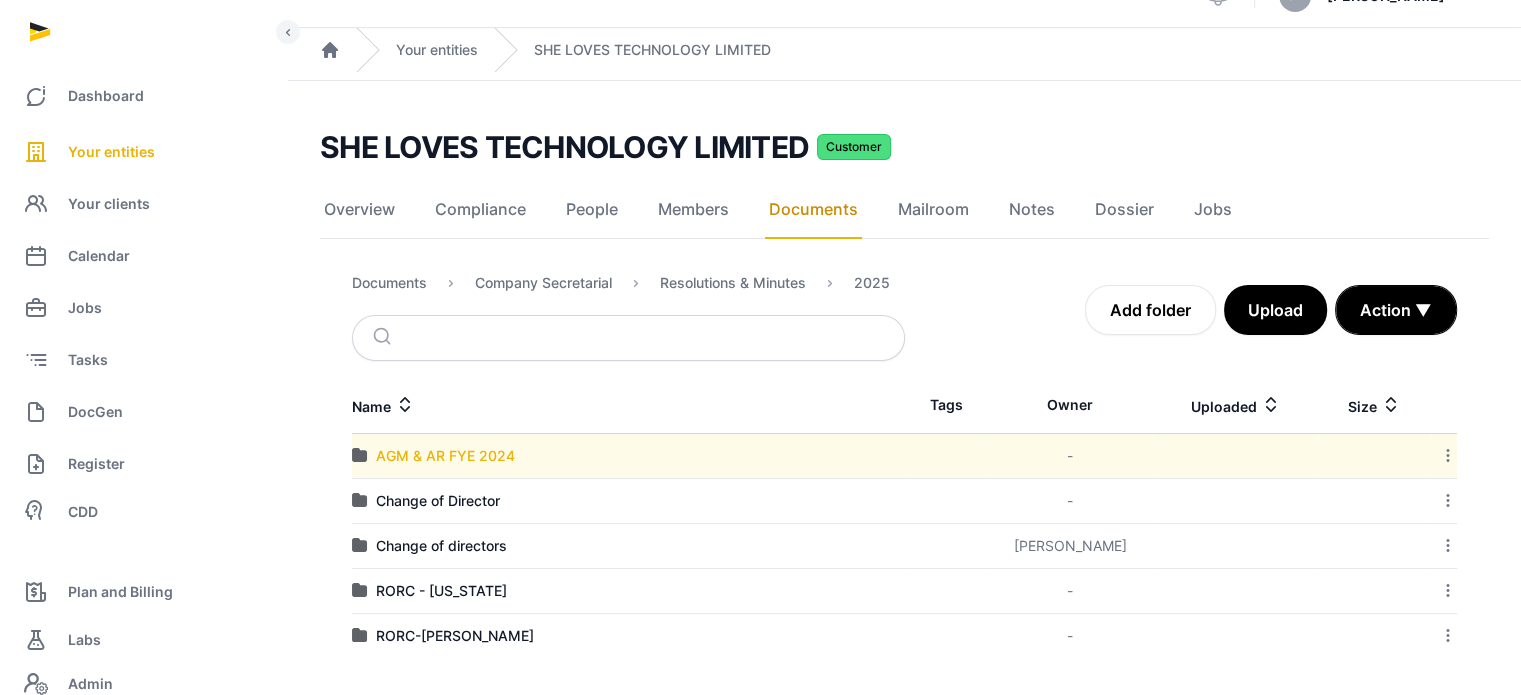 click on "AGM & AR FYE 2024" at bounding box center (445, 456) 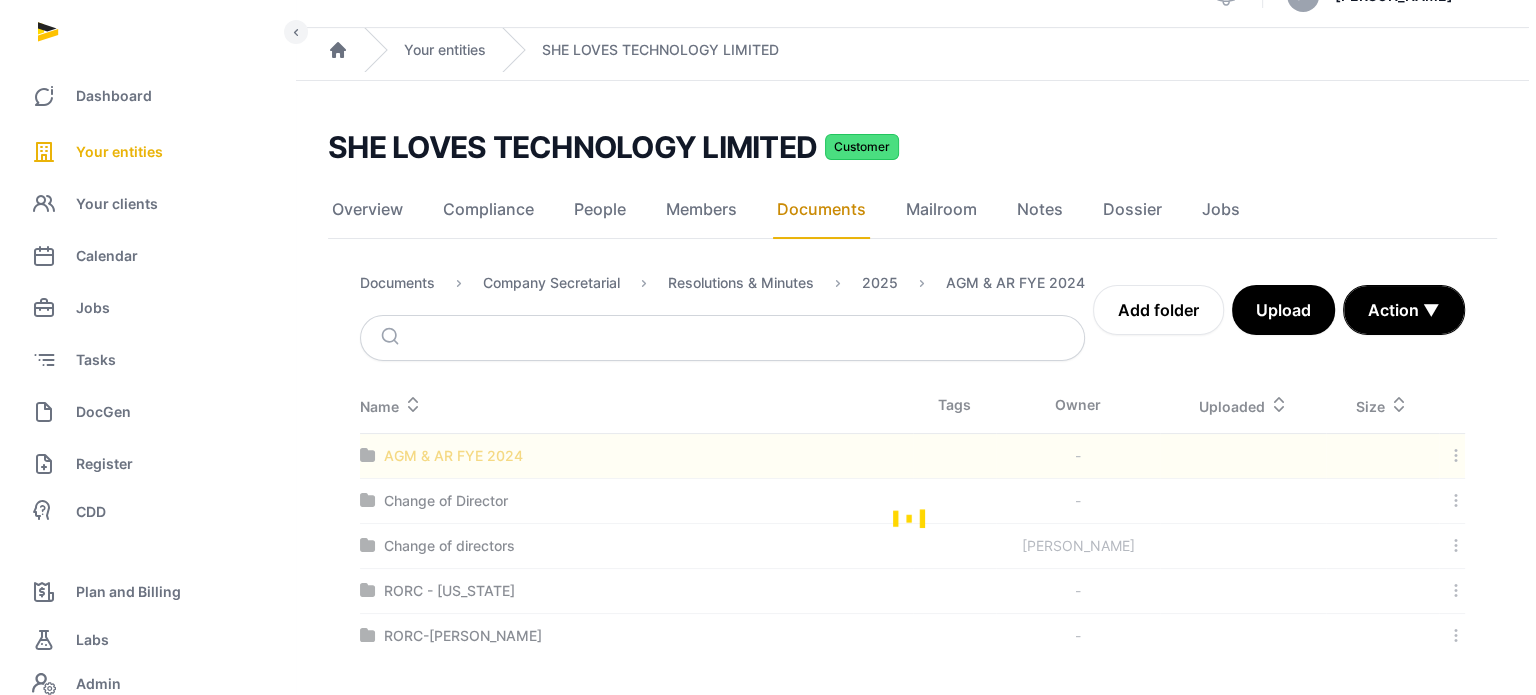 scroll, scrollTop: 0, scrollLeft: 0, axis: both 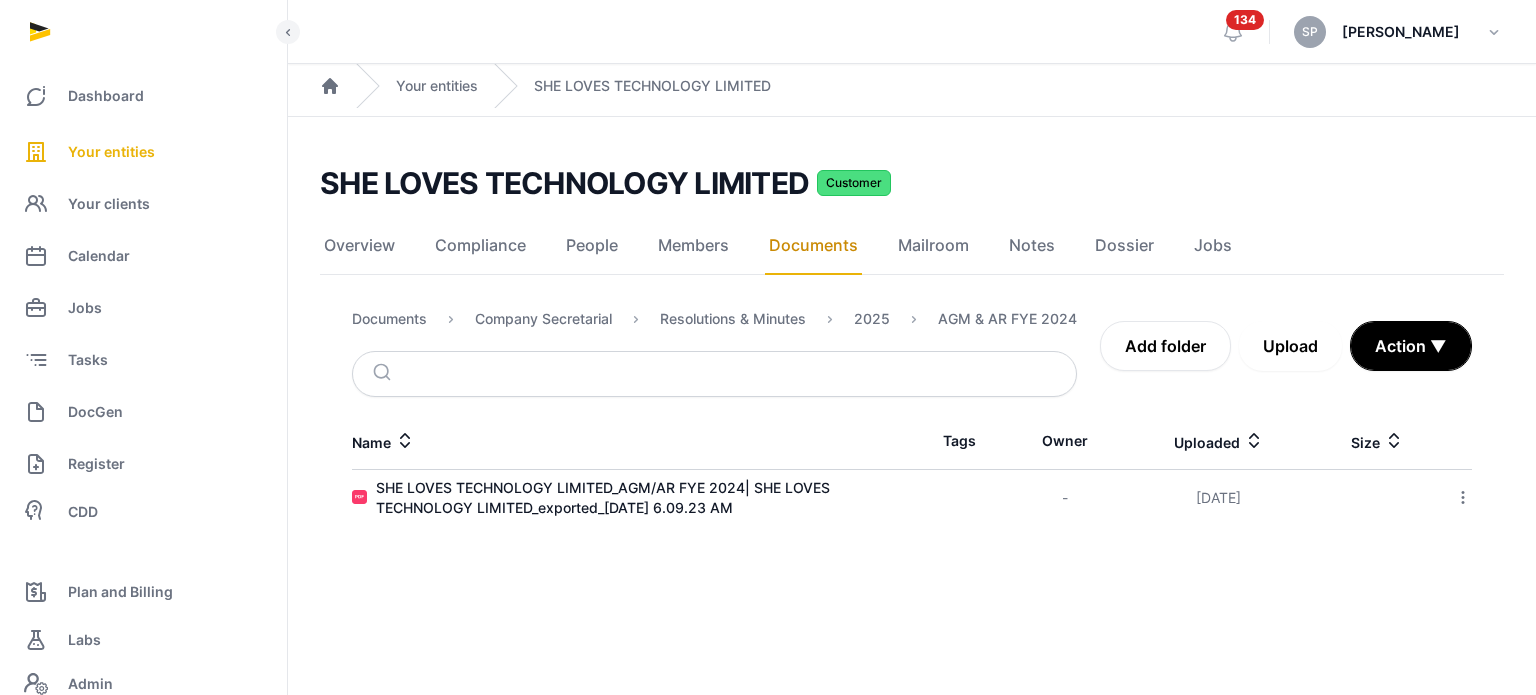 click on "Upload" at bounding box center [1290, 346] 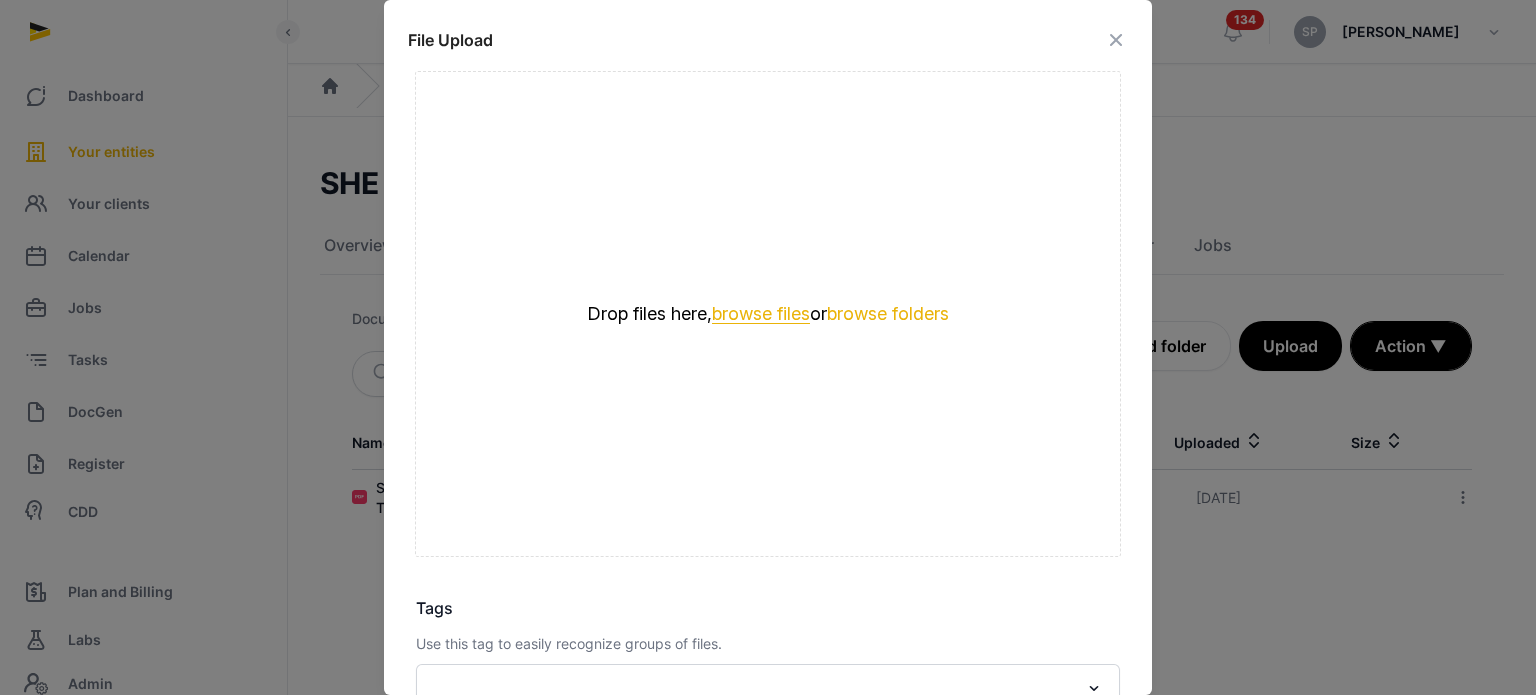 click on "browse files" at bounding box center (761, 314) 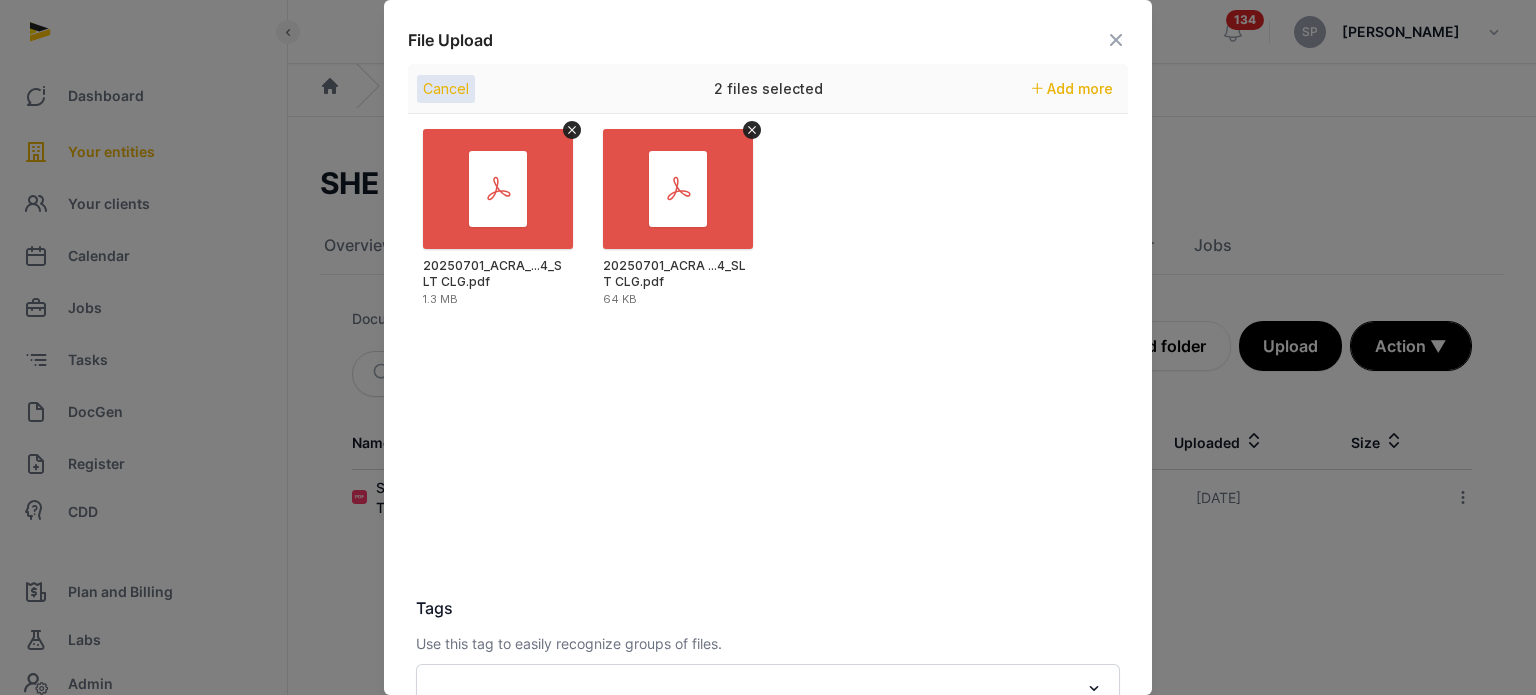 scroll, scrollTop: 282, scrollLeft: 0, axis: vertical 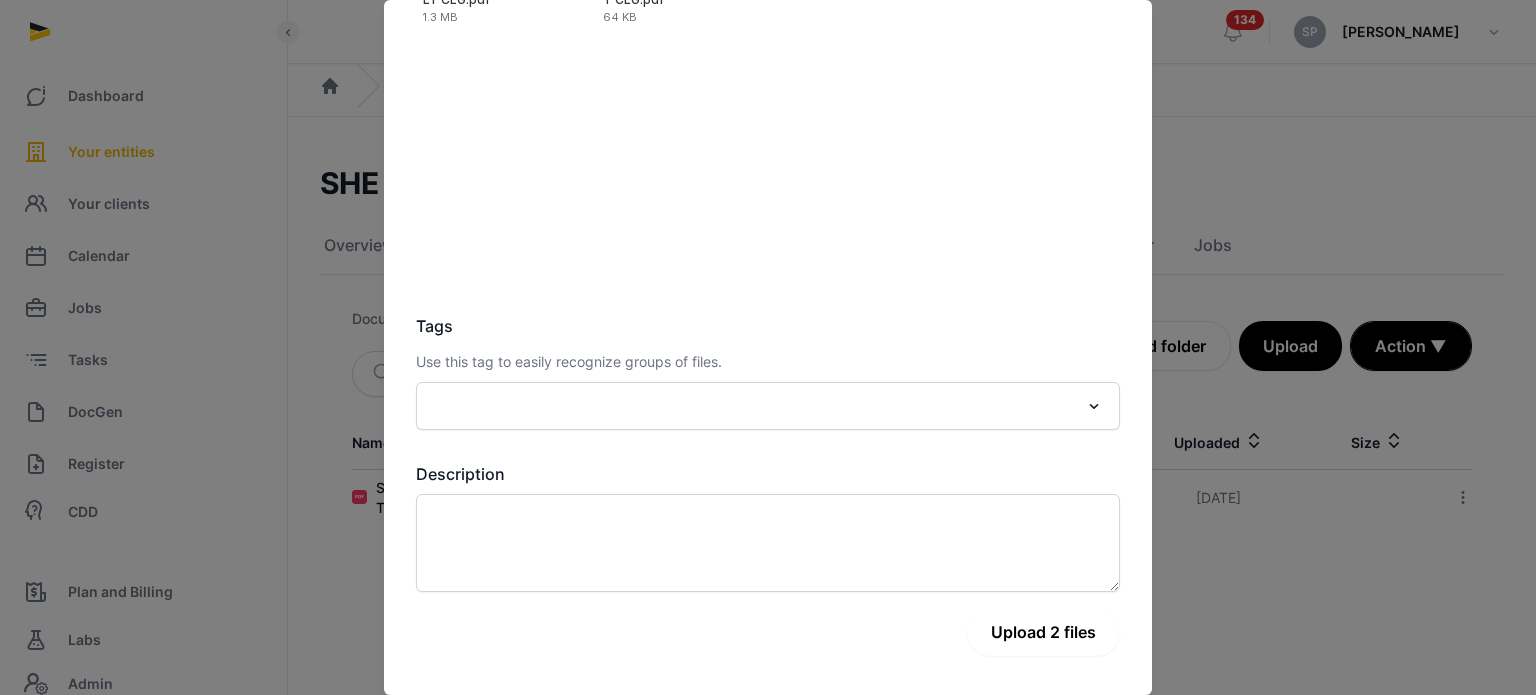 click on "Upload 2 files" at bounding box center (1043, 632) 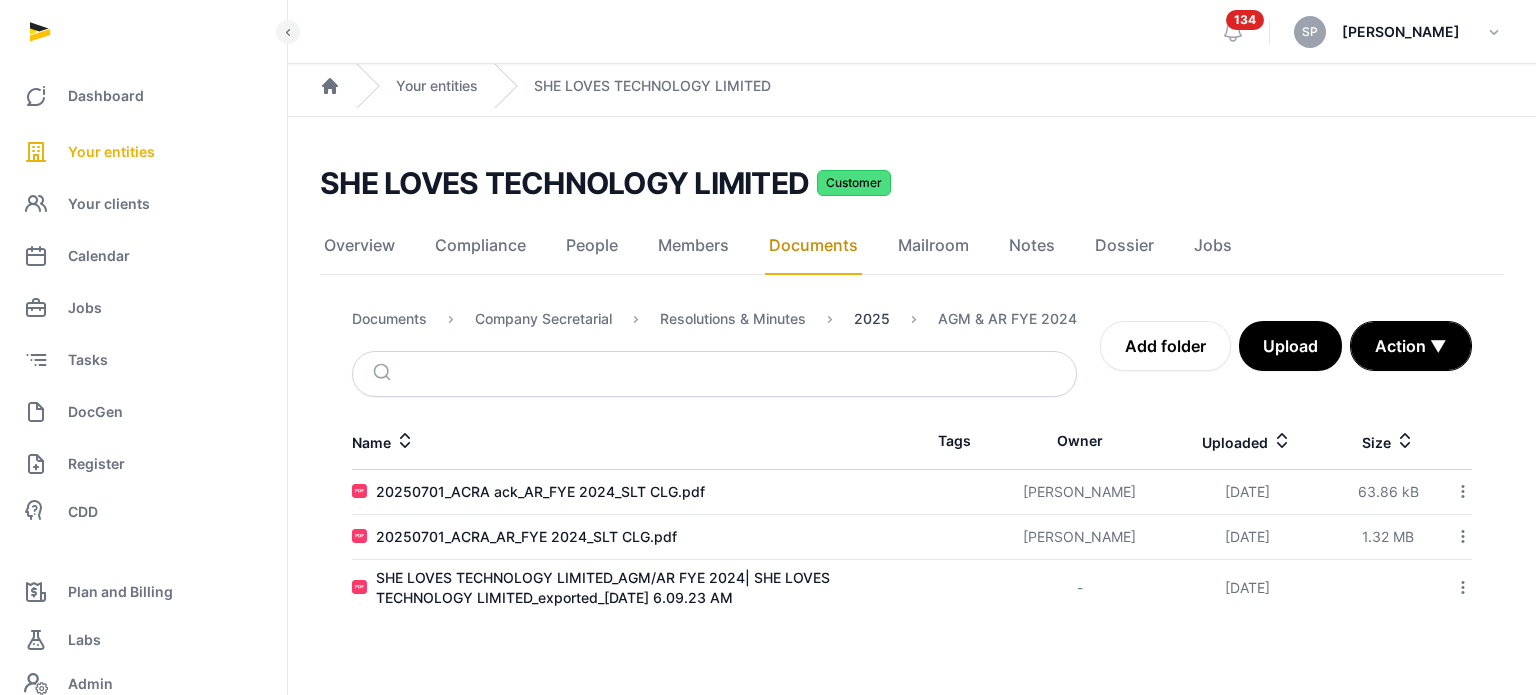 click on "2025" at bounding box center (872, 319) 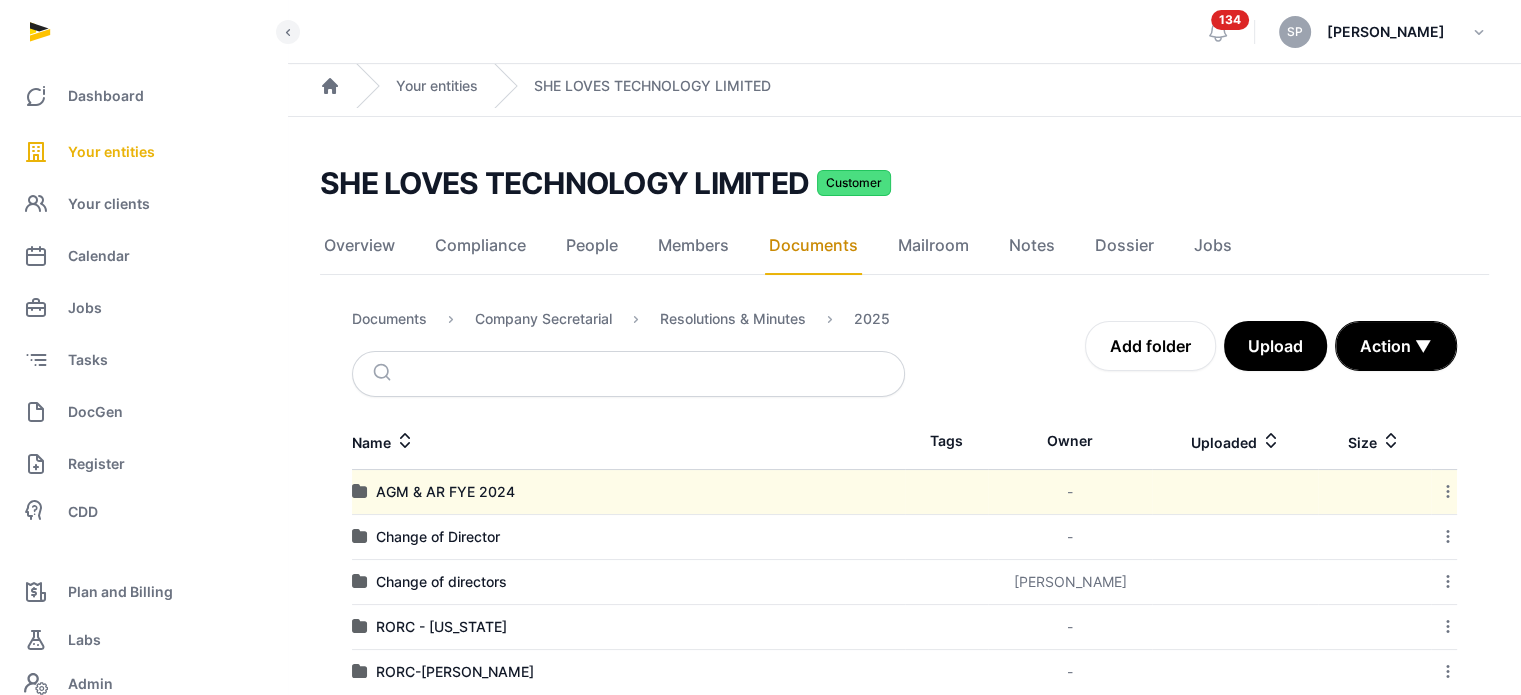 click 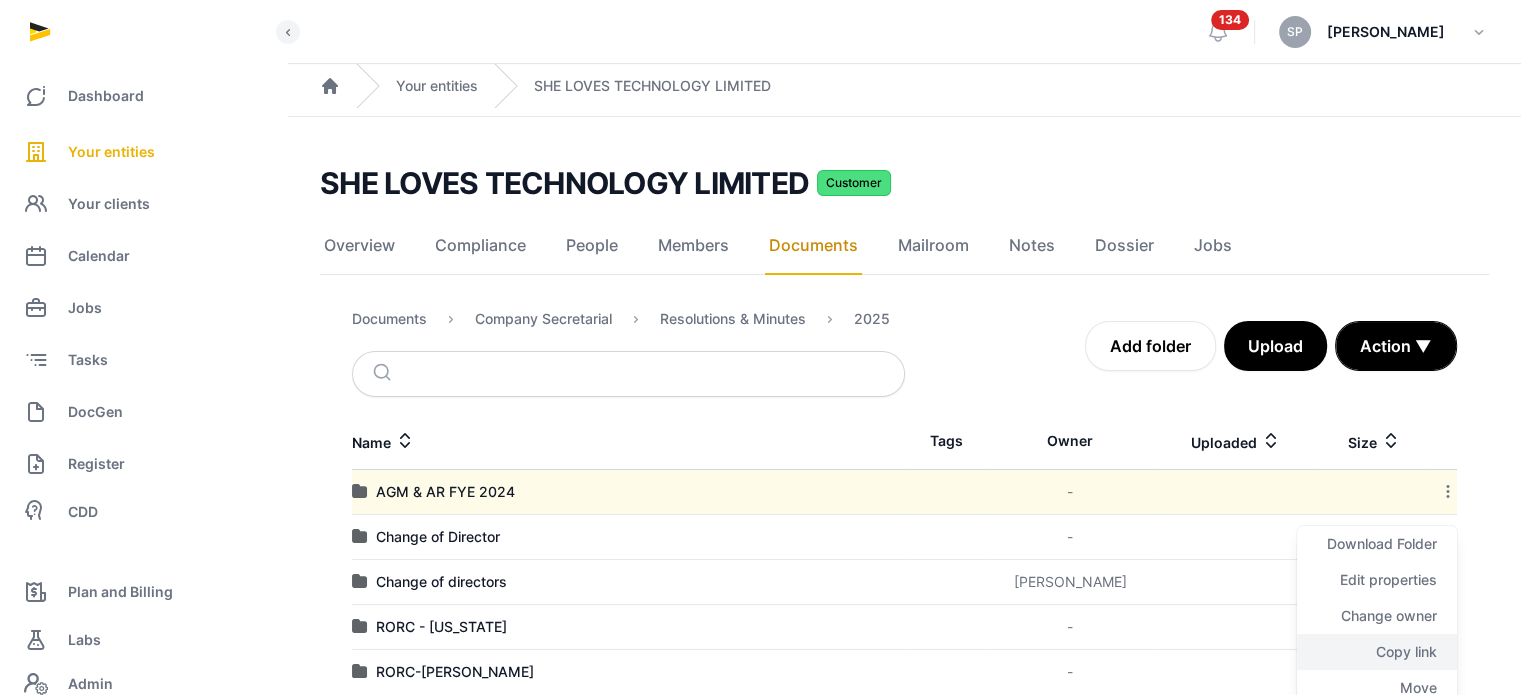 click on "Copy link" 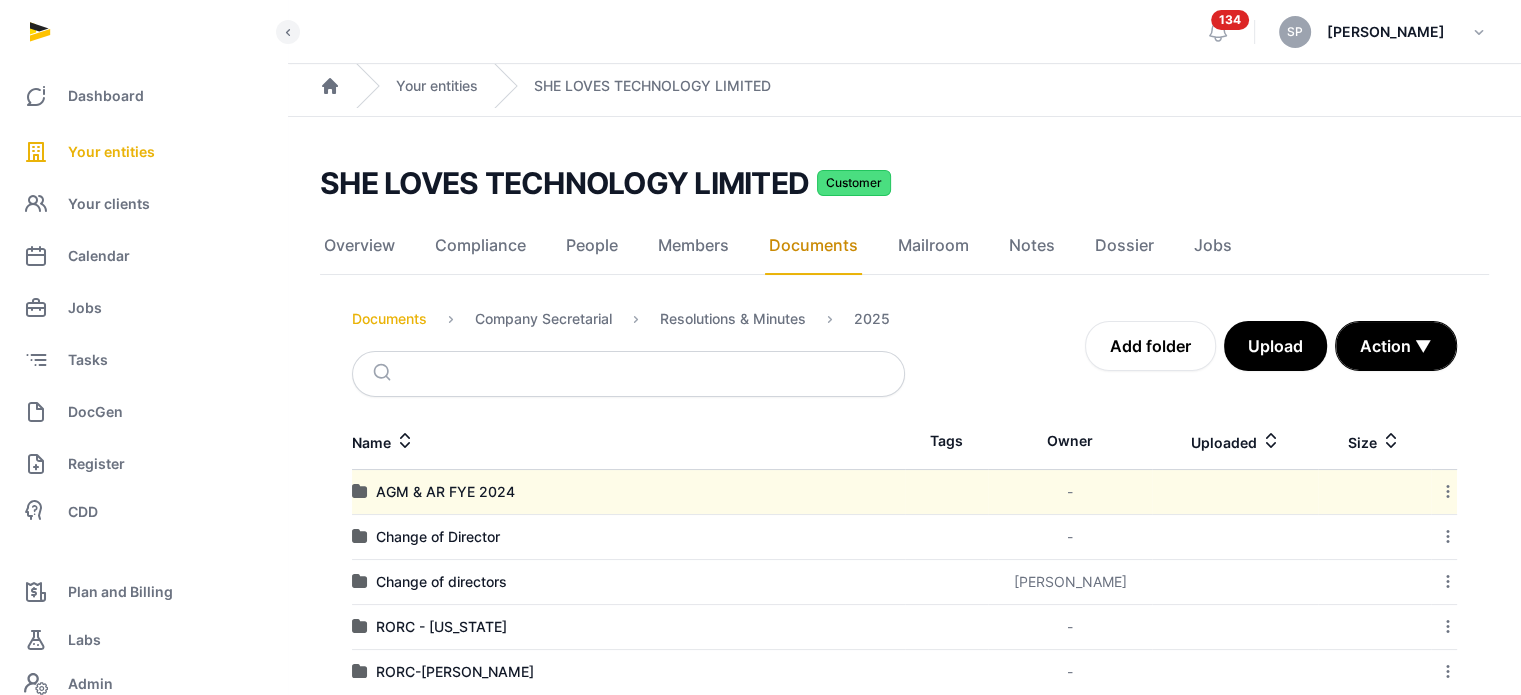 click on "Documents" at bounding box center (389, 319) 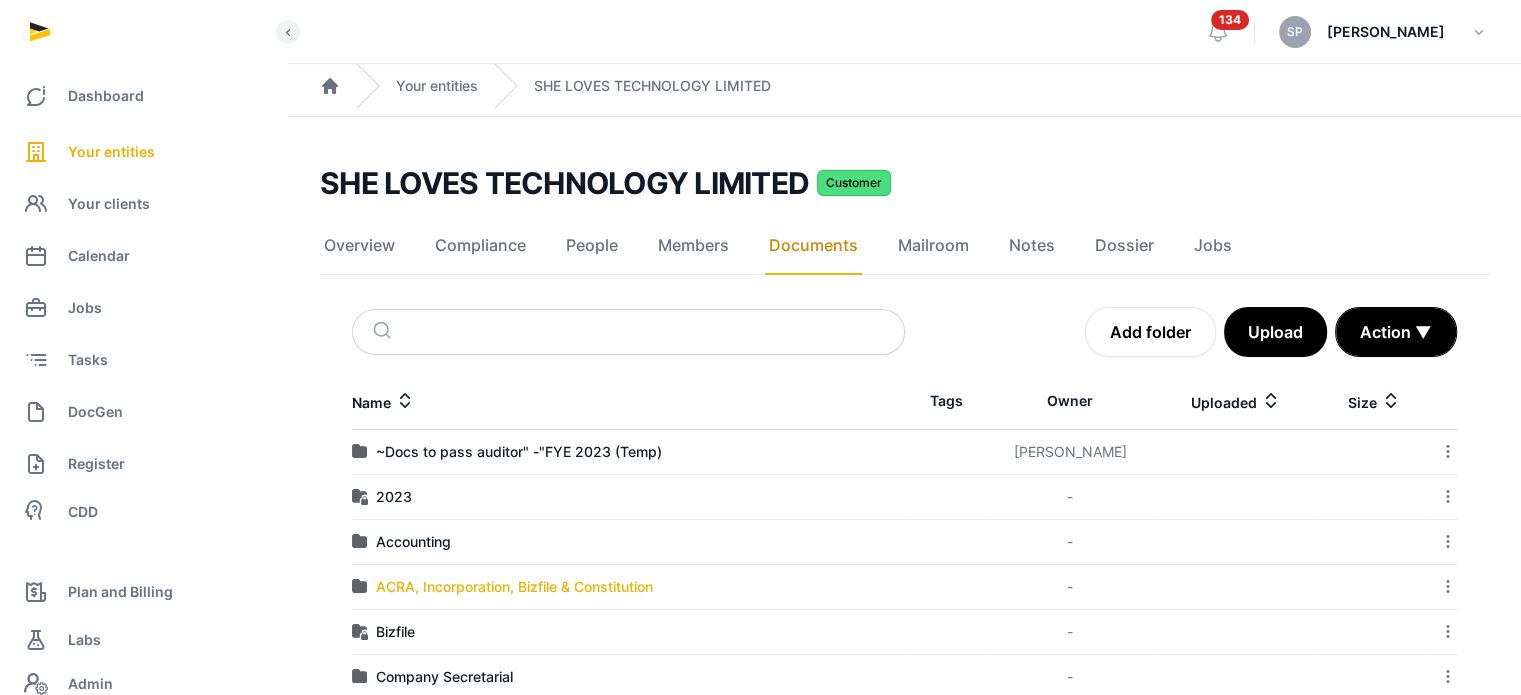 click on "ACRA, Incorporation, Bizfile & Constitution" at bounding box center (514, 587) 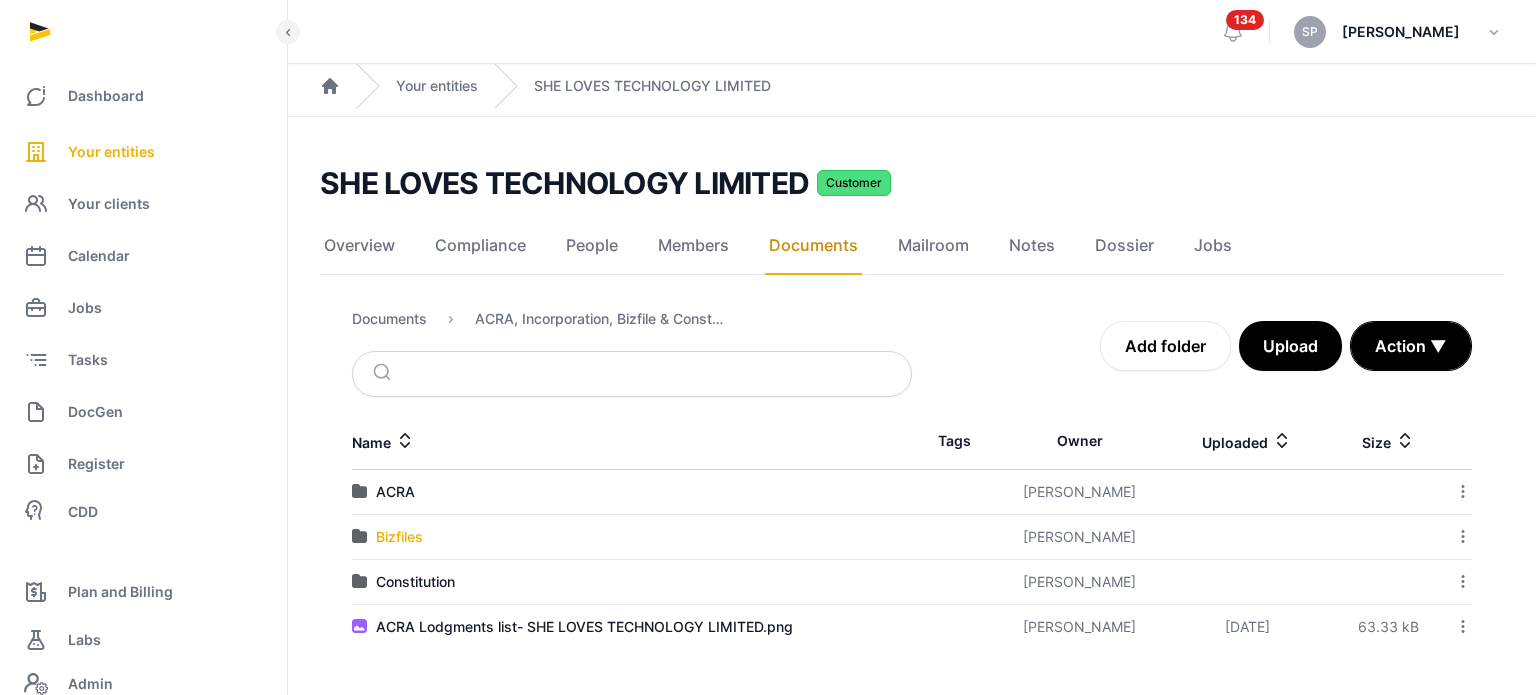 click on "Bizfiles" at bounding box center (399, 537) 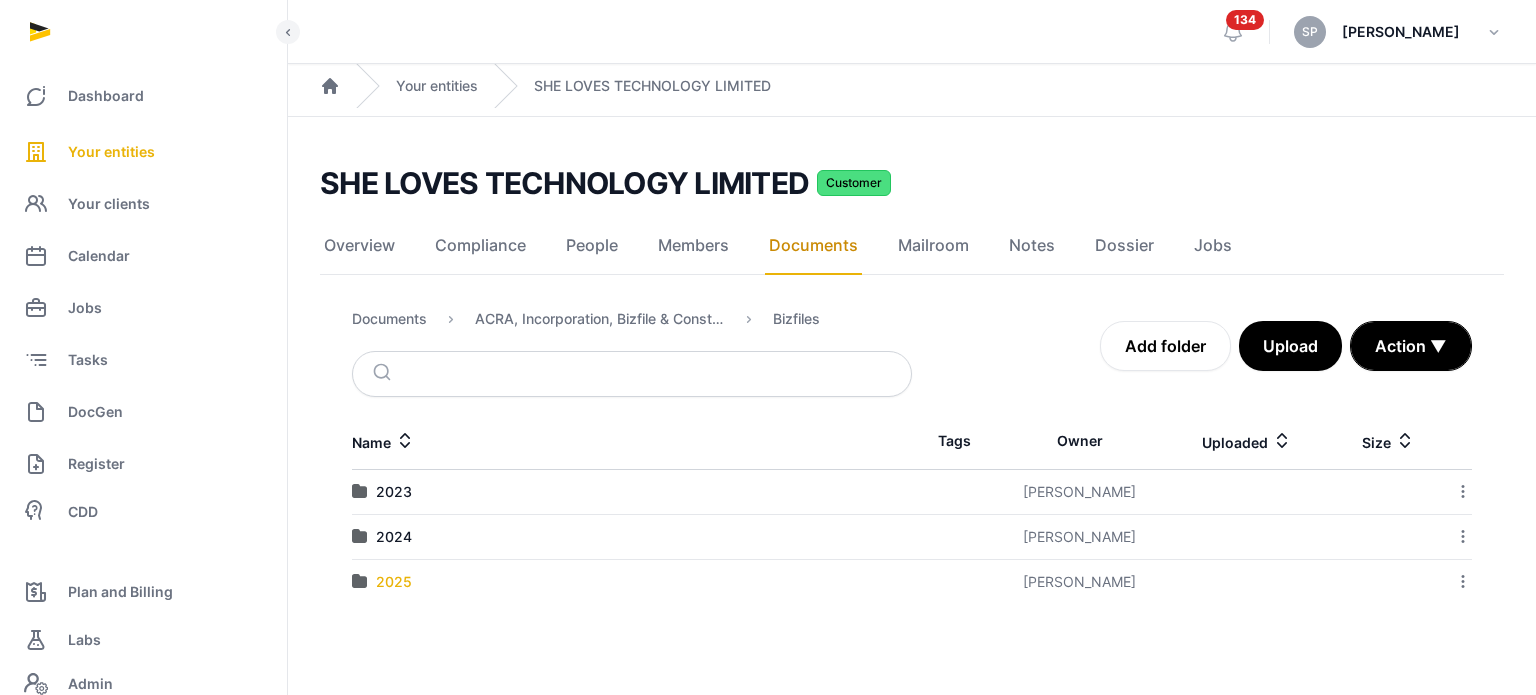 click on "2025" at bounding box center (394, 582) 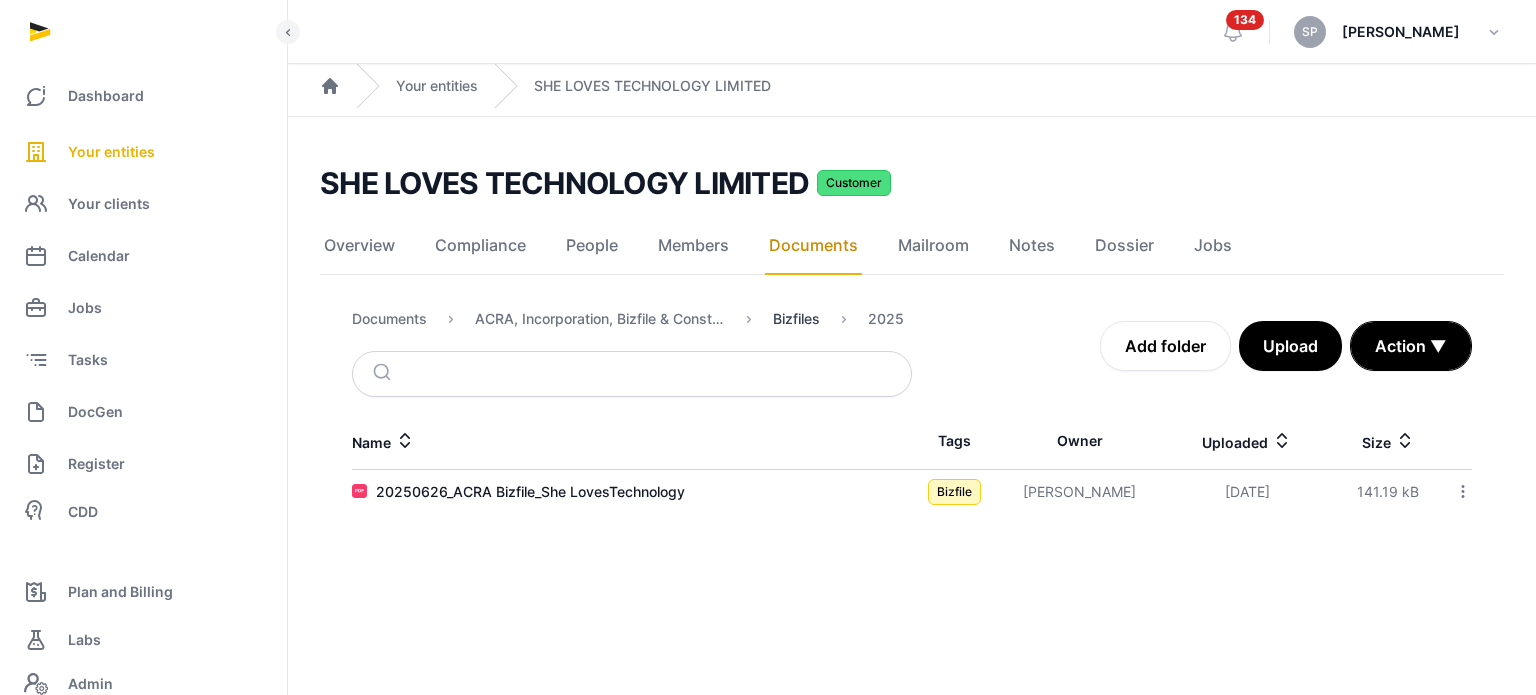 click on "Bizfiles" at bounding box center [796, 319] 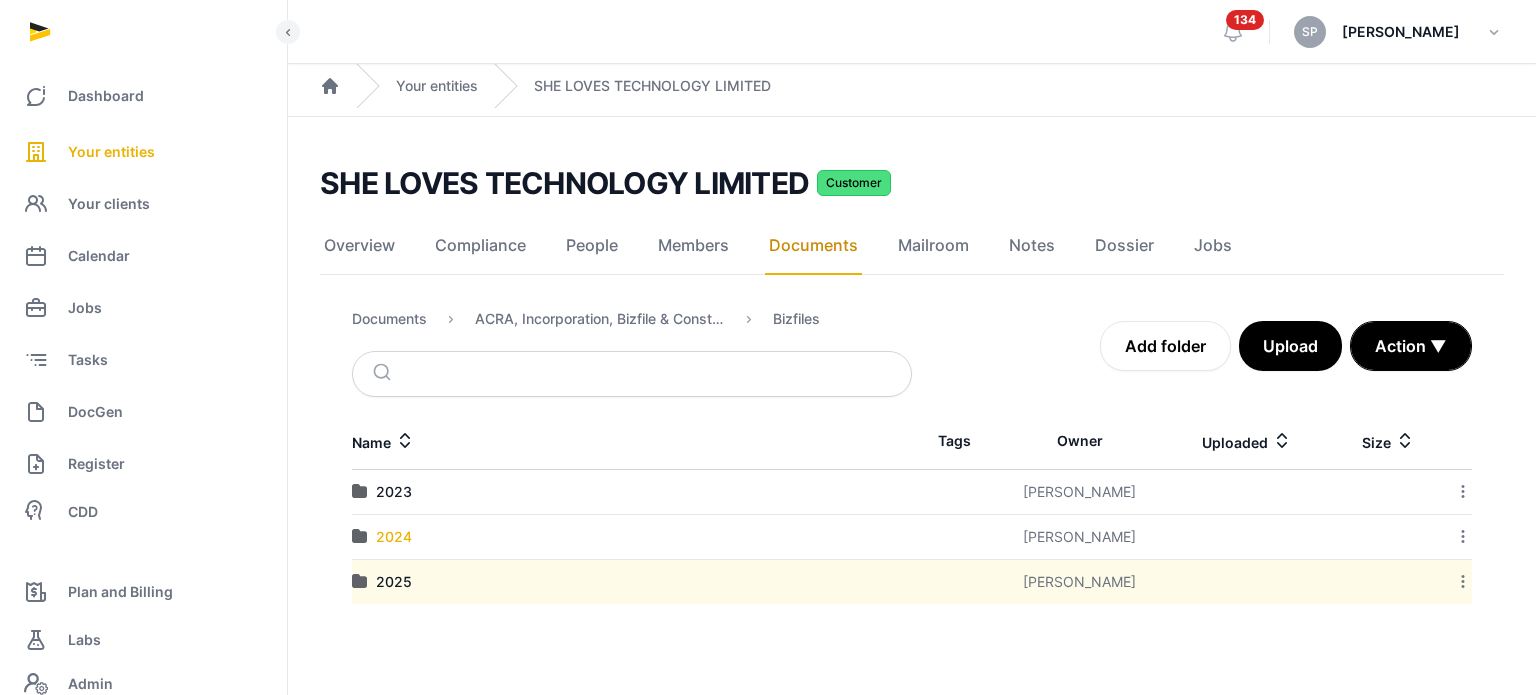 click on "2024" at bounding box center [394, 537] 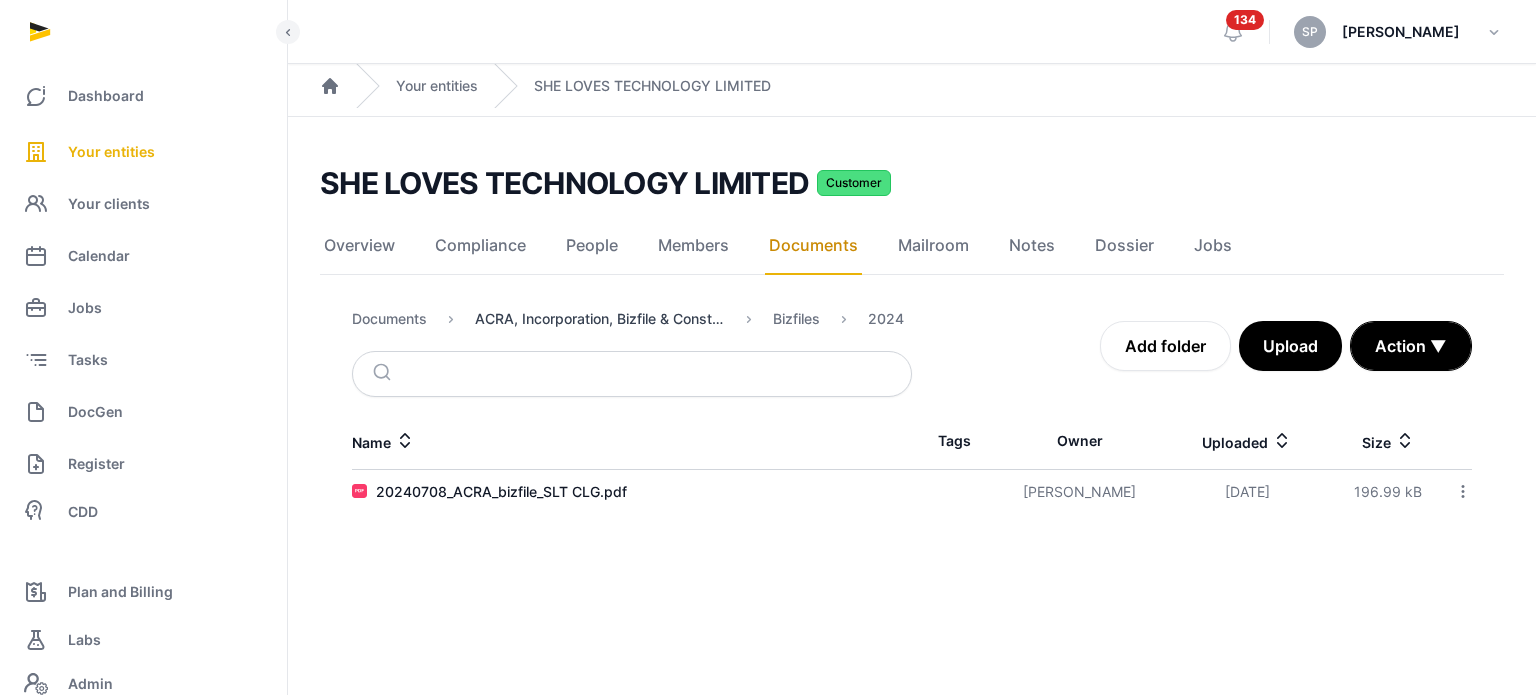 click on "ACRA, Incorporation, Bizfile & Constitution" at bounding box center [600, 319] 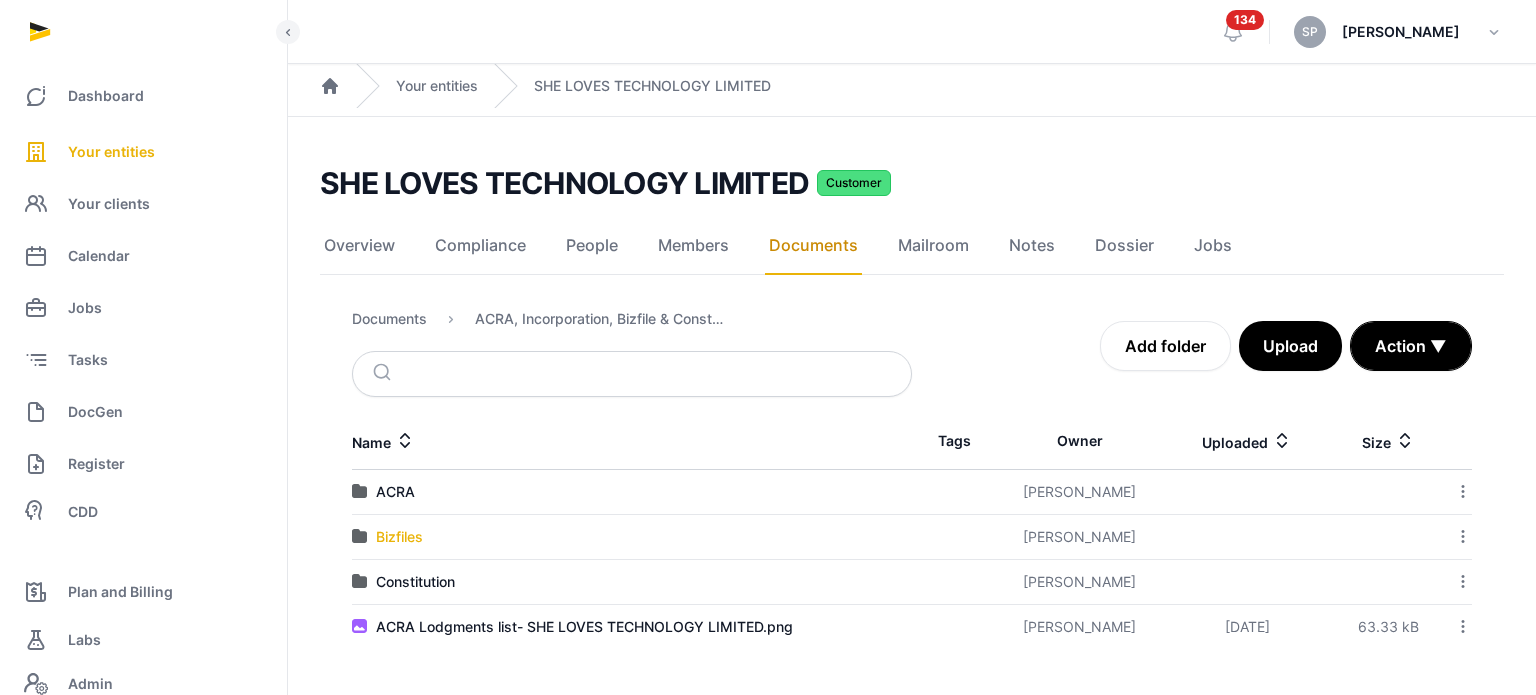 click on "Bizfiles" at bounding box center (399, 537) 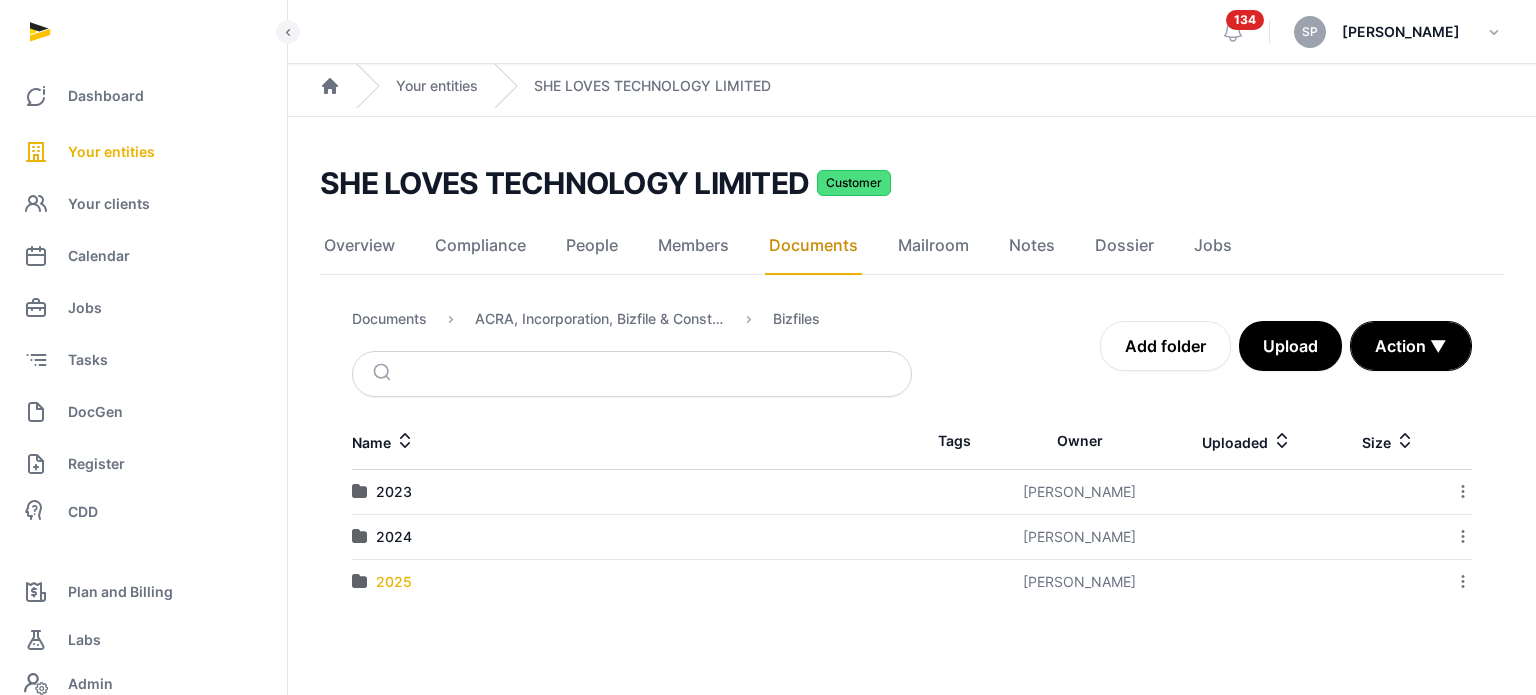 click on "2025" at bounding box center (394, 582) 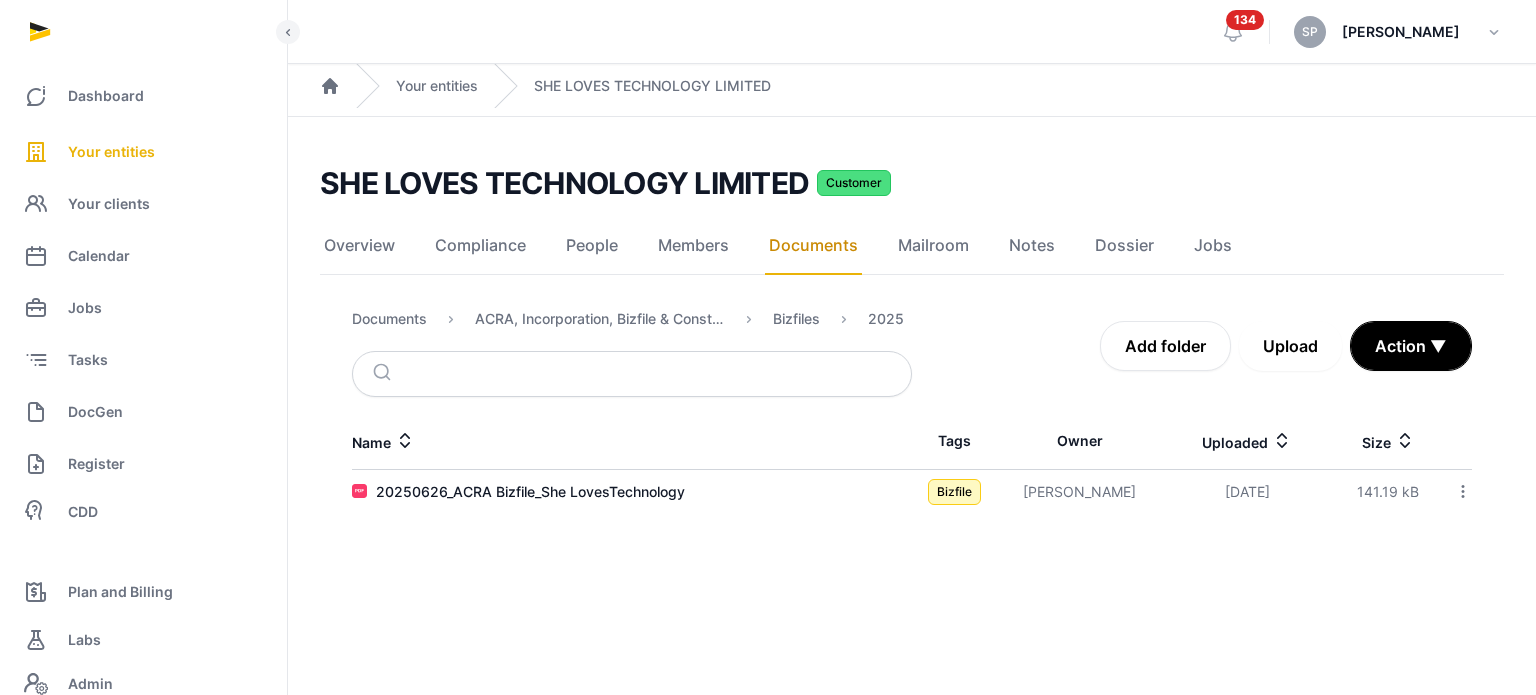 click on "Upload" at bounding box center [1290, 346] 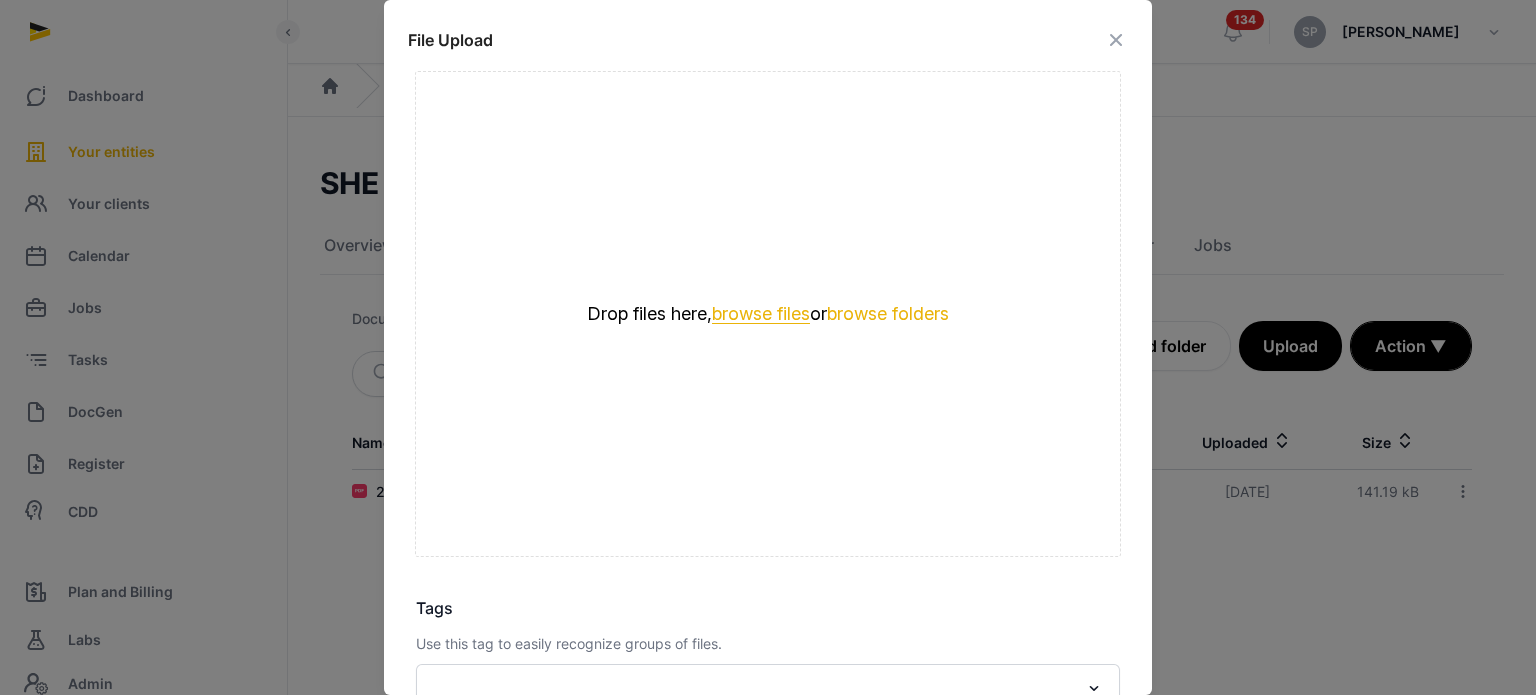 click on "browse files" at bounding box center [761, 314] 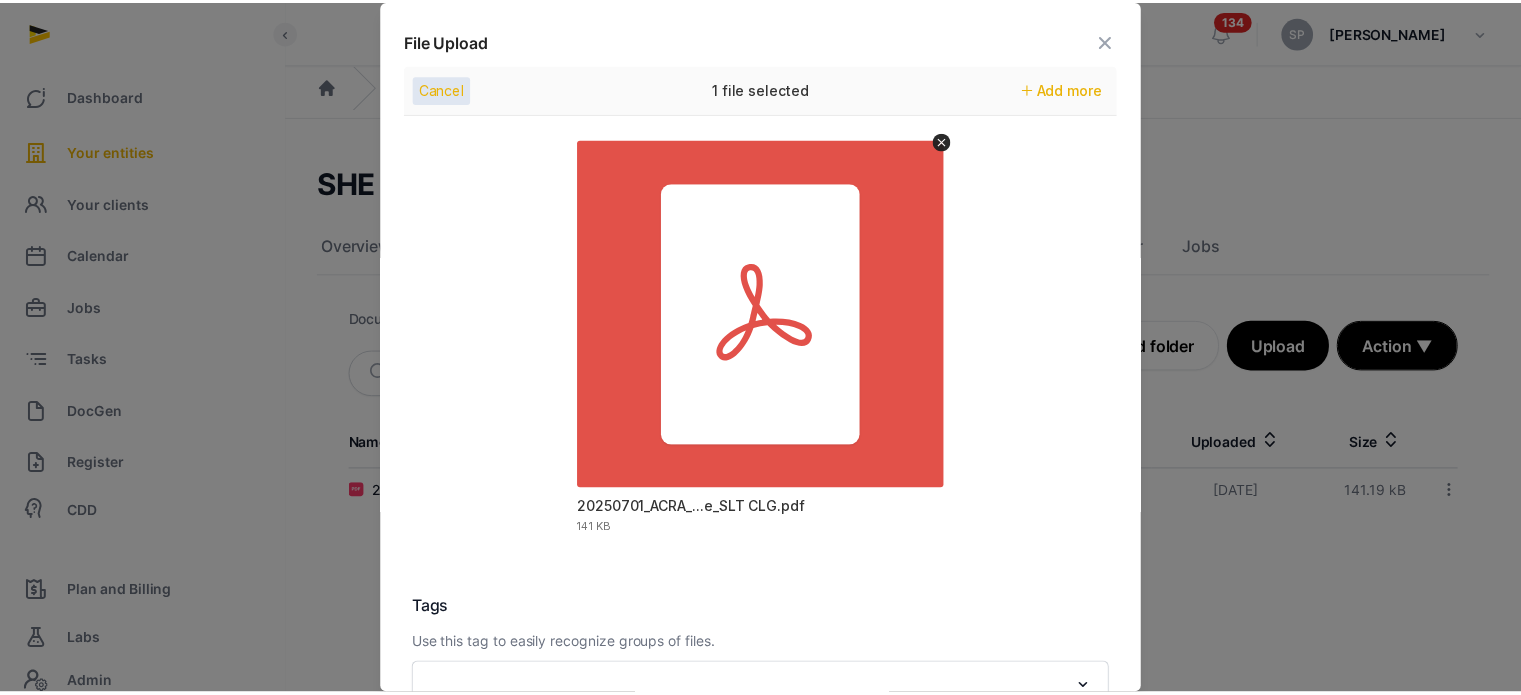 scroll, scrollTop: 282, scrollLeft: 0, axis: vertical 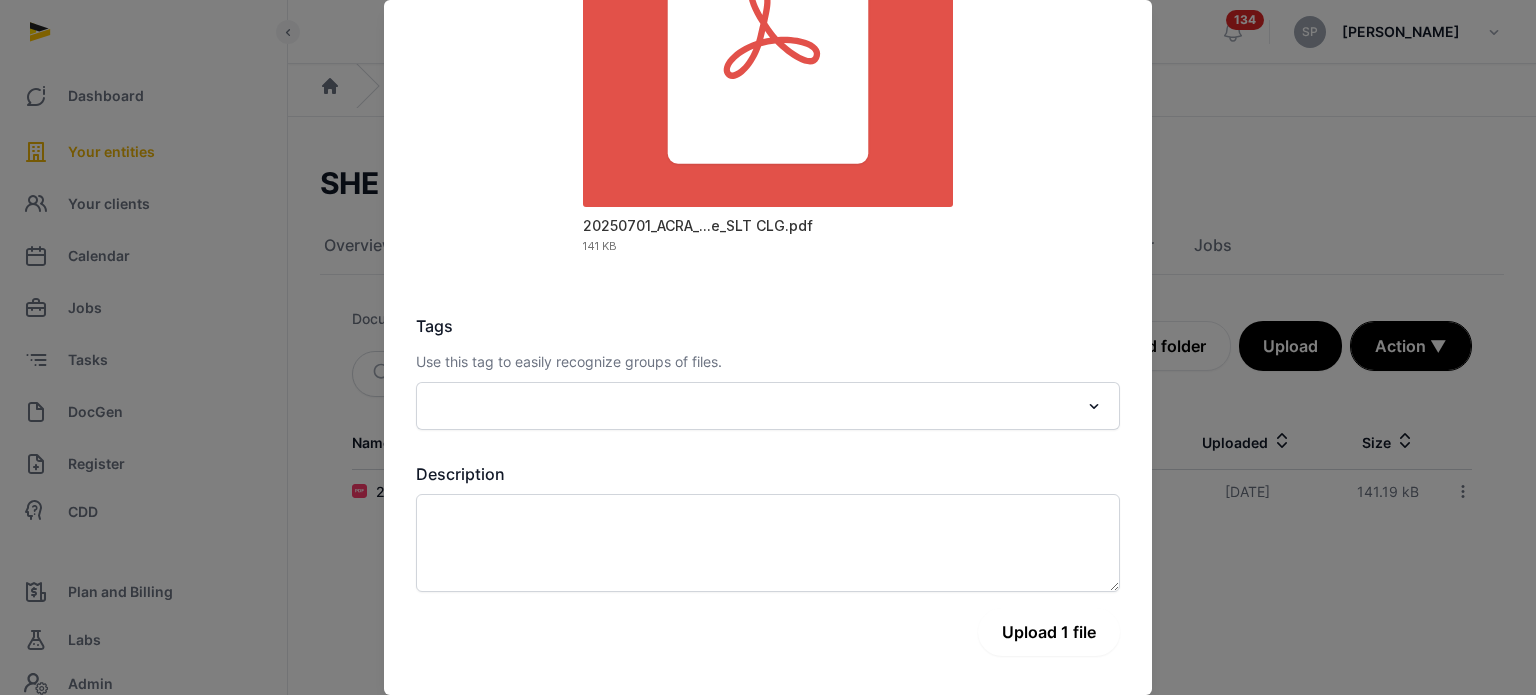 click on "Upload 1 file" at bounding box center [1049, 632] 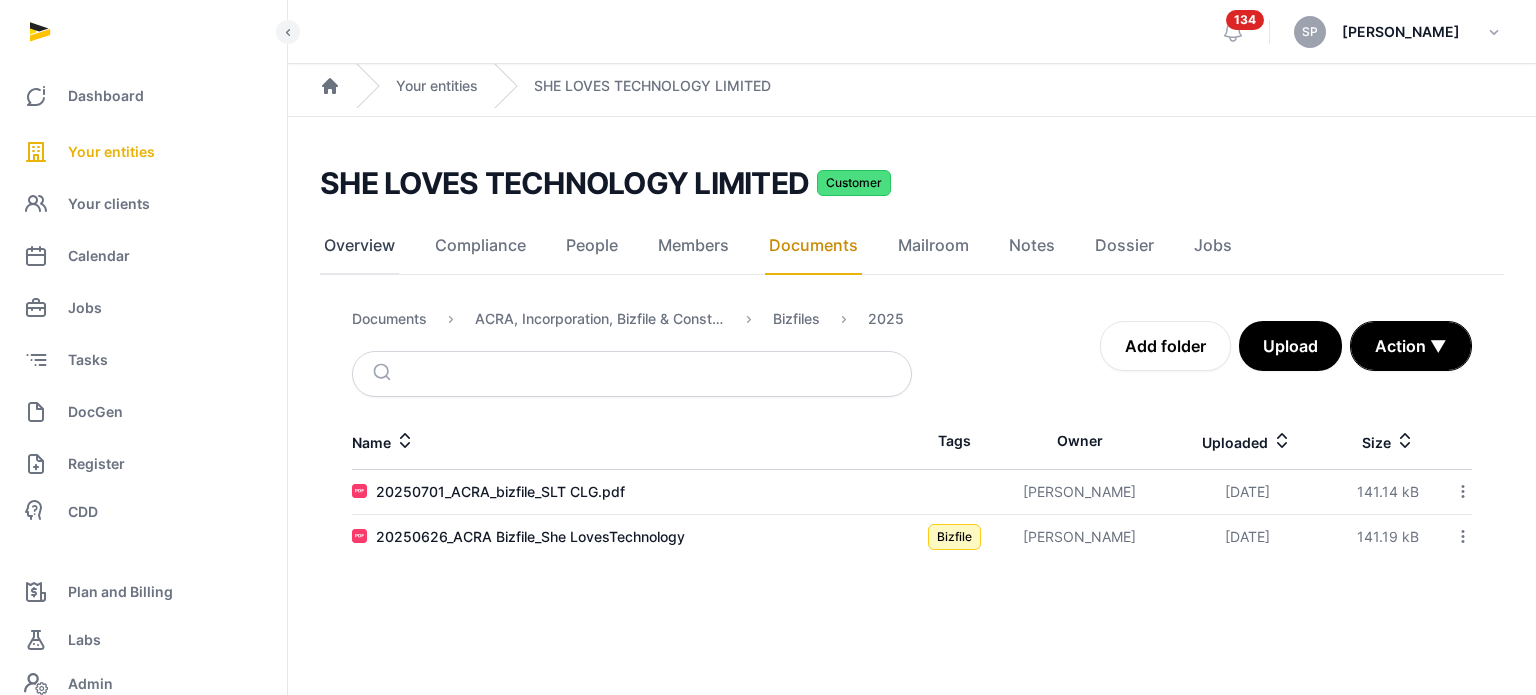click on "Overview" 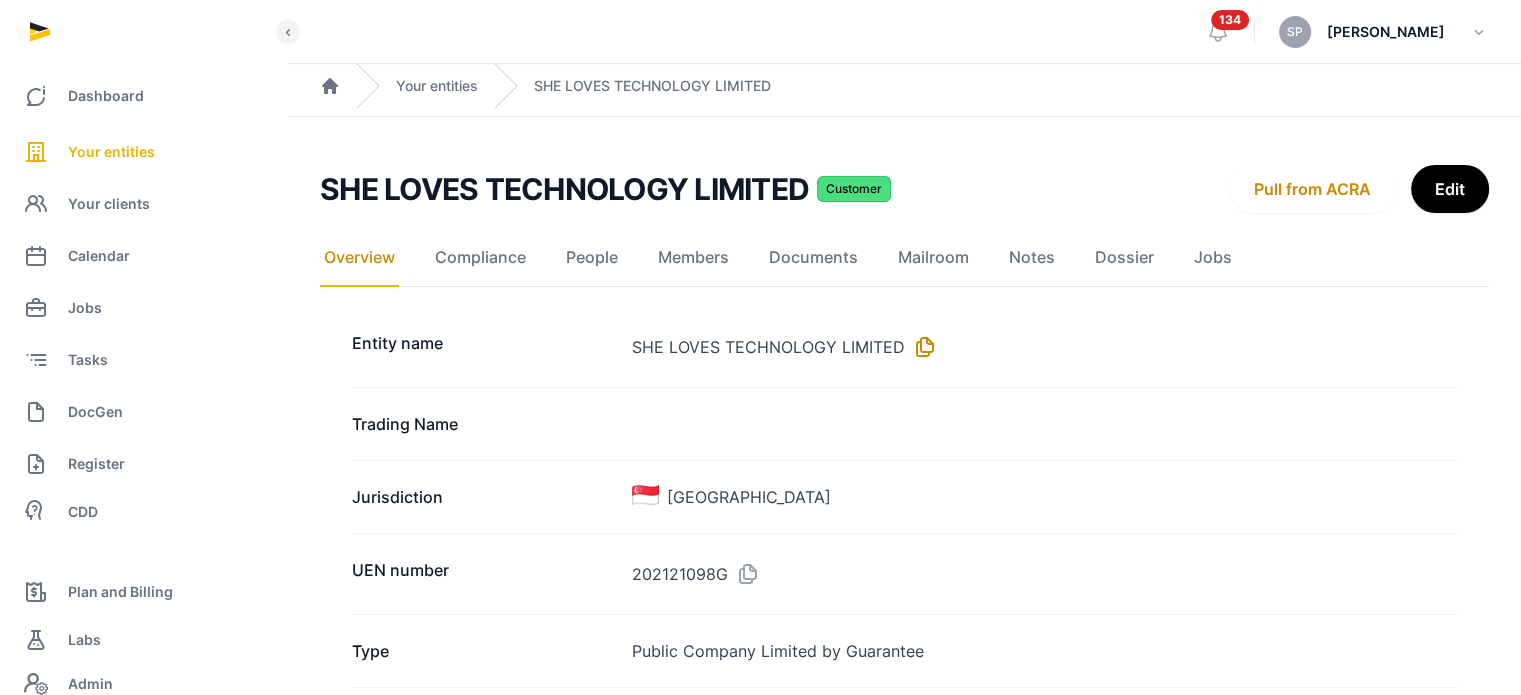 click at bounding box center [921, 347] 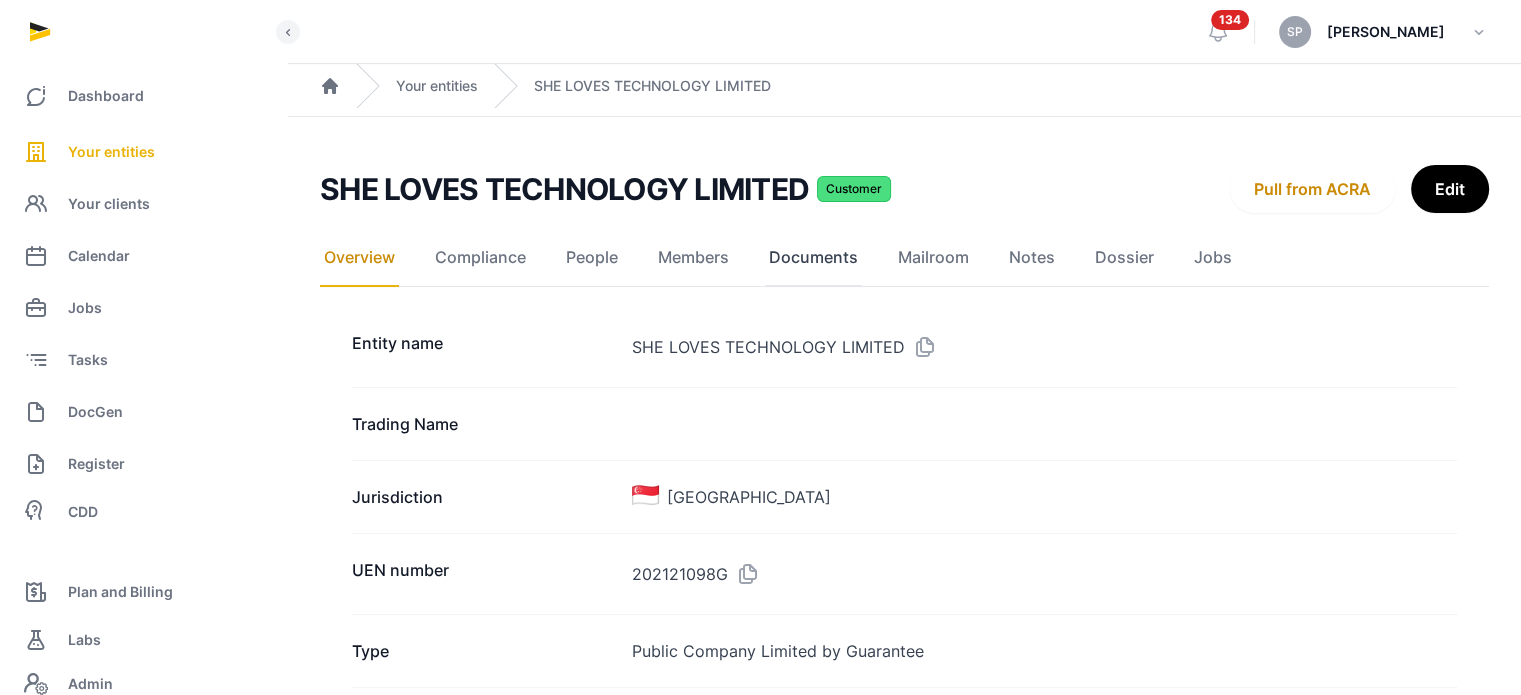 click on "Documents" 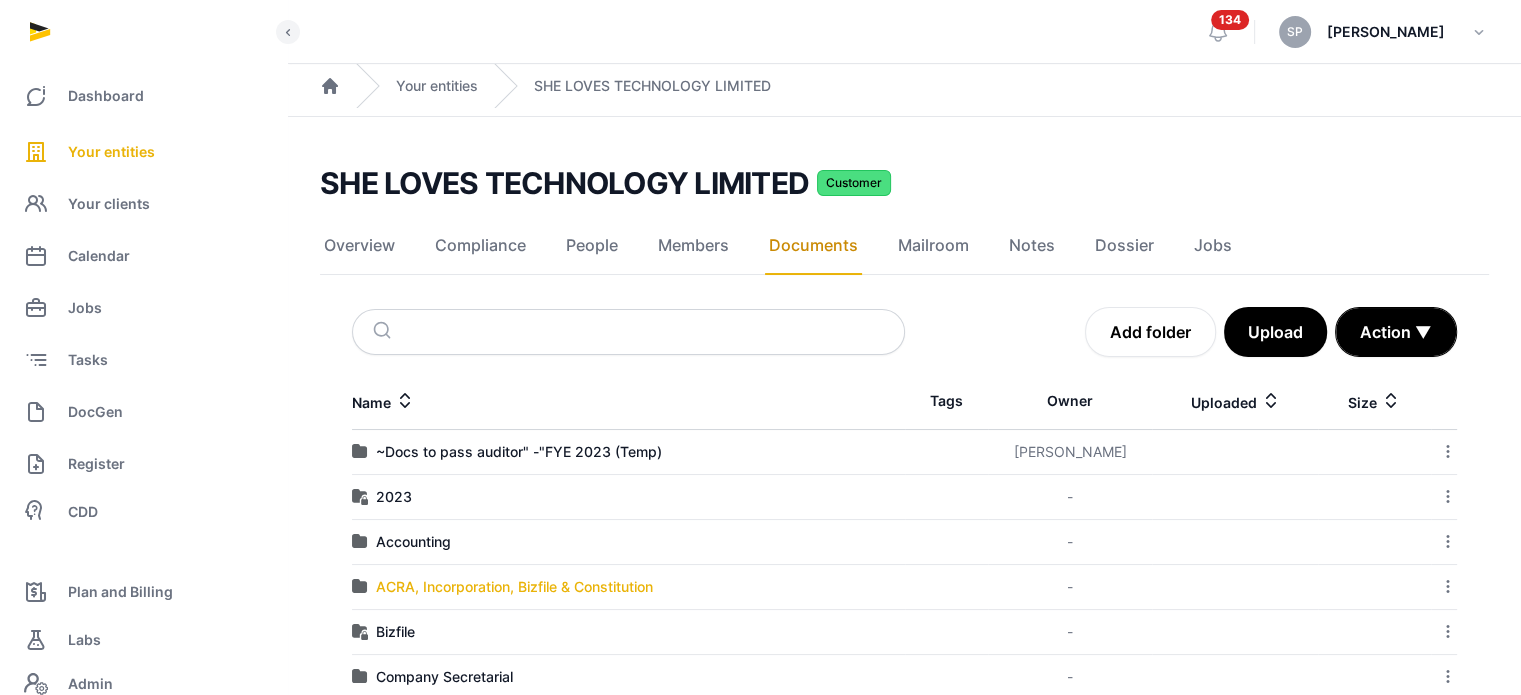 click on "ACRA, Incorporation, Bizfile & Constitution" at bounding box center [514, 587] 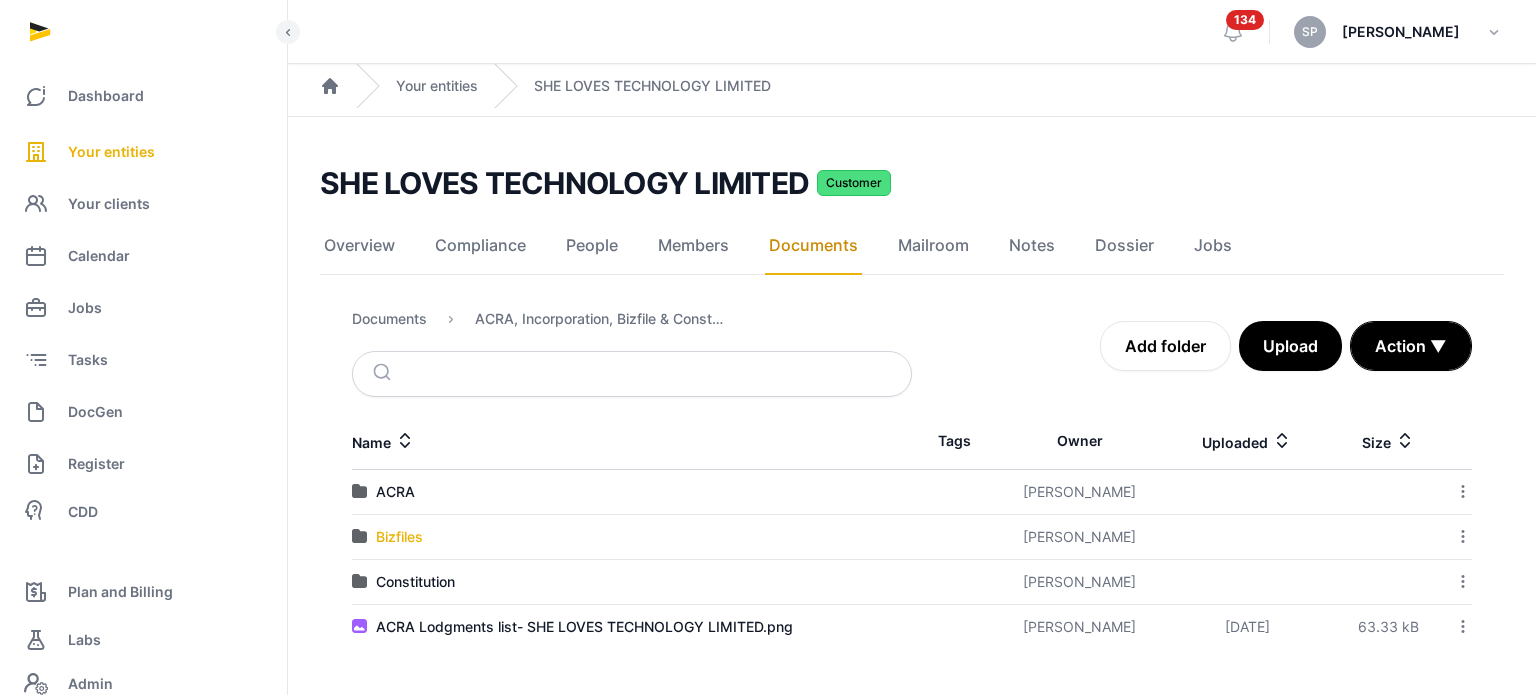 click on "Bizfiles" at bounding box center [399, 537] 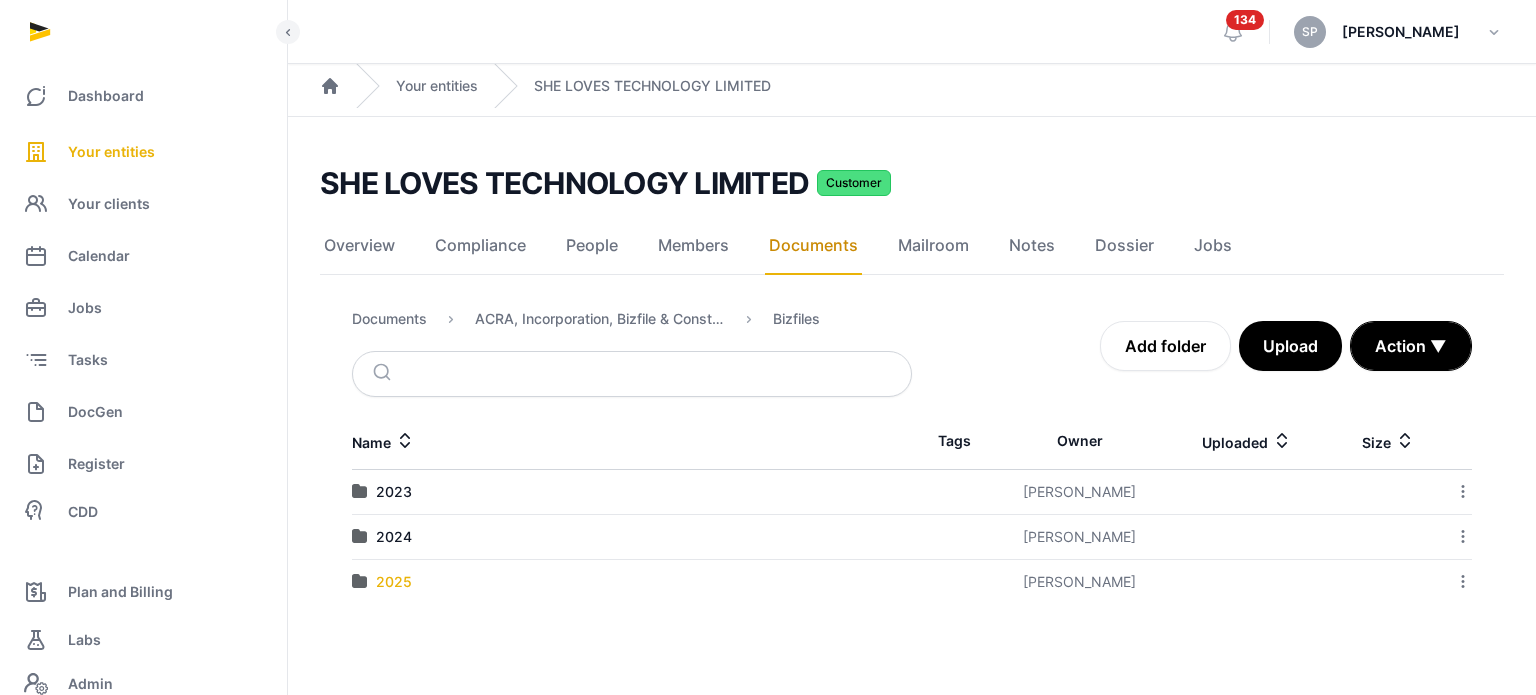 click on "2025" at bounding box center [394, 582] 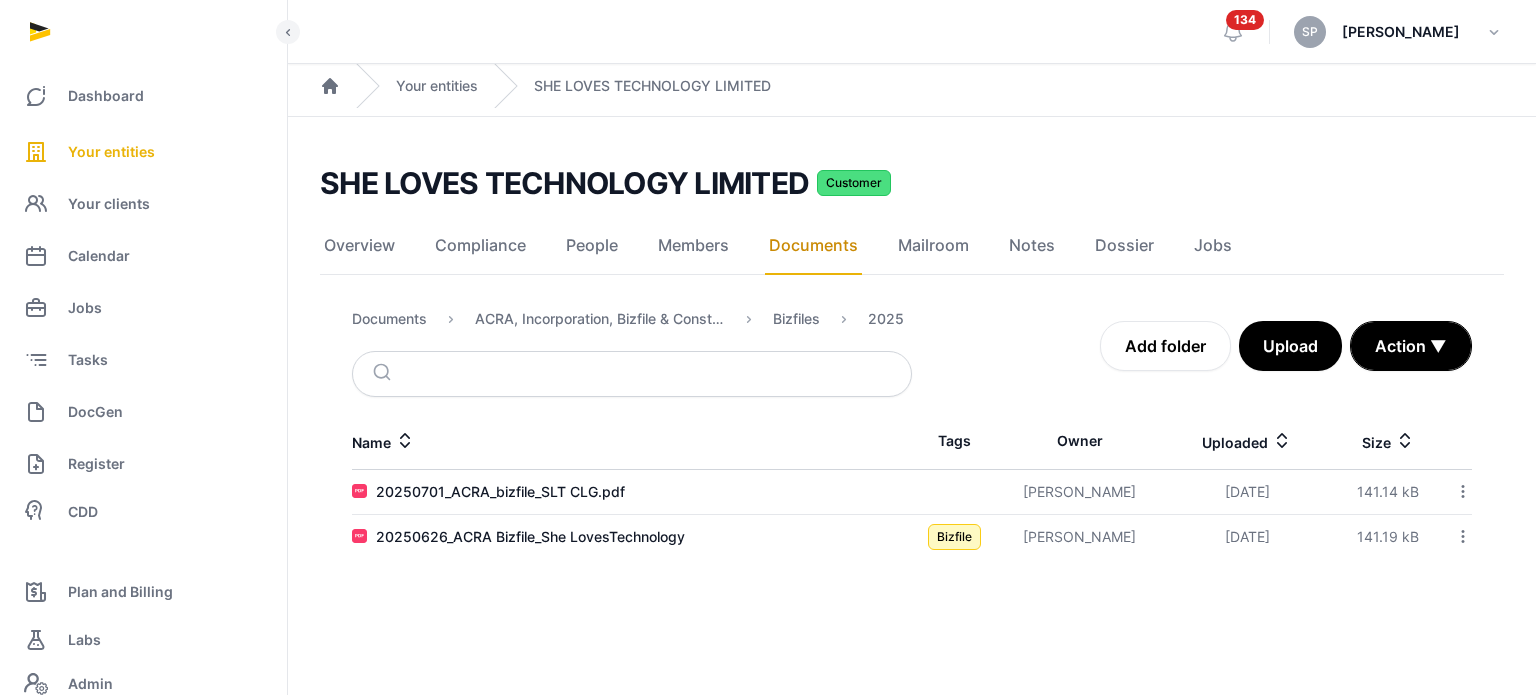 click 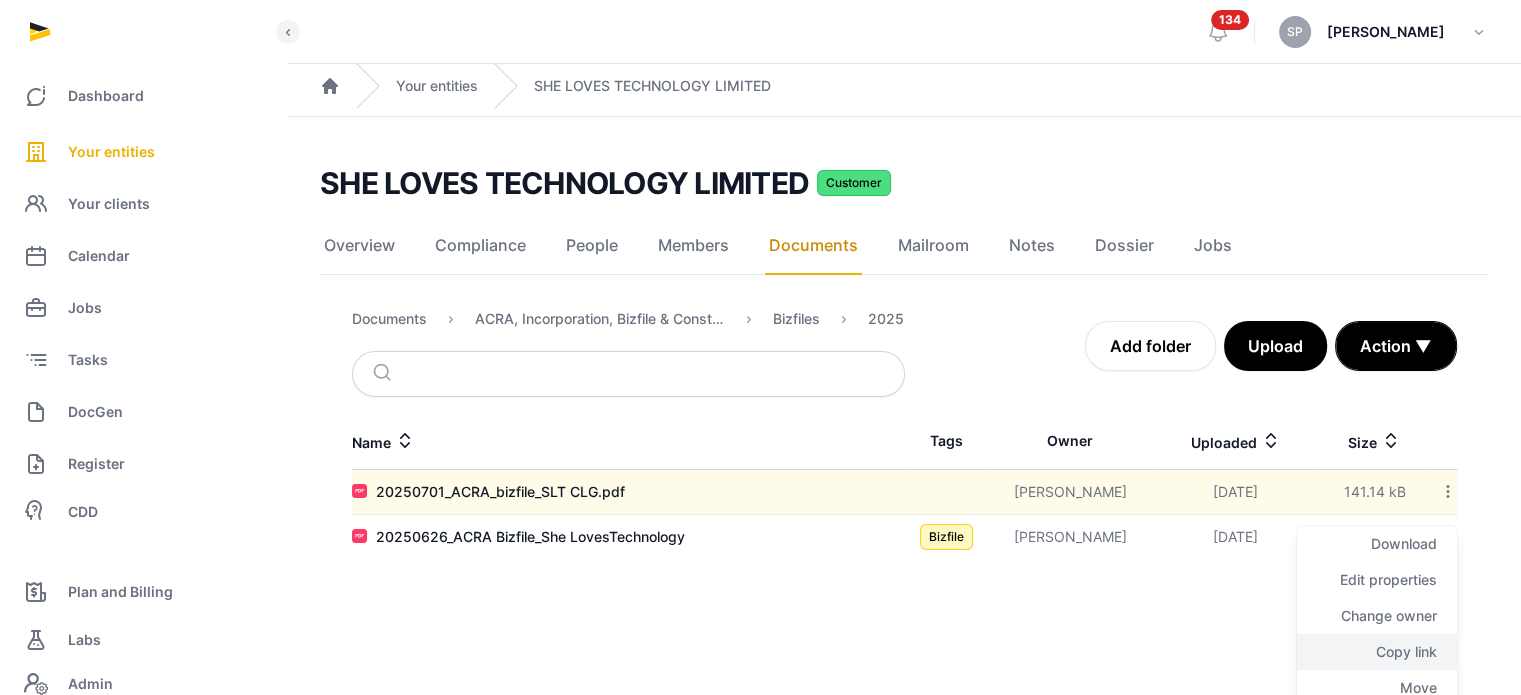 click on "Copy link" 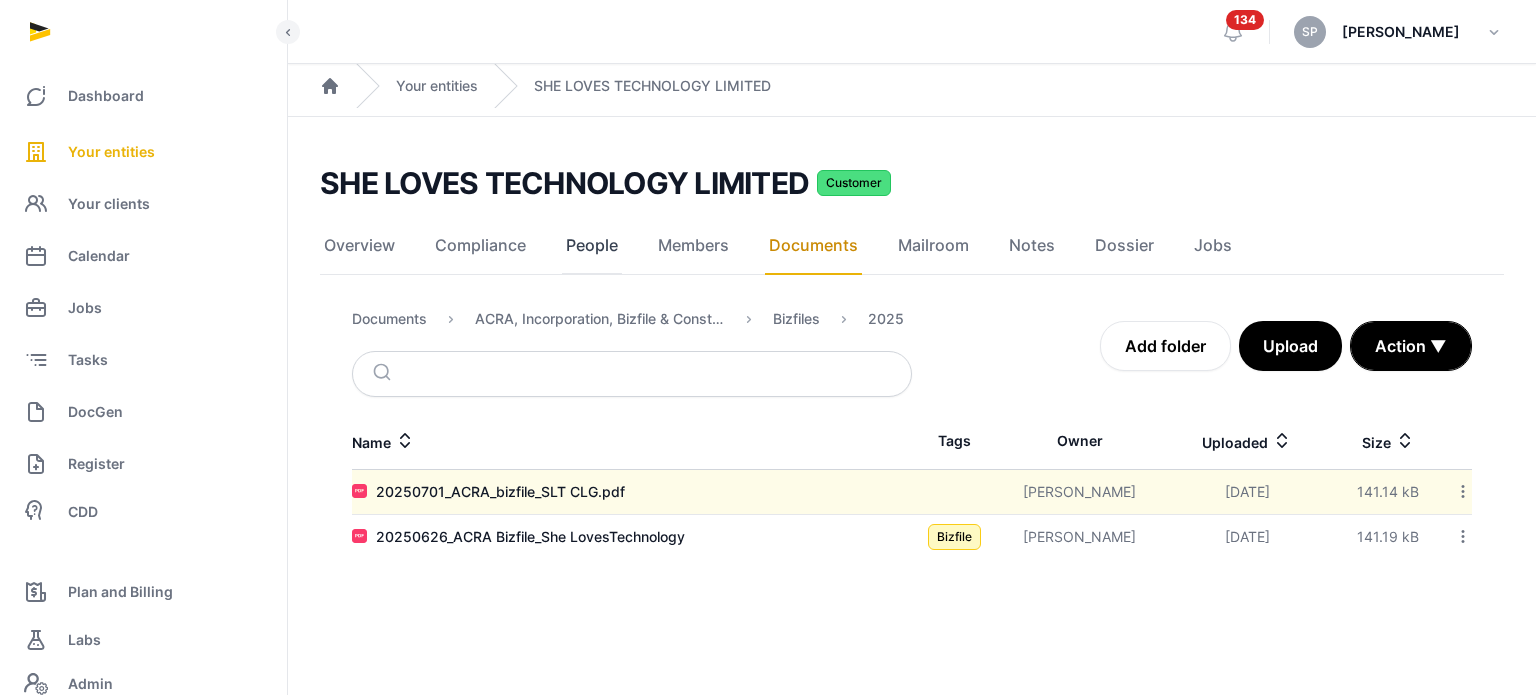 click on "People" 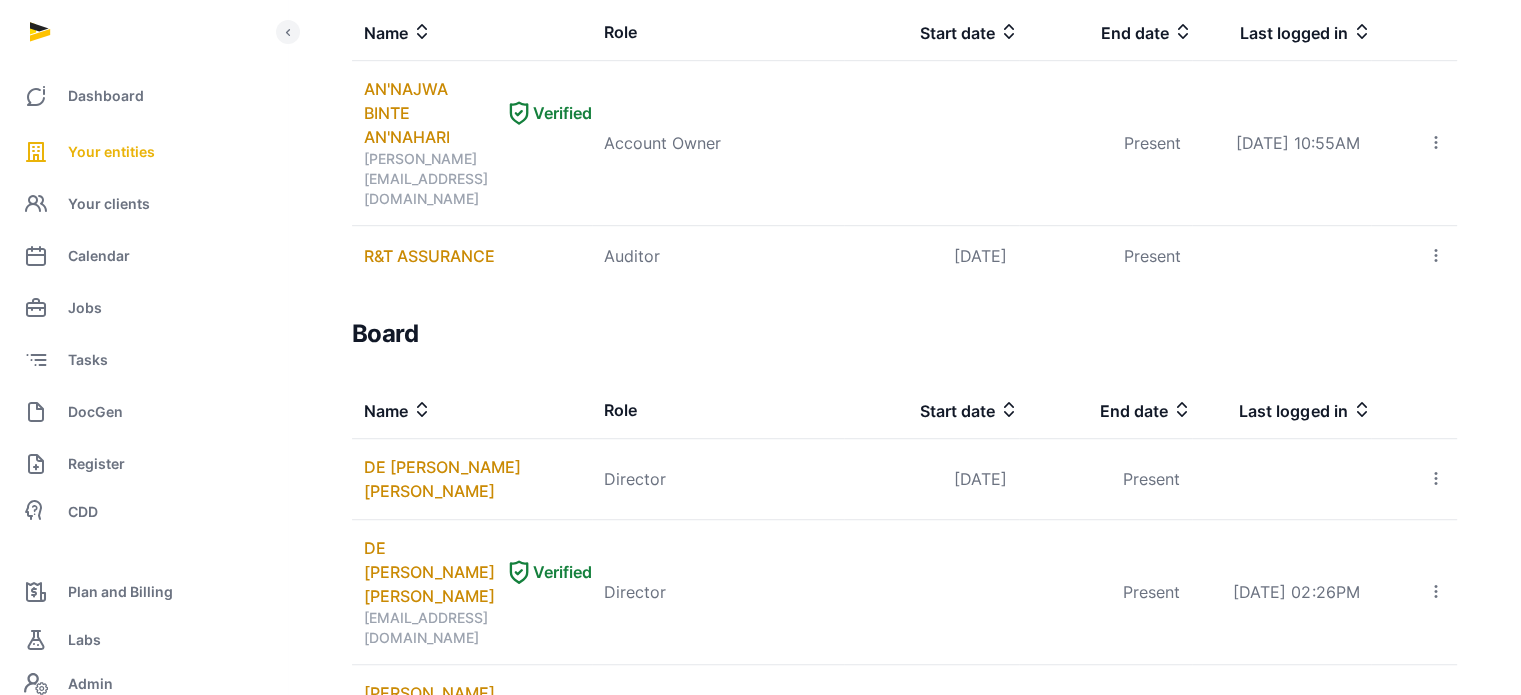 scroll, scrollTop: 1220, scrollLeft: 0, axis: vertical 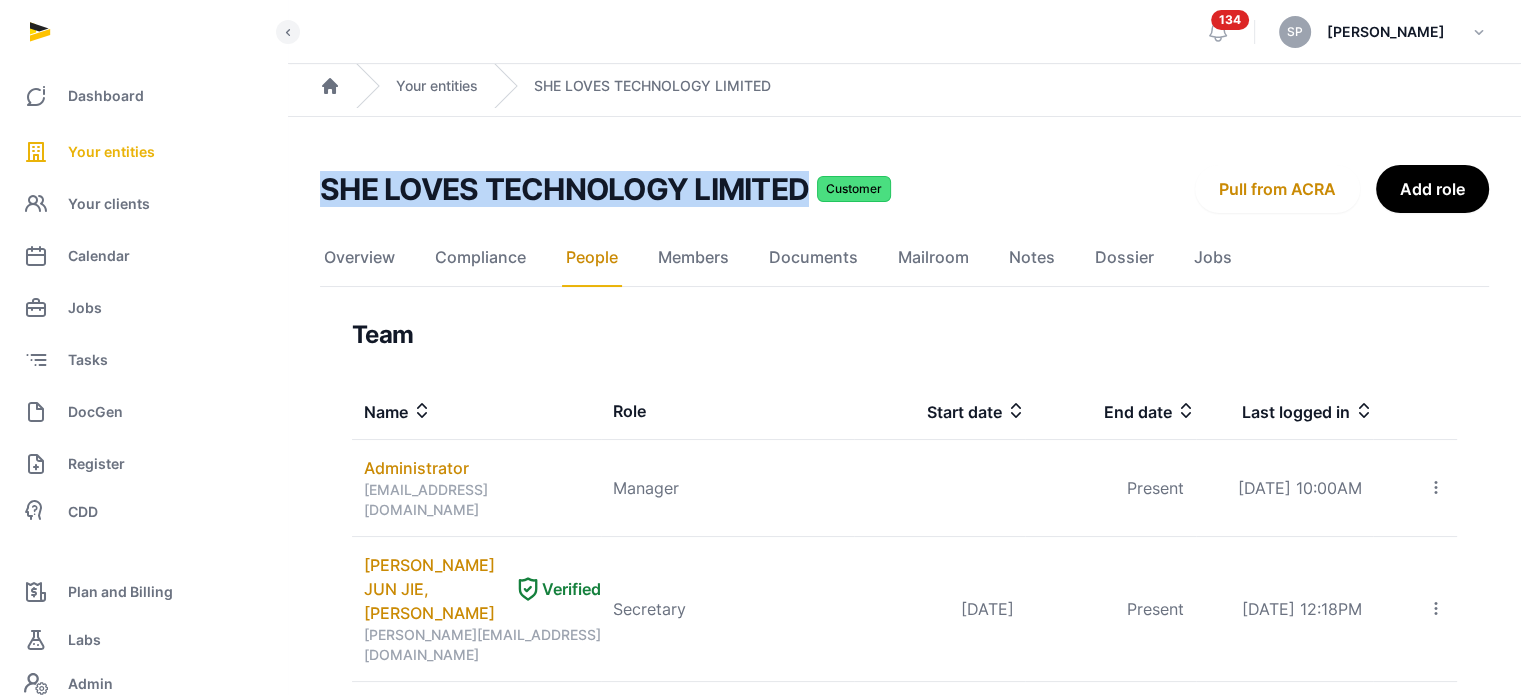 drag, startPoint x: 808, startPoint y: 189, endPoint x: 328, endPoint y: 199, distance: 480.10416 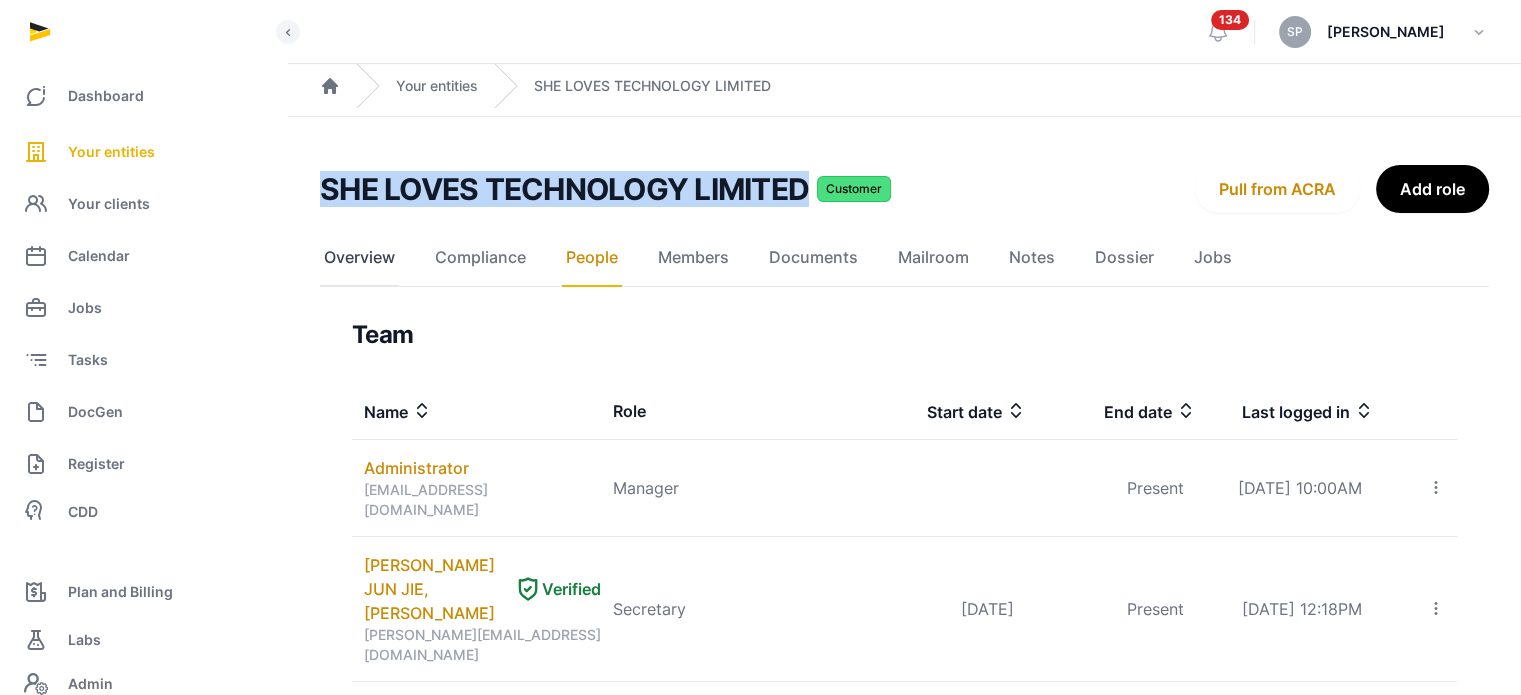 click on "Overview" 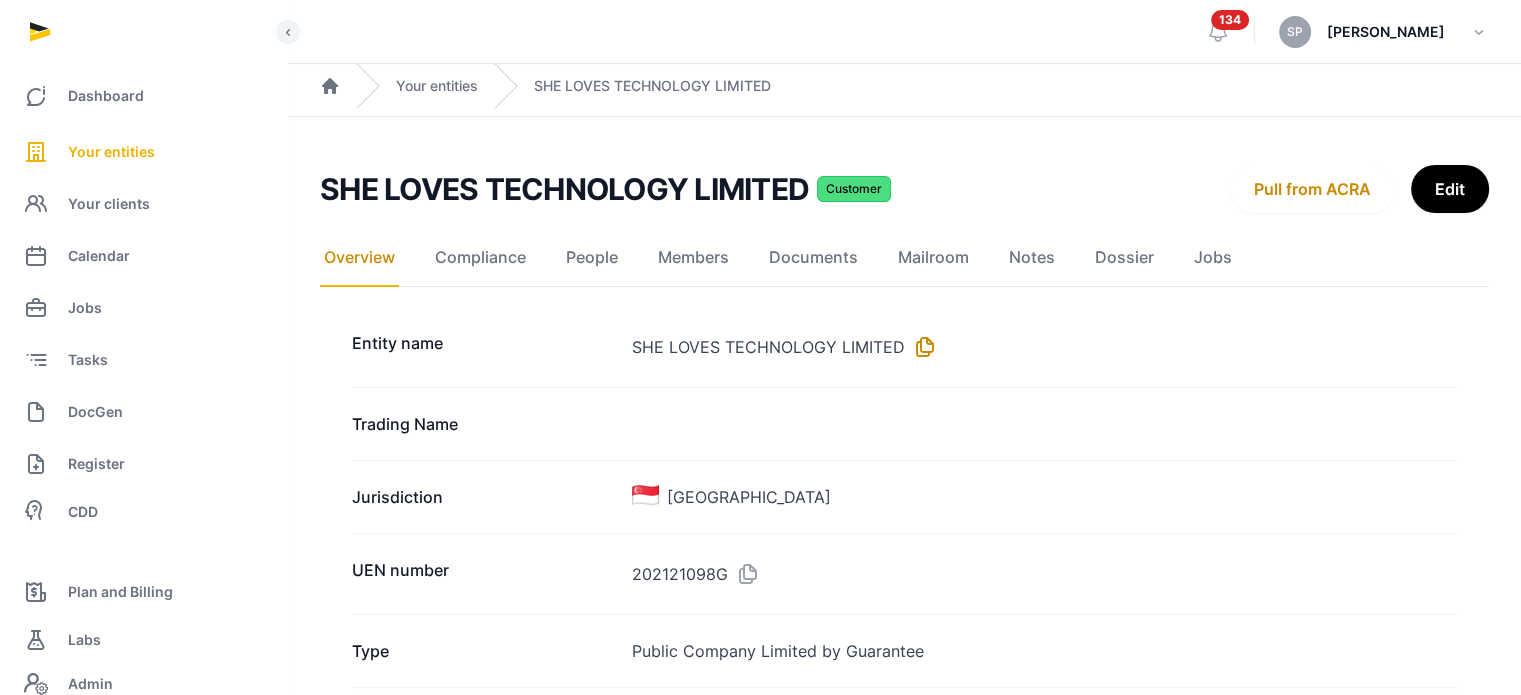 click at bounding box center [921, 347] 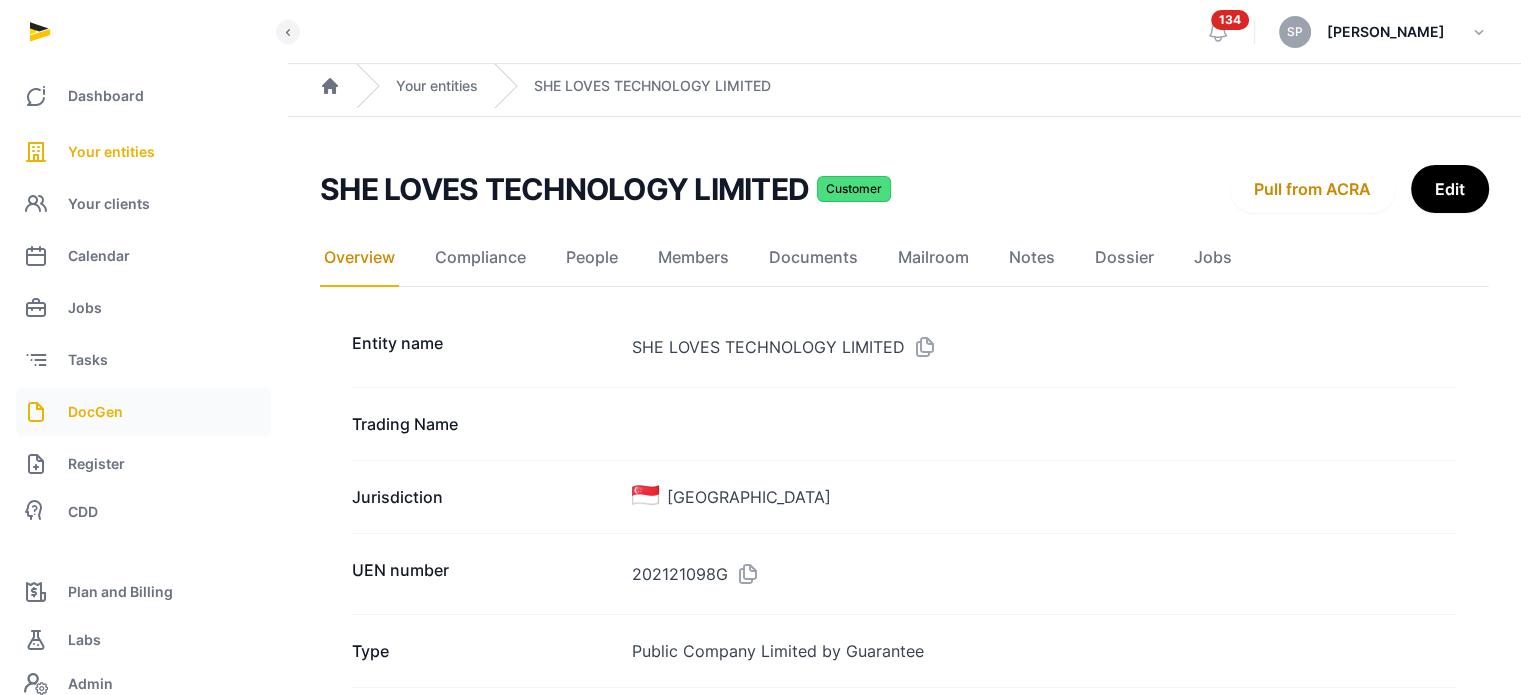 click on "DocGen" at bounding box center [143, 412] 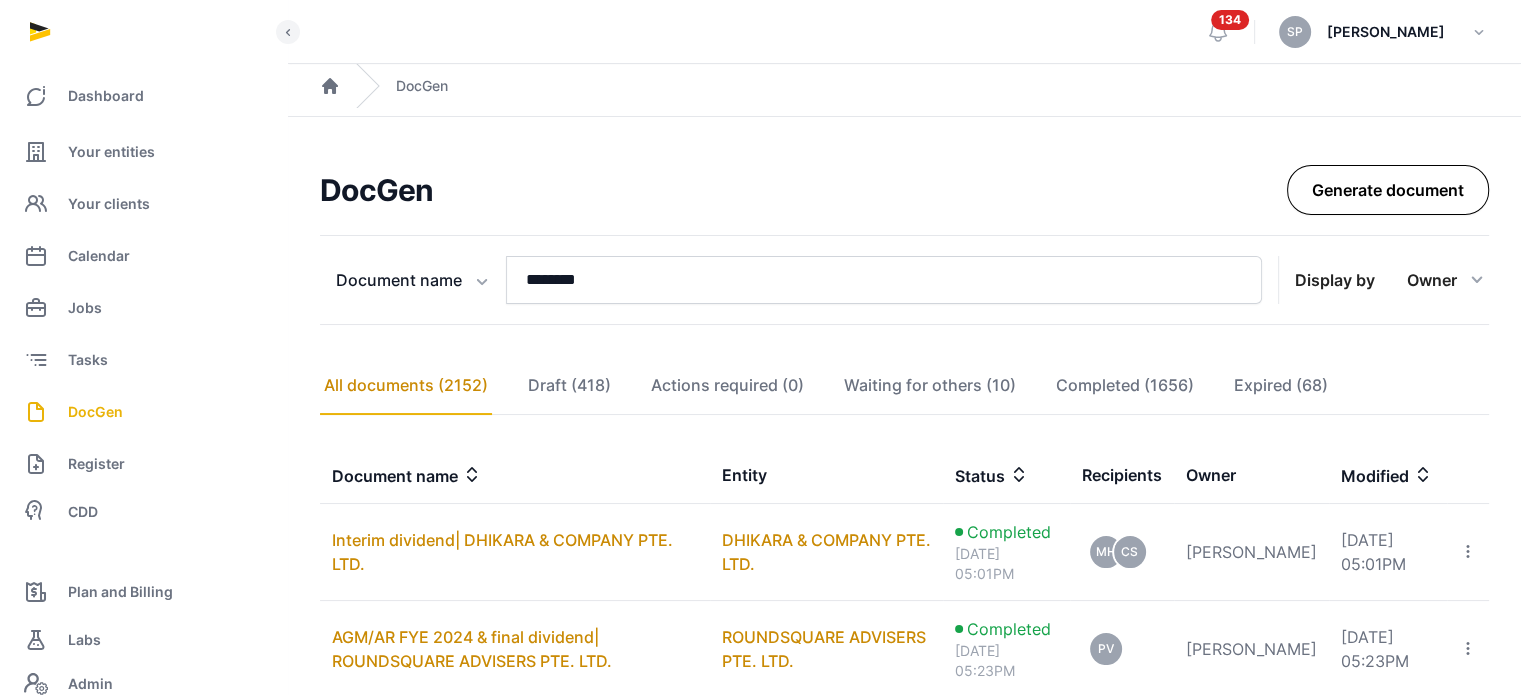 click on "Generate document" at bounding box center (1388, 190) 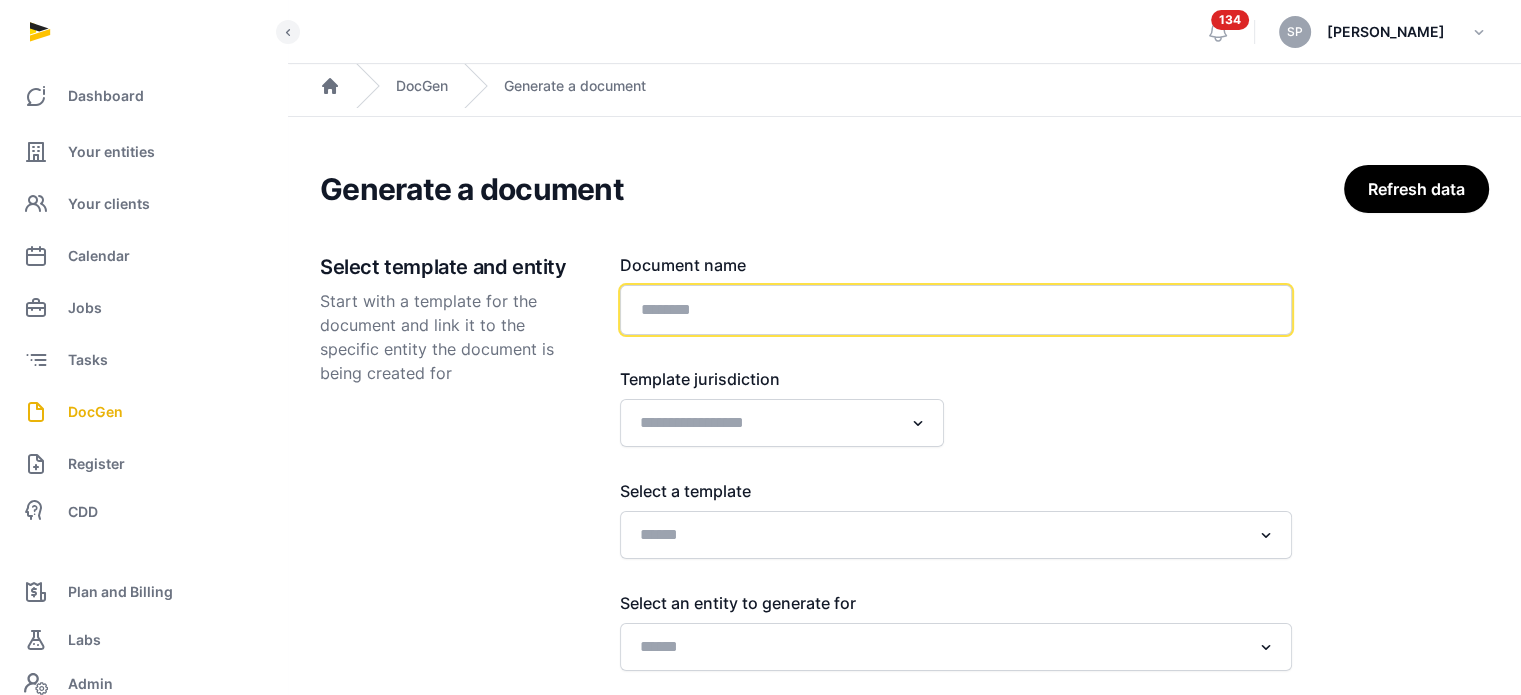 click 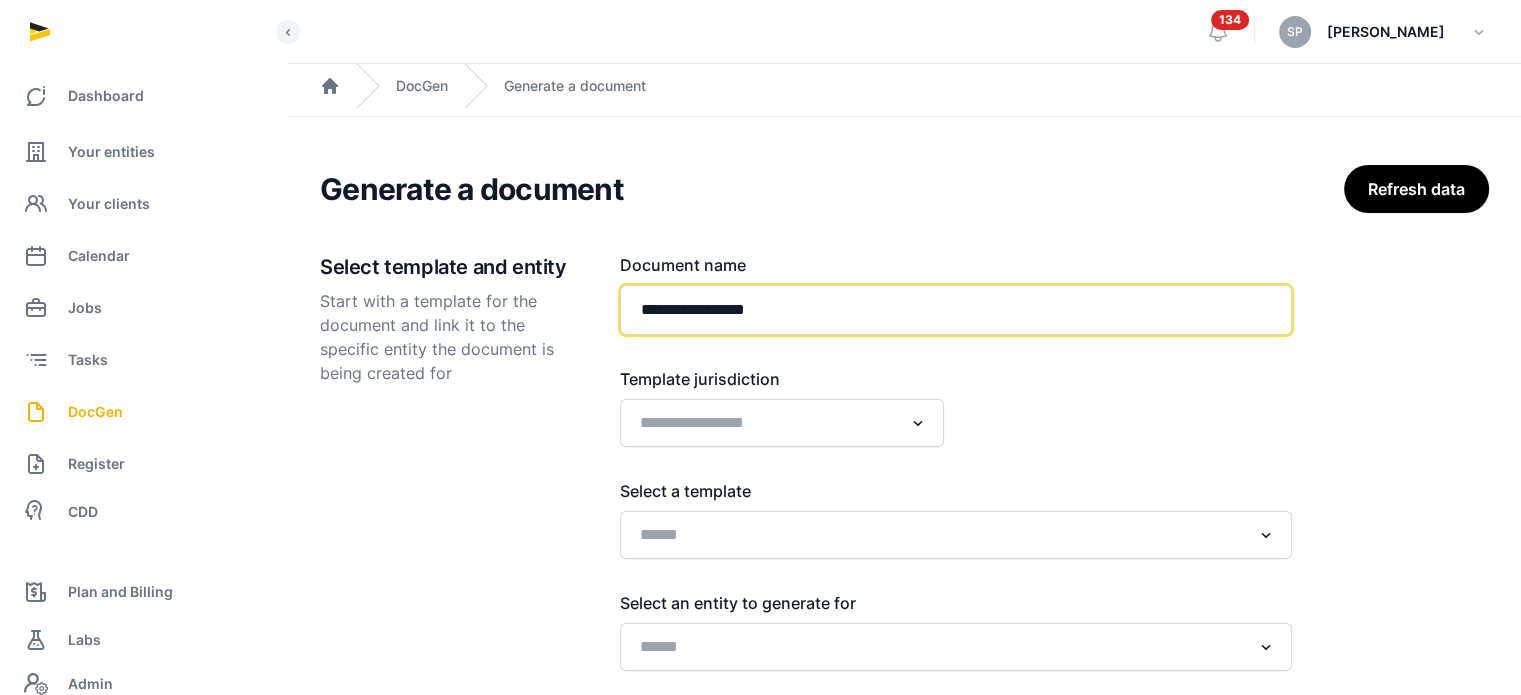paste on "**********" 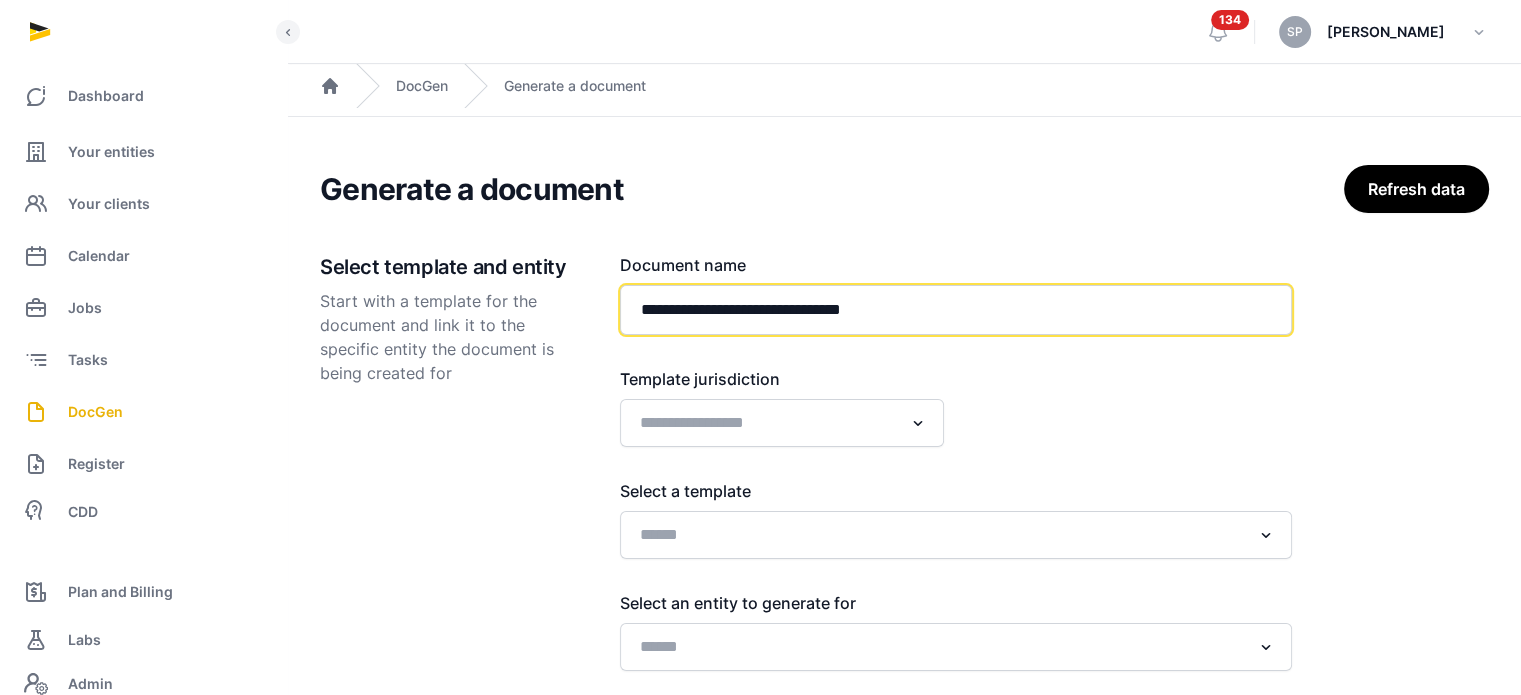 type on "**********" 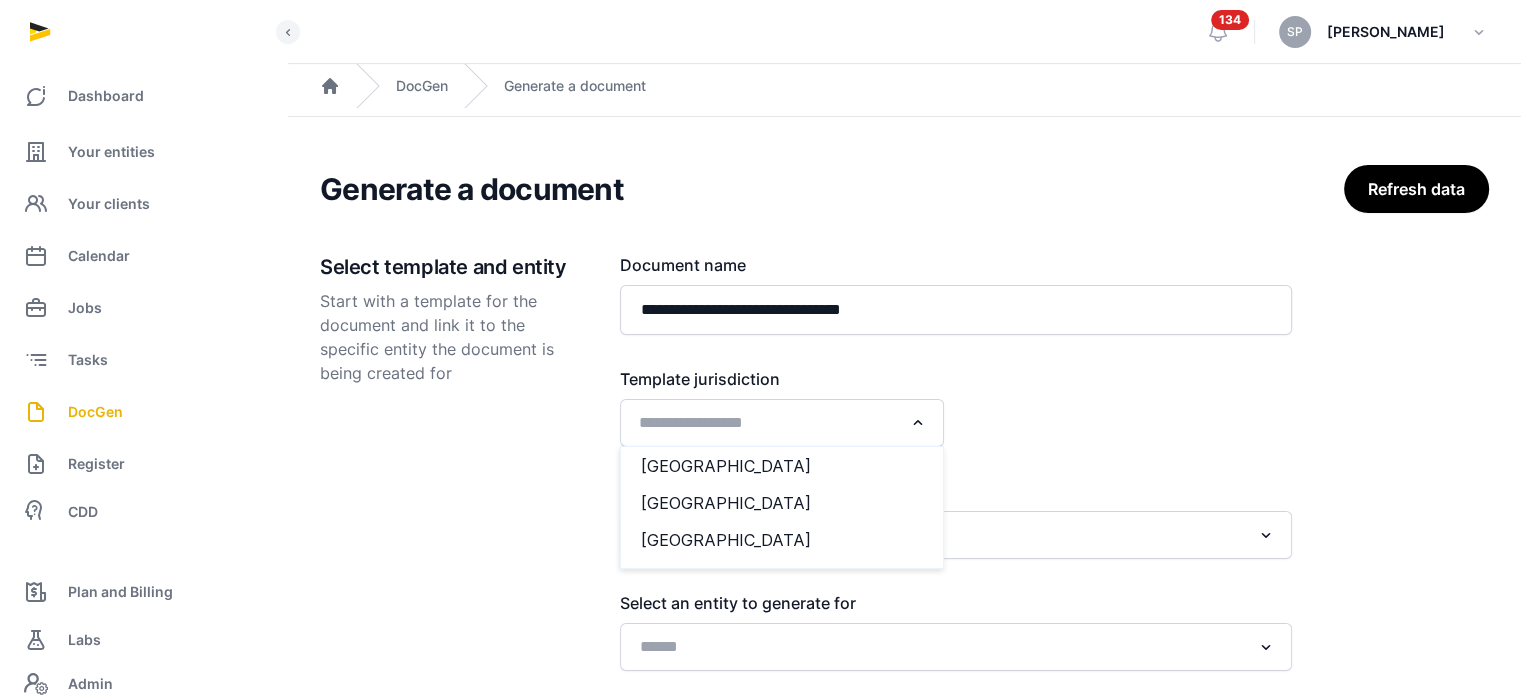 click on "Loading..." 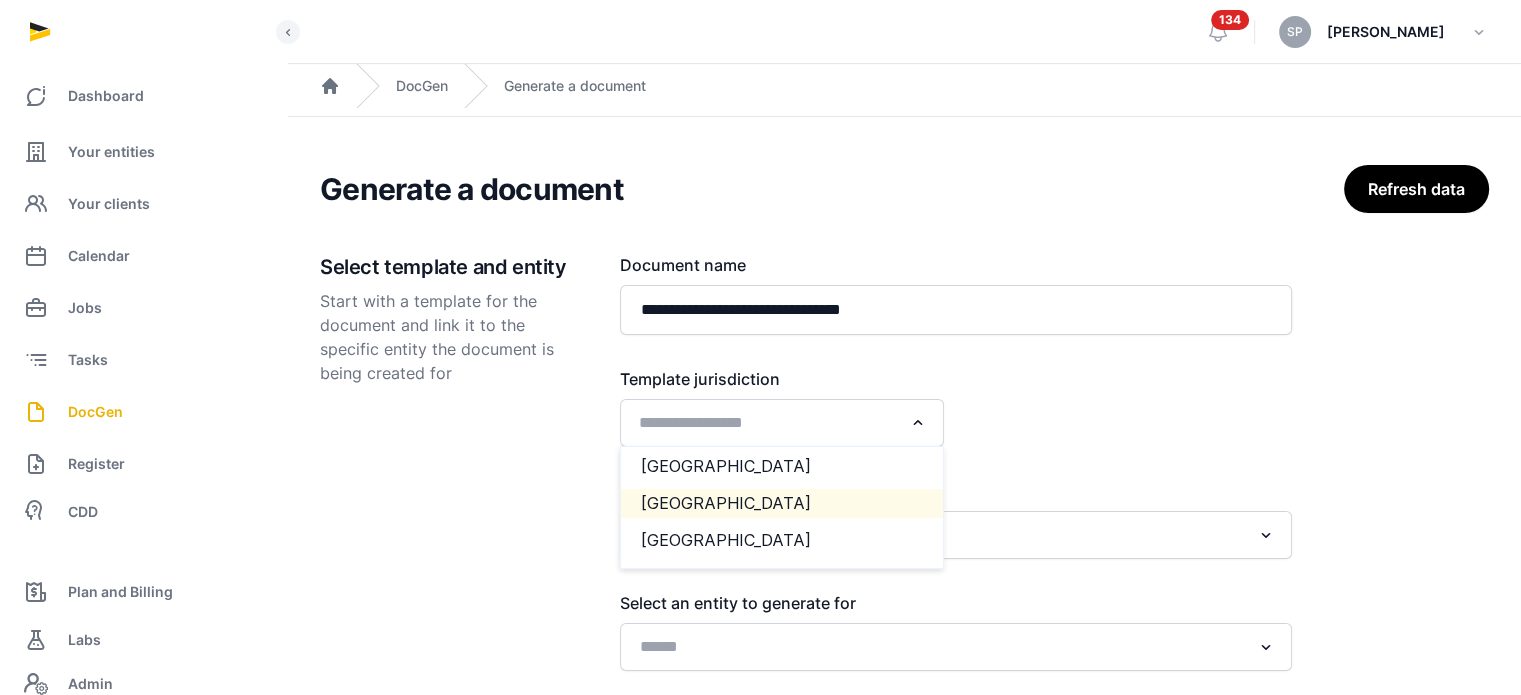 click on "[GEOGRAPHIC_DATA]" 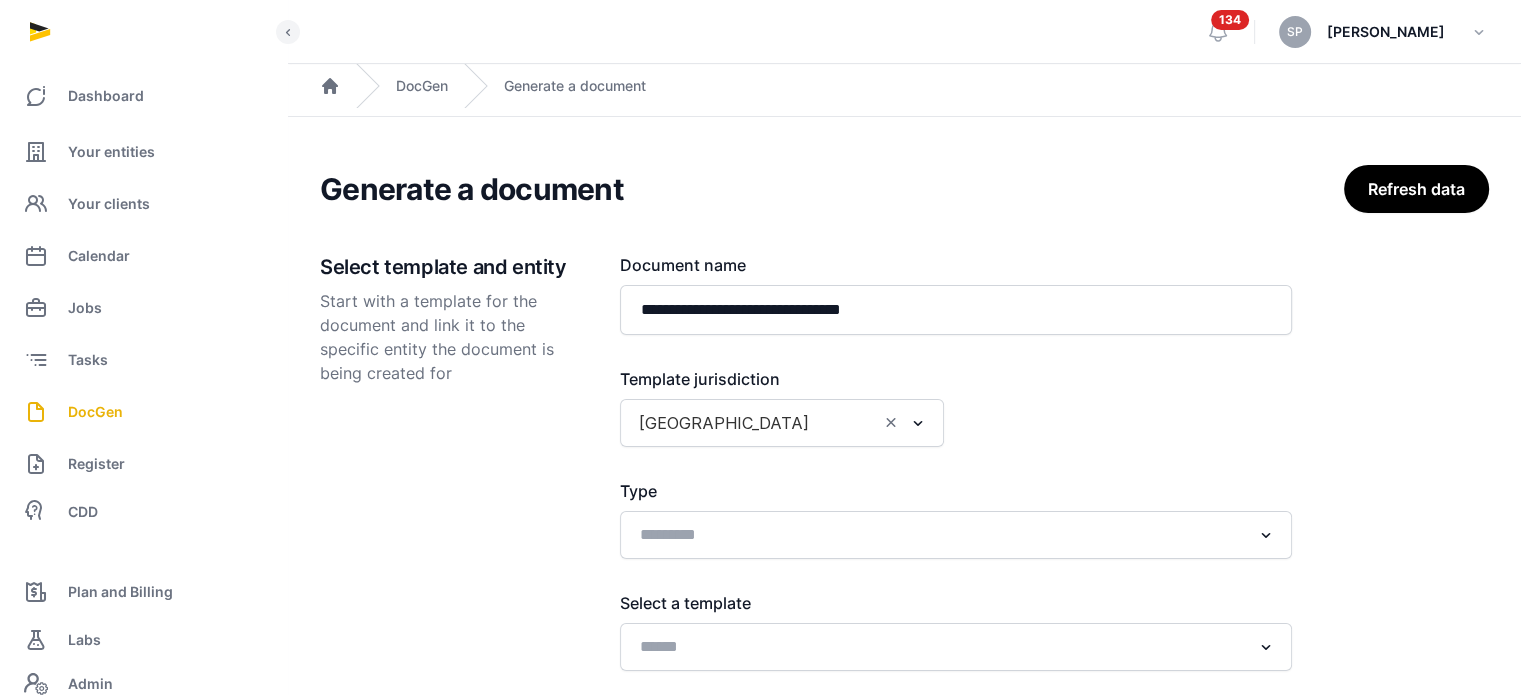 scroll, scrollTop: 249, scrollLeft: 0, axis: vertical 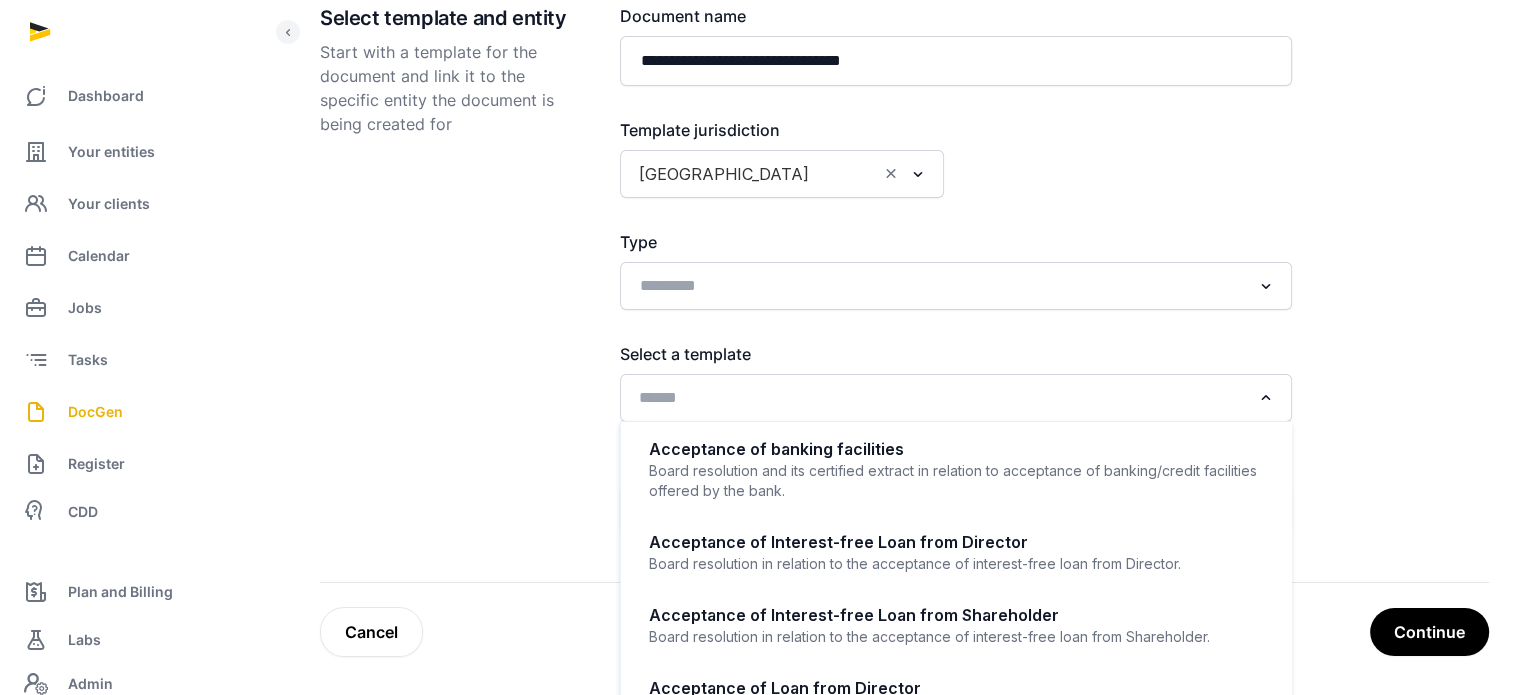 click 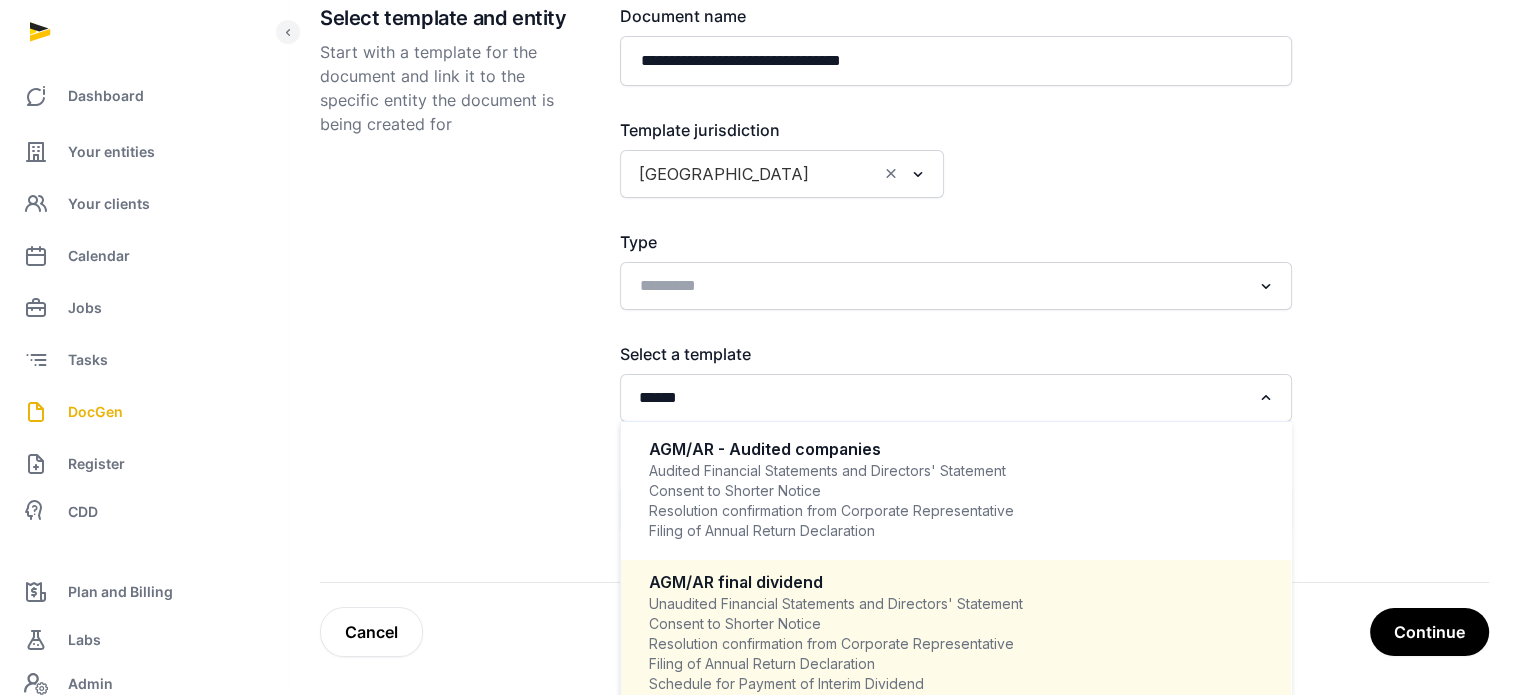 click on "Unaudited Financial Statements and Directors' Statement
Consent to Shorter Notice
Resolution confirmation from Corporate Representative
Filing of Annual Return Declaration
Schedule for Payment of Interim Dividend
Declaration of Interim Dividend for Financial Year Ending" at bounding box center [956, 654] 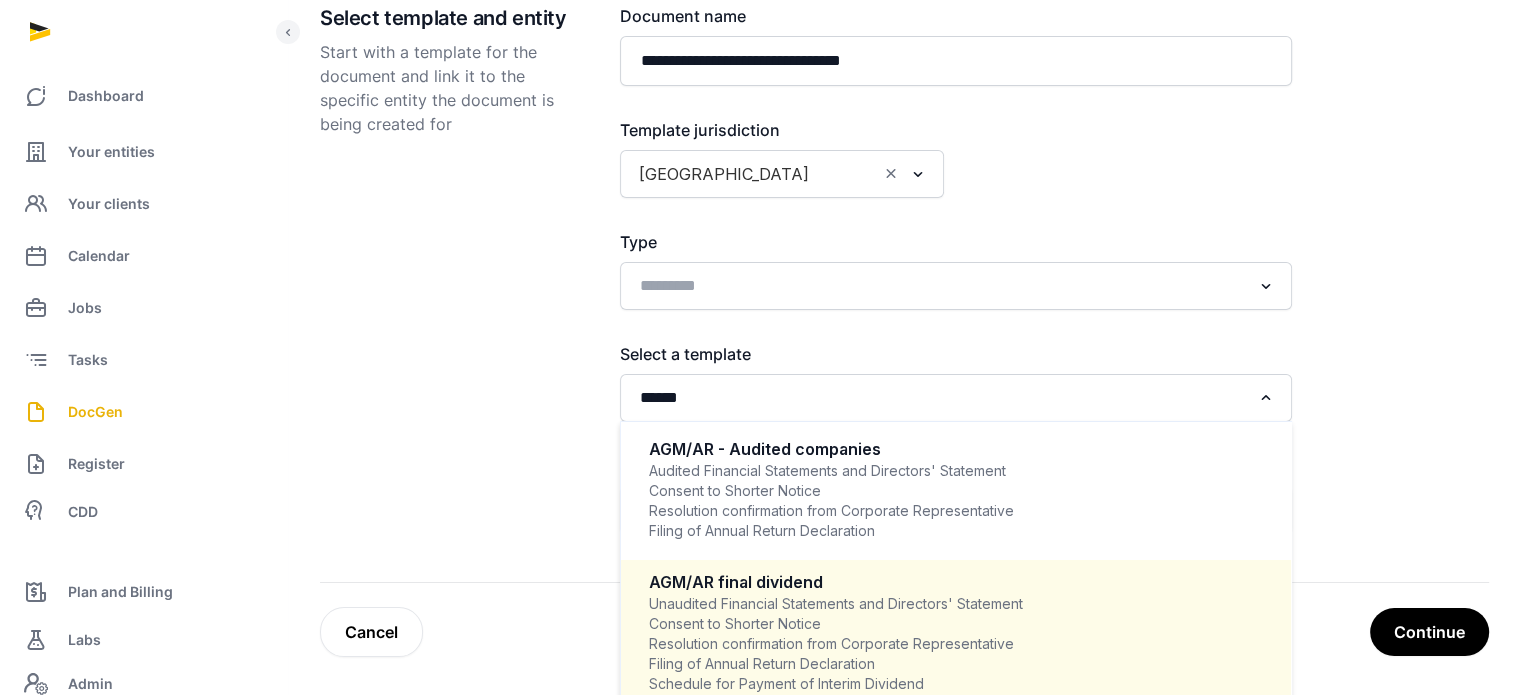type 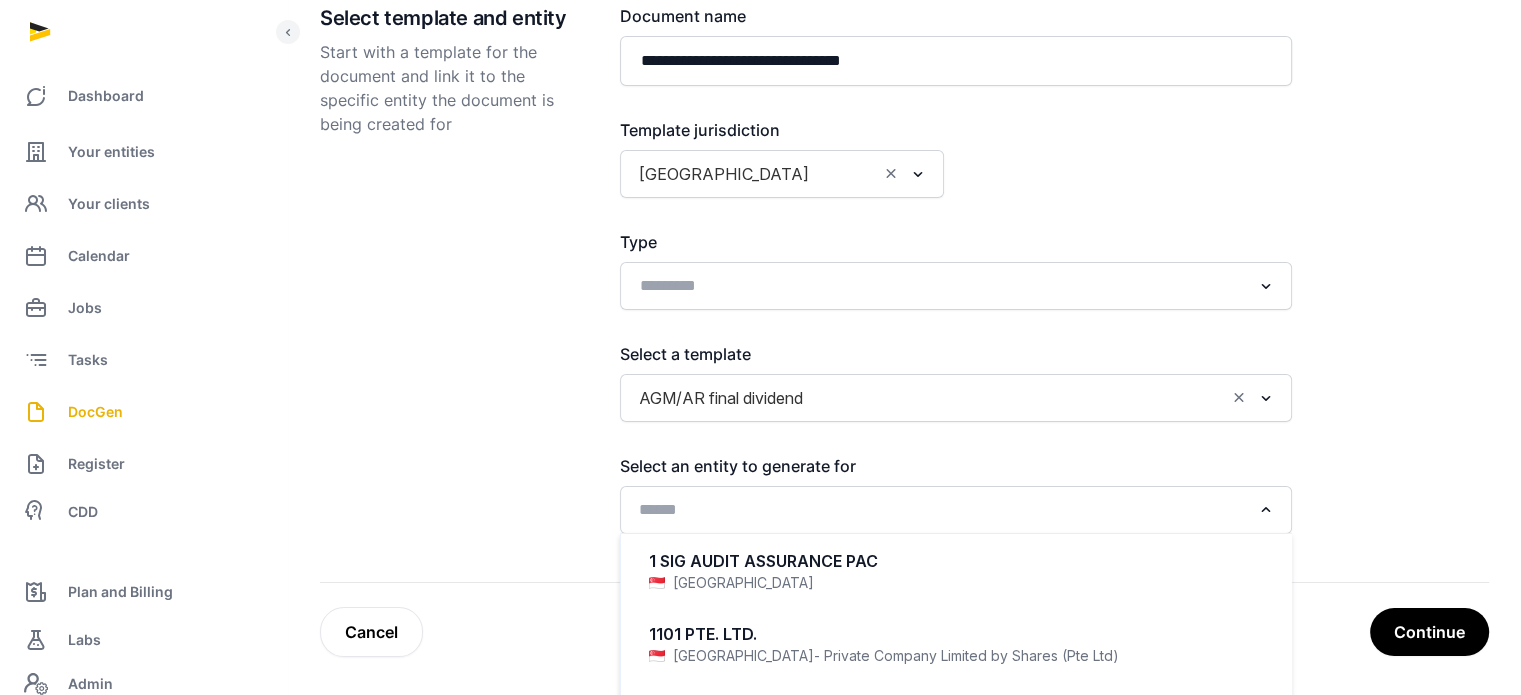 click 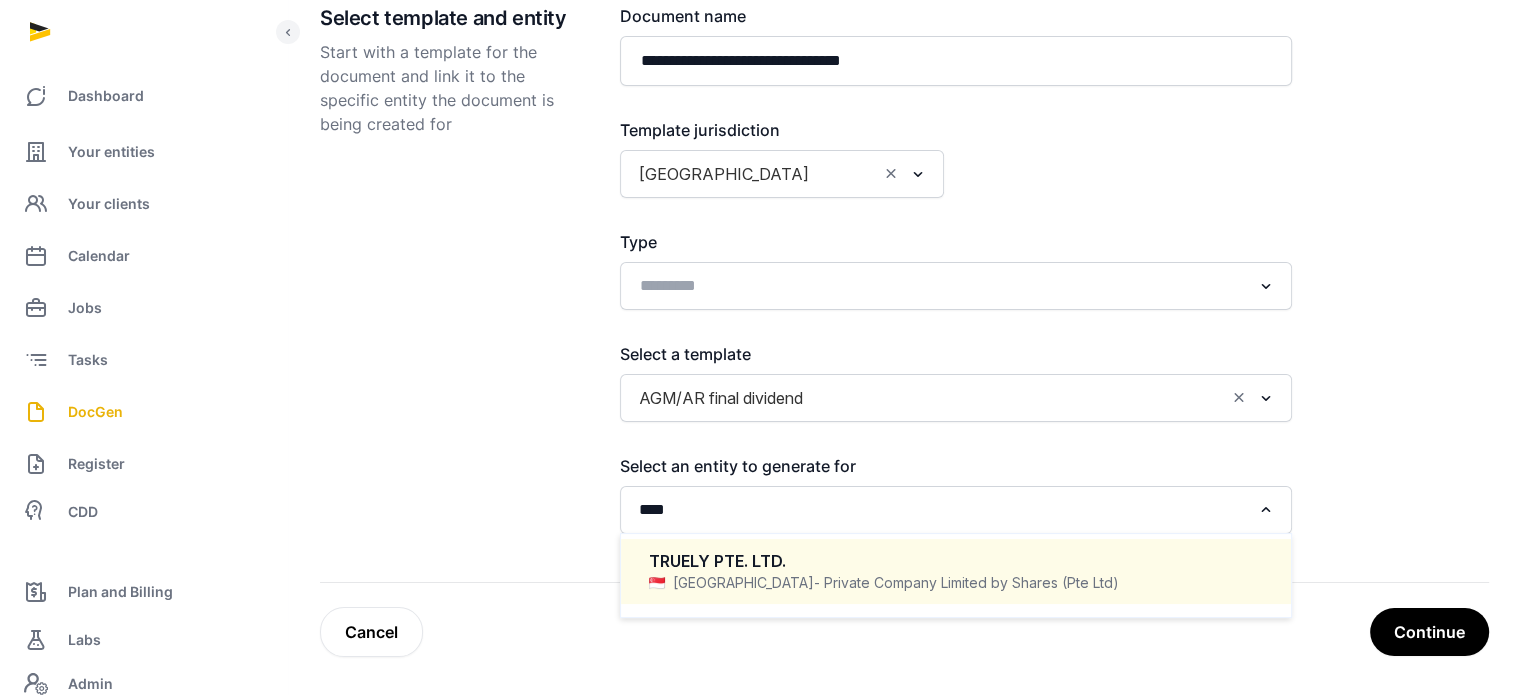click on "TRUELY PTE. LTD." at bounding box center [956, 561] 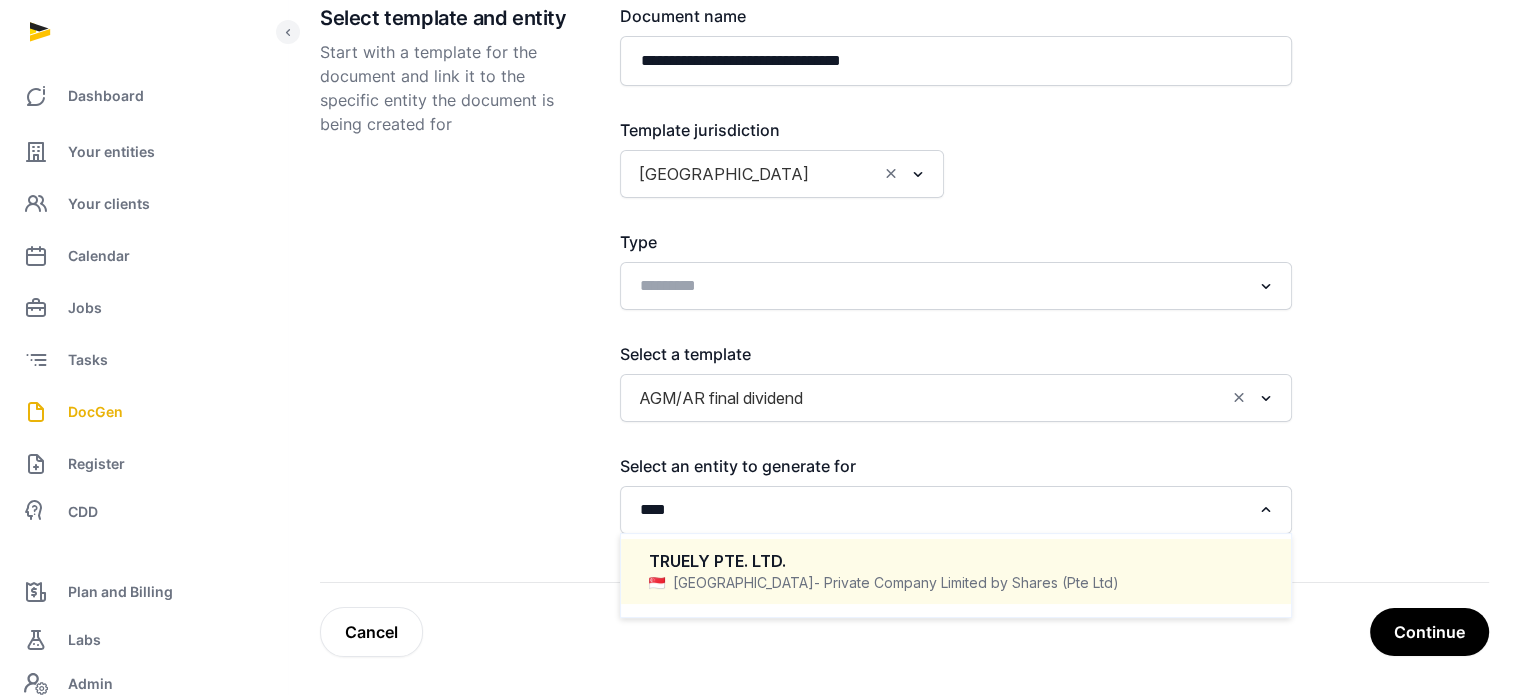 type 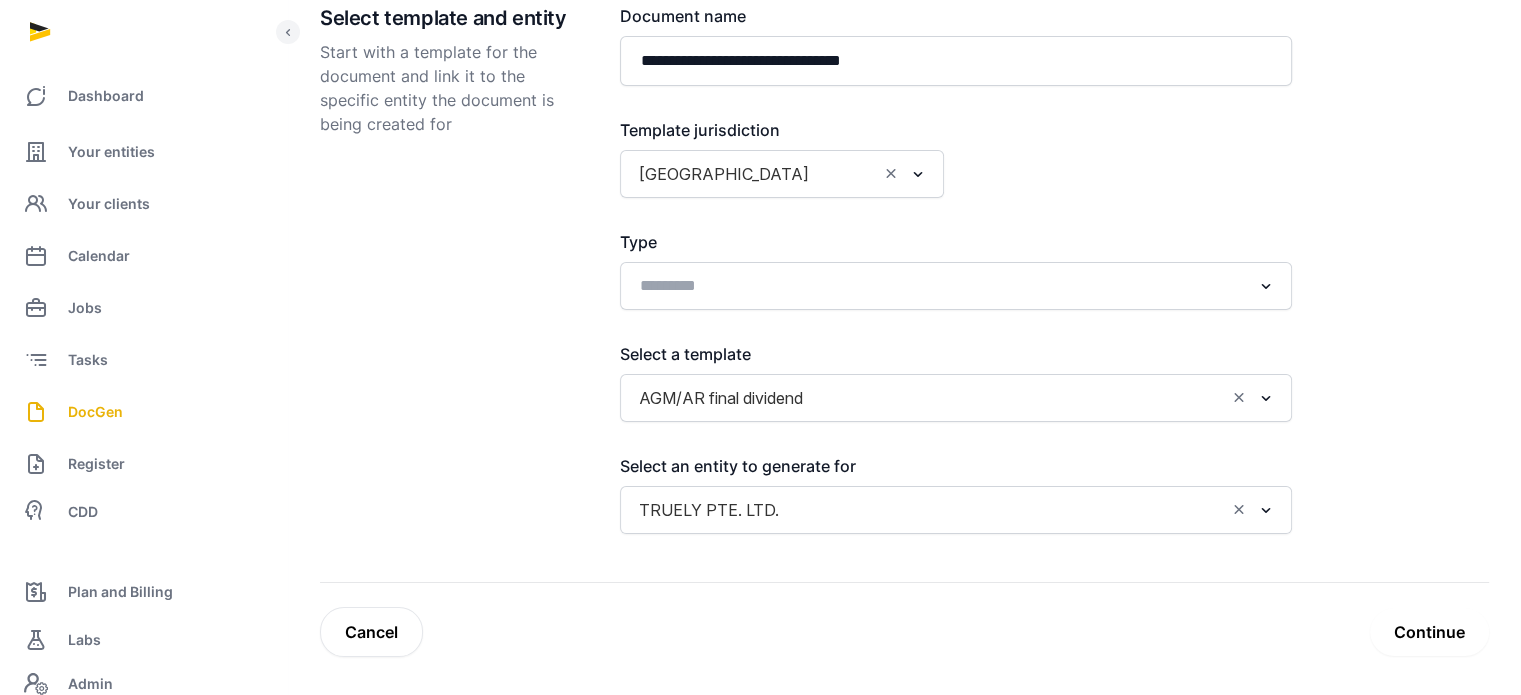 click on "Continue" at bounding box center (1429, 632) 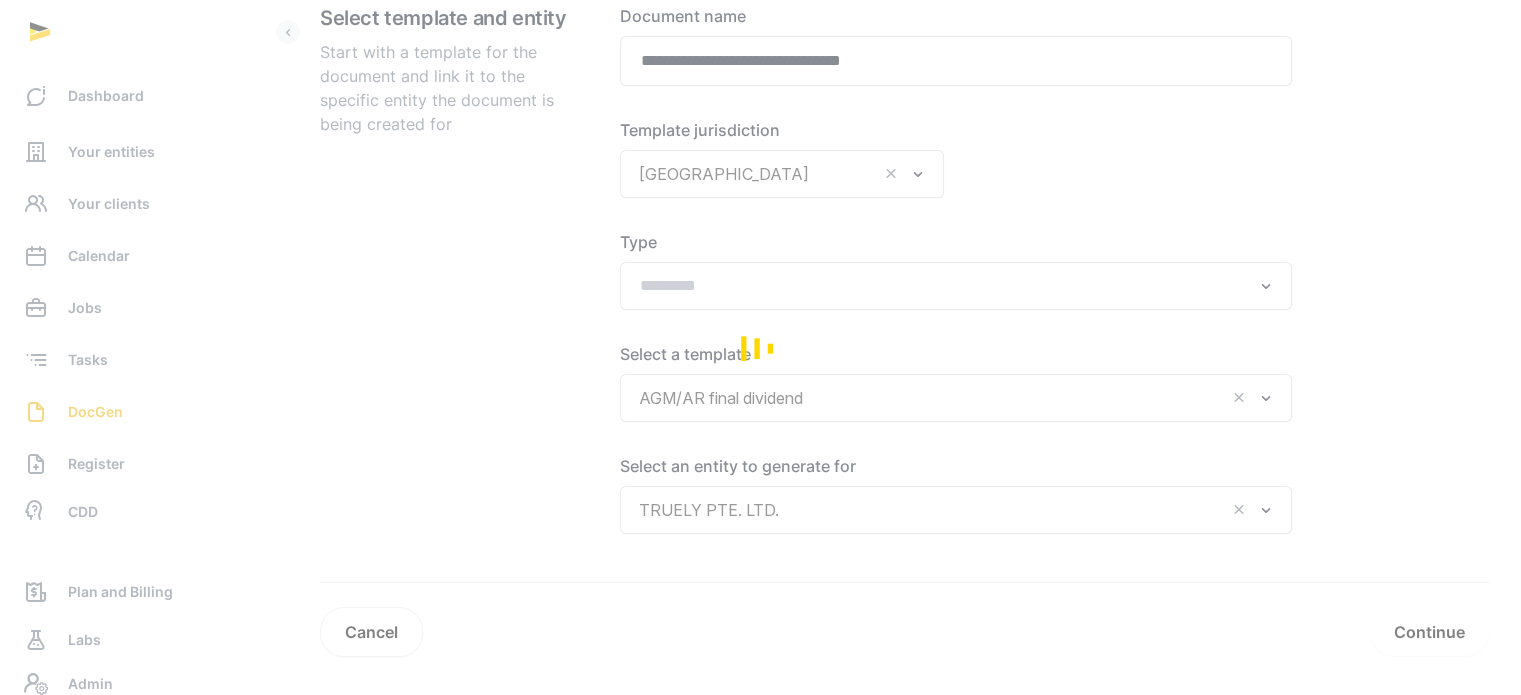 scroll, scrollTop: 308, scrollLeft: 0, axis: vertical 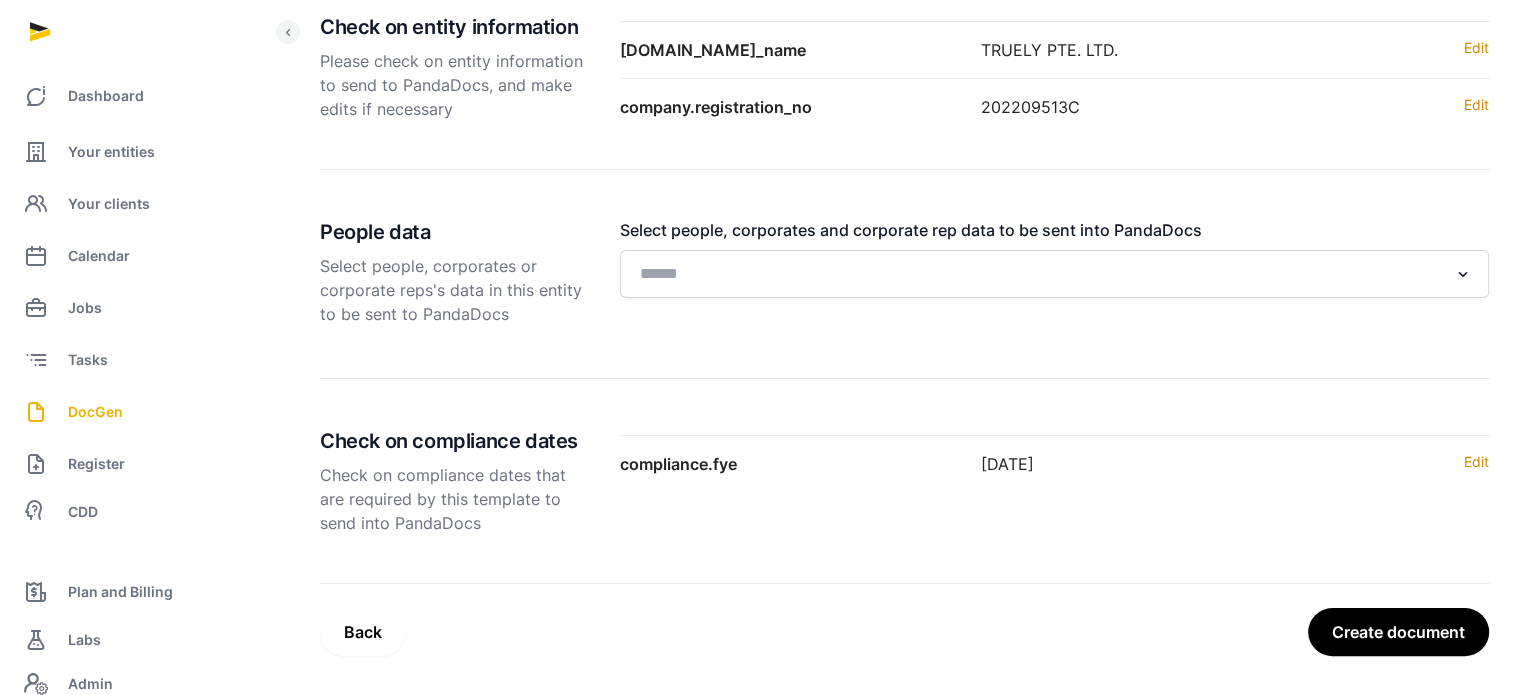 click on "Create document" at bounding box center [1398, 632] 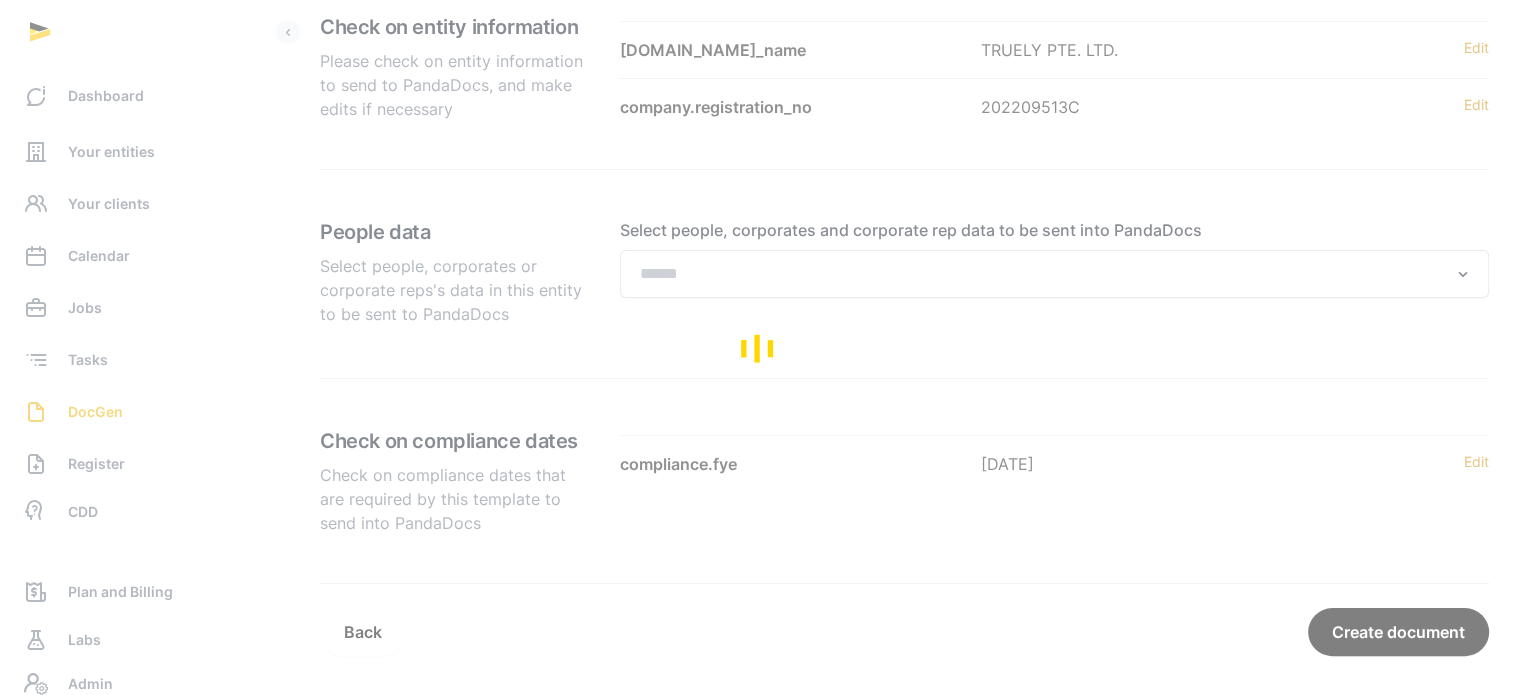 scroll, scrollTop: 0, scrollLeft: 0, axis: both 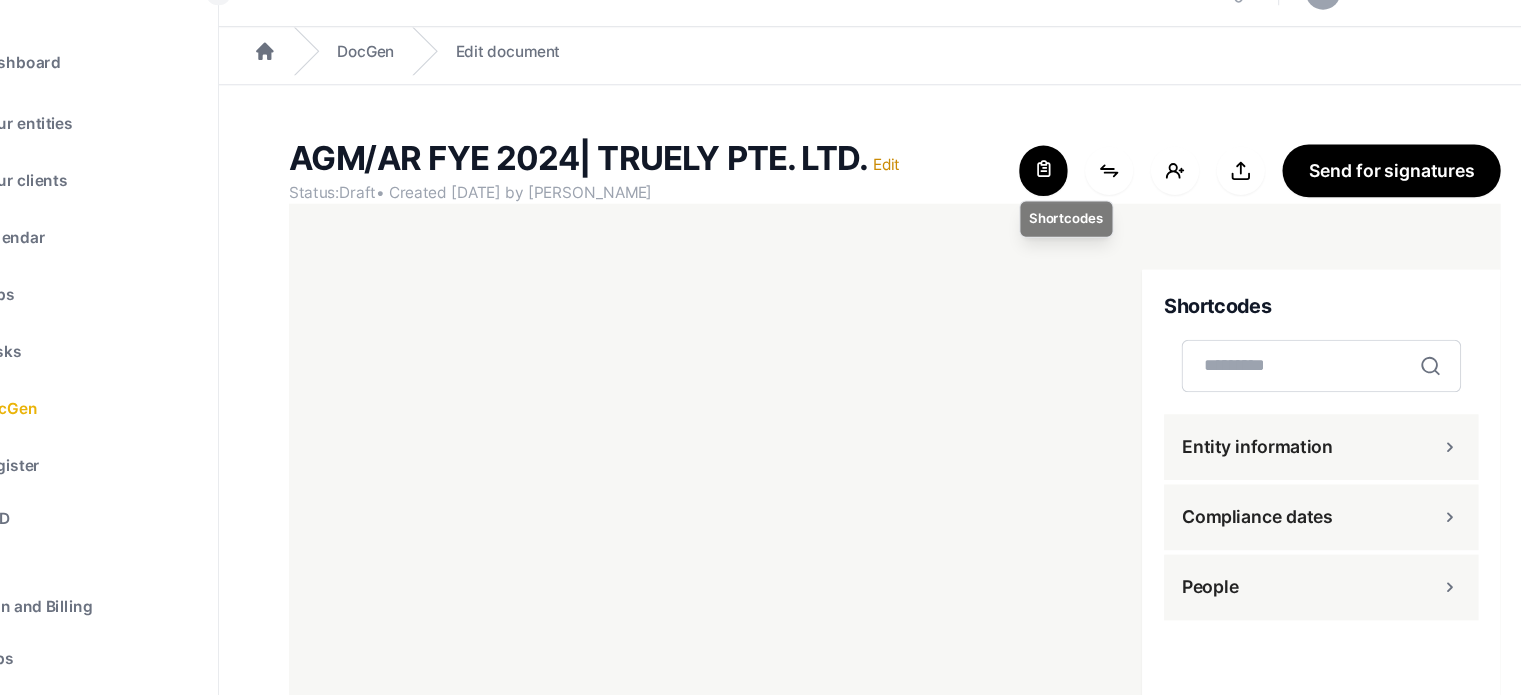 click at bounding box center [1040, 195] 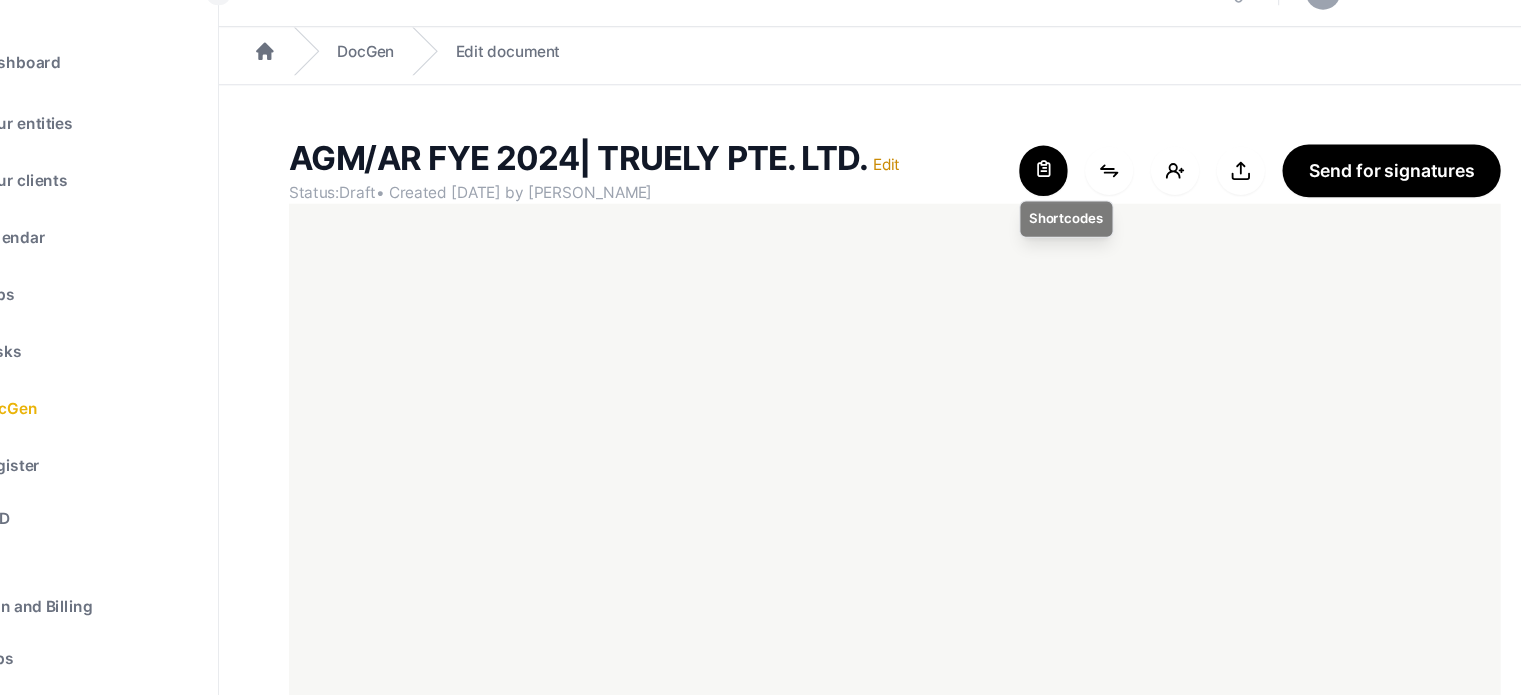 click at bounding box center [1040, 195] 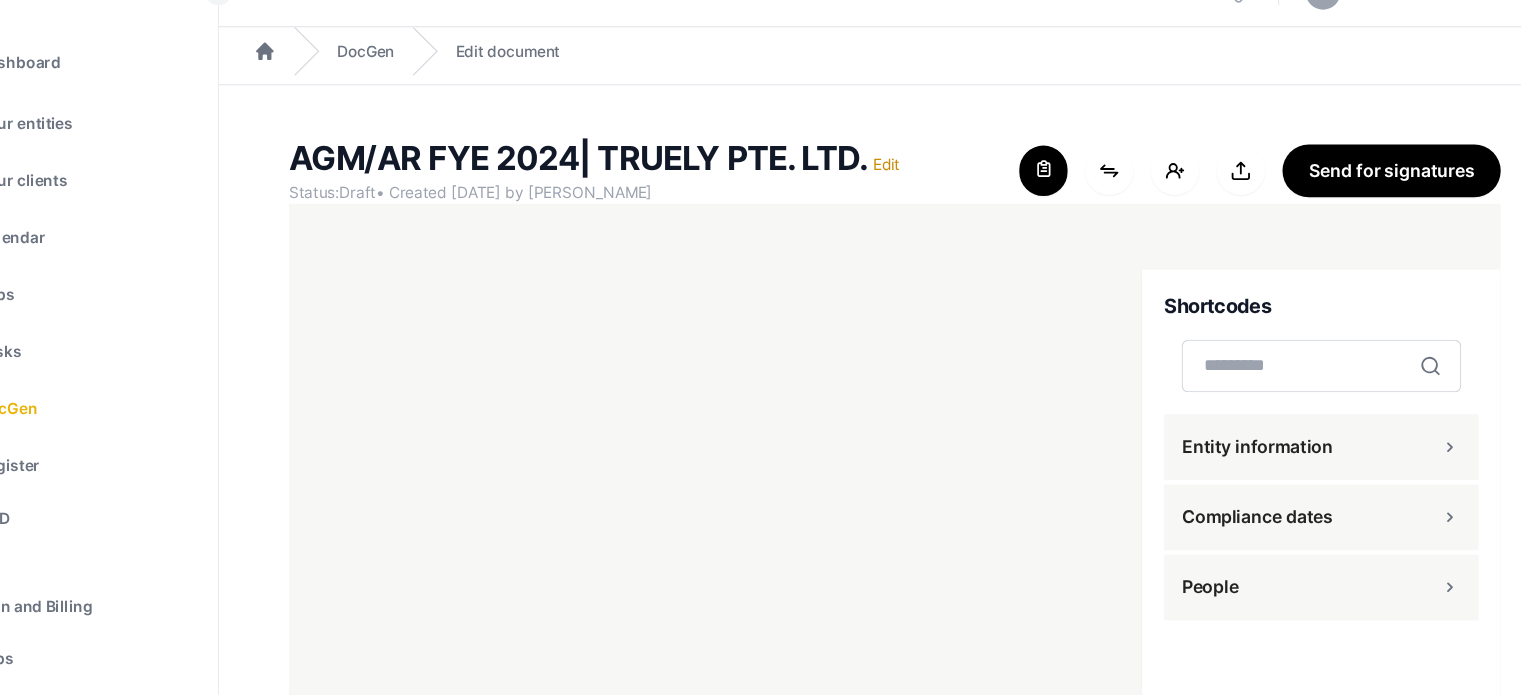 click on "People" at bounding box center [1293, 575] 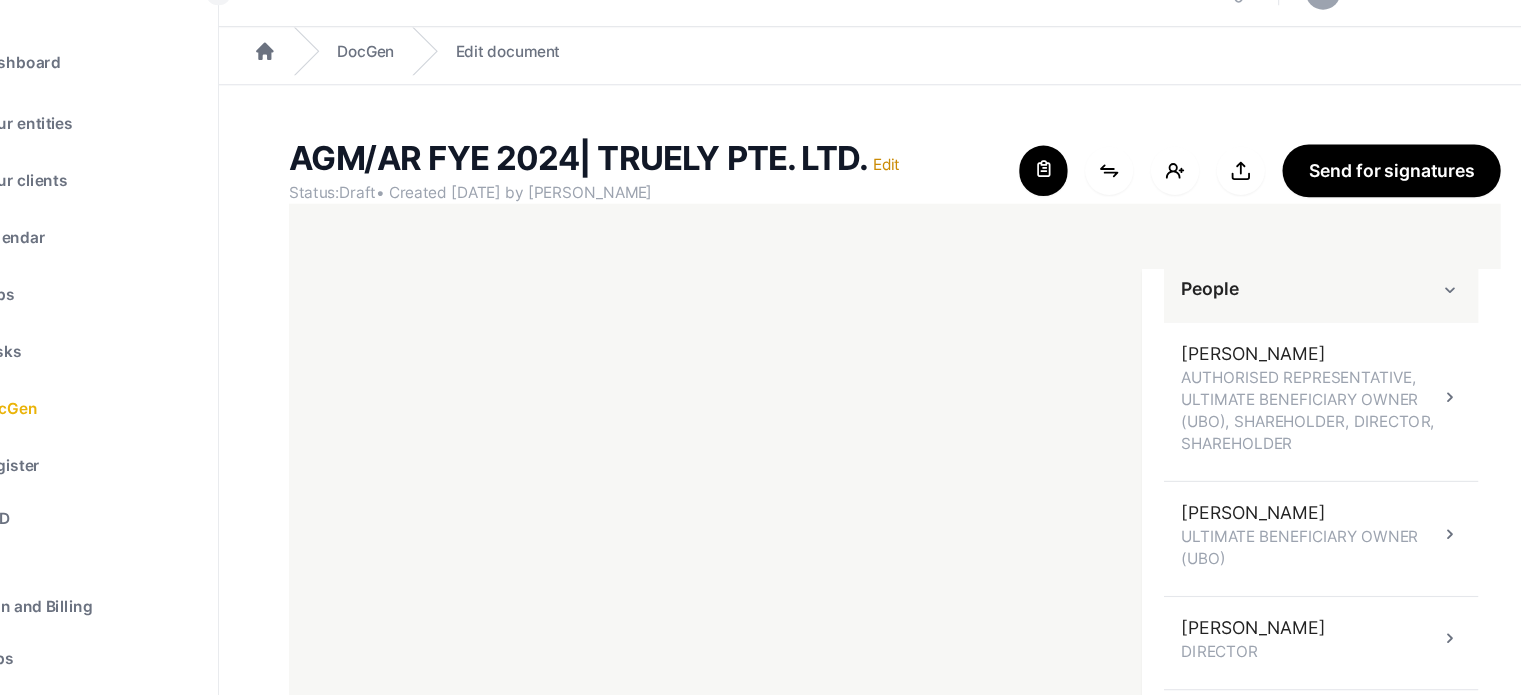 scroll, scrollTop: 0, scrollLeft: 0, axis: both 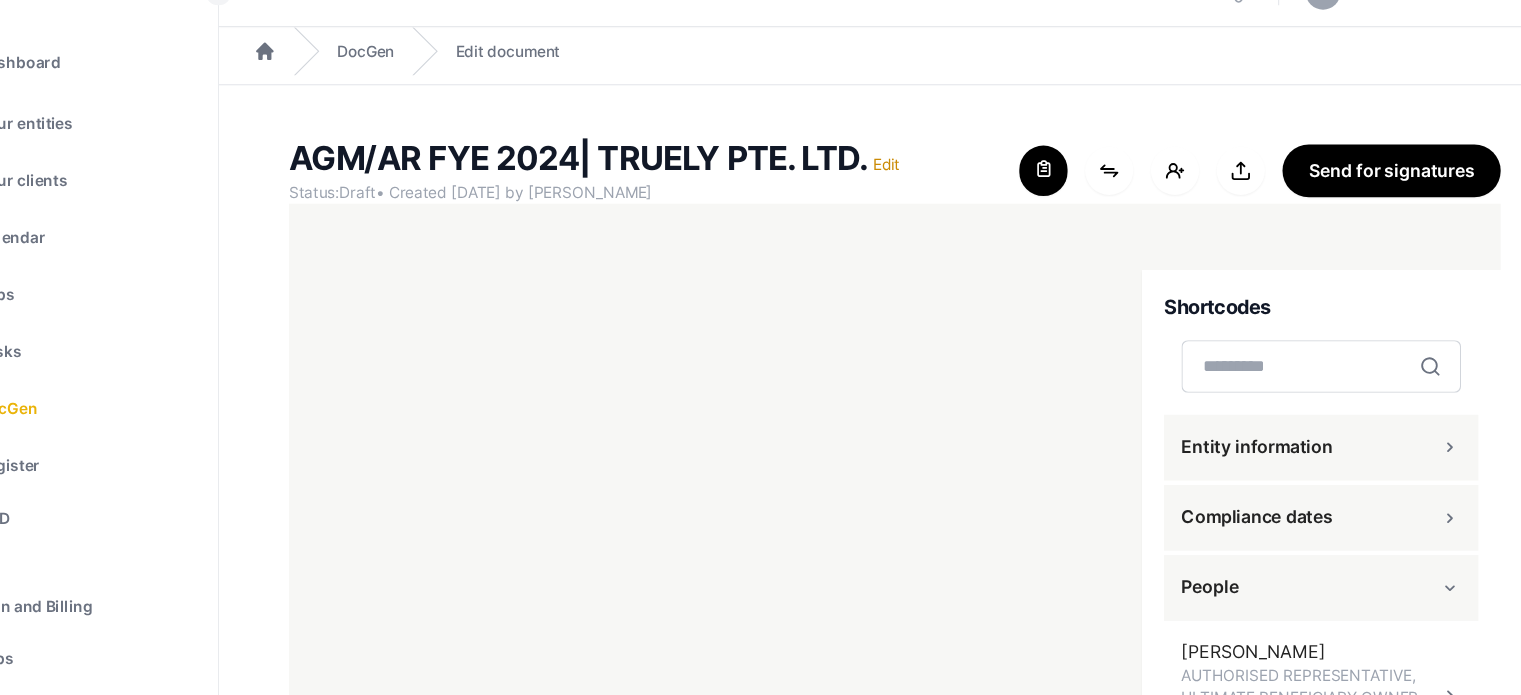 click on "Entity information" at bounding box center (1293, 447) 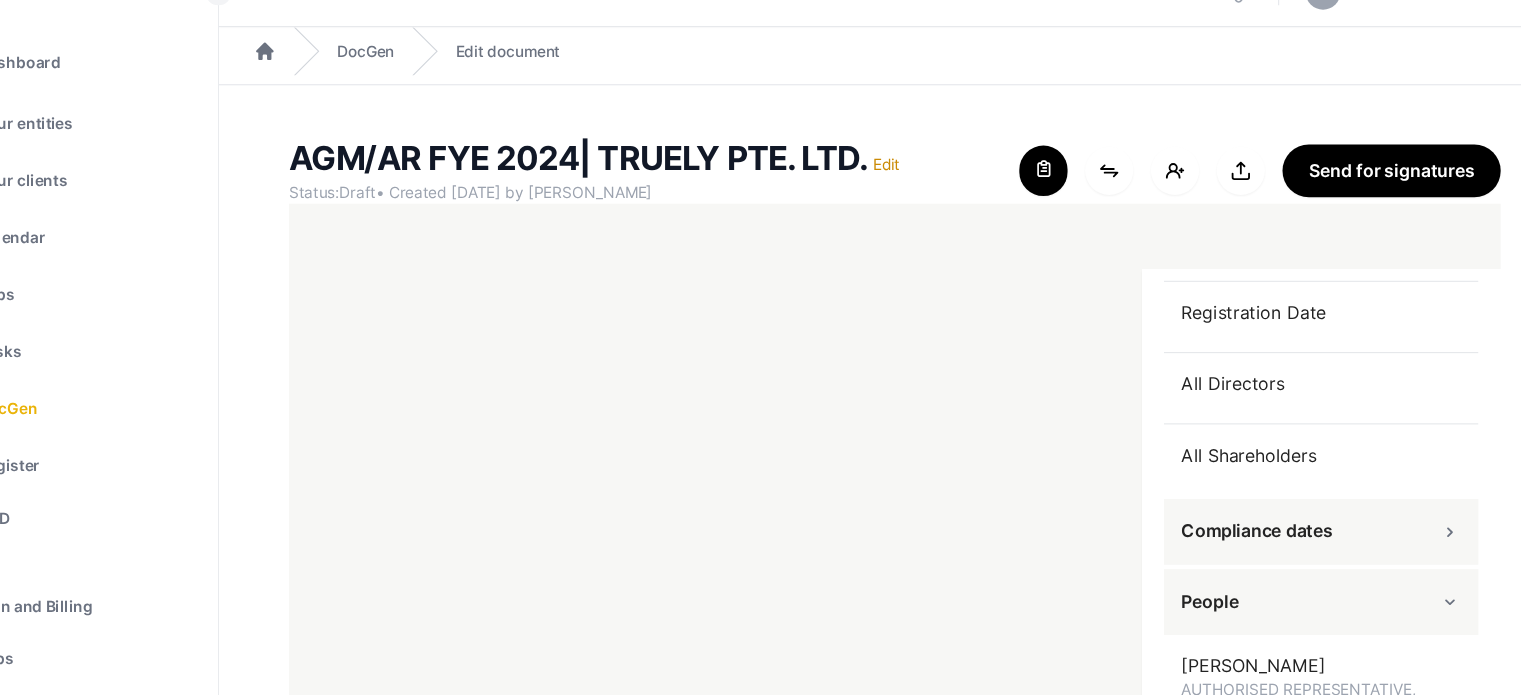 scroll, scrollTop: 966, scrollLeft: 0, axis: vertical 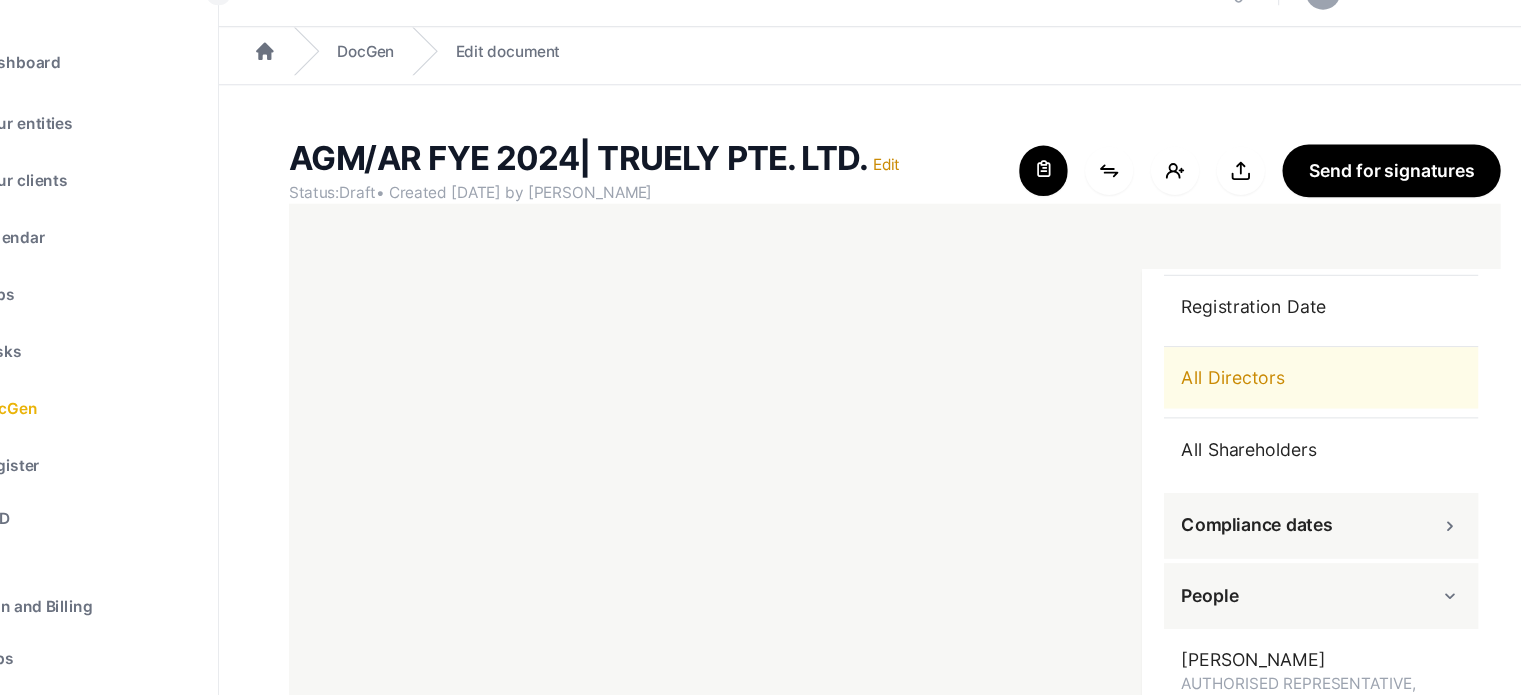 click on "All Directors" at bounding box center [1293, 384] 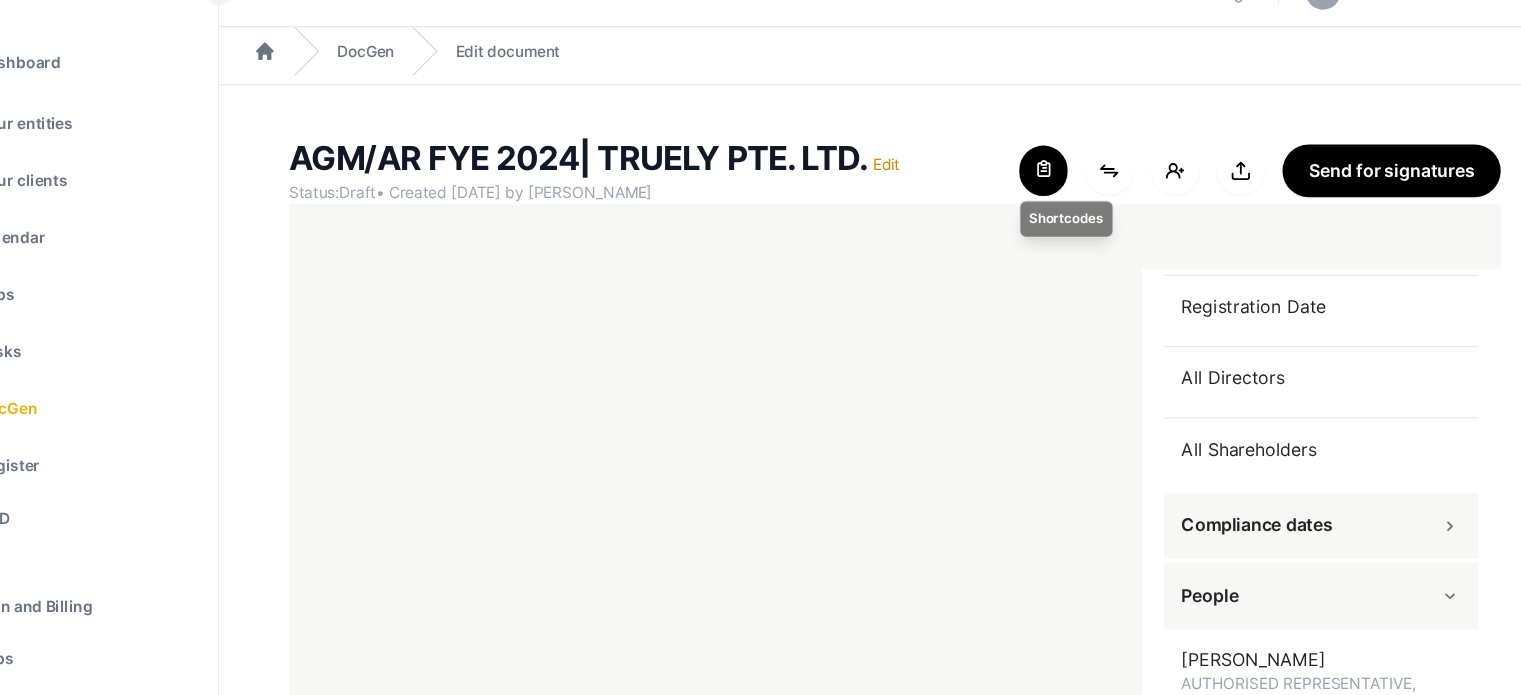 click at bounding box center (1040, 195) 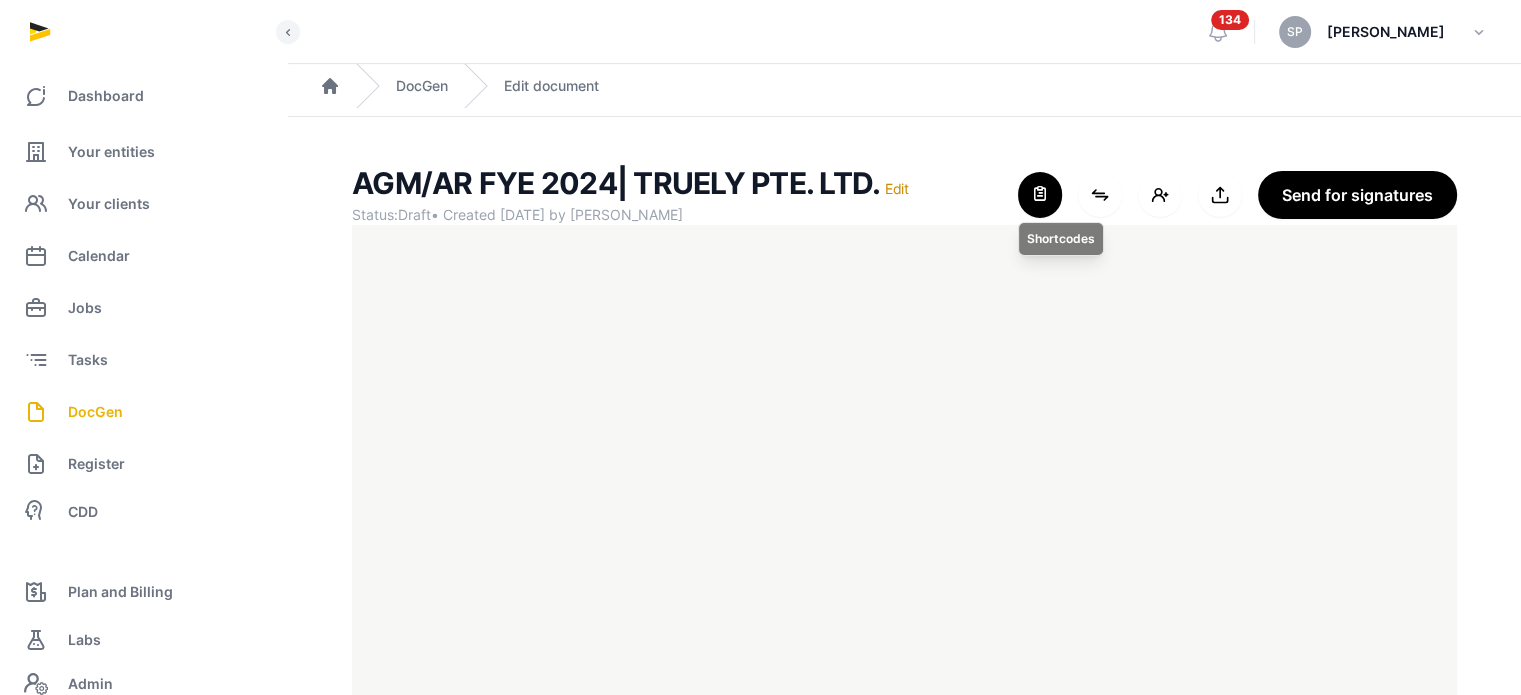 click at bounding box center [1040, 195] 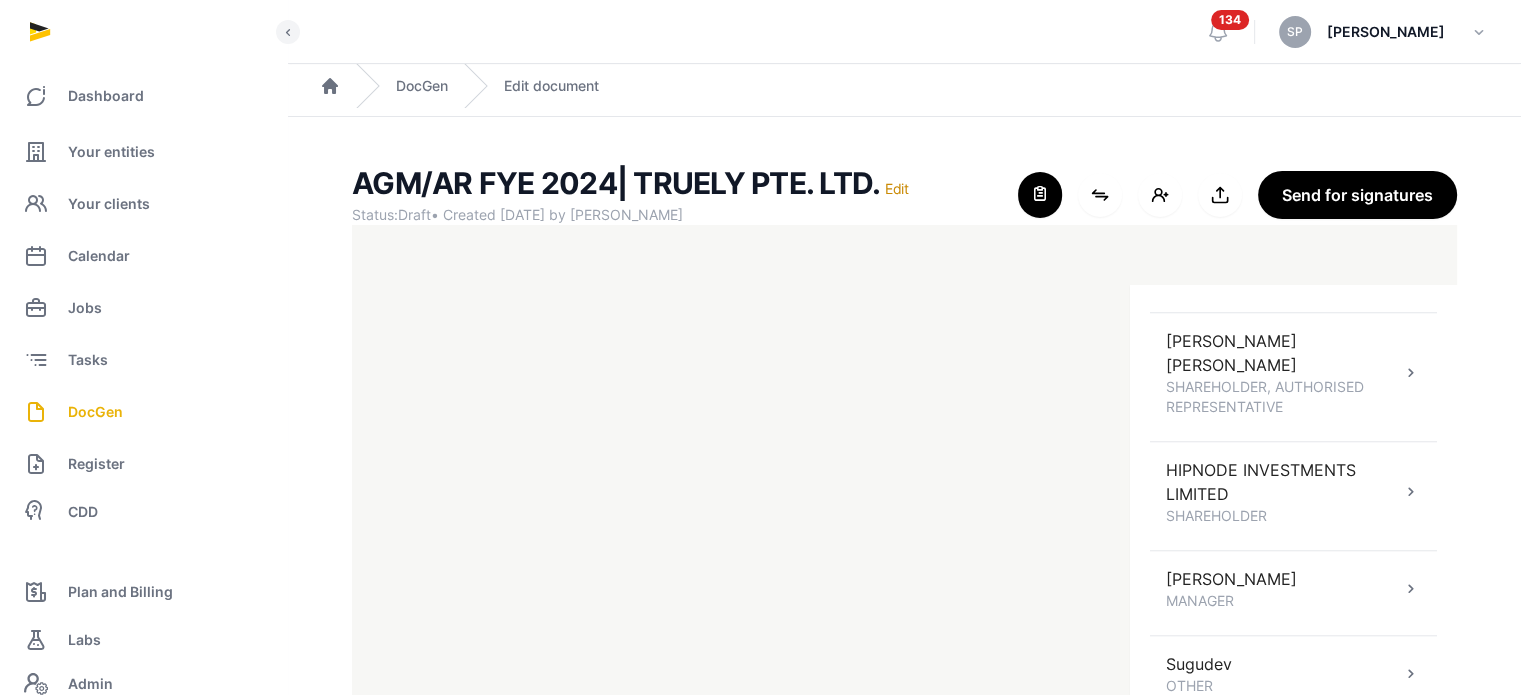 scroll, scrollTop: 1931, scrollLeft: 0, axis: vertical 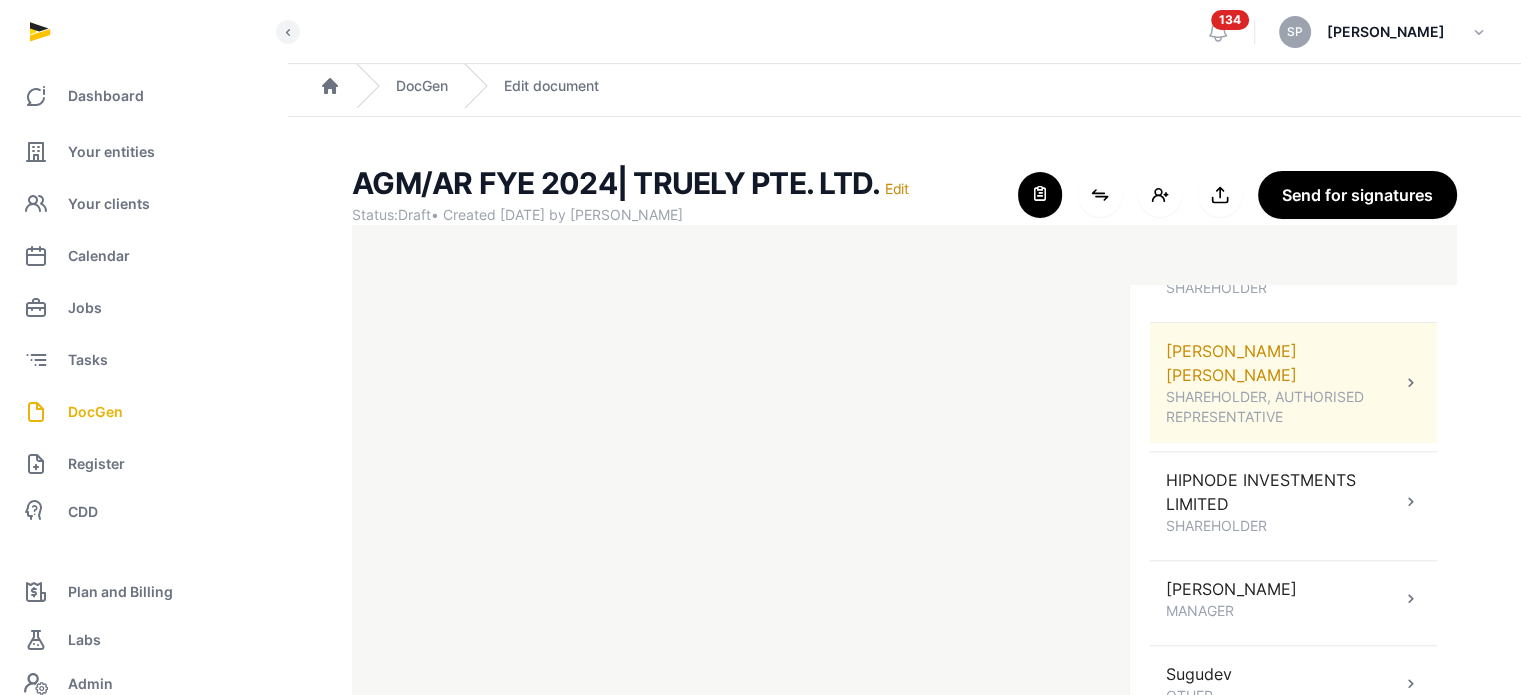 click on "JACK EDWARD FITZGERALD SHAREHOLDER, AUTHORISED REPRESENTATIVE" at bounding box center (1293, 383) 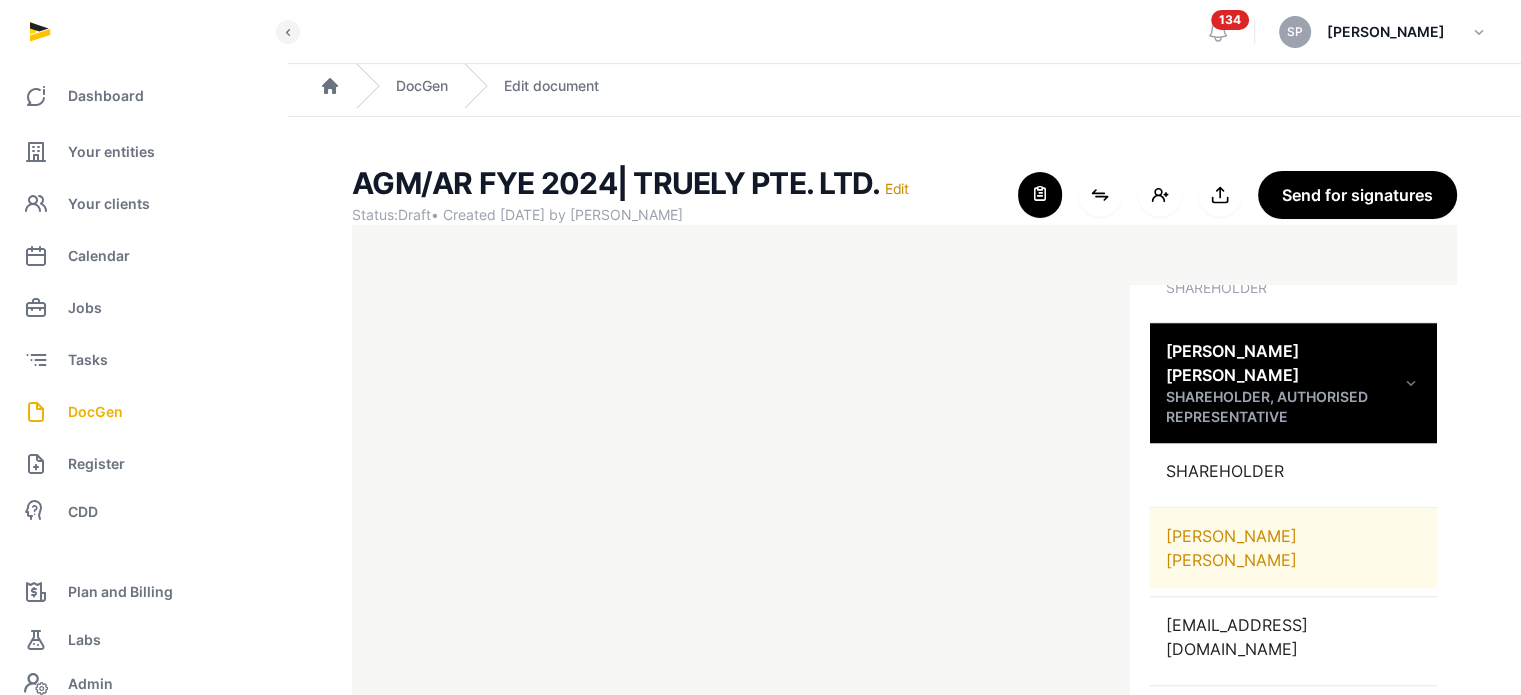 click on "[PERSON_NAME] [PERSON_NAME]" at bounding box center (1293, 548) 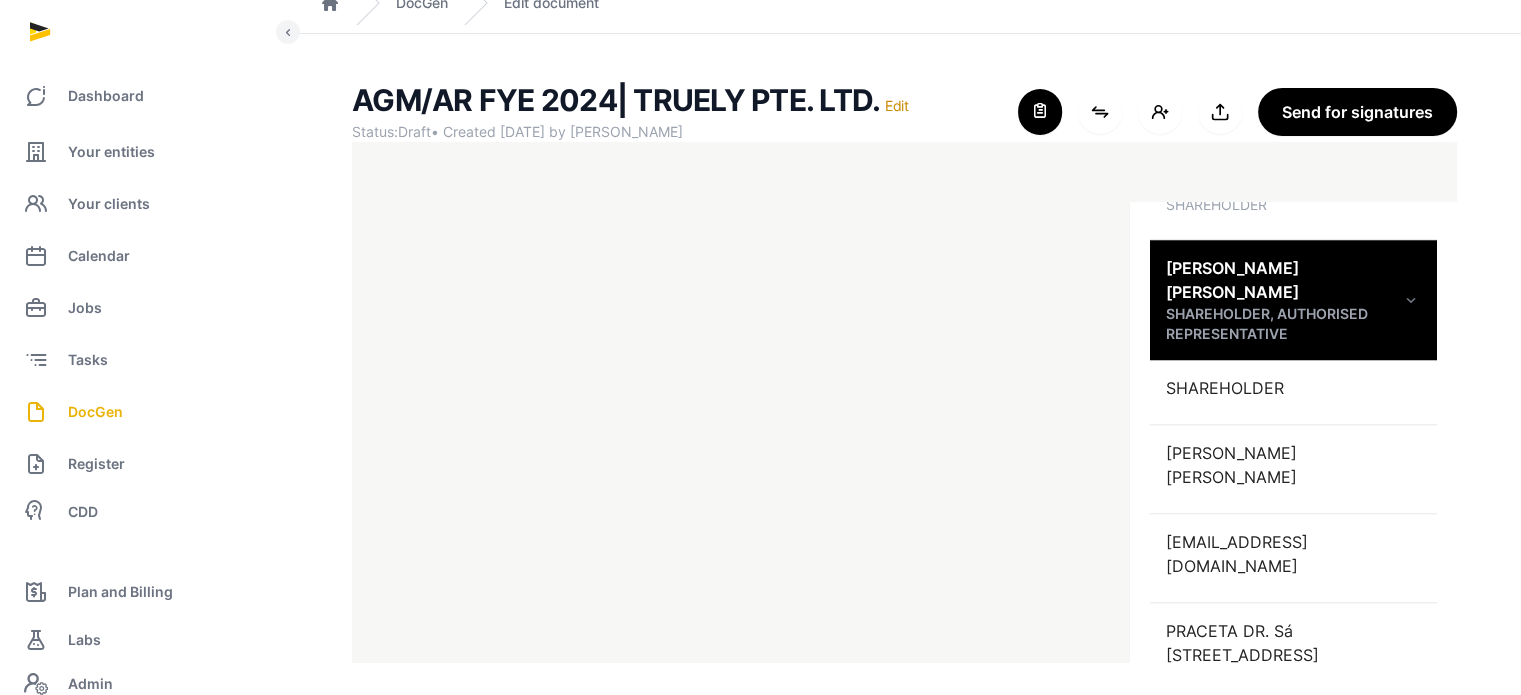 scroll, scrollTop: 91, scrollLeft: 0, axis: vertical 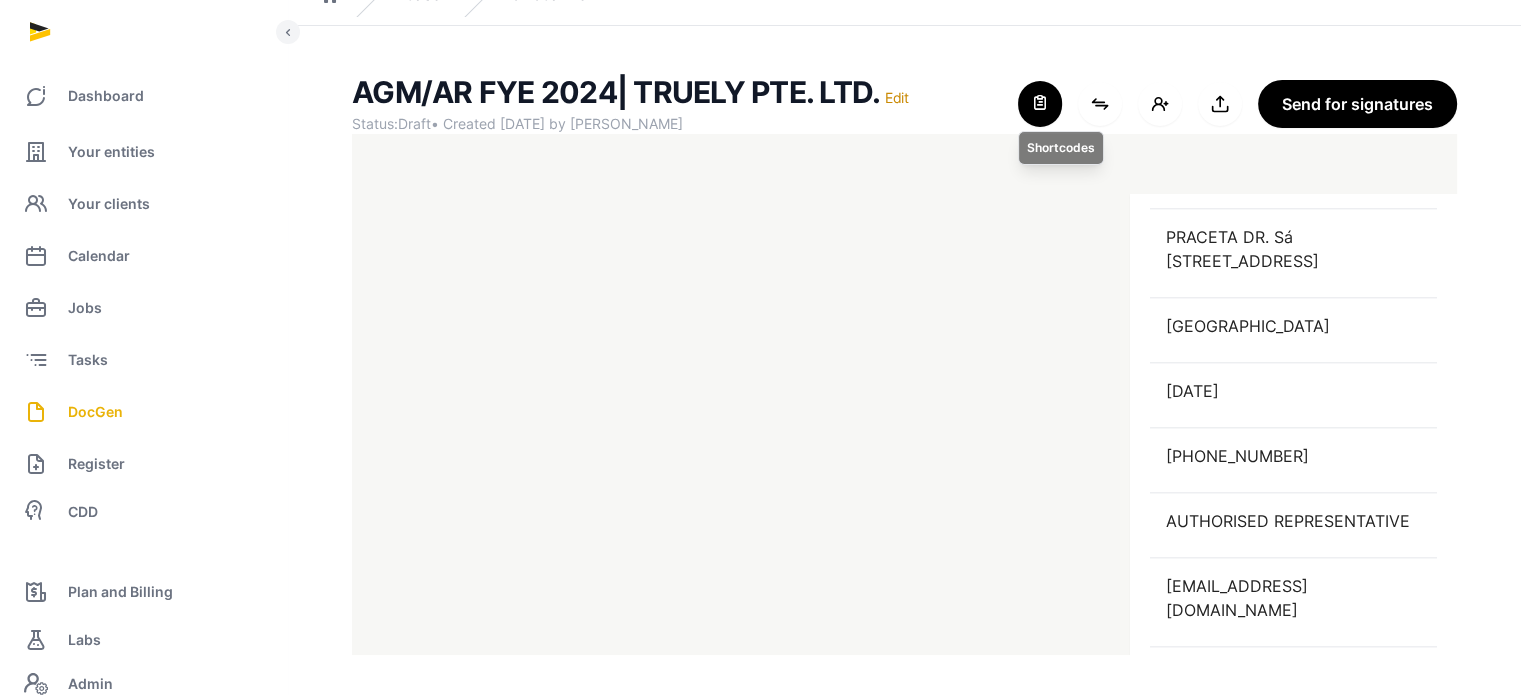 click at bounding box center (1040, 104) 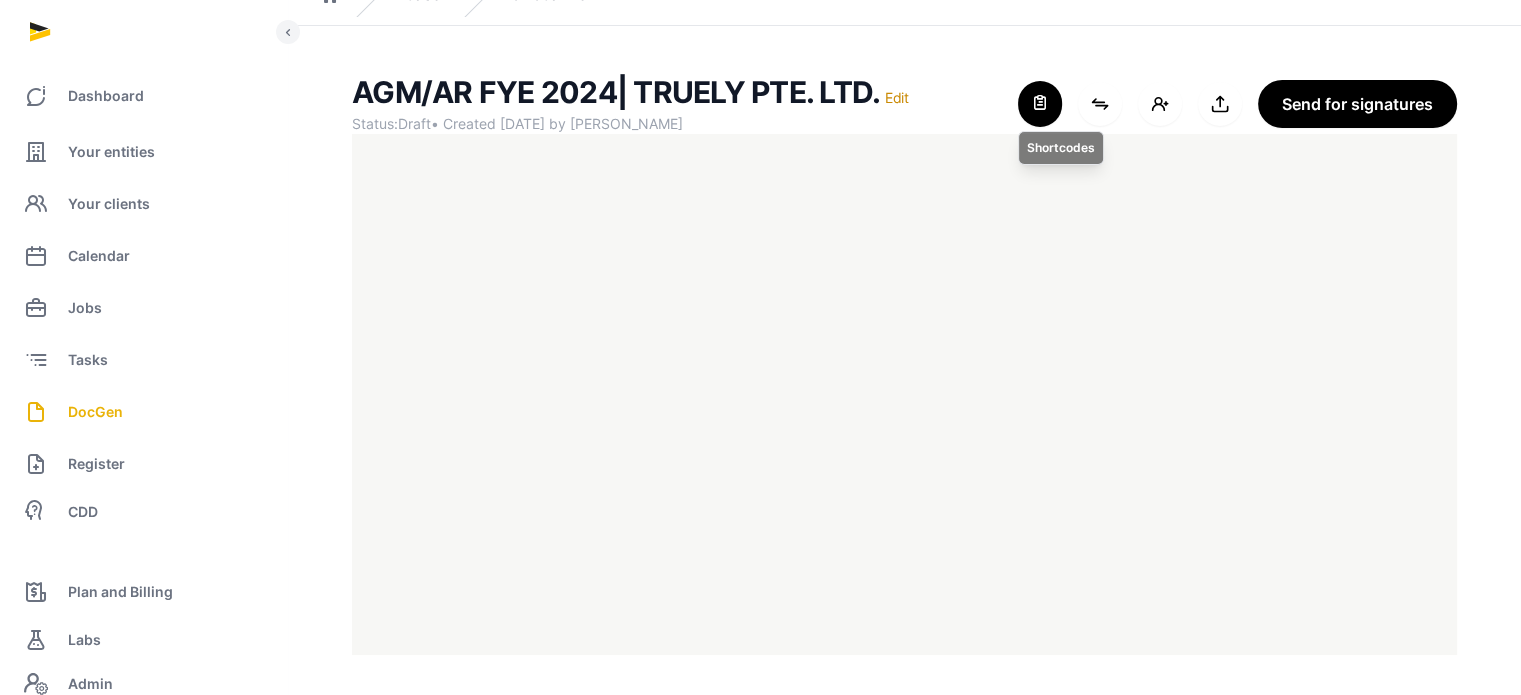 click at bounding box center [1040, 104] 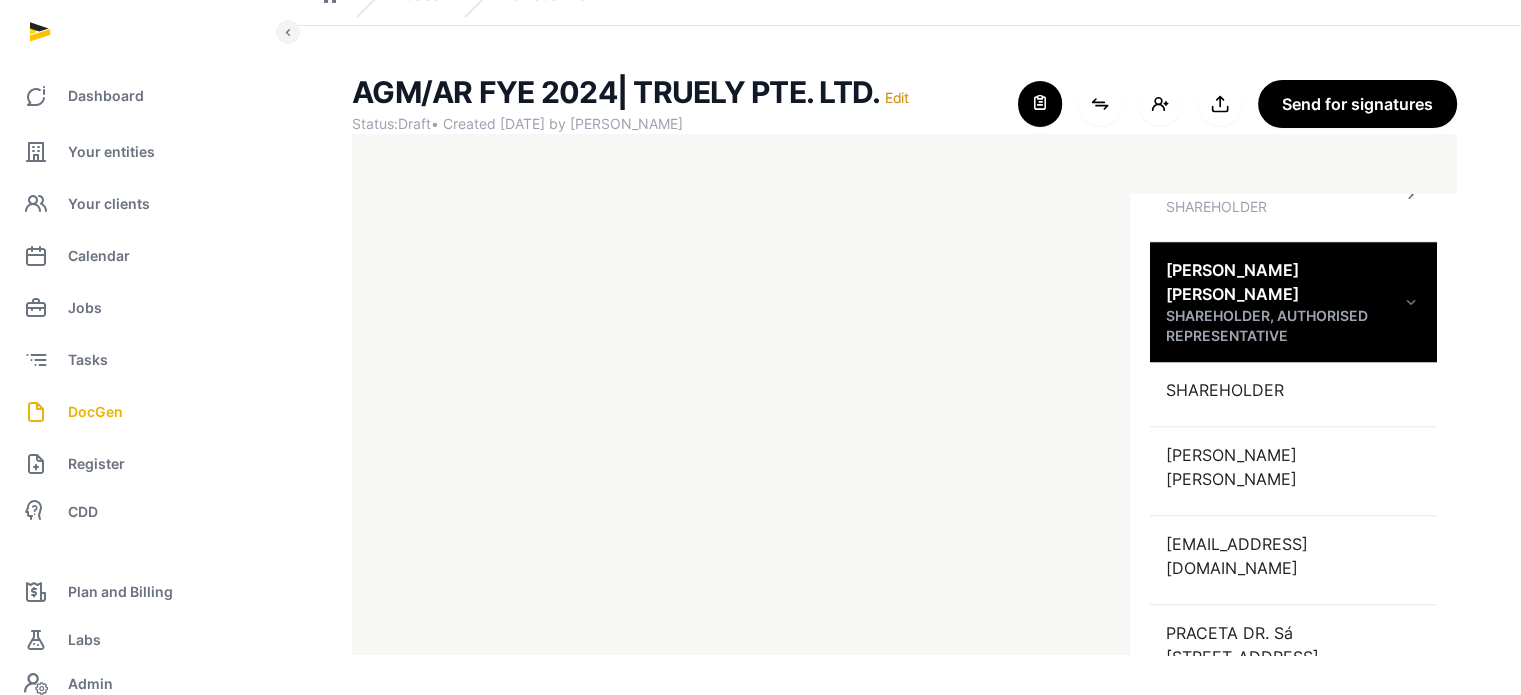 scroll, scrollTop: 1915, scrollLeft: 0, axis: vertical 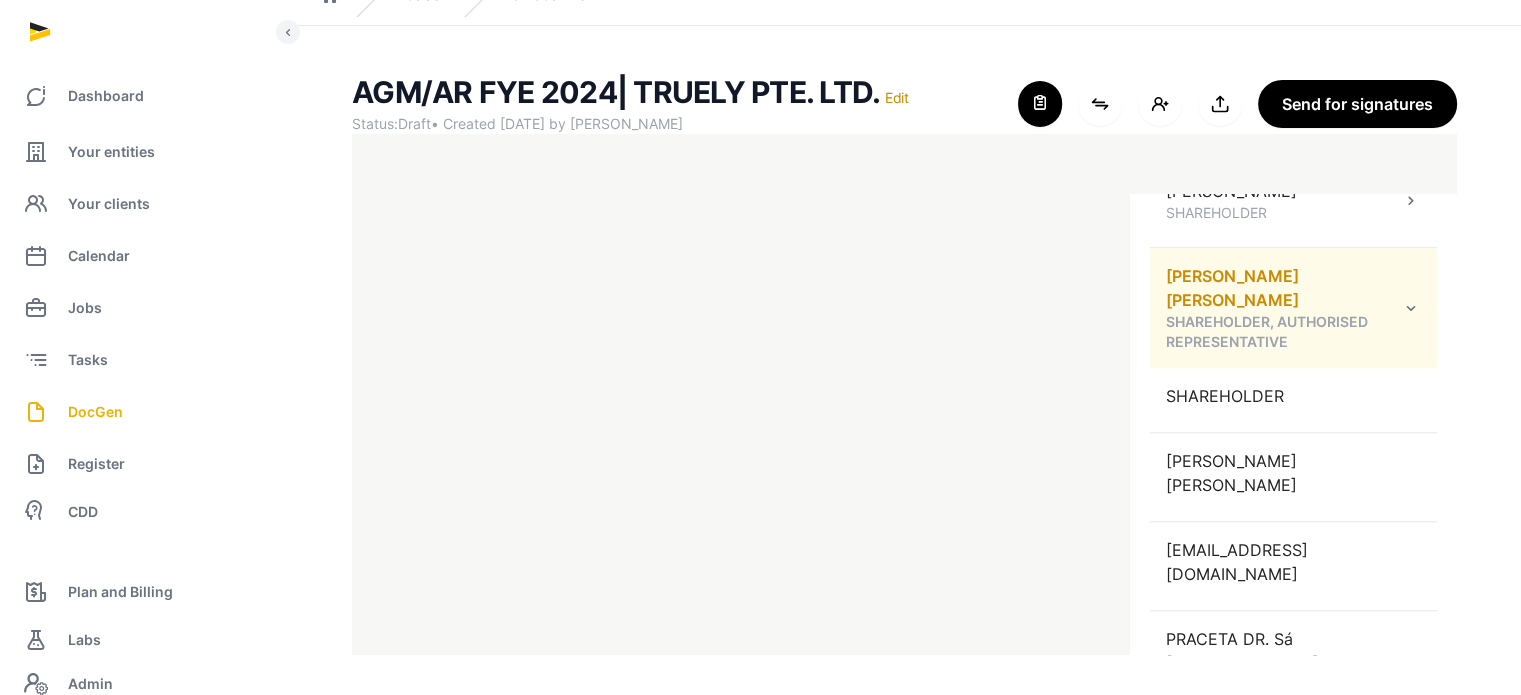 click at bounding box center (1411, 308) 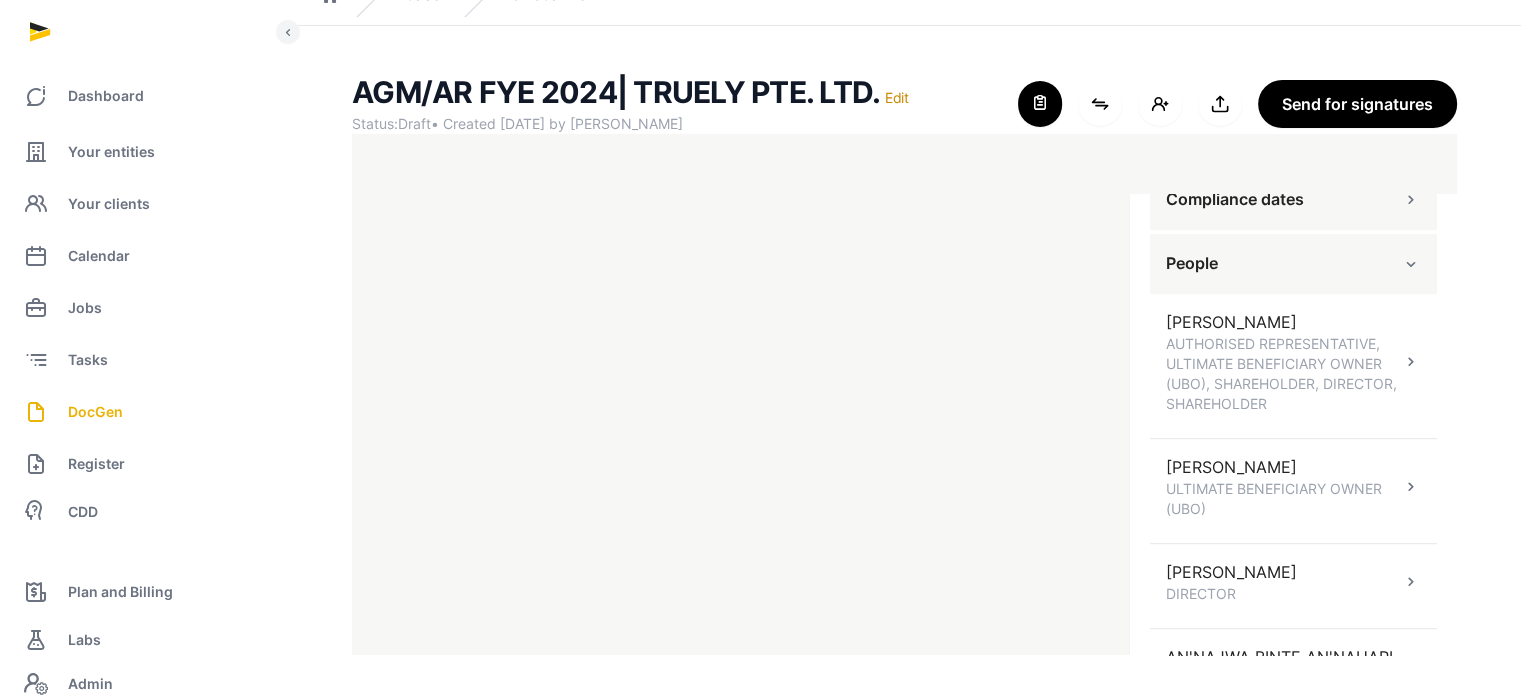 scroll, scrollTop: 1144, scrollLeft: 0, axis: vertical 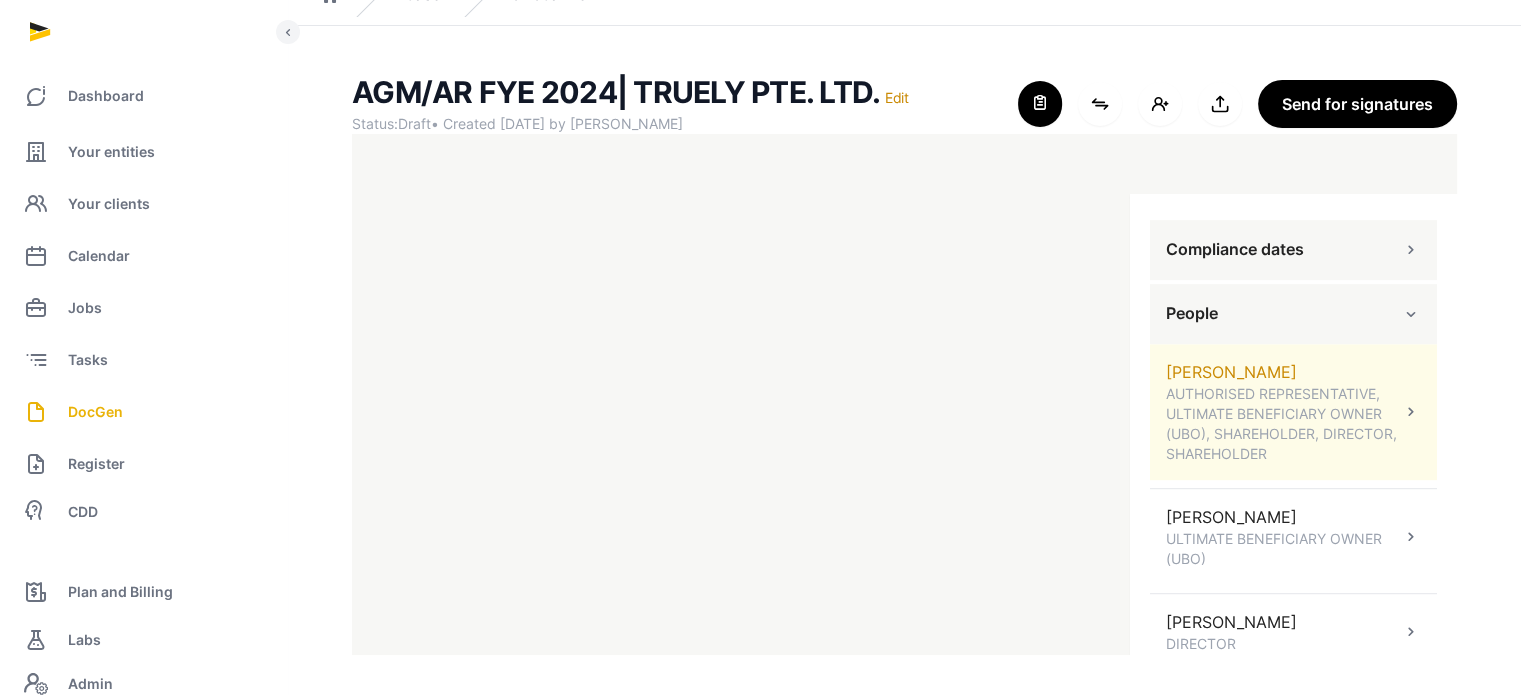click on "SIMON LANDSHEER AUTHORISED REPRESENTATIVE, ULTIMATE BENEFICIARY OWNER (UBO), SHAREHOLDER, DIRECTOR, SHAREHOLDER" at bounding box center (1293, 412) 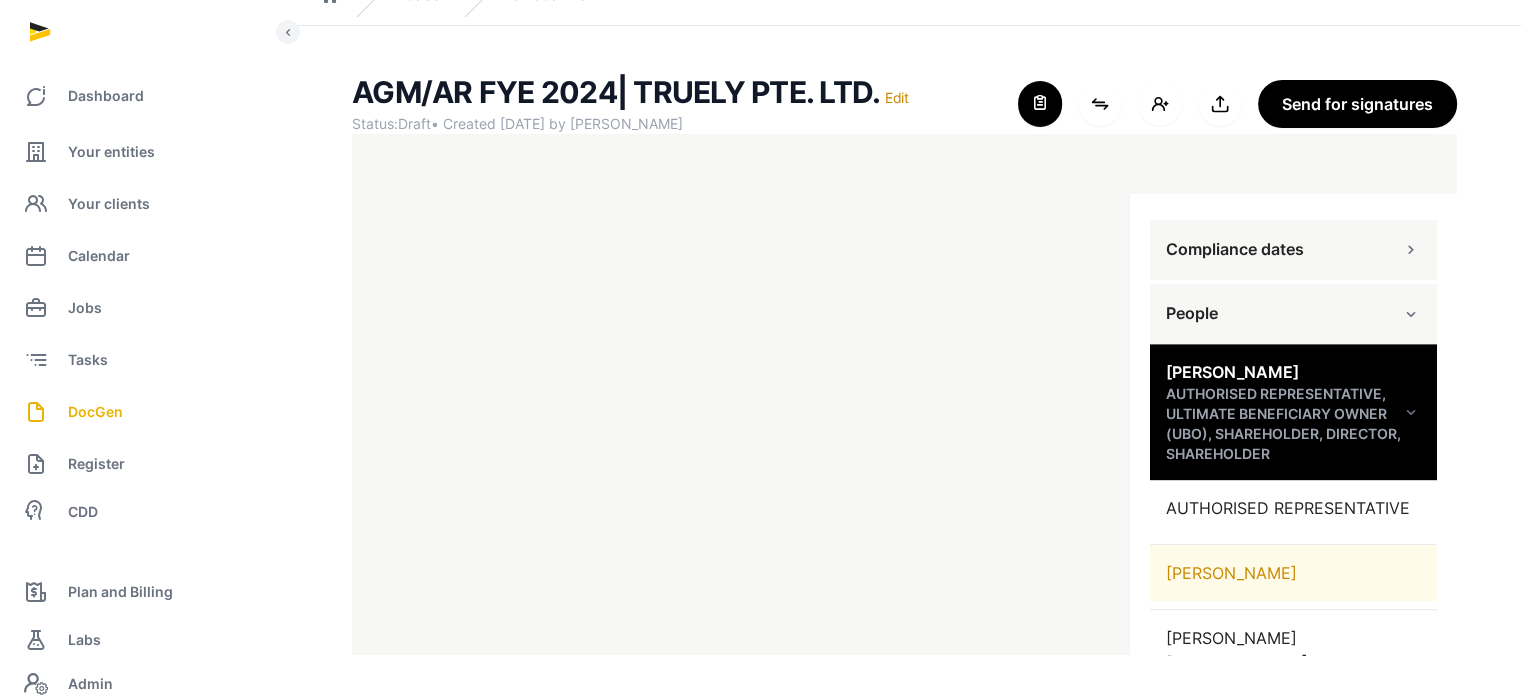 click on "[PERSON_NAME]" at bounding box center [1293, 573] 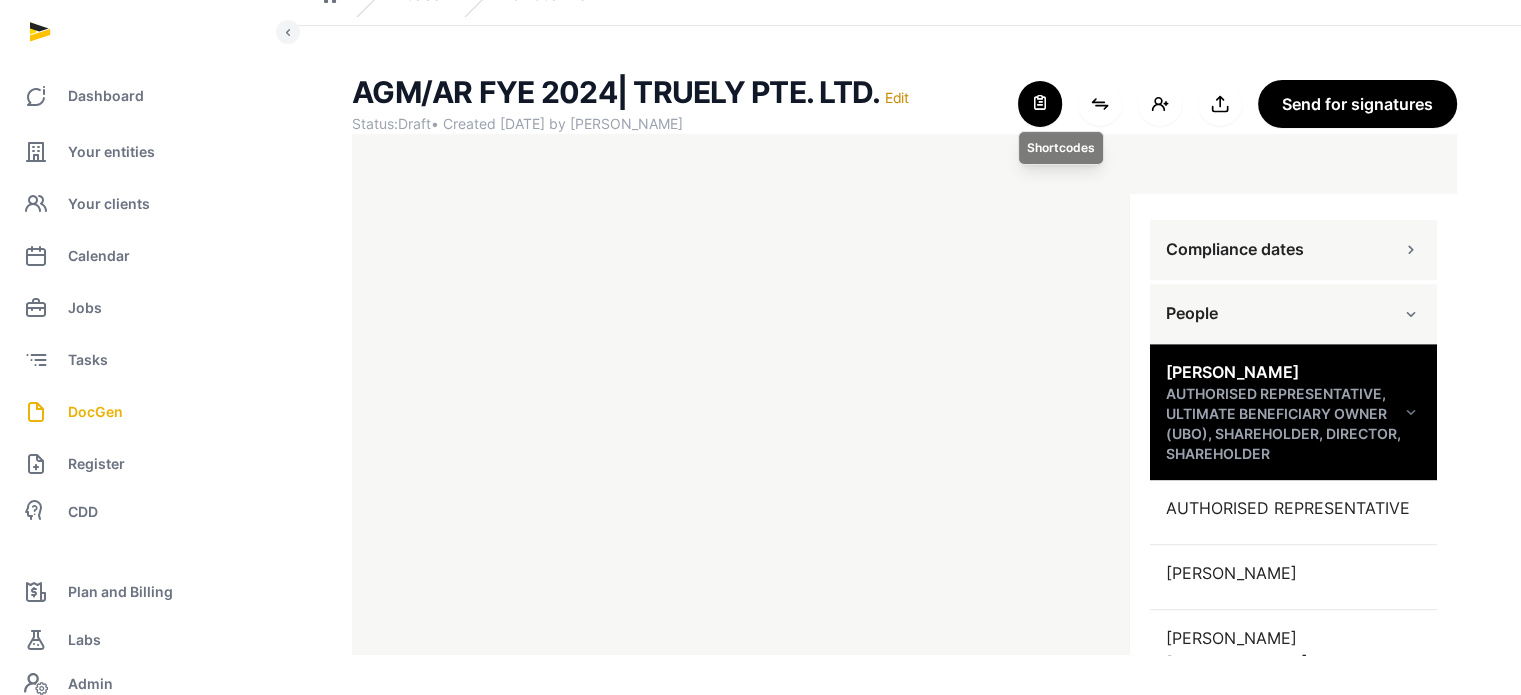 click at bounding box center (1040, 104) 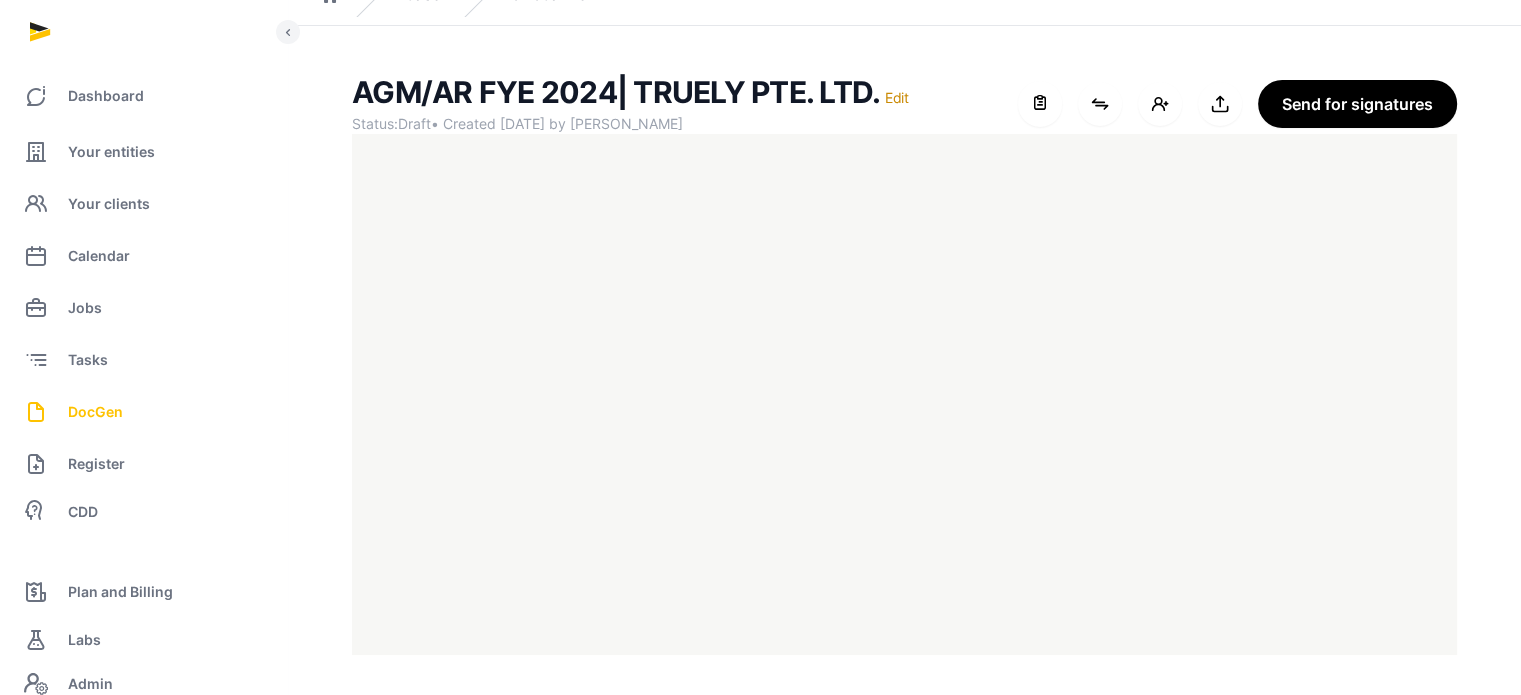 click on "DocGen" at bounding box center (143, 412) 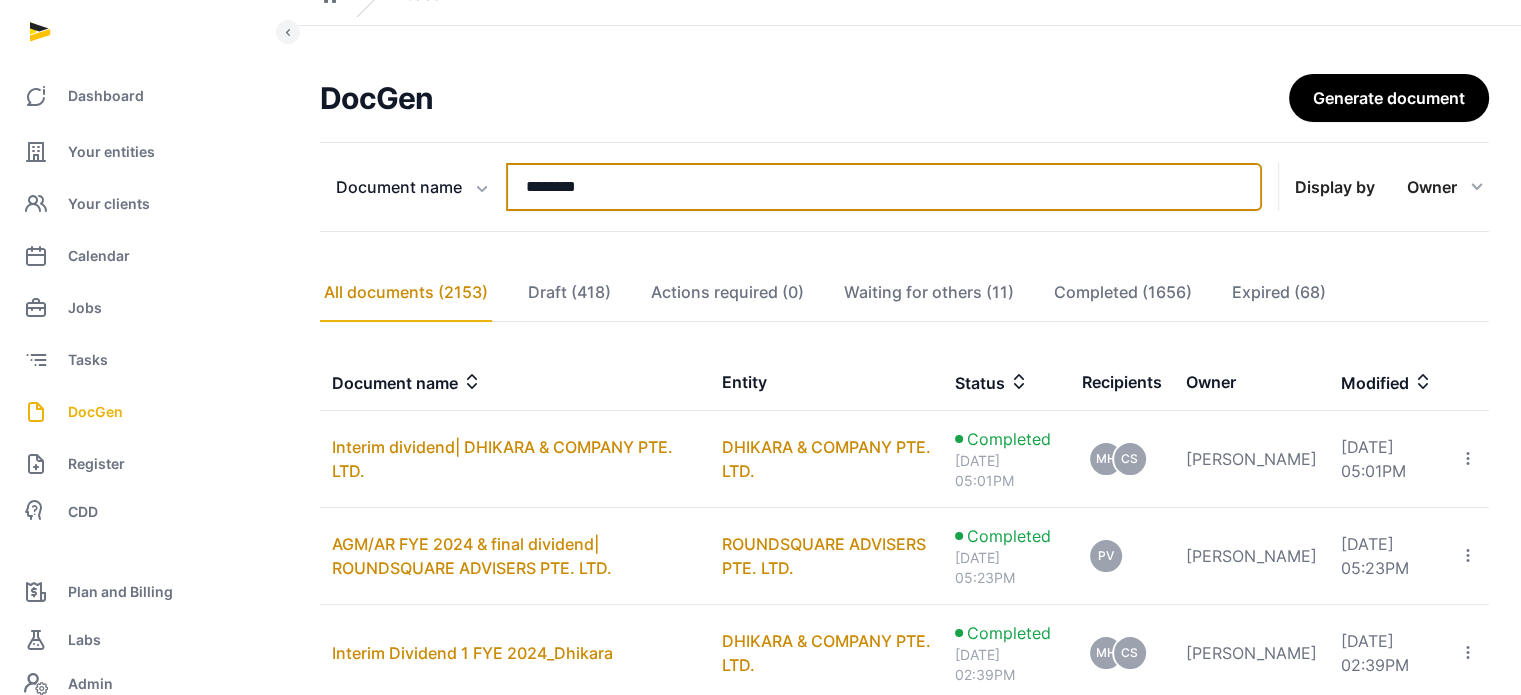 click on "********" at bounding box center (884, 187) 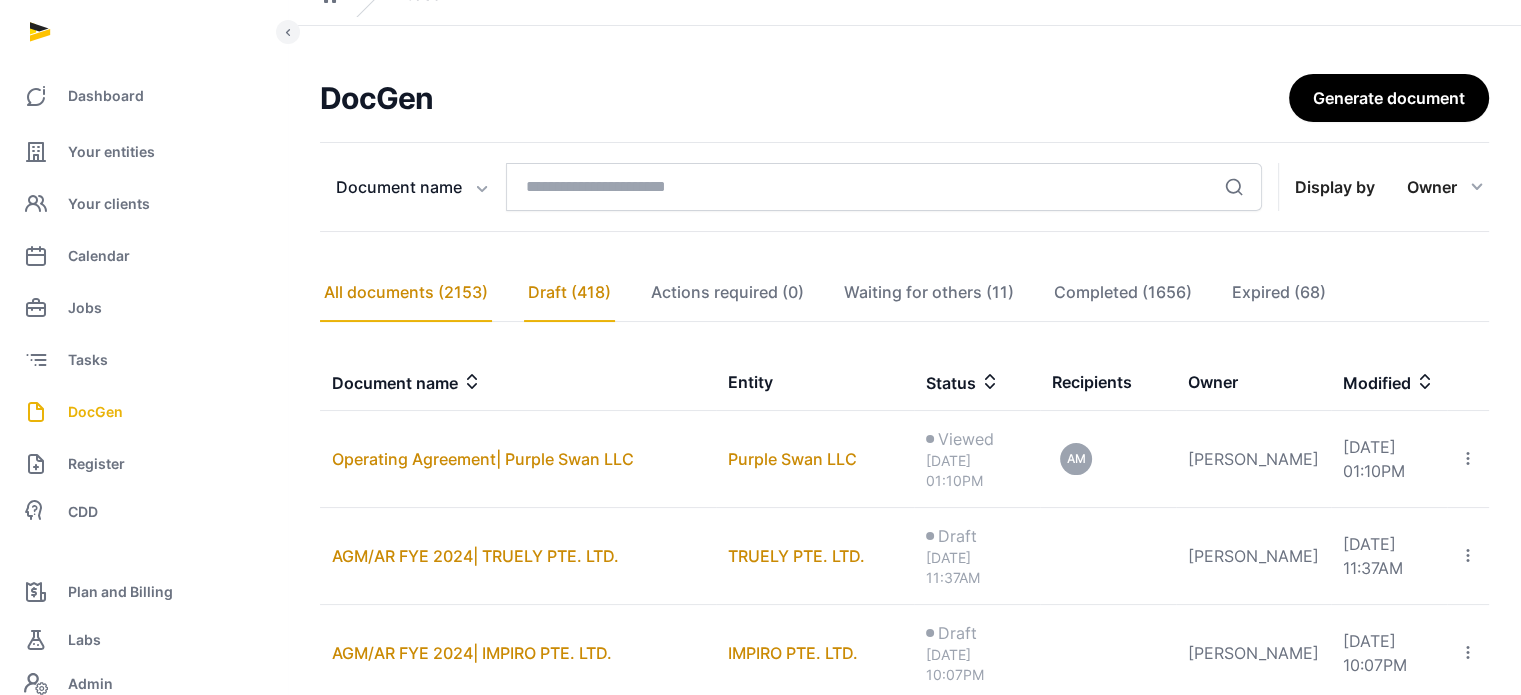 click on "Draft (418)" 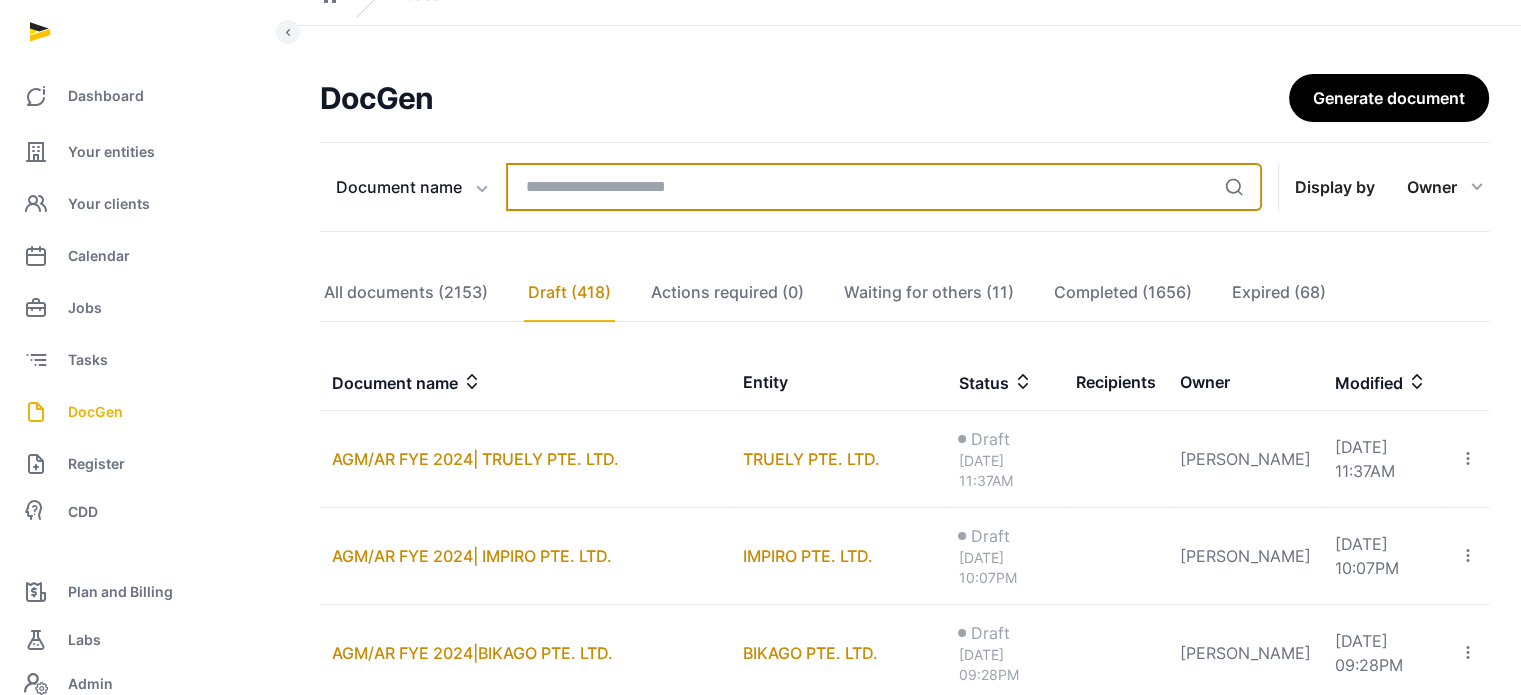 click at bounding box center [884, 187] 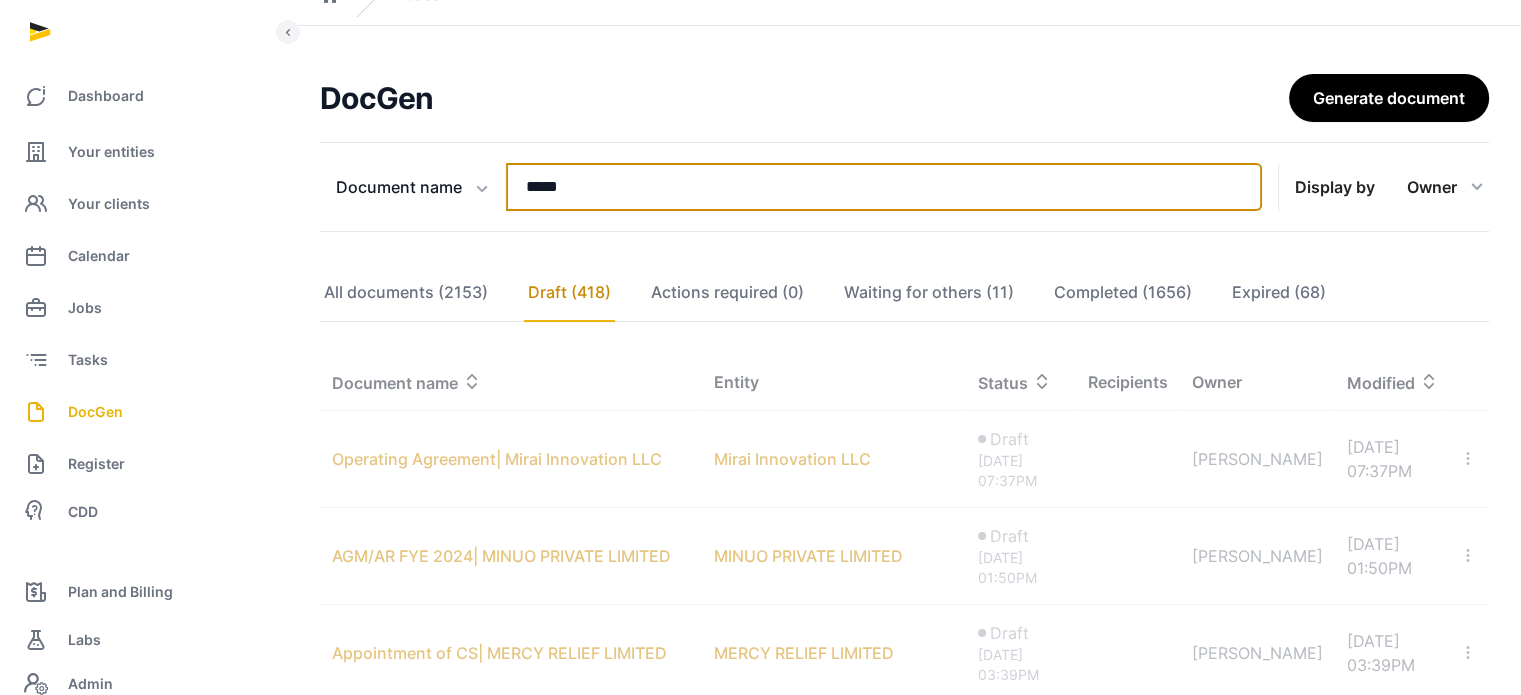 scroll, scrollTop: 58, scrollLeft: 0, axis: vertical 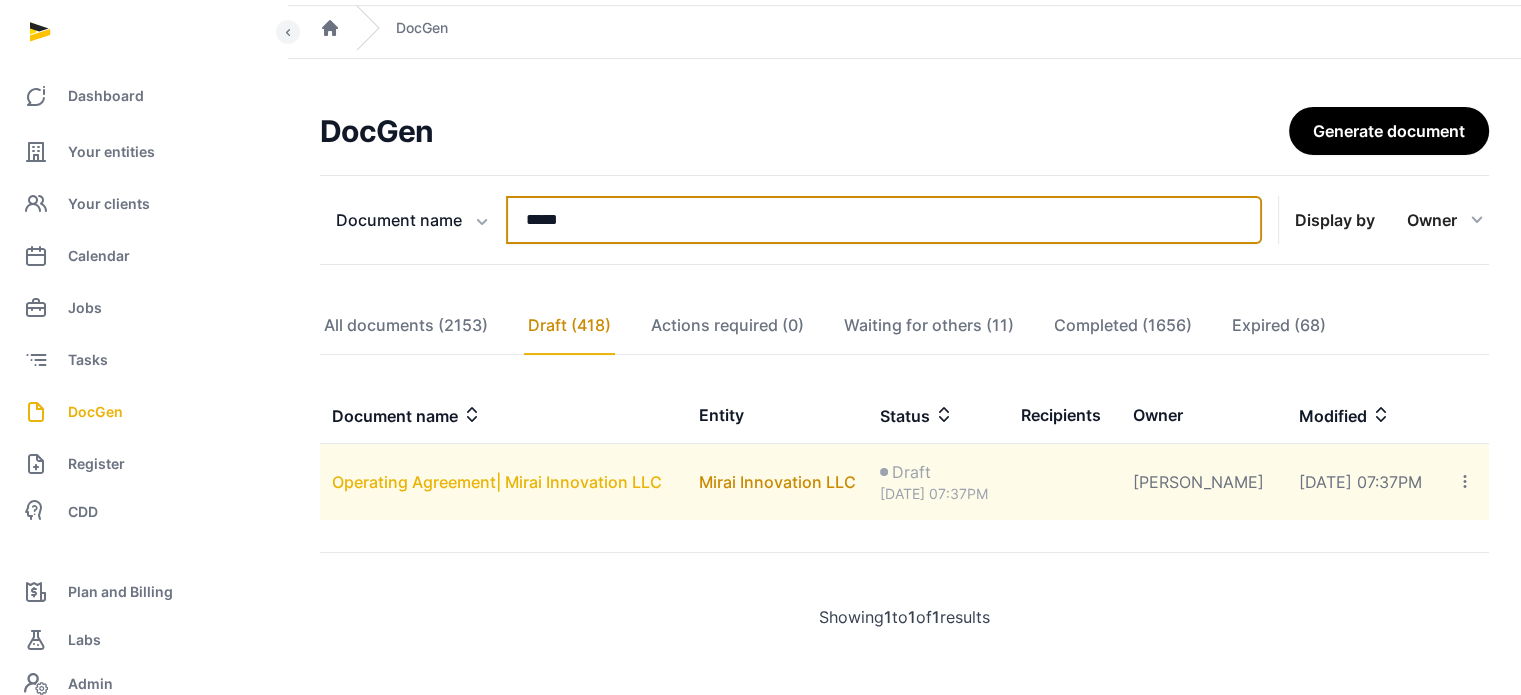 type on "*****" 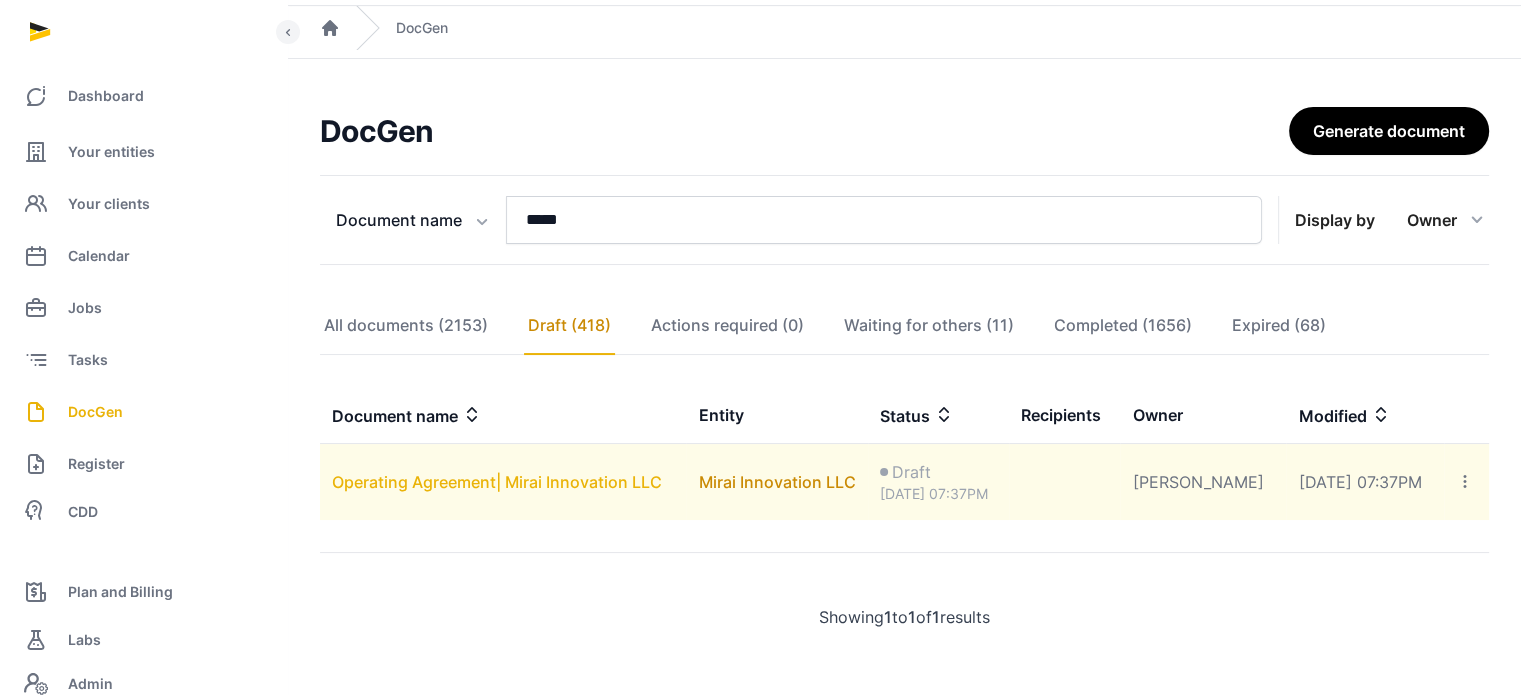 click on "Operating Agreement| Mirai Innovation LLC" at bounding box center [497, 482] 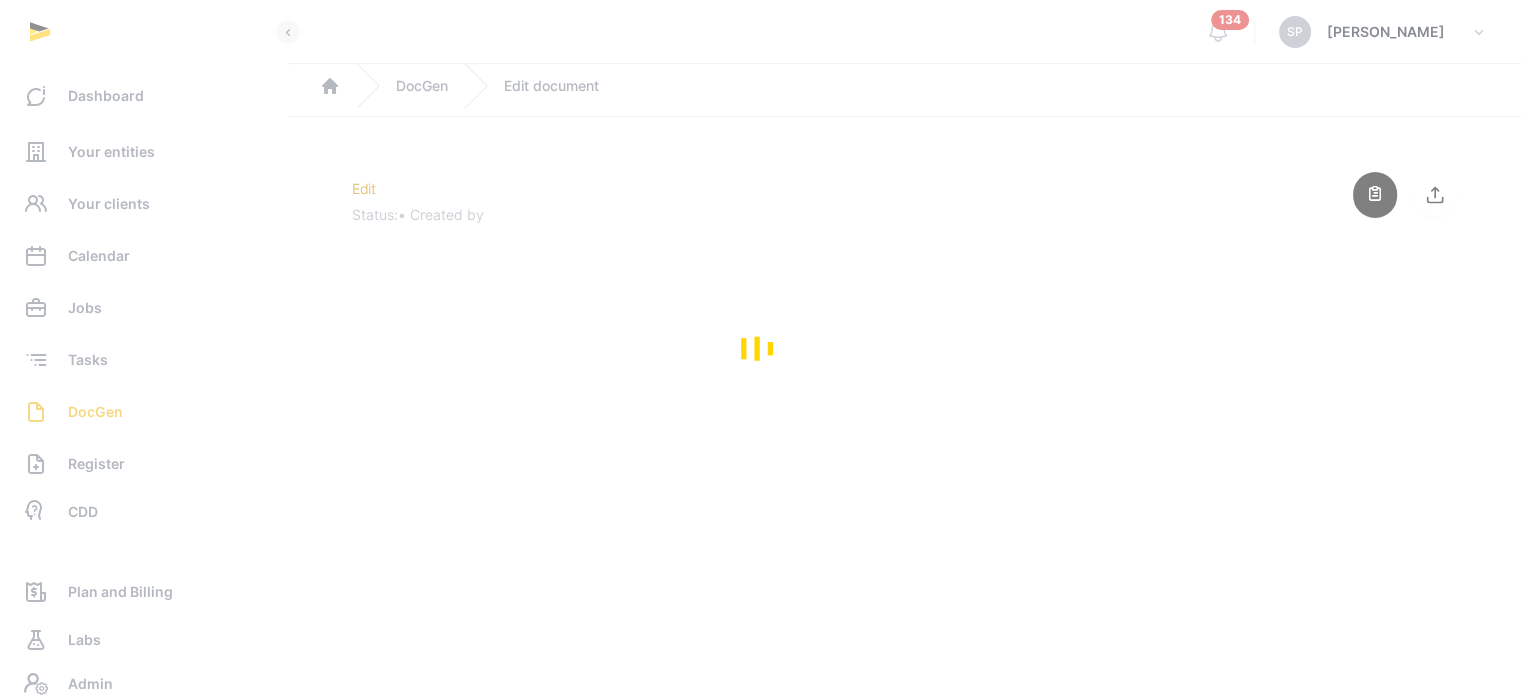 scroll, scrollTop: 0, scrollLeft: 0, axis: both 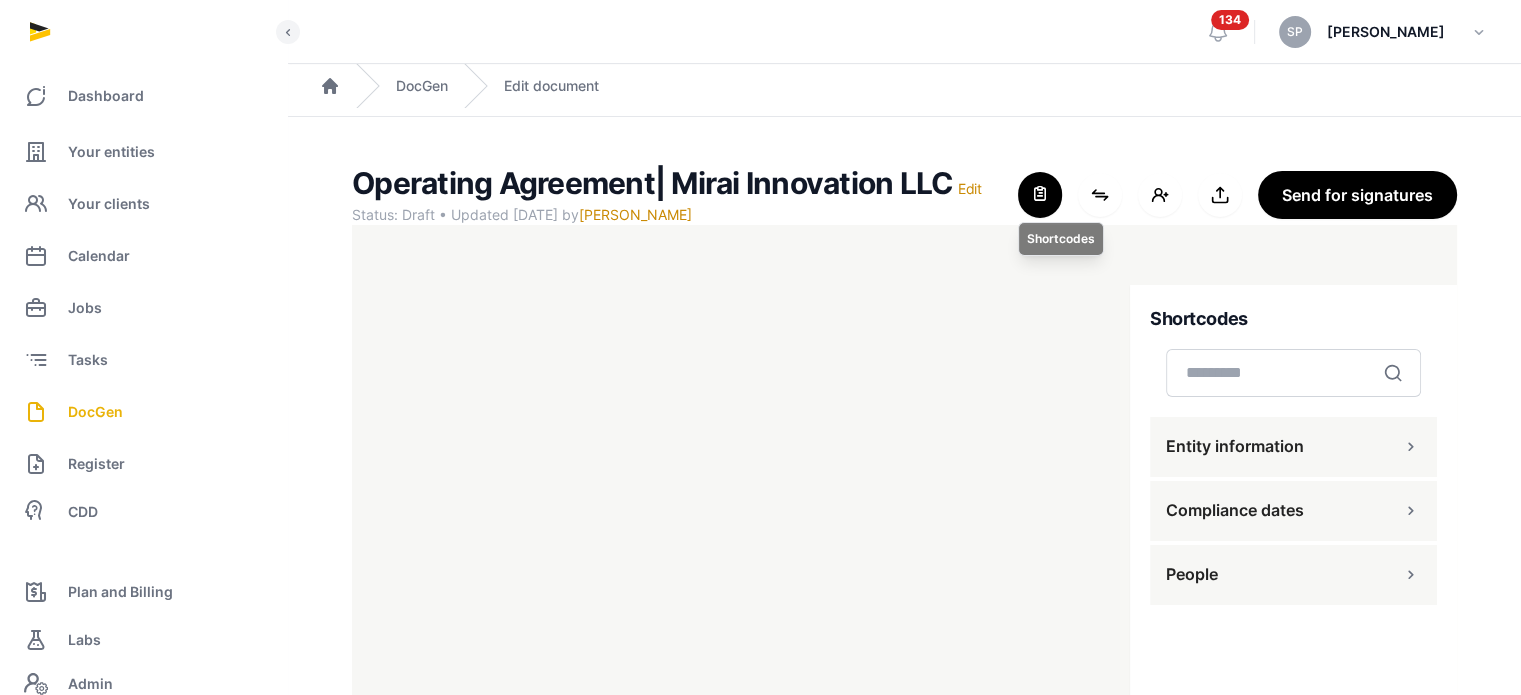 click at bounding box center (1040, 195) 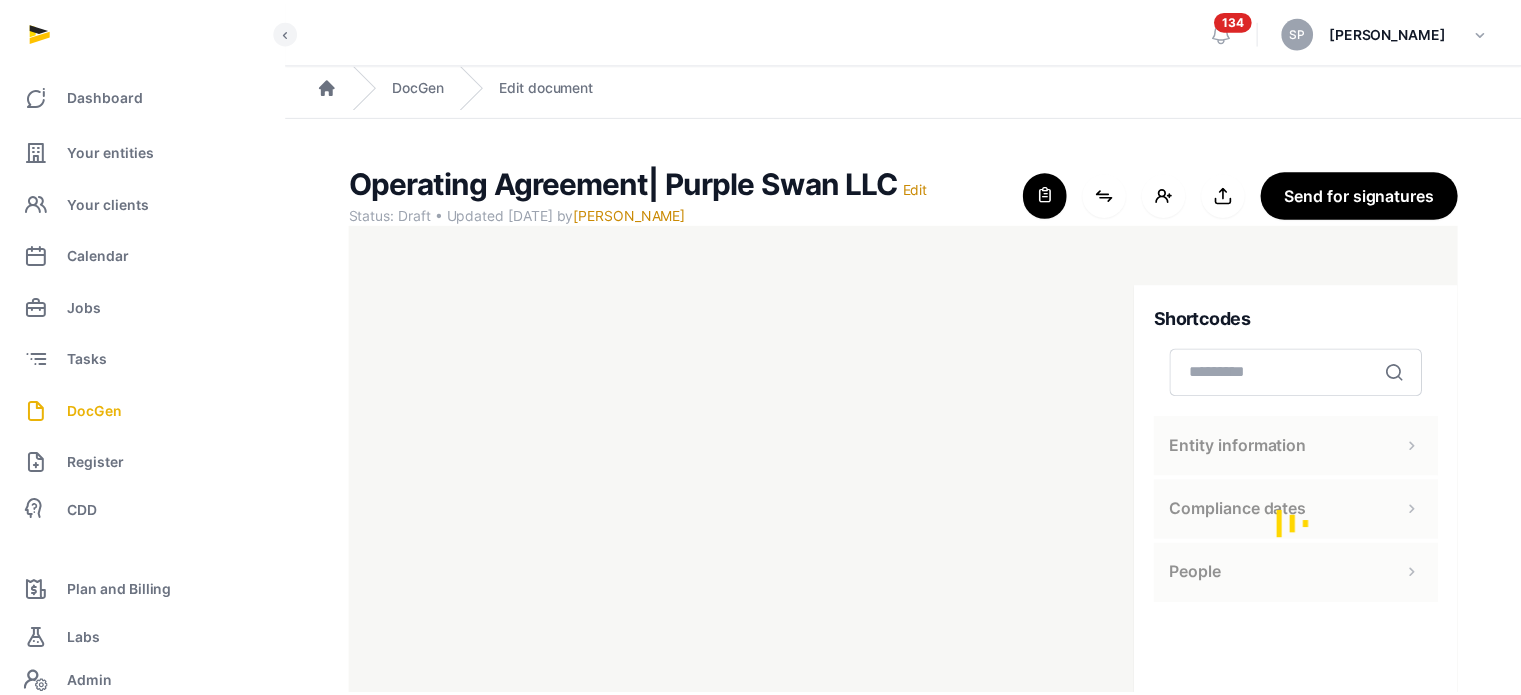 scroll, scrollTop: 0, scrollLeft: 0, axis: both 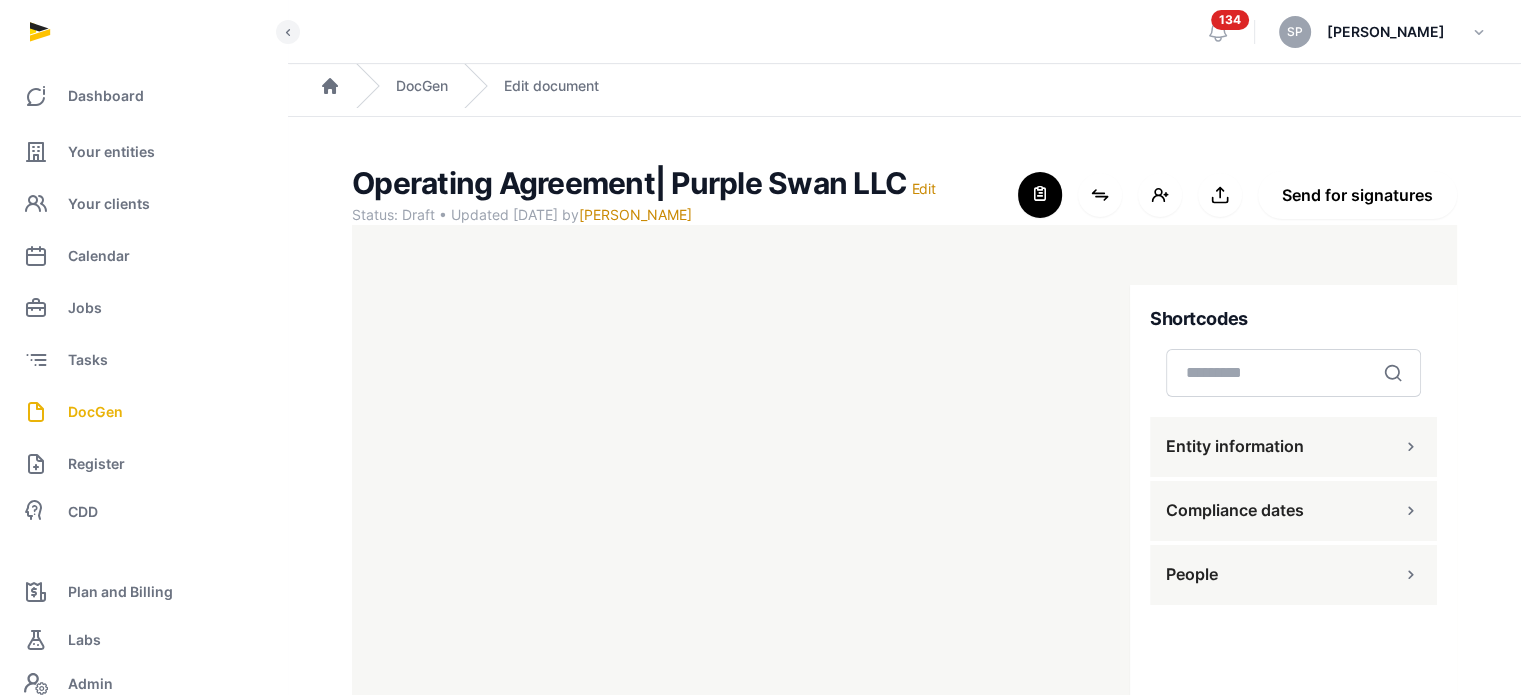 click on "Send for signatures" at bounding box center (1357, 195) 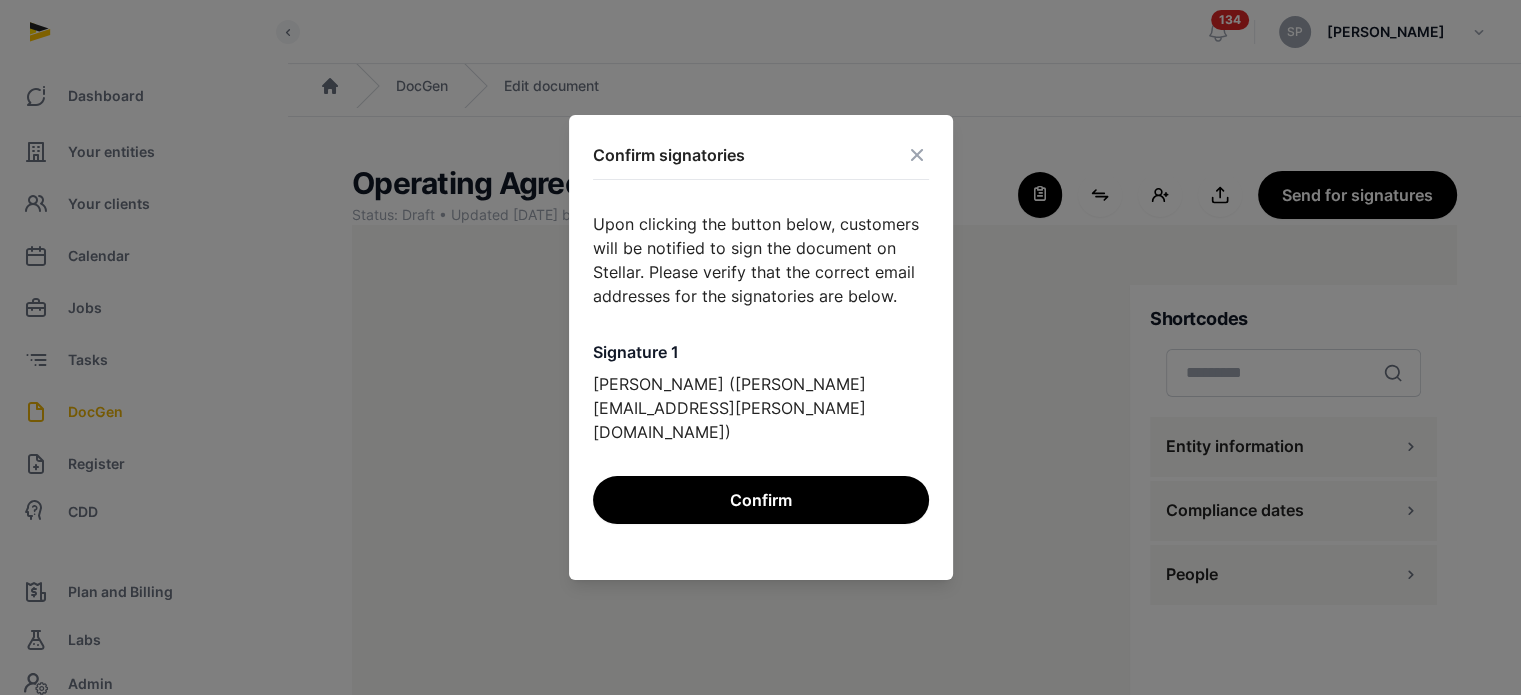 click at bounding box center [917, 155] 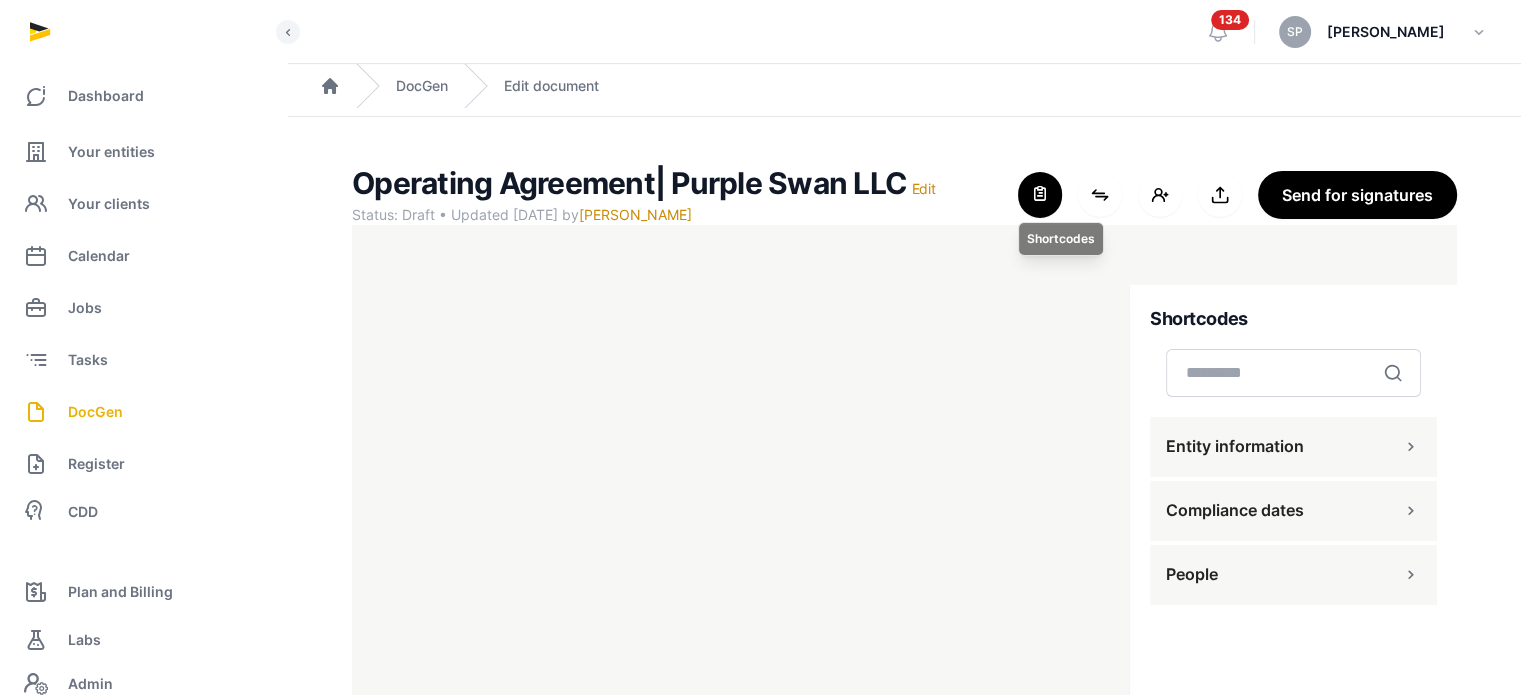 click at bounding box center (1040, 195) 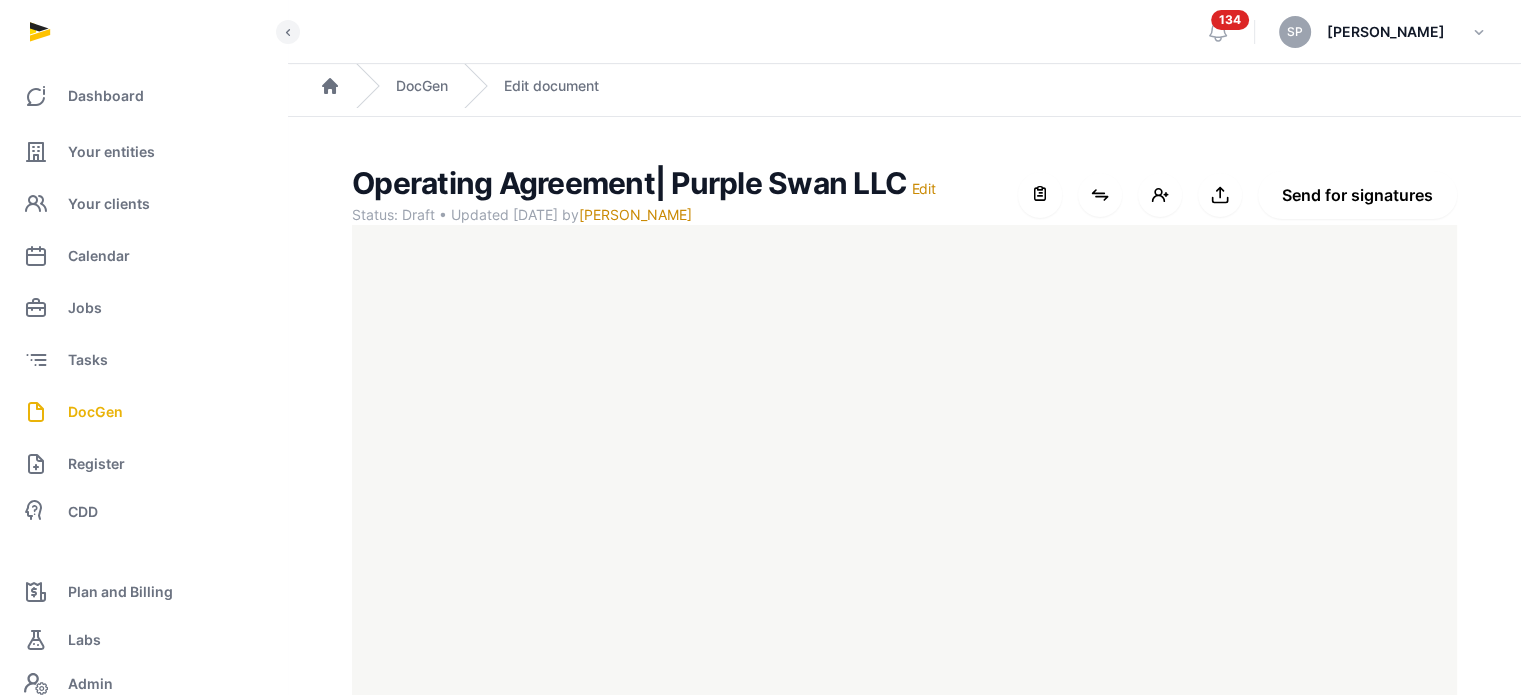 click on "Send for signatures" at bounding box center (1357, 195) 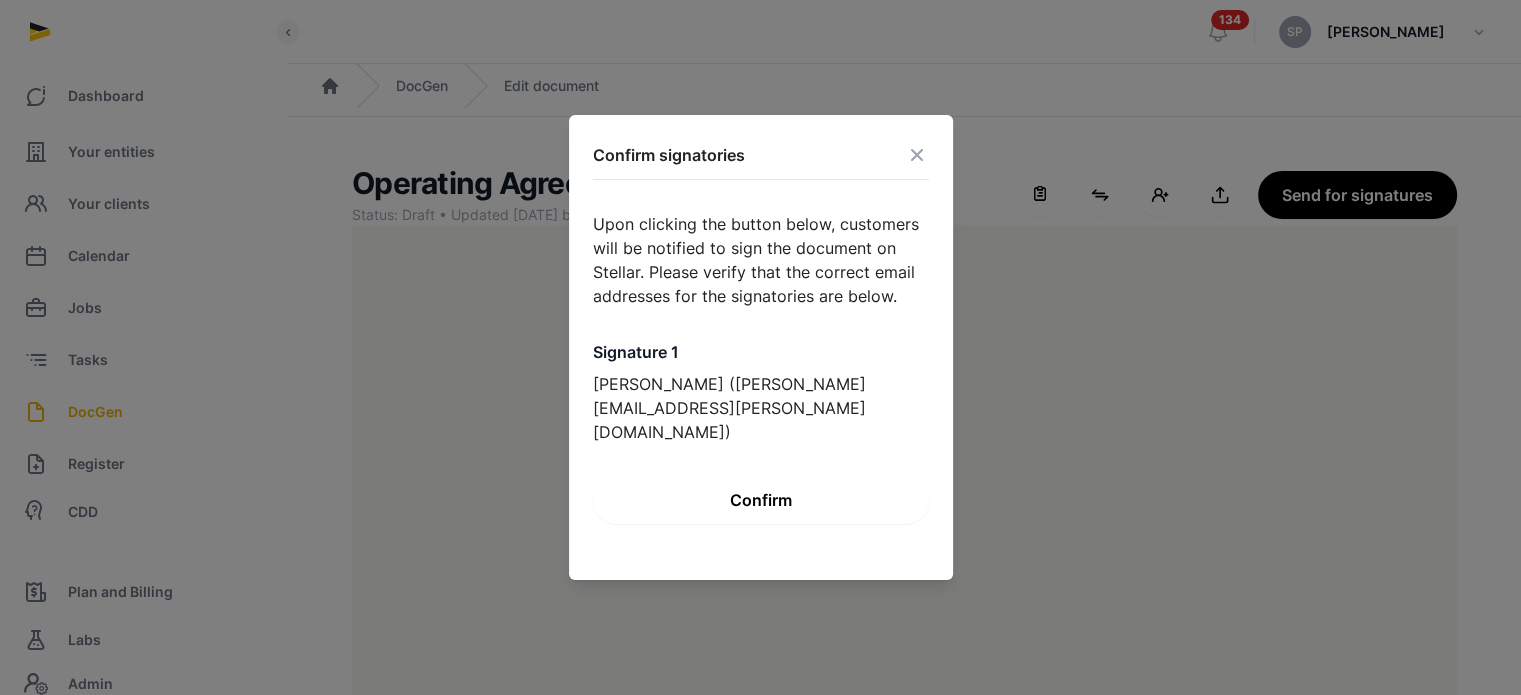 click on "Confirm" at bounding box center (761, 500) 